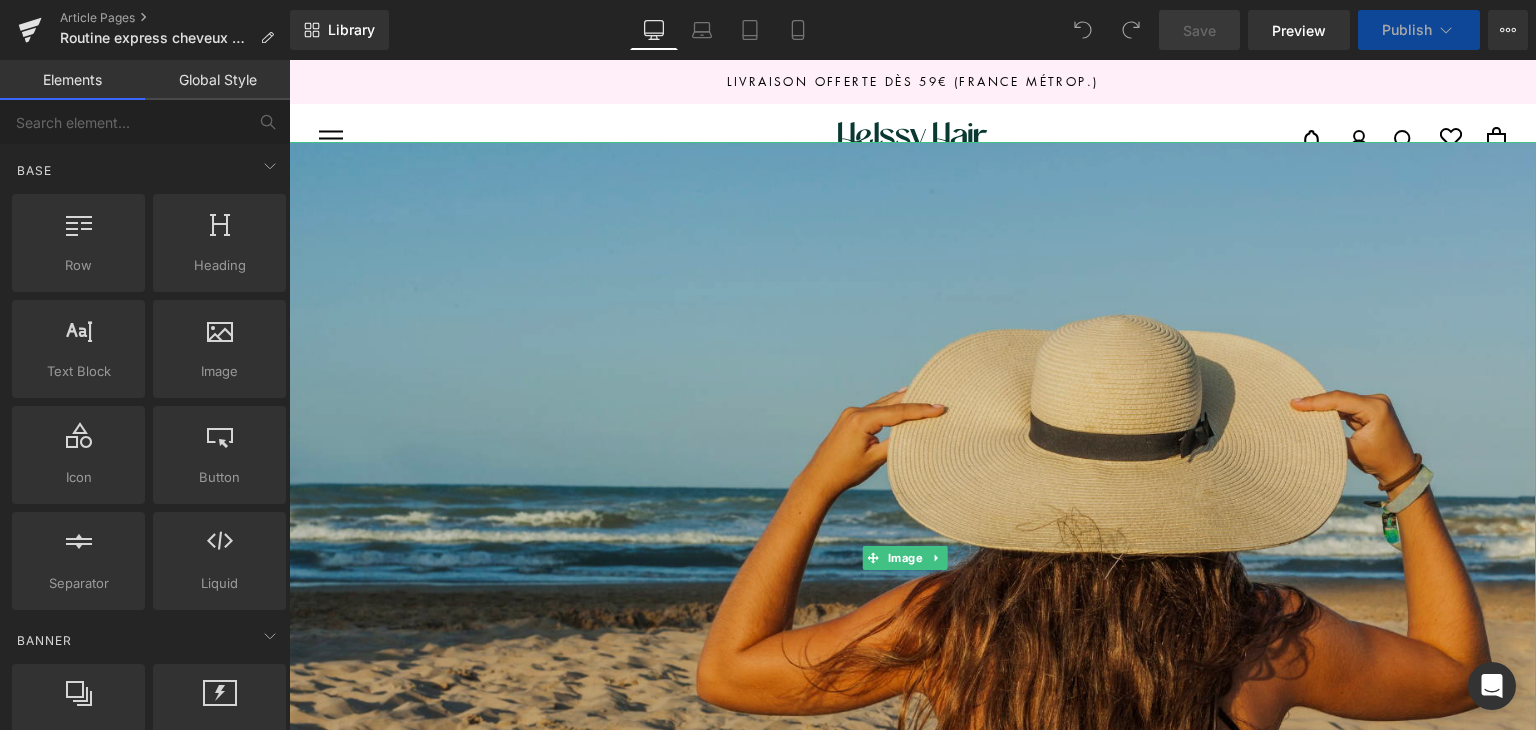 scroll, scrollTop: 0, scrollLeft: 0, axis: both 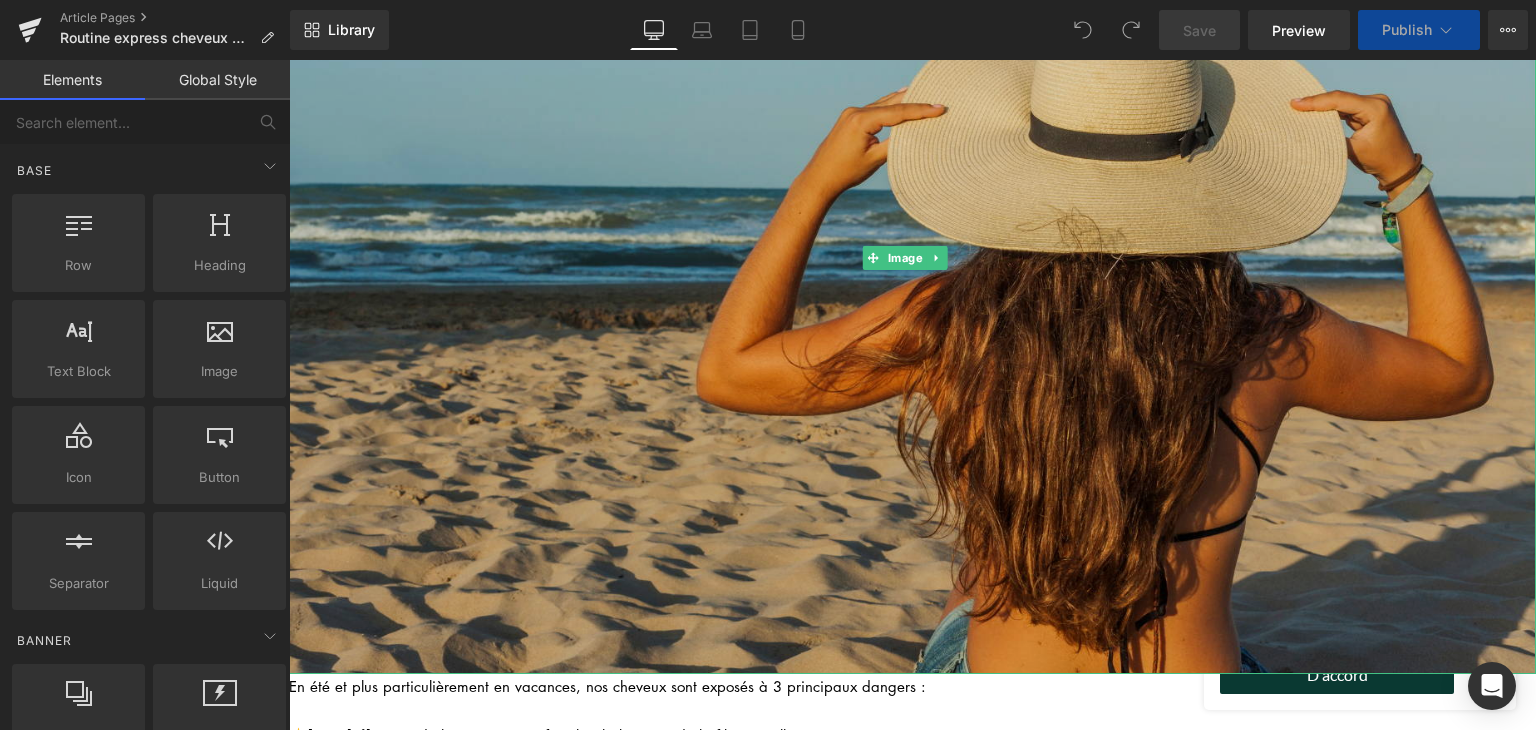 click at bounding box center (912, 257) 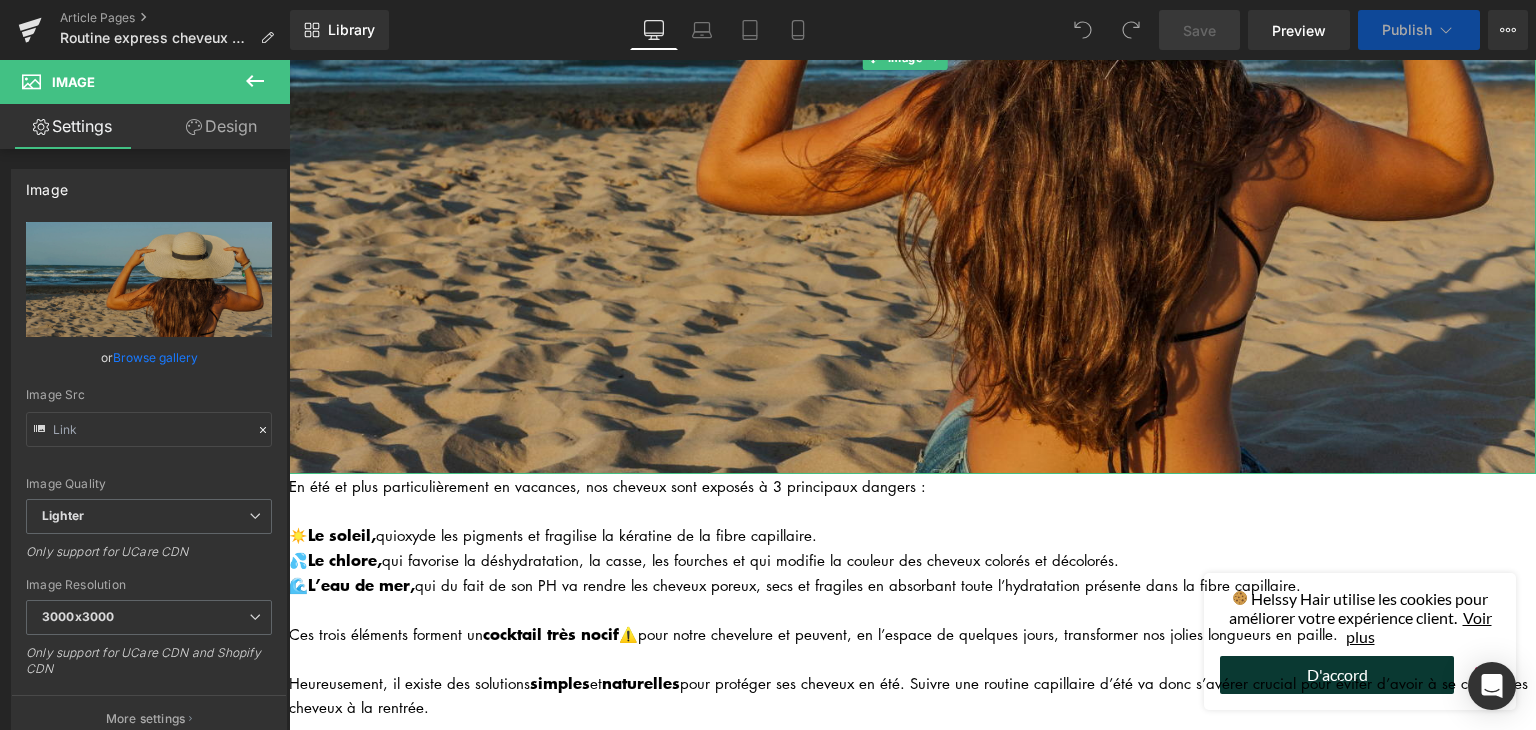 scroll, scrollTop: 400, scrollLeft: 0, axis: vertical 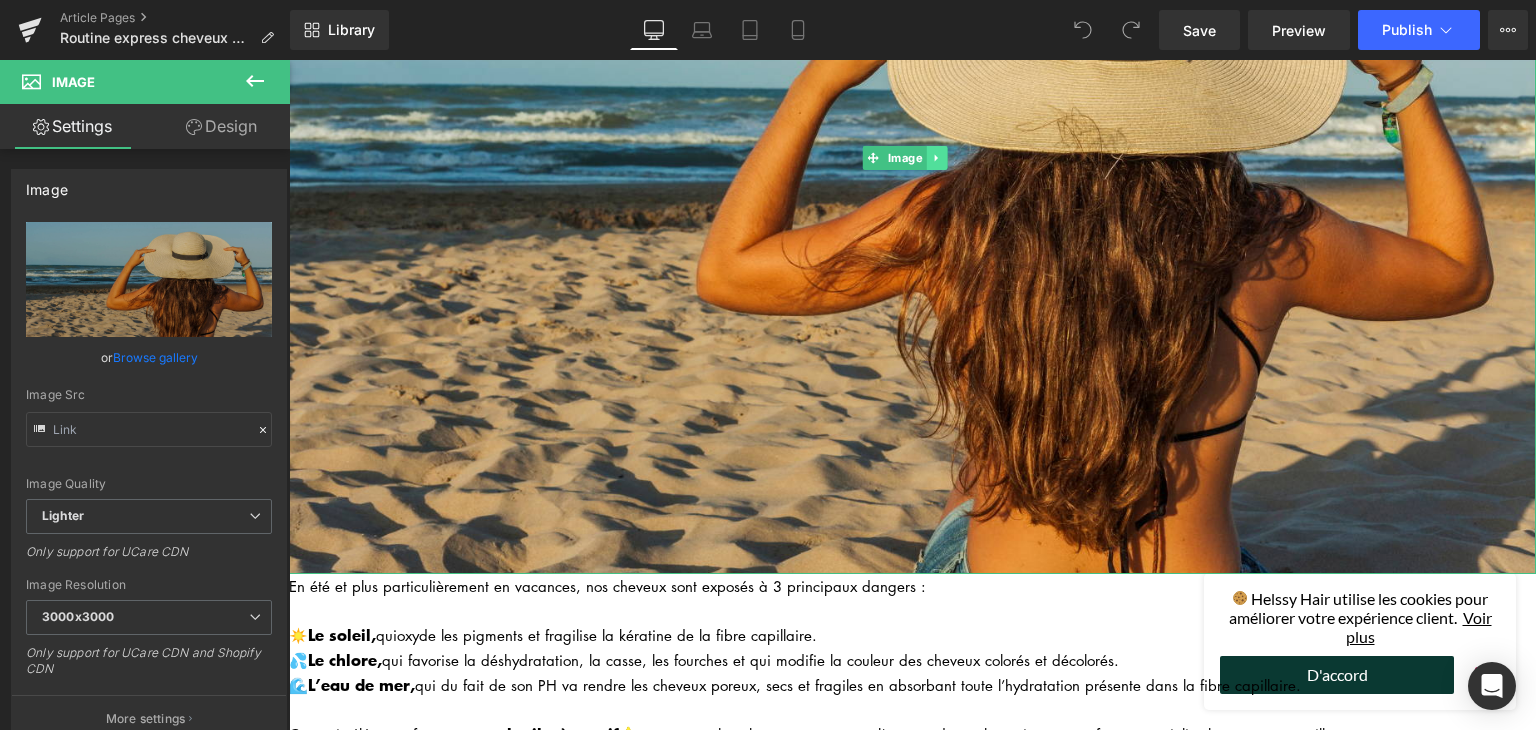 click 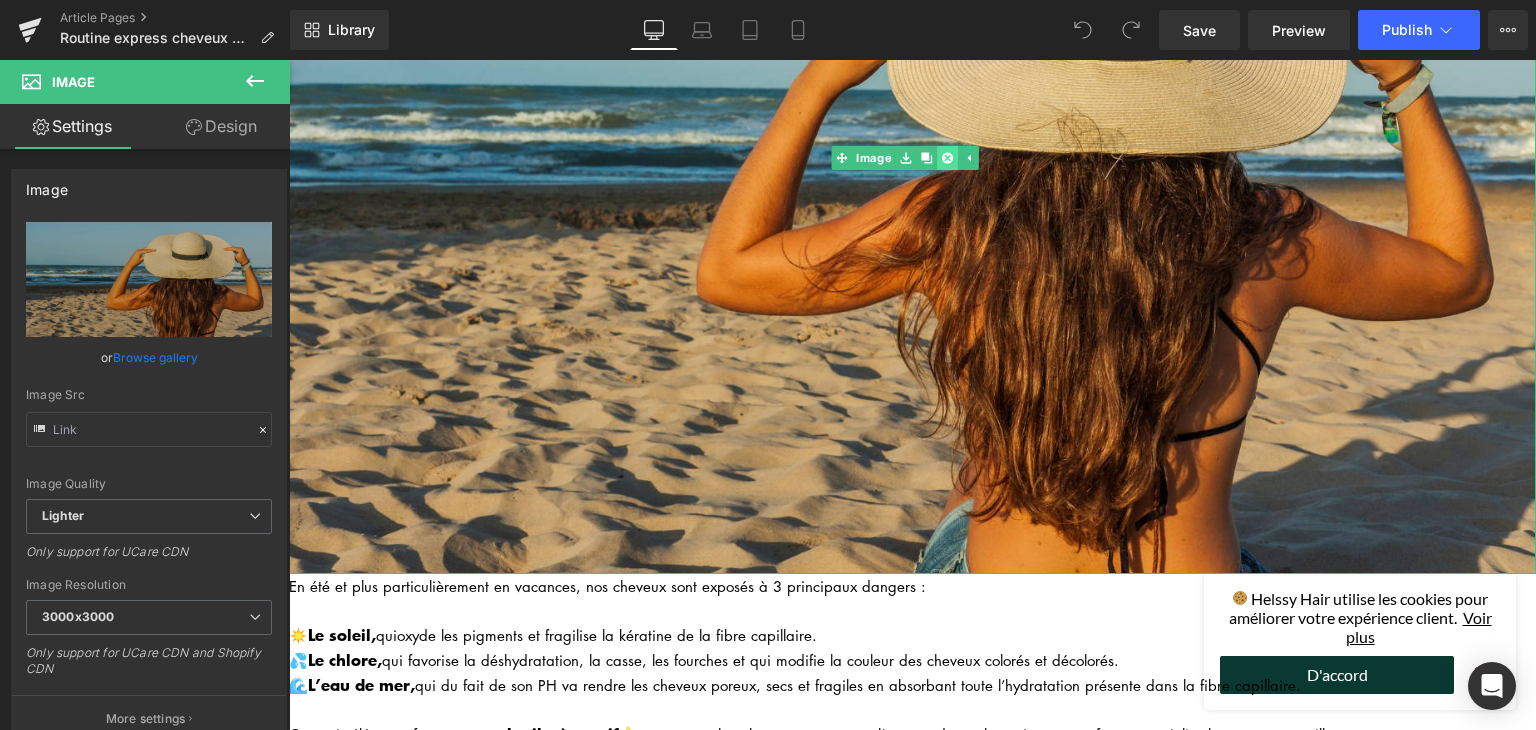 click 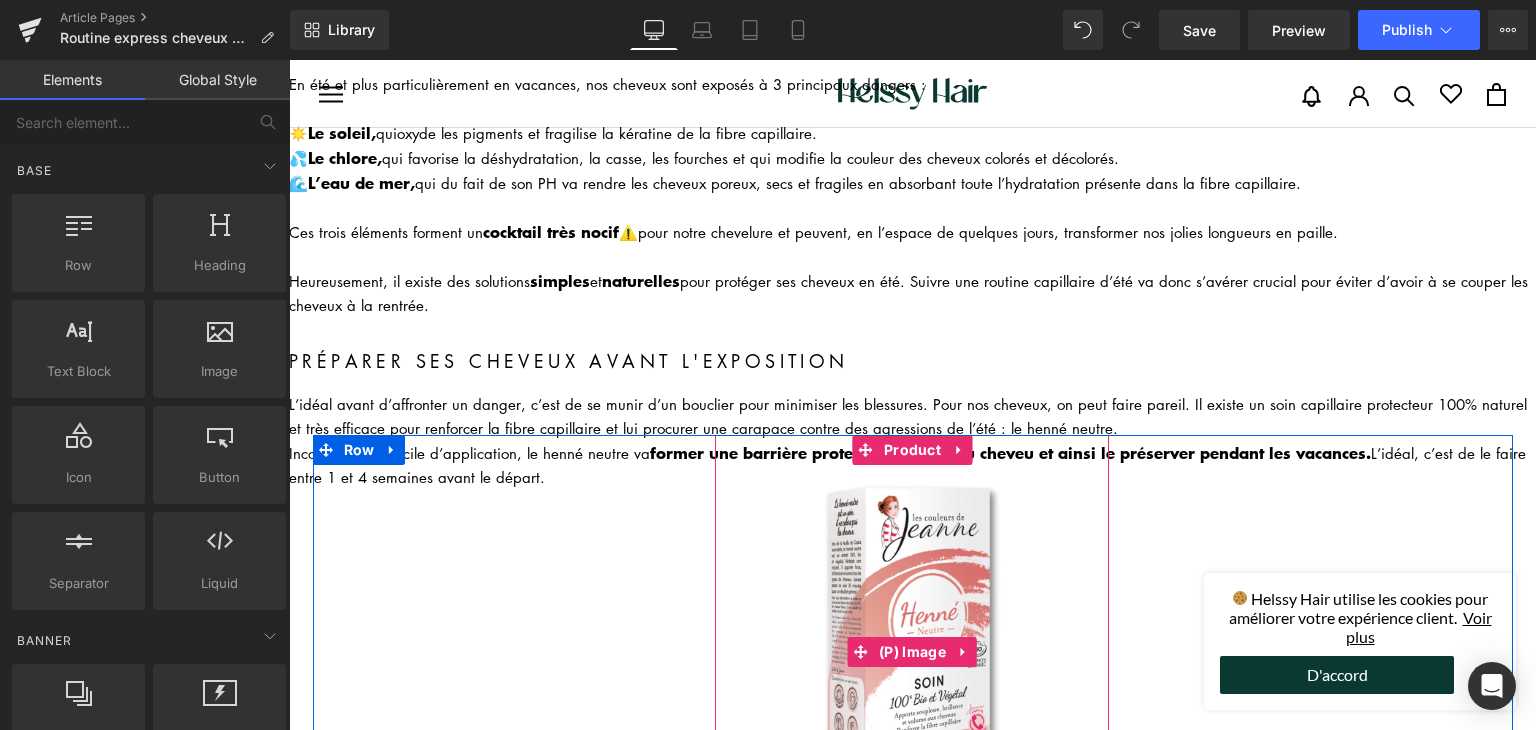 scroll, scrollTop: 0, scrollLeft: 0, axis: both 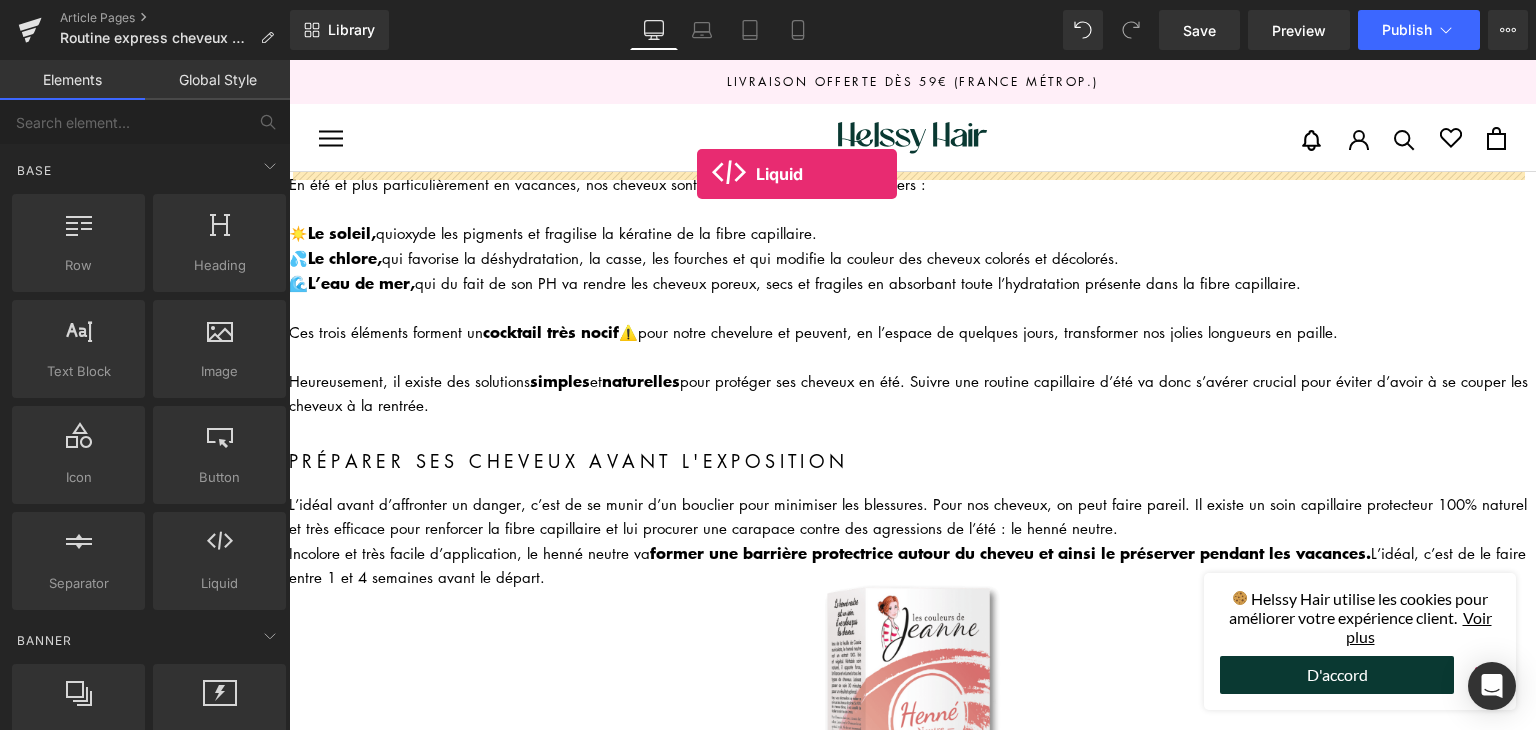 drag, startPoint x: 492, startPoint y: 647, endPoint x: 697, endPoint y: 174, distance: 515.51337 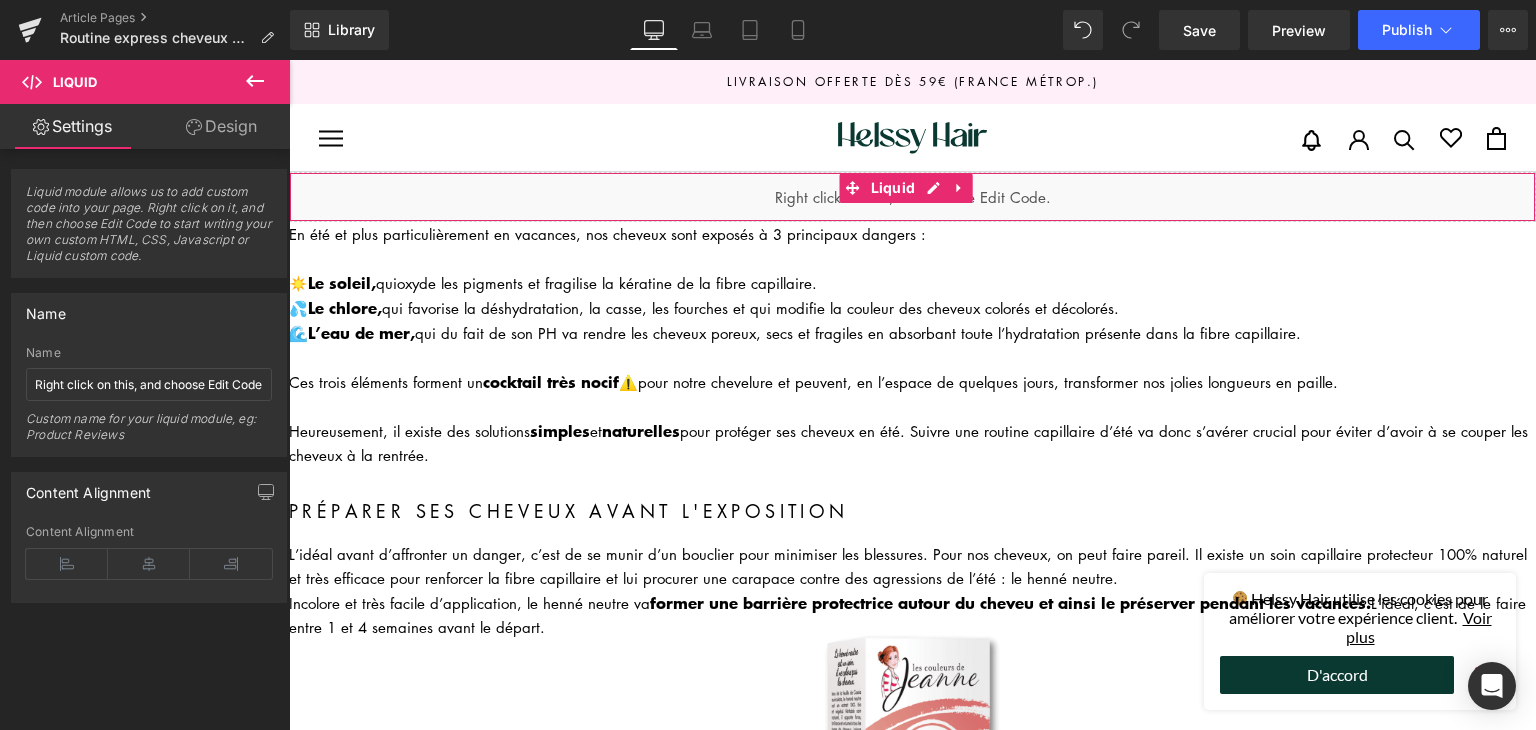 click on "Liquid" at bounding box center [912, 197] 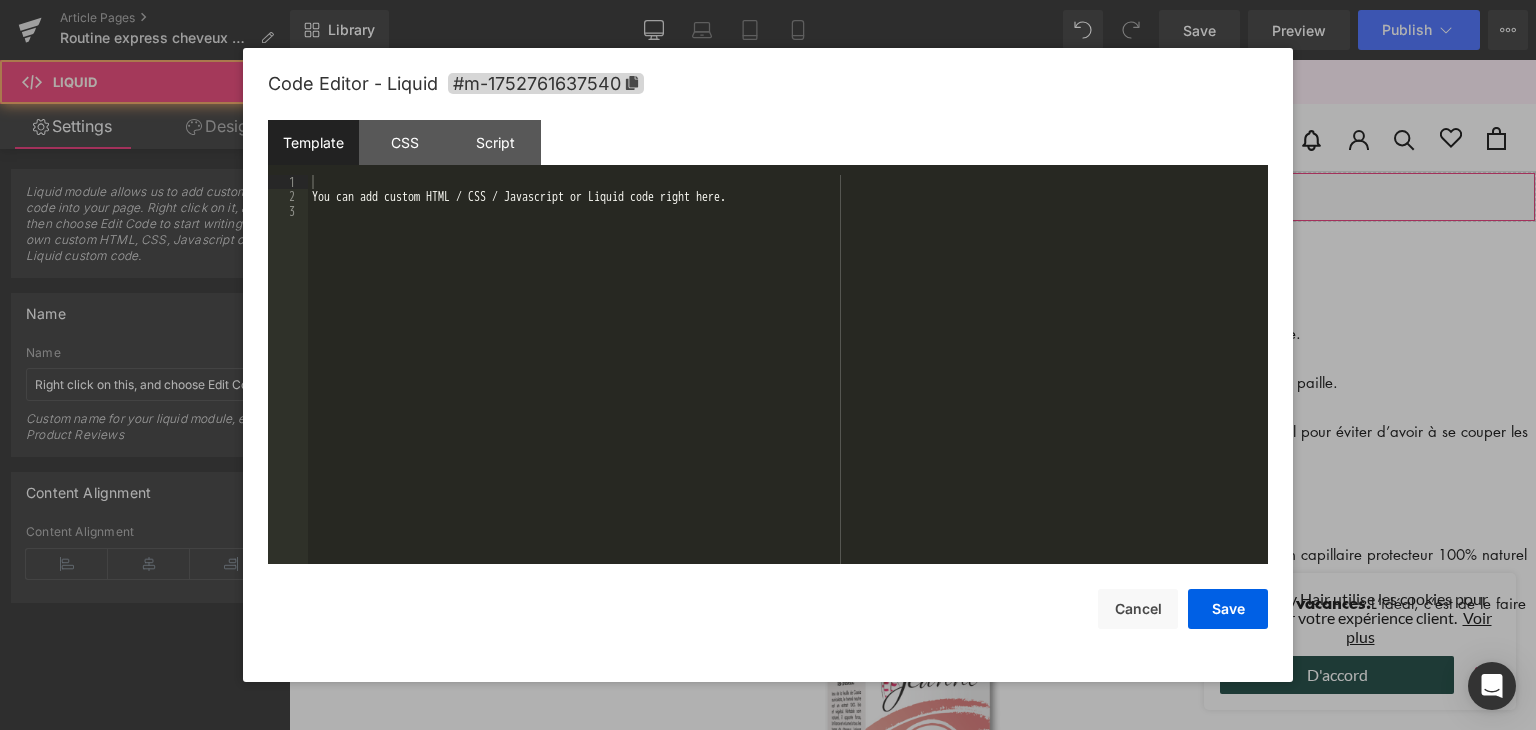 click on "Liquid" at bounding box center (912, 197) 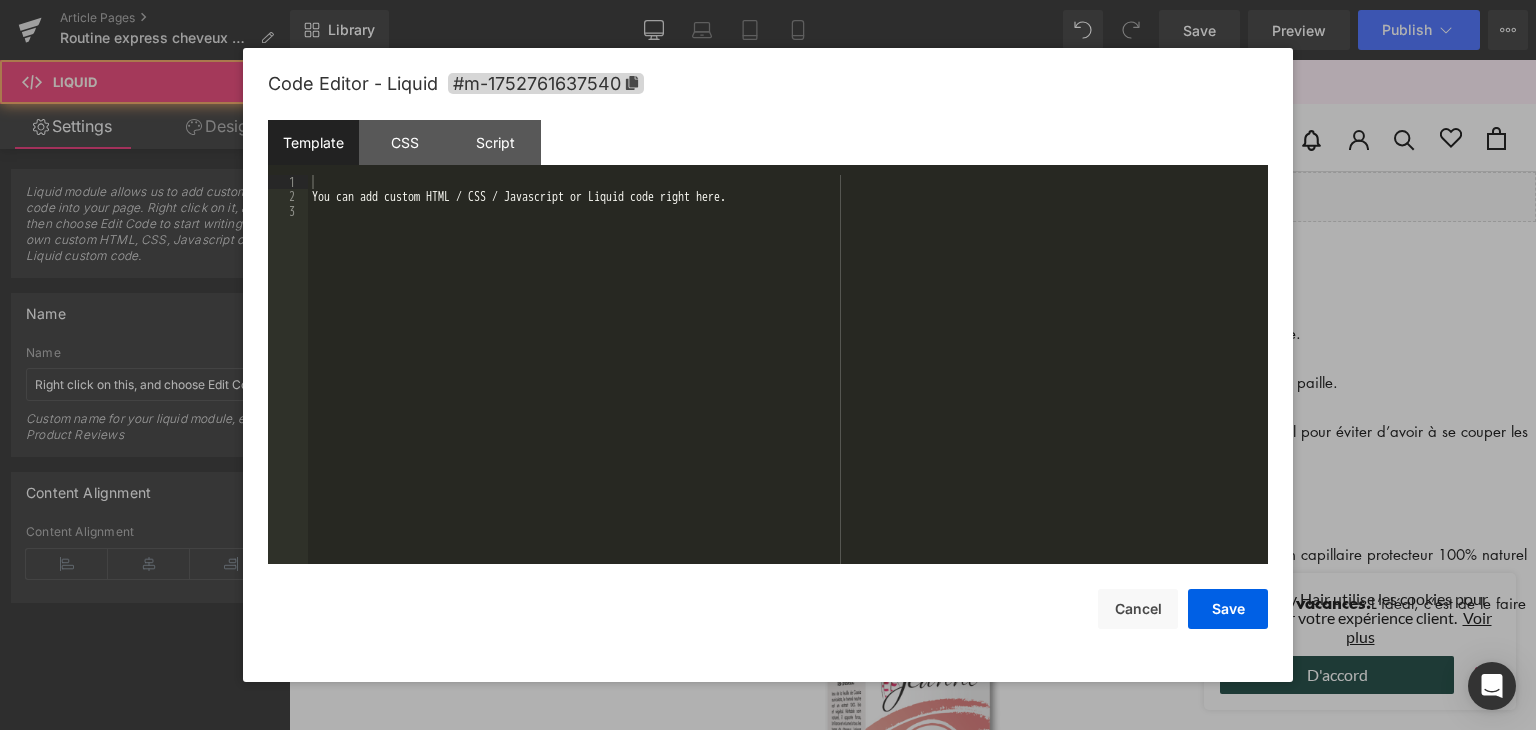 click on "You can add custom HTML / CSS / Javascript or Liquid code right here." at bounding box center (788, 384) 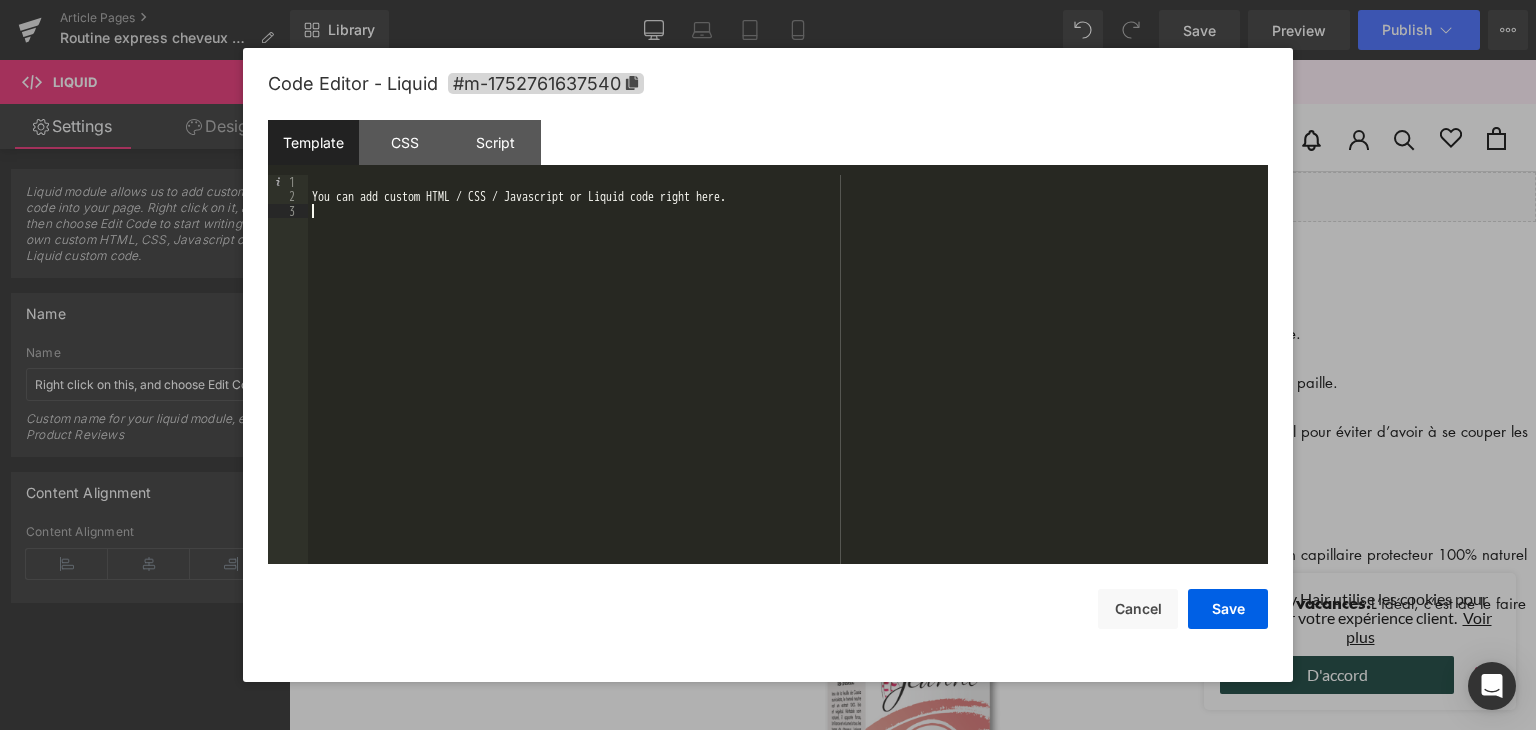 click on "You can add custom HTML / CSS / Javascript or Liquid code right here." at bounding box center [788, 384] 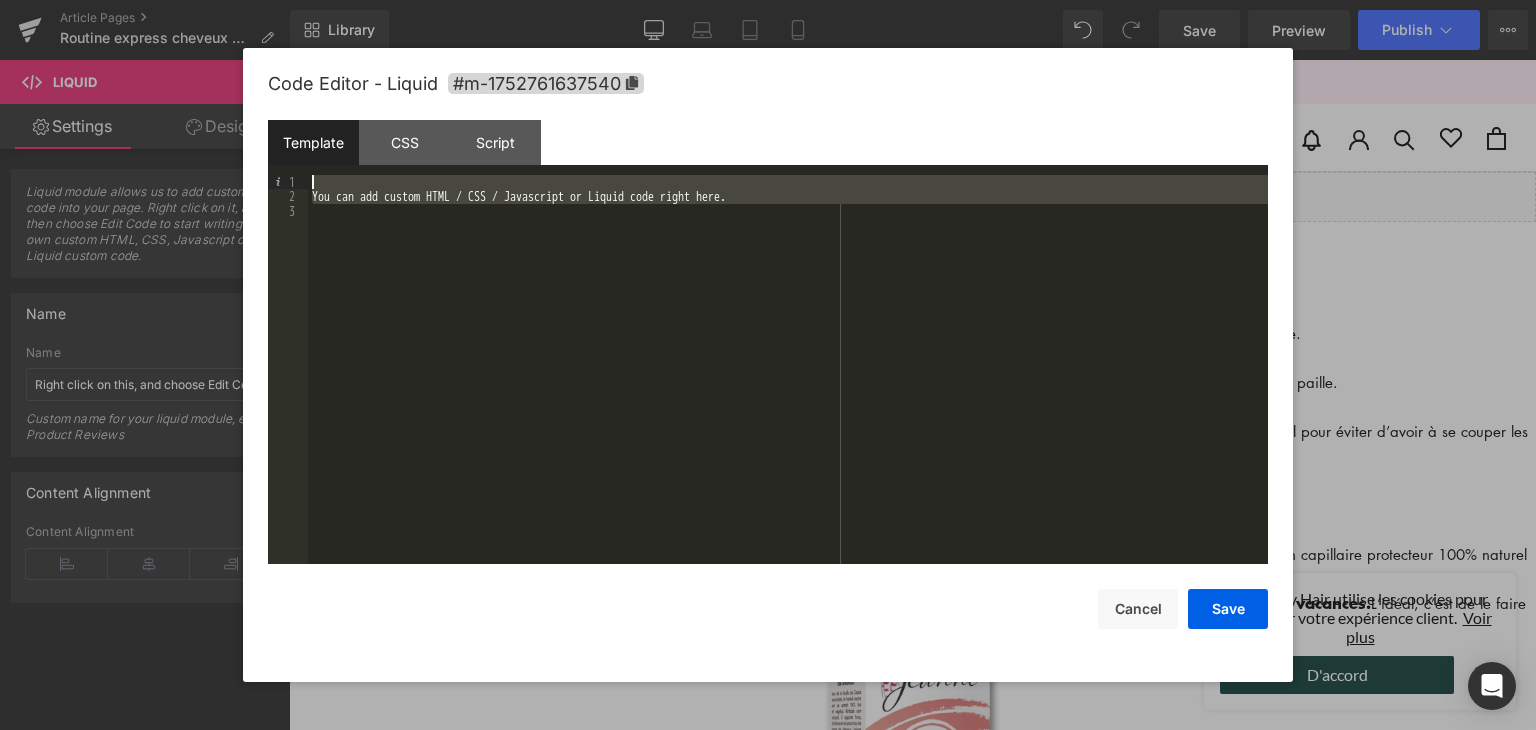 drag, startPoint x: 764, startPoint y: 309, endPoint x: 280, endPoint y: 162, distance: 505.831 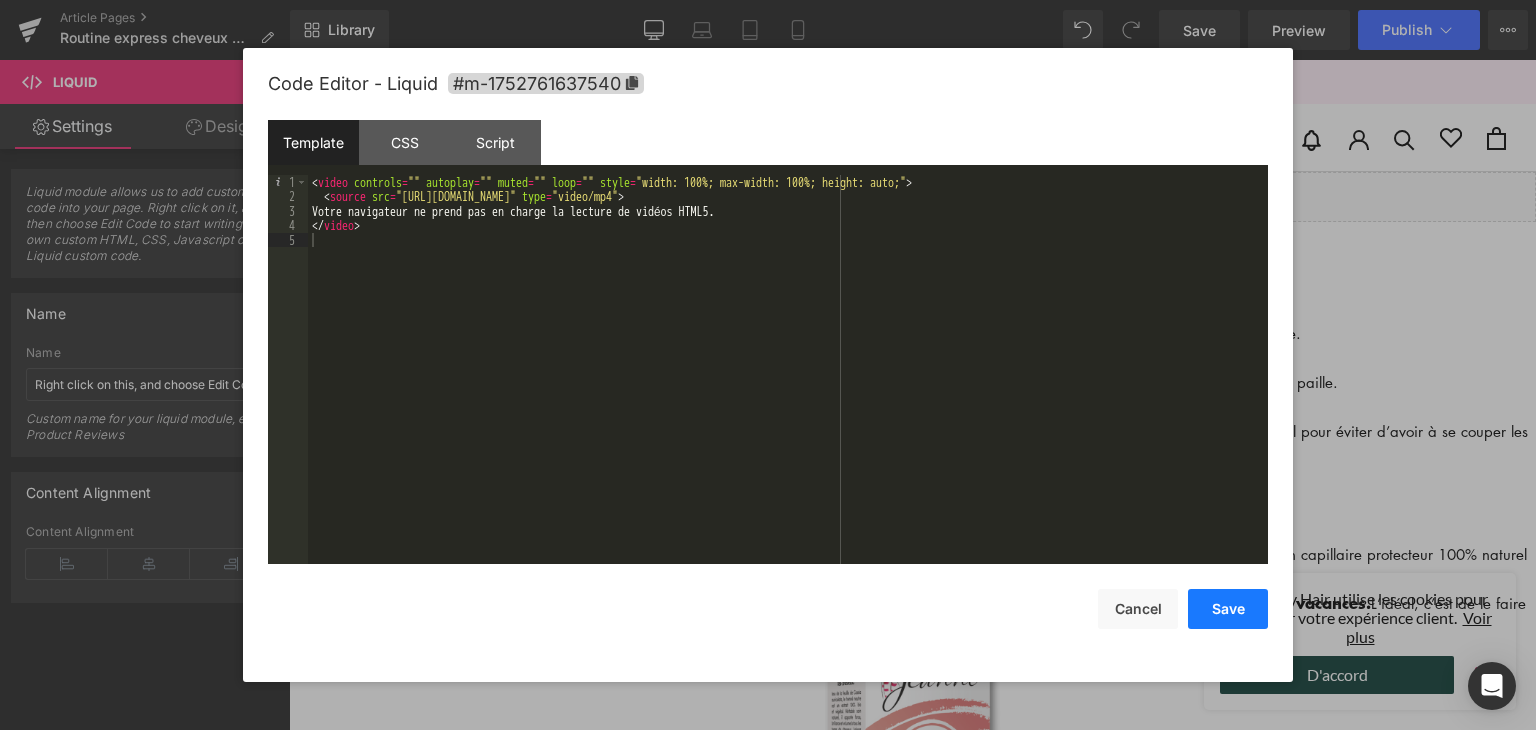 click on "Save" at bounding box center [1228, 609] 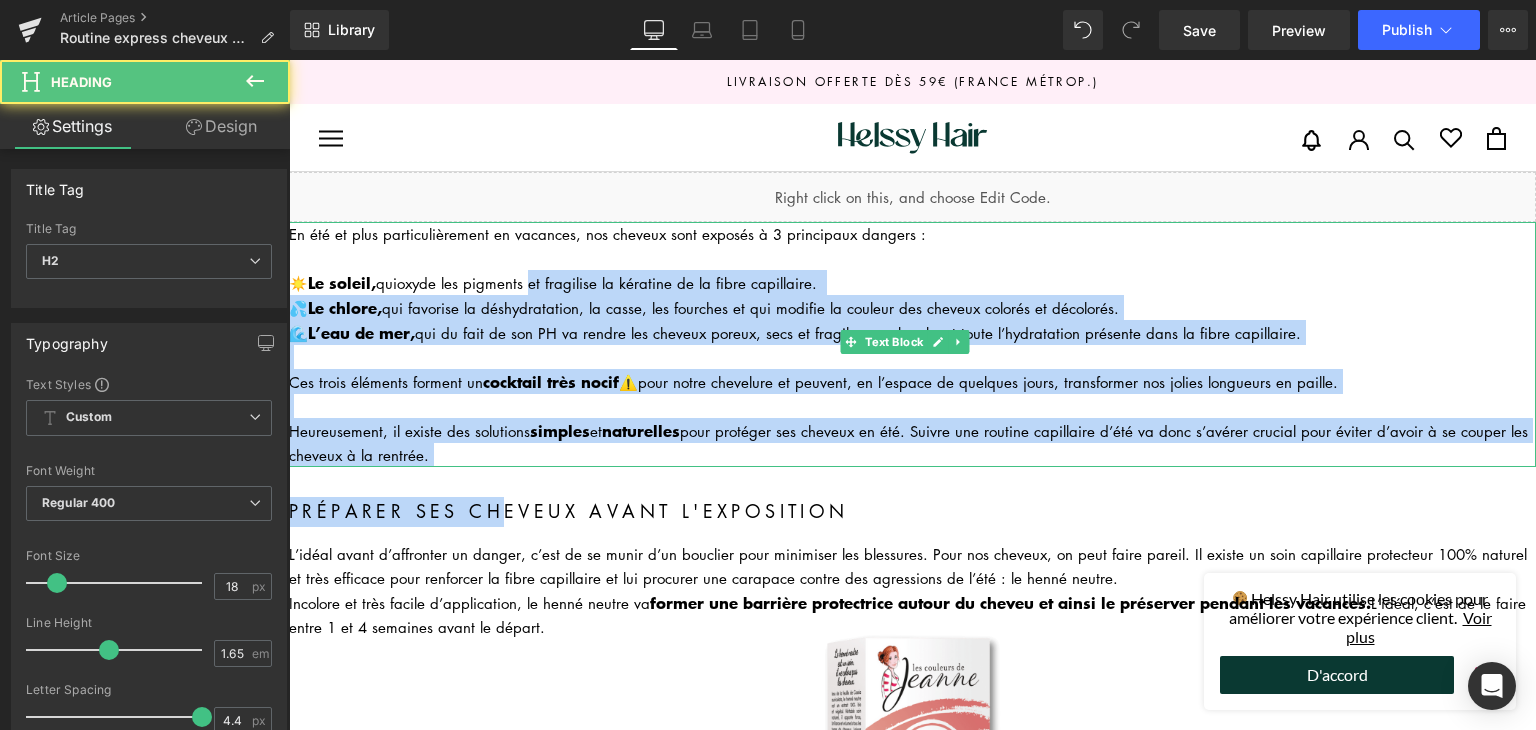 drag, startPoint x: 492, startPoint y: 505, endPoint x: 544, endPoint y: 398, distance: 118.966385 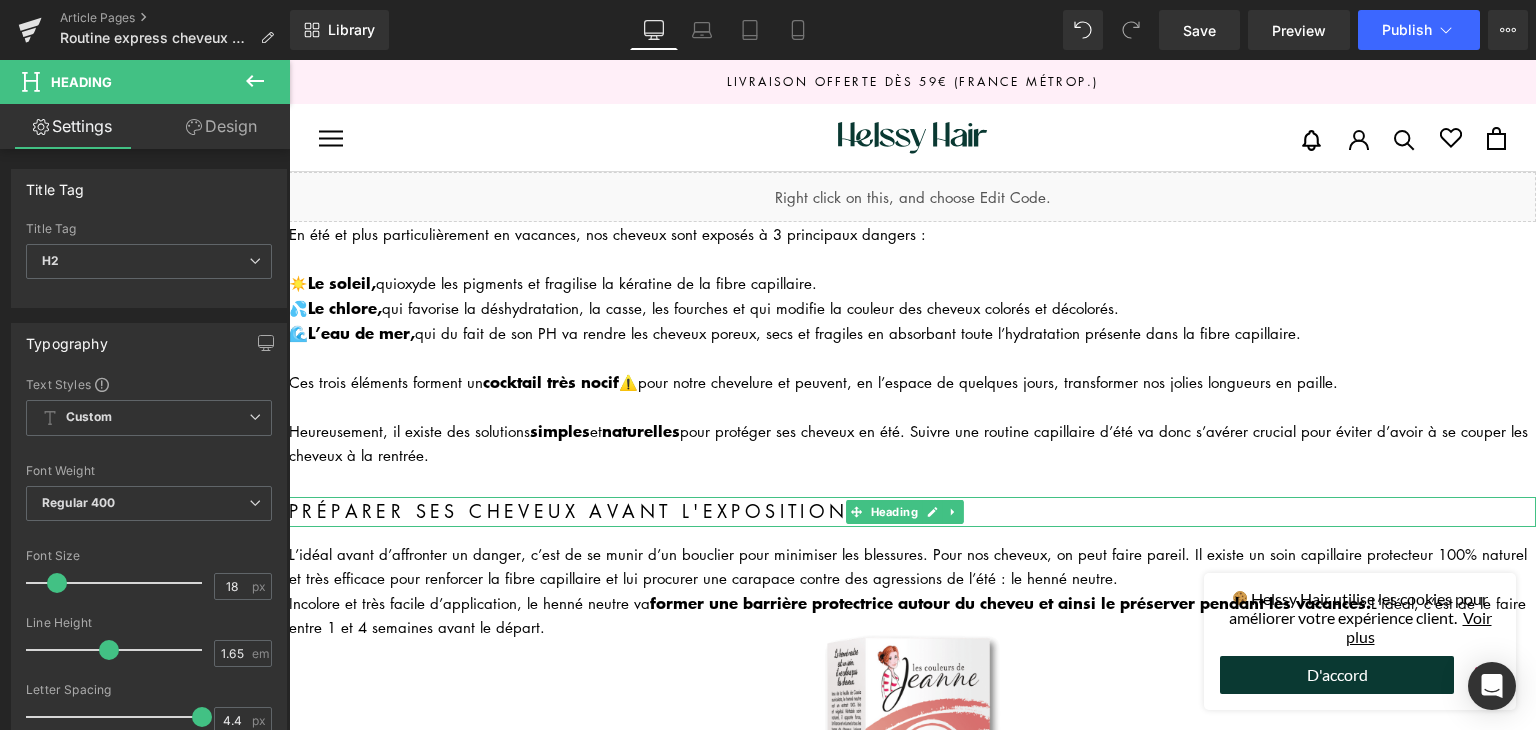 click on "Préparer ses cheveux avant l'exposition" at bounding box center (912, 512) 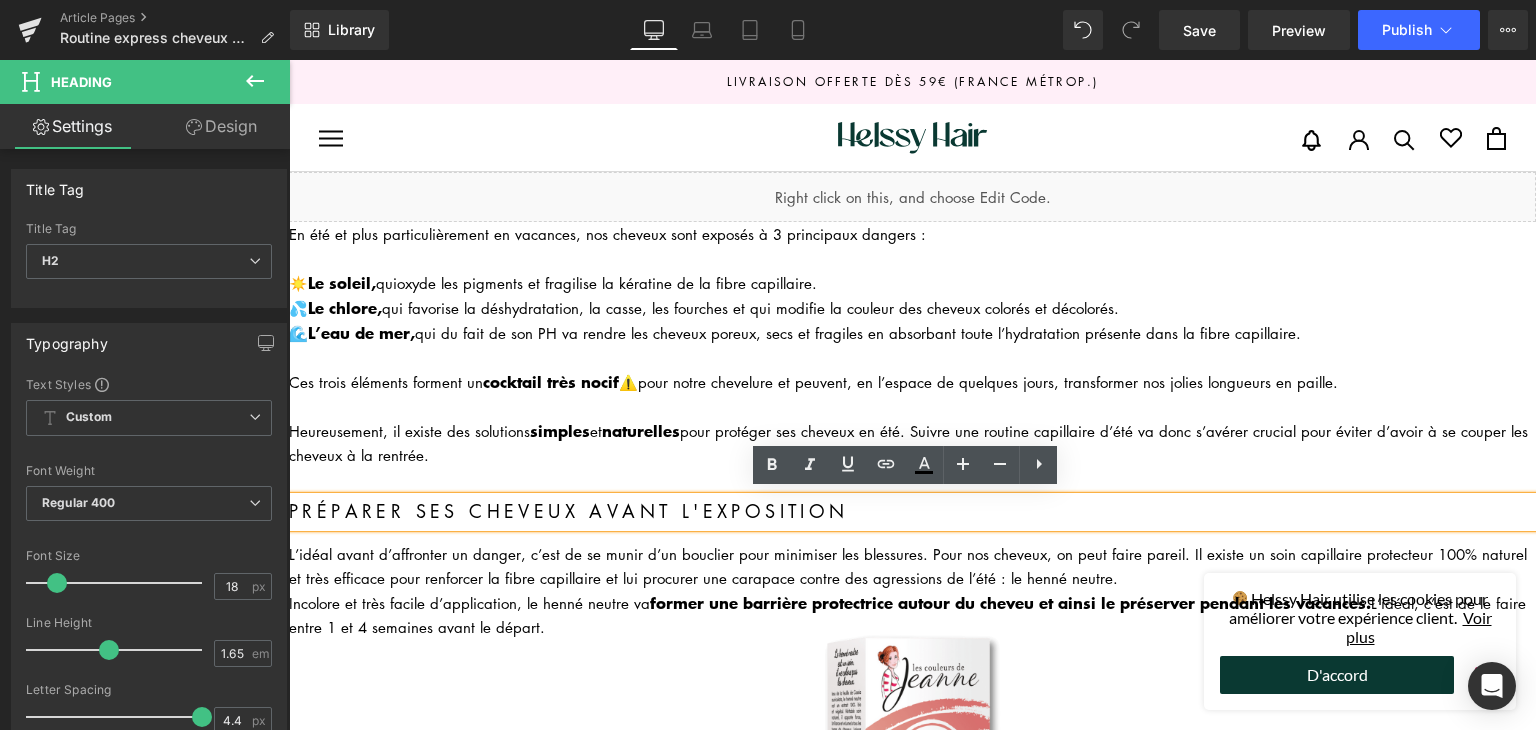 click on "Préparer ses cheveux avant l'exposition" at bounding box center (912, 512) 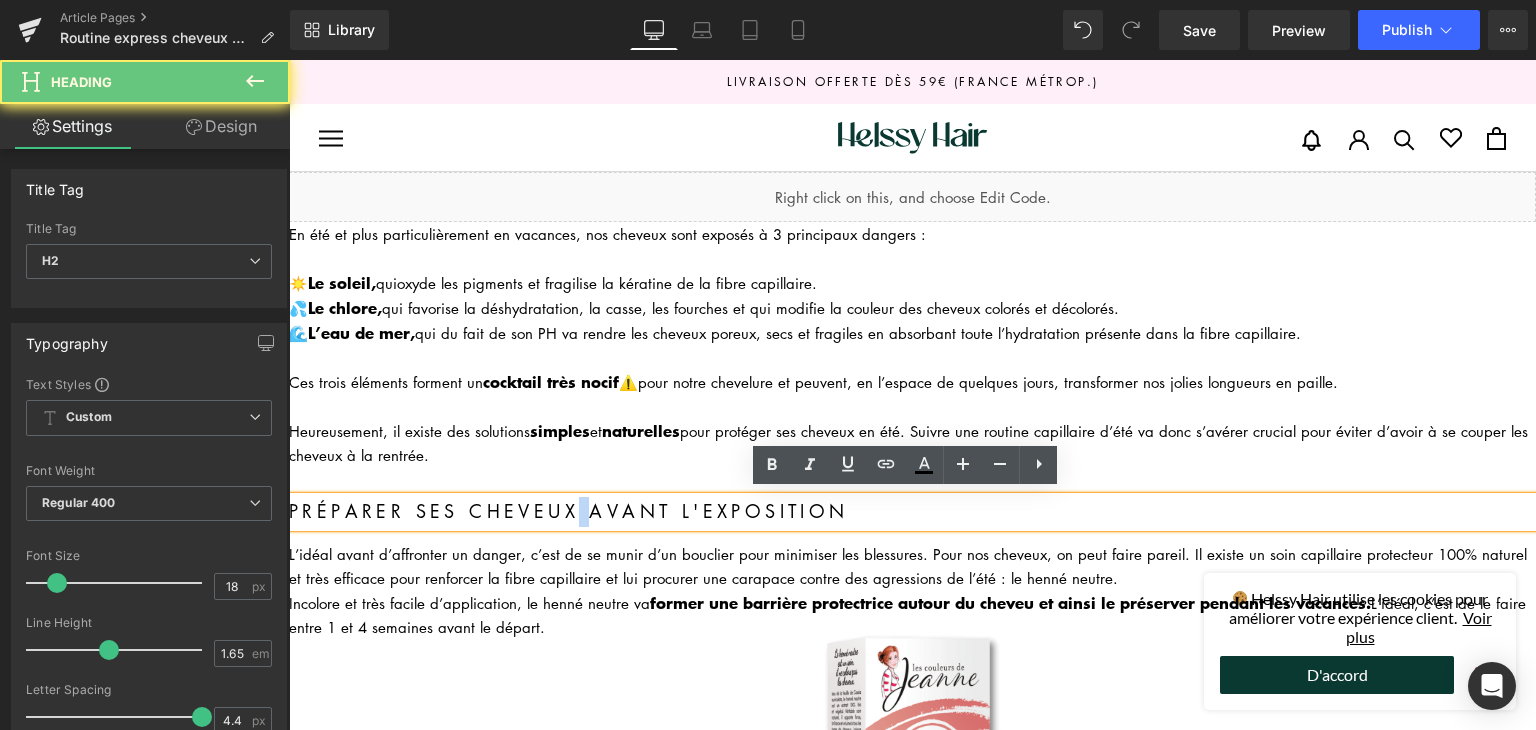 click on "Préparer ses cheveux avant l'exposition" at bounding box center (912, 512) 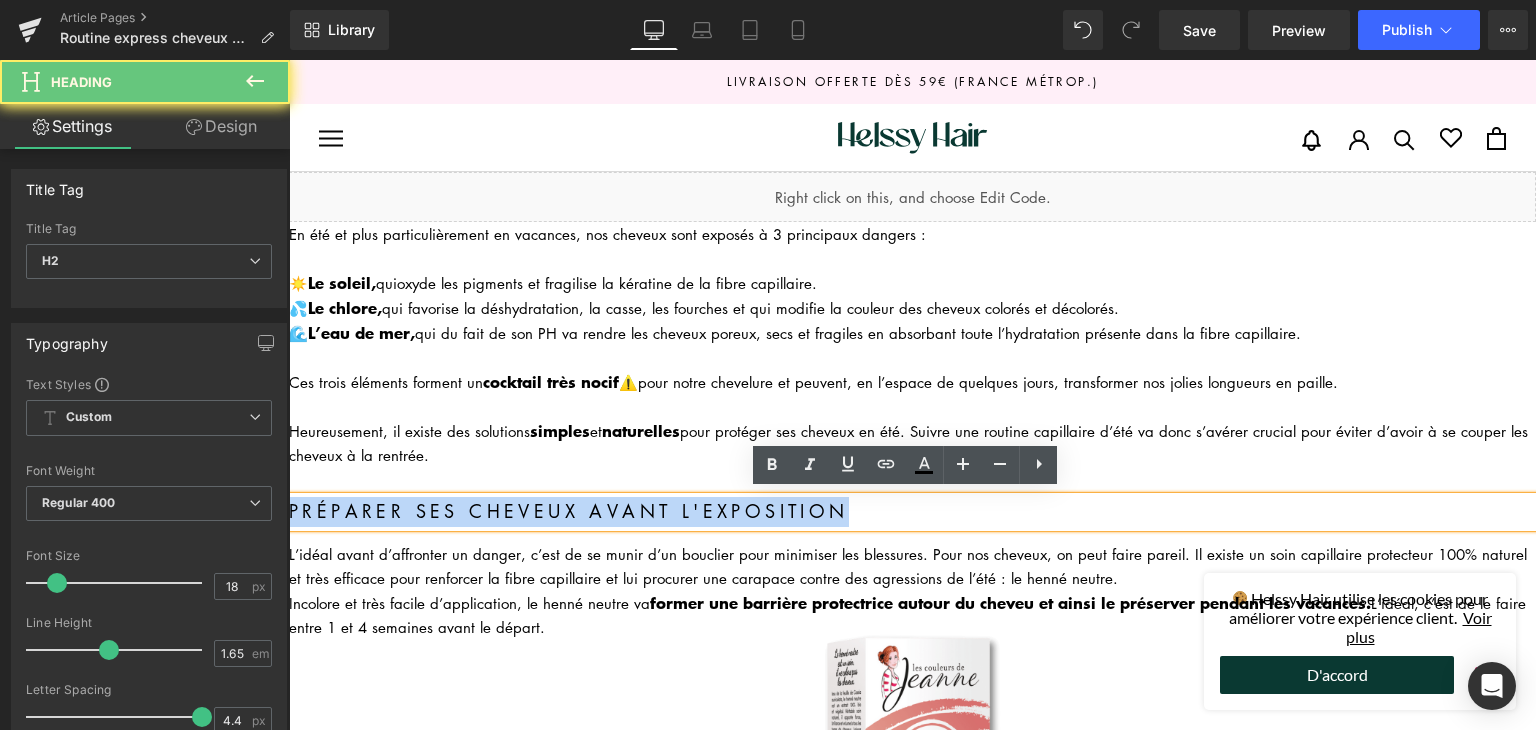 click on "Préparer ses cheveux avant l'exposition" at bounding box center [912, 512] 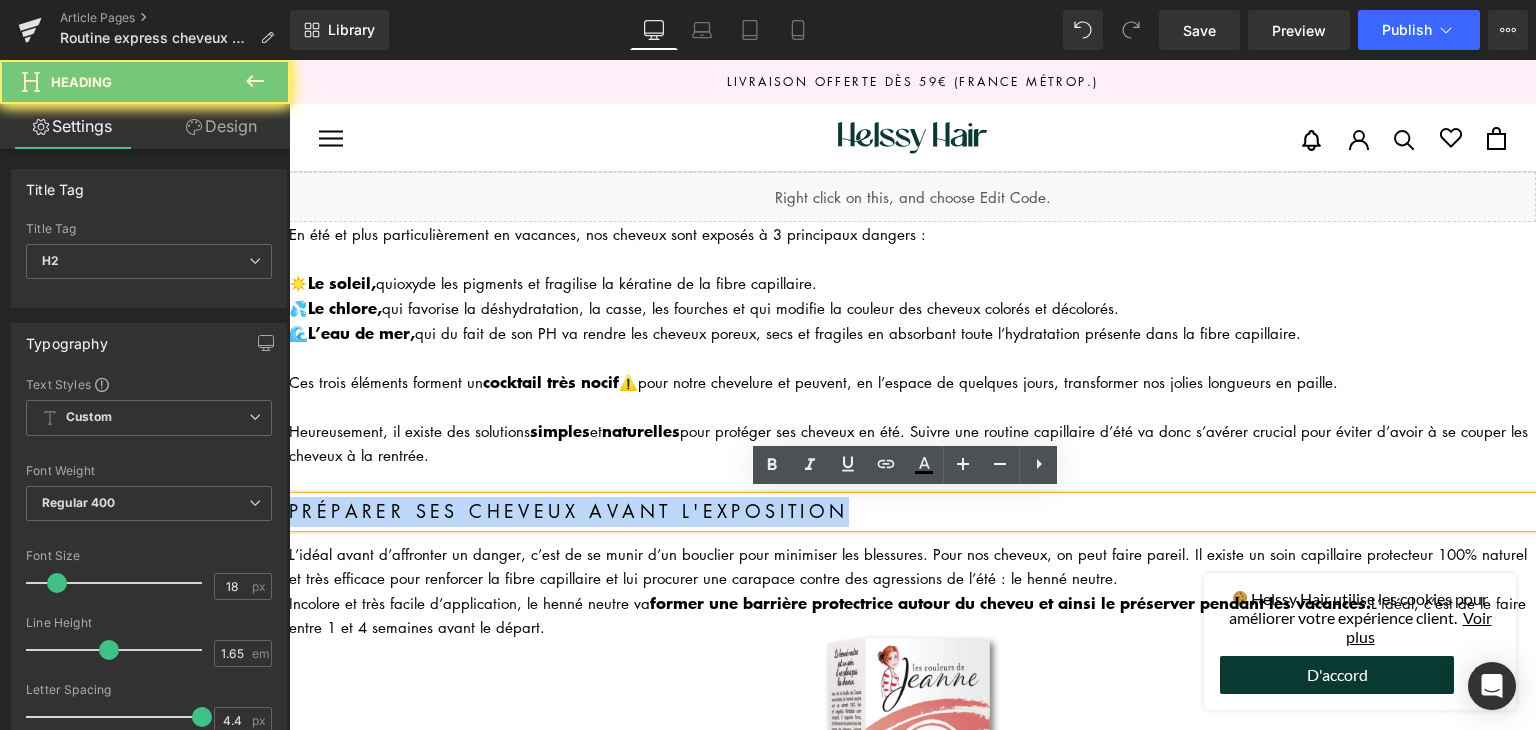 paste 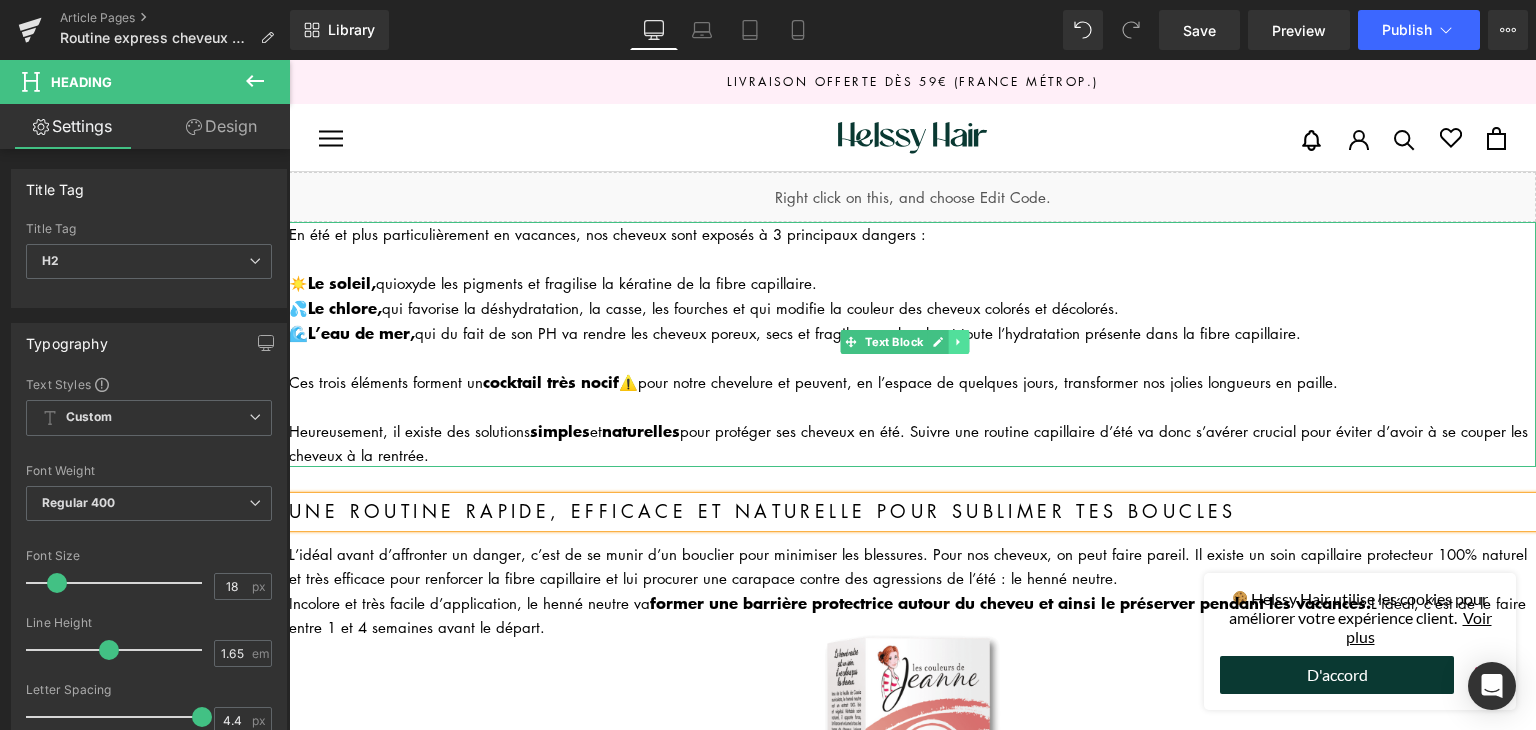 click 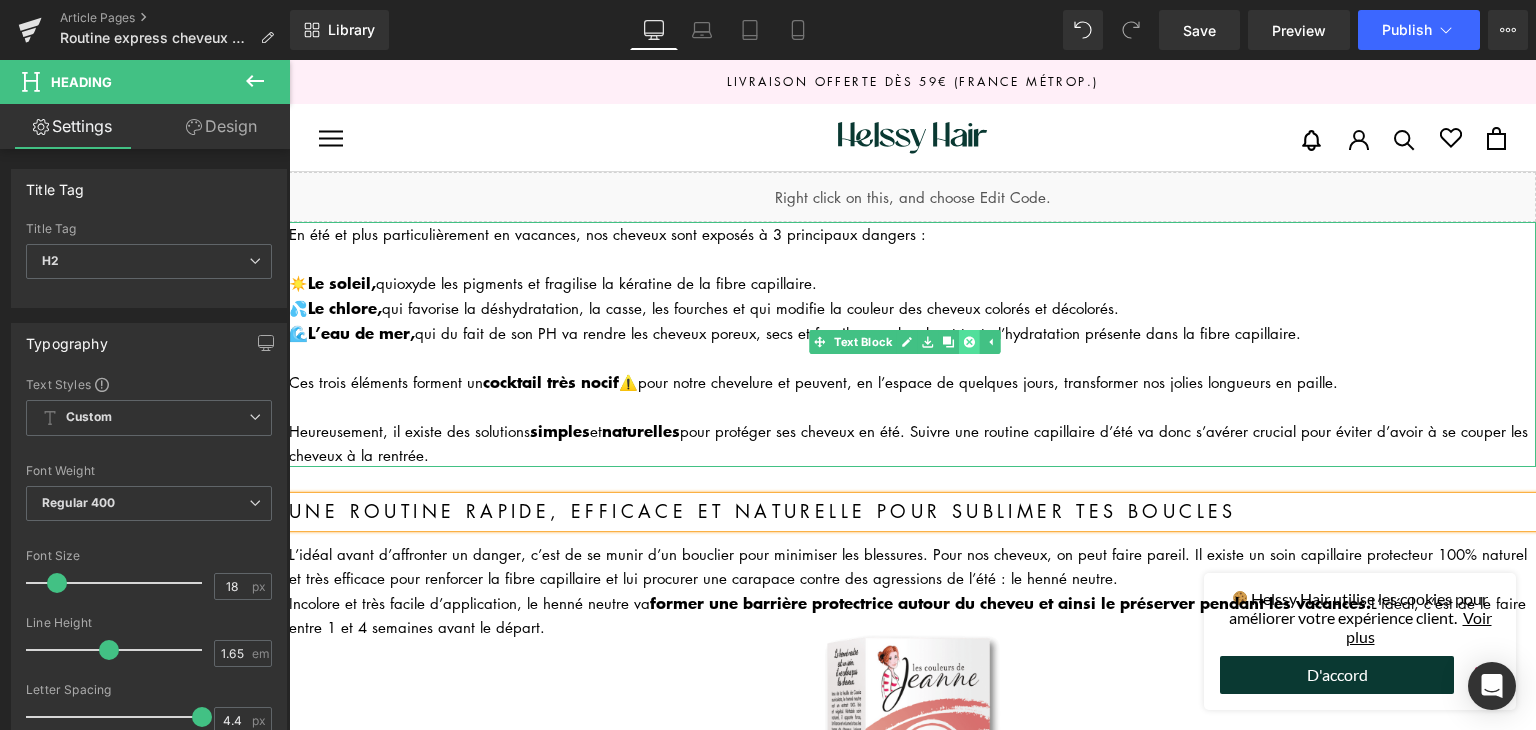 click at bounding box center [969, 342] 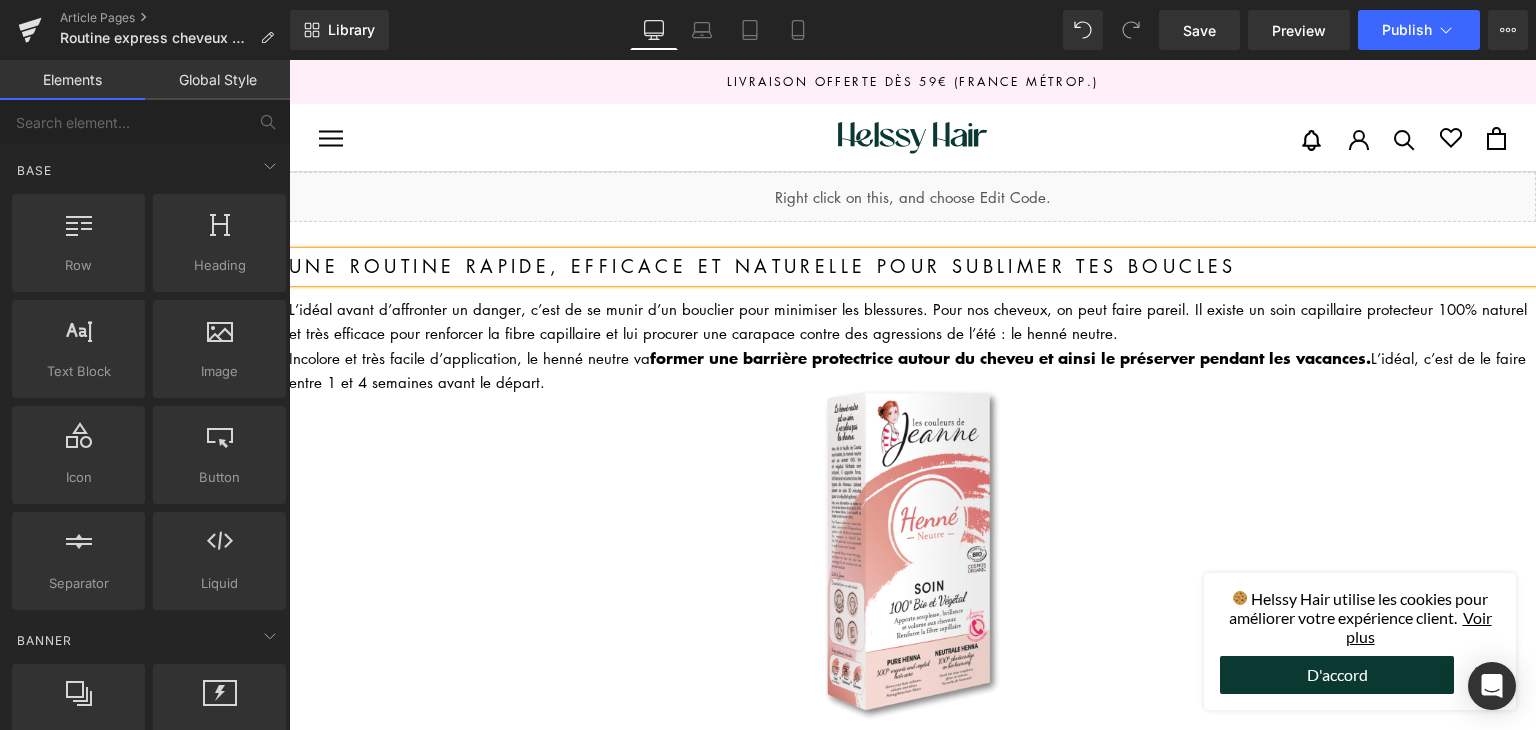 click on "L’idéal avant d’affronter un danger, c’est de se munir d’un bouclier pour minimiser les blessures. Pour nos cheveux, on peut faire pareil. Il existe un soin capillaire protecteur 100% naturel et très efficace pour renforcer la fibre capillaire et lui procurer une carapace contre des agressions de l’été : le henné neutre." at bounding box center [912, 321] 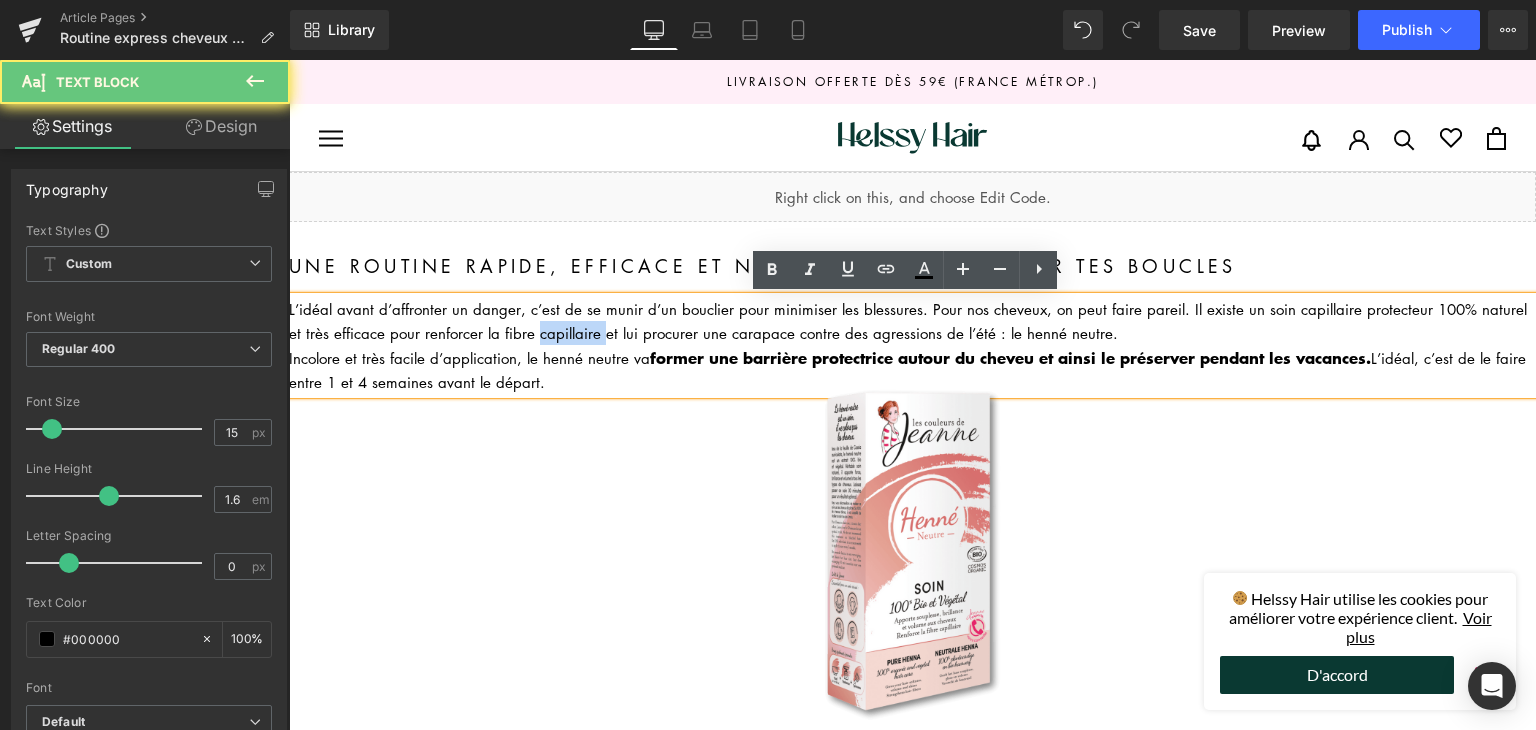 click on "L’idéal avant d’affronter un danger, c’est de se munir d’un bouclier pour minimiser les blessures. Pour nos cheveux, on peut faire pareil. Il existe un soin capillaire protecteur 100% naturel et très efficace pour renforcer la fibre capillaire et lui procurer une carapace contre des agressions de l’été : le henné neutre." at bounding box center [912, 321] 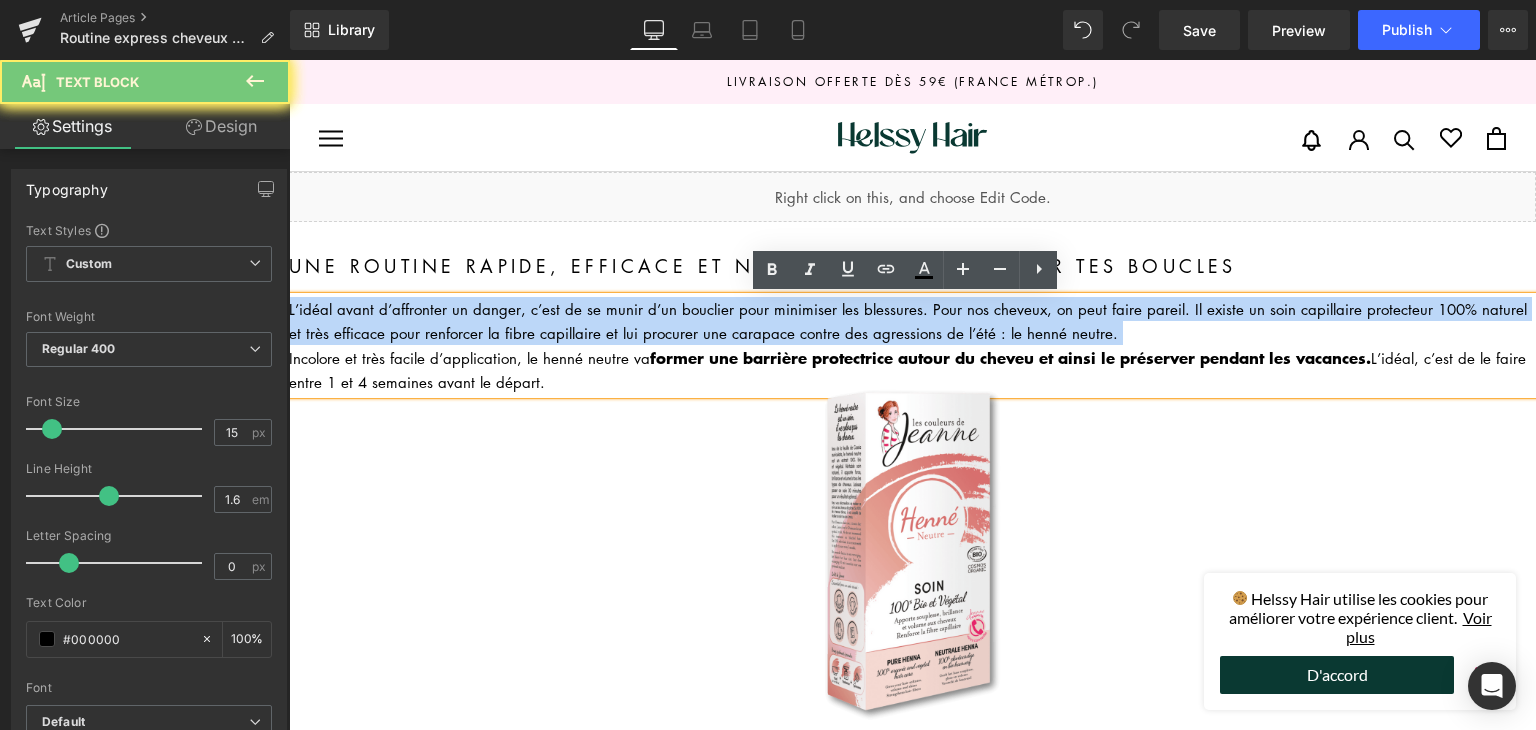 click on "L’idéal avant d’affronter un danger, c’est de se munir d’un bouclier pour minimiser les blessures. Pour nos cheveux, on peut faire pareil. Il existe un soin capillaire protecteur 100% naturel et très efficace pour renforcer la fibre capillaire et lui procurer une carapace contre des agressions de l’été : le henné neutre." at bounding box center (912, 321) 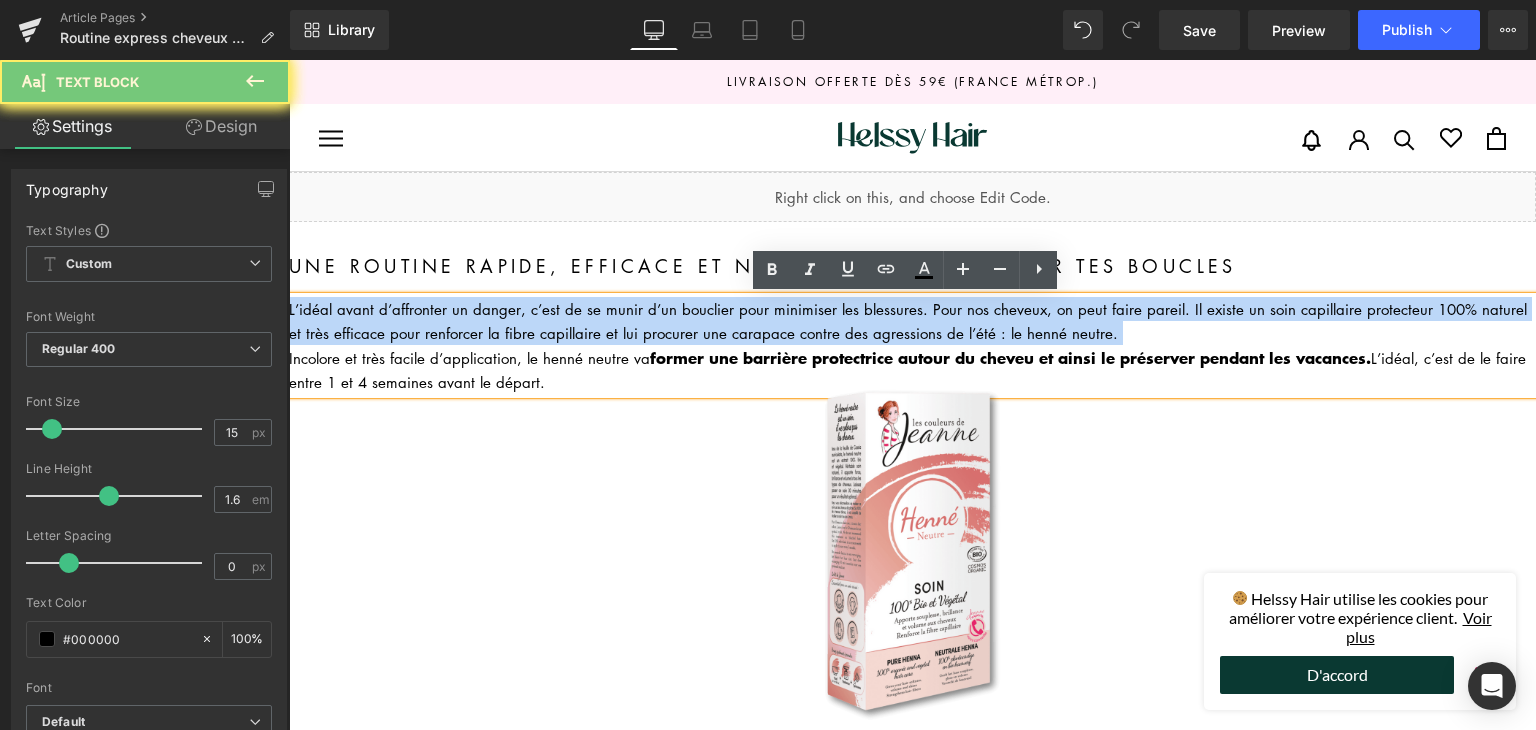 click on "L’idéal avant d’affronter un danger, c’est de se munir d’un bouclier pour minimiser les blessures. Pour nos cheveux, on peut faire pareil. Il existe un soin capillaire protecteur 100% naturel et très efficace pour renforcer la fibre capillaire et lui procurer une carapace contre des agressions de l’été : le henné neutre." at bounding box center (912, 321) 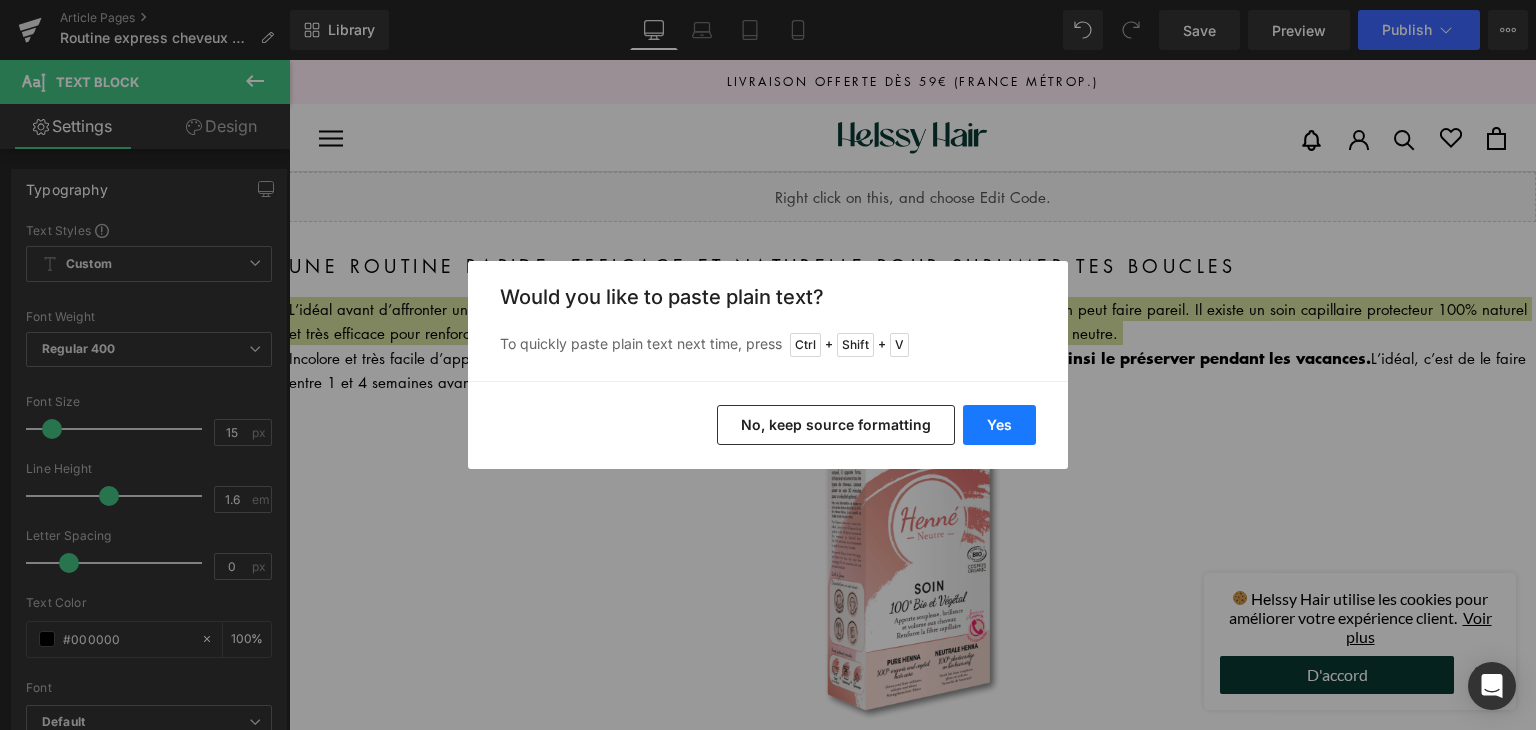 click on "Yes" at bounding box center (999, 425) 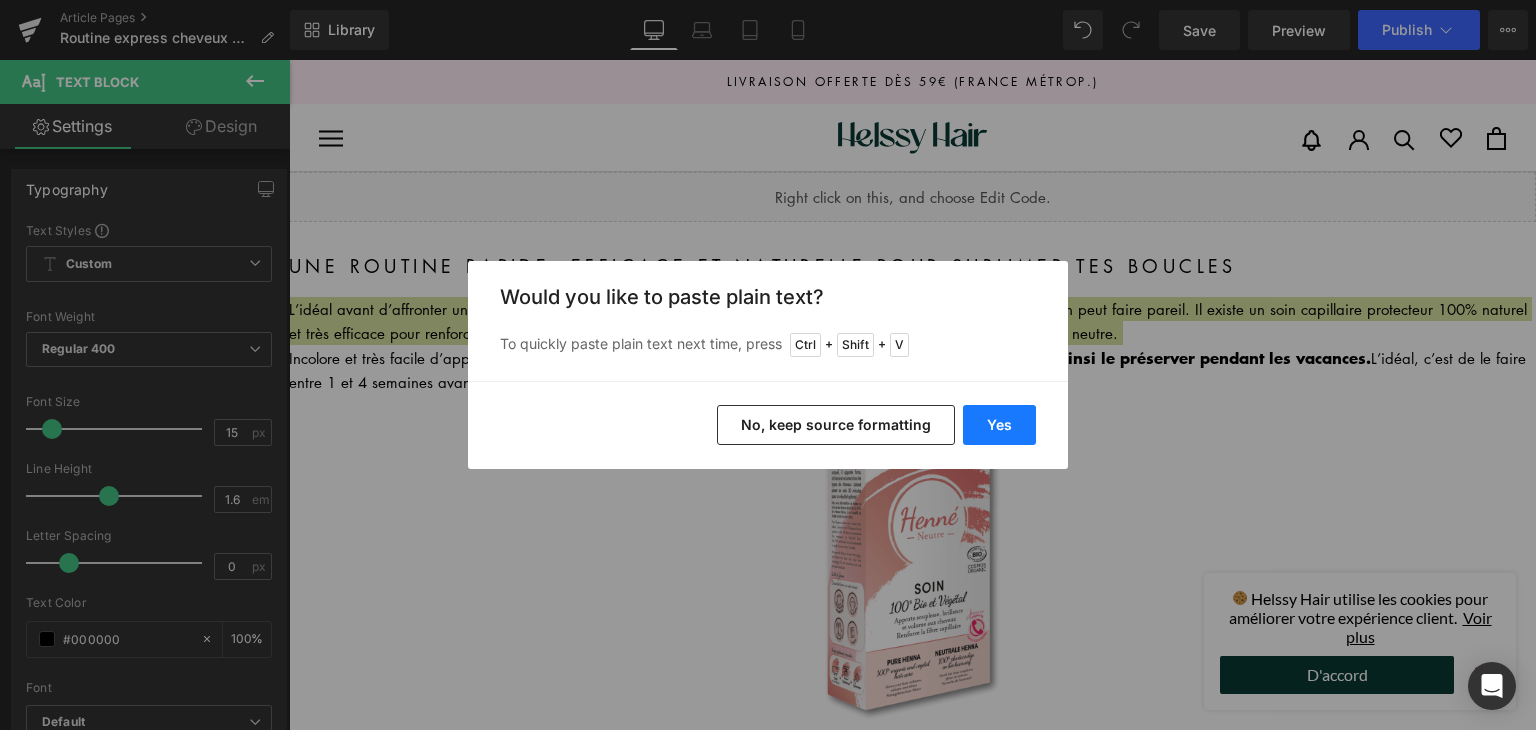 type 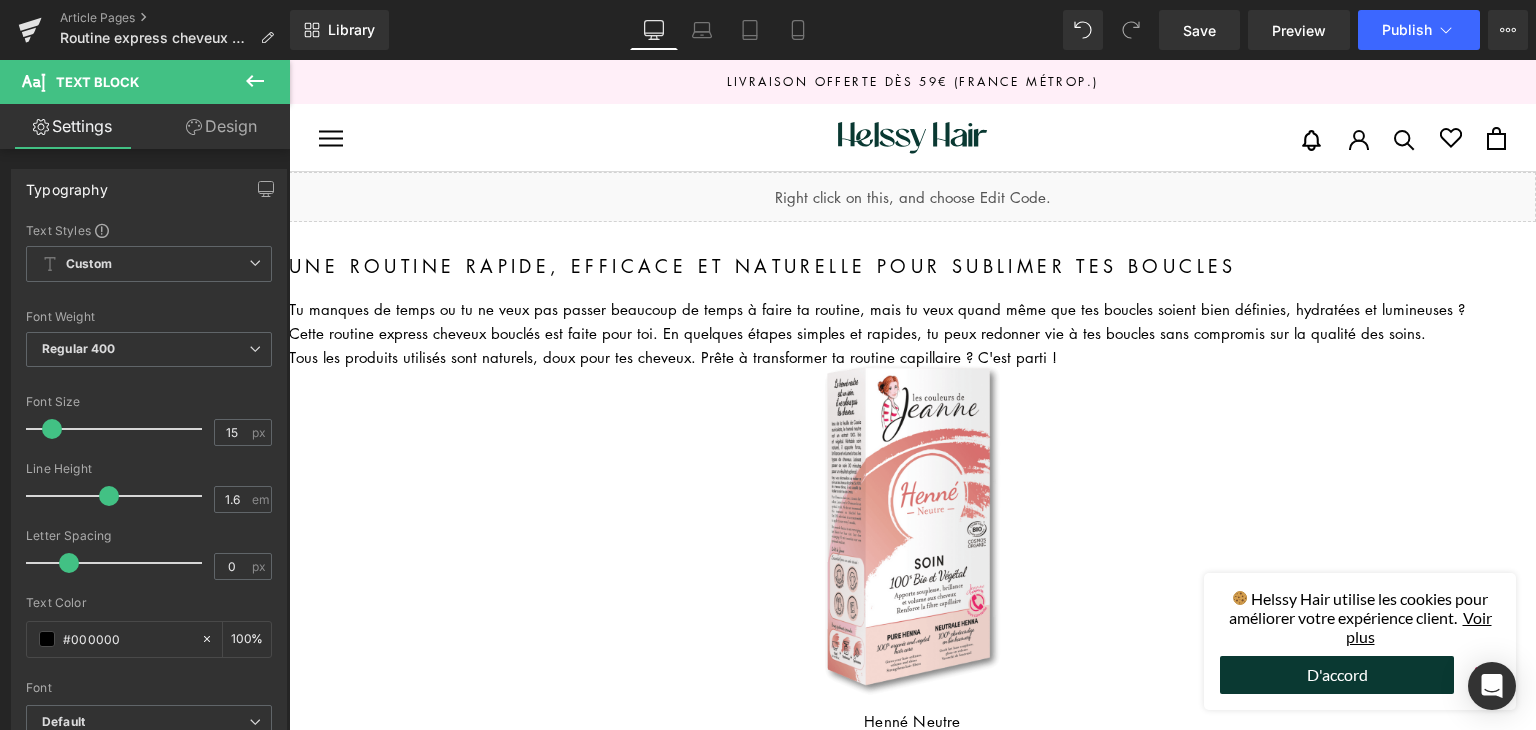 click at bounding box center [513, 574] 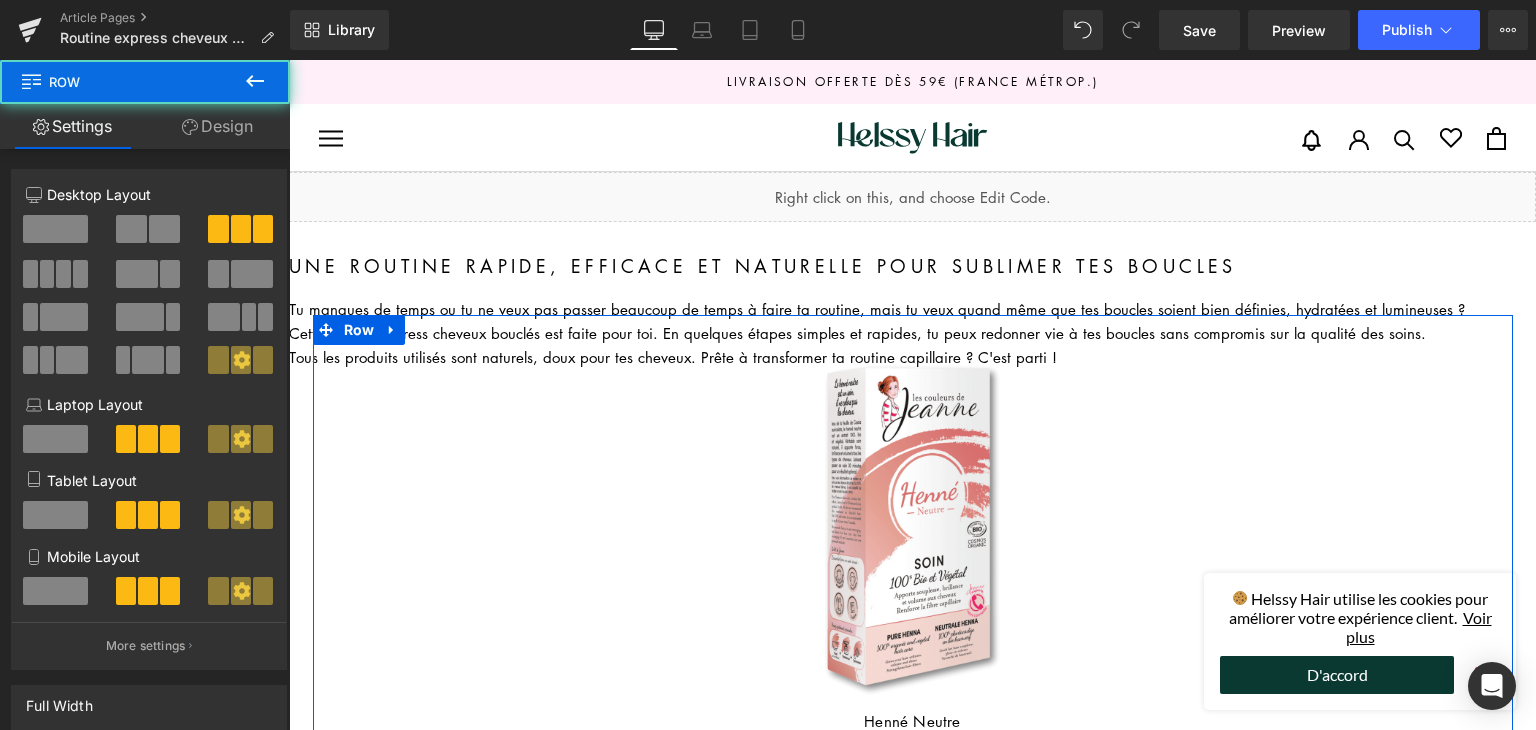click at bounding box center (513, 574) 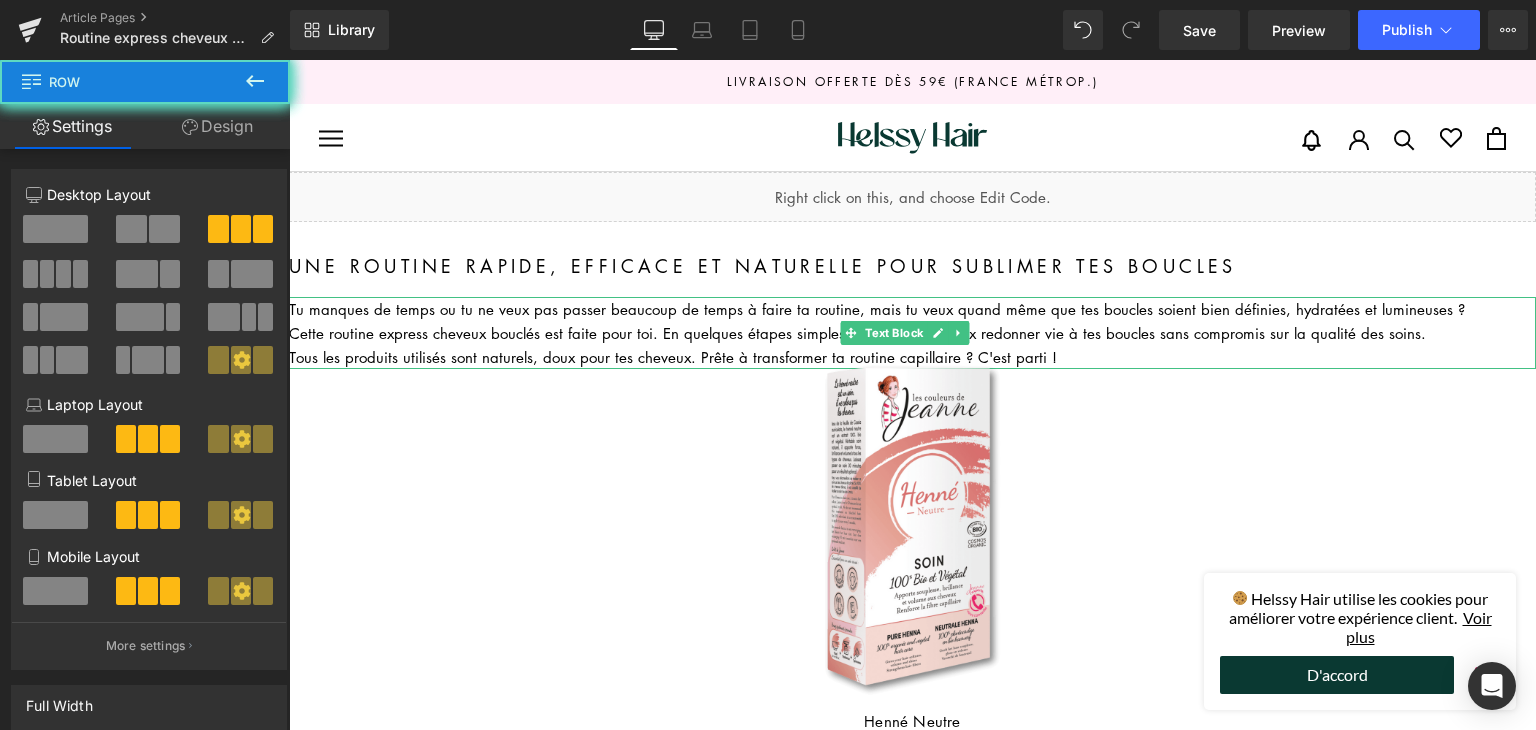 click on "Tu manques de temps ou tu ne veux pas passer beaucoup de temps à faire ta routine, mais tu veux quand même que tes boucles soient bien définies, hydratées et lumineuses ?" at bounding box center [912, 309] 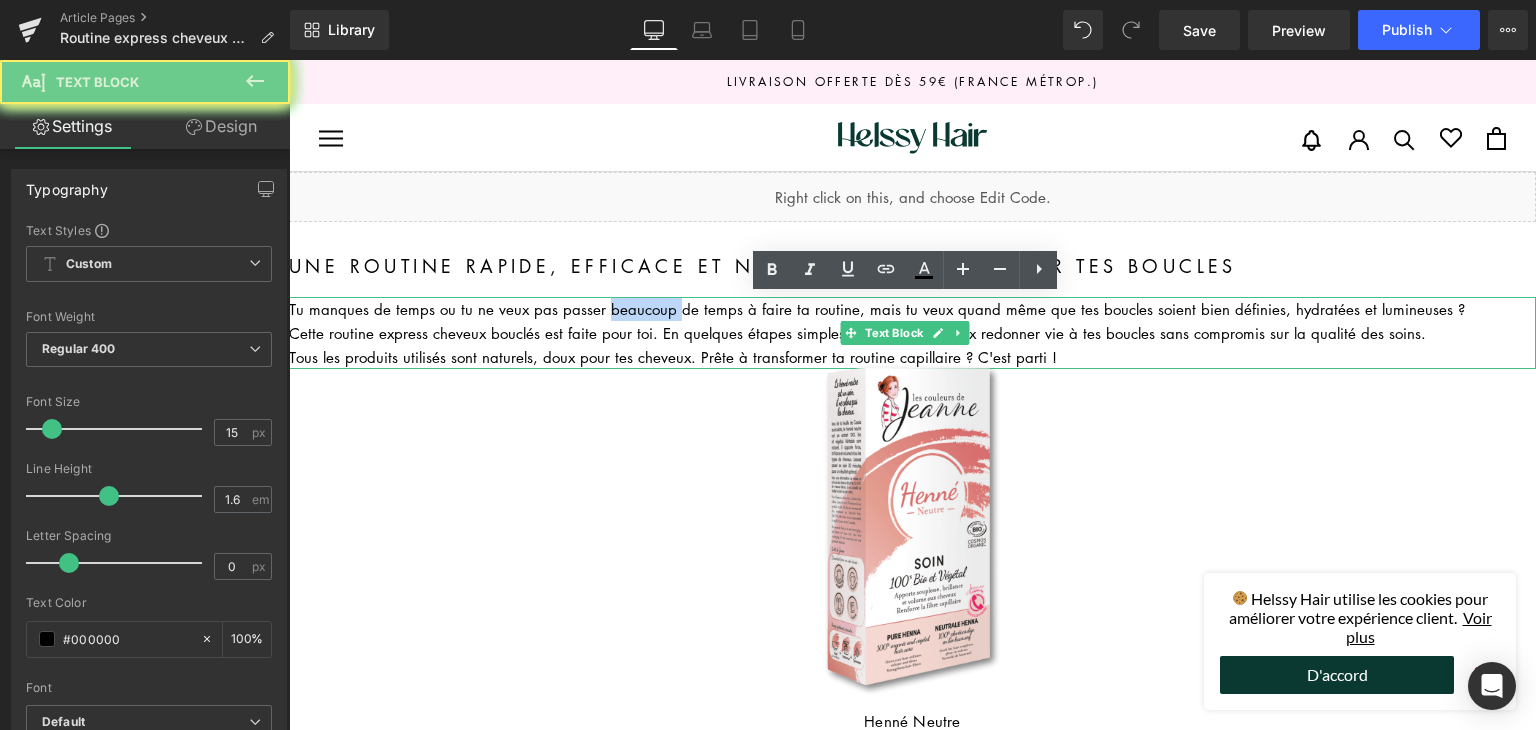click on "Tu manques de temps ou tu ne veux pas passer beaucoup de temps à faire ta routine, mais tu veux quand même que tes boucles soient bien définies, hydratées et lumineuses ?" at bounding box center (912, 309) 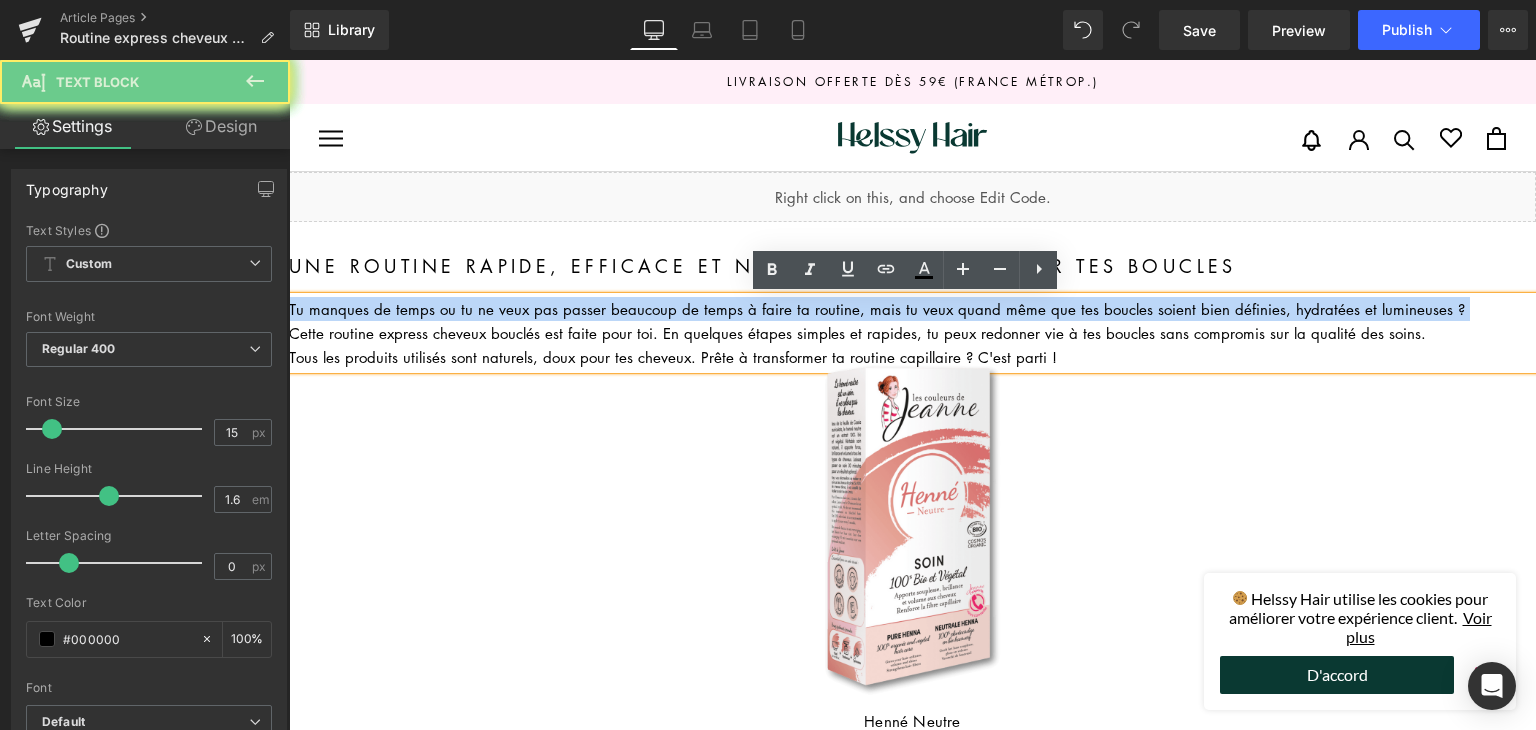 click on "Tu manques de temps ou tu ne veux pas passer beaucoup de temps à faire ta routine, mais tu veux quand même que tes boucles soient bien définies, hydratées et lumineuses ?" at bounding box center [912, 309] 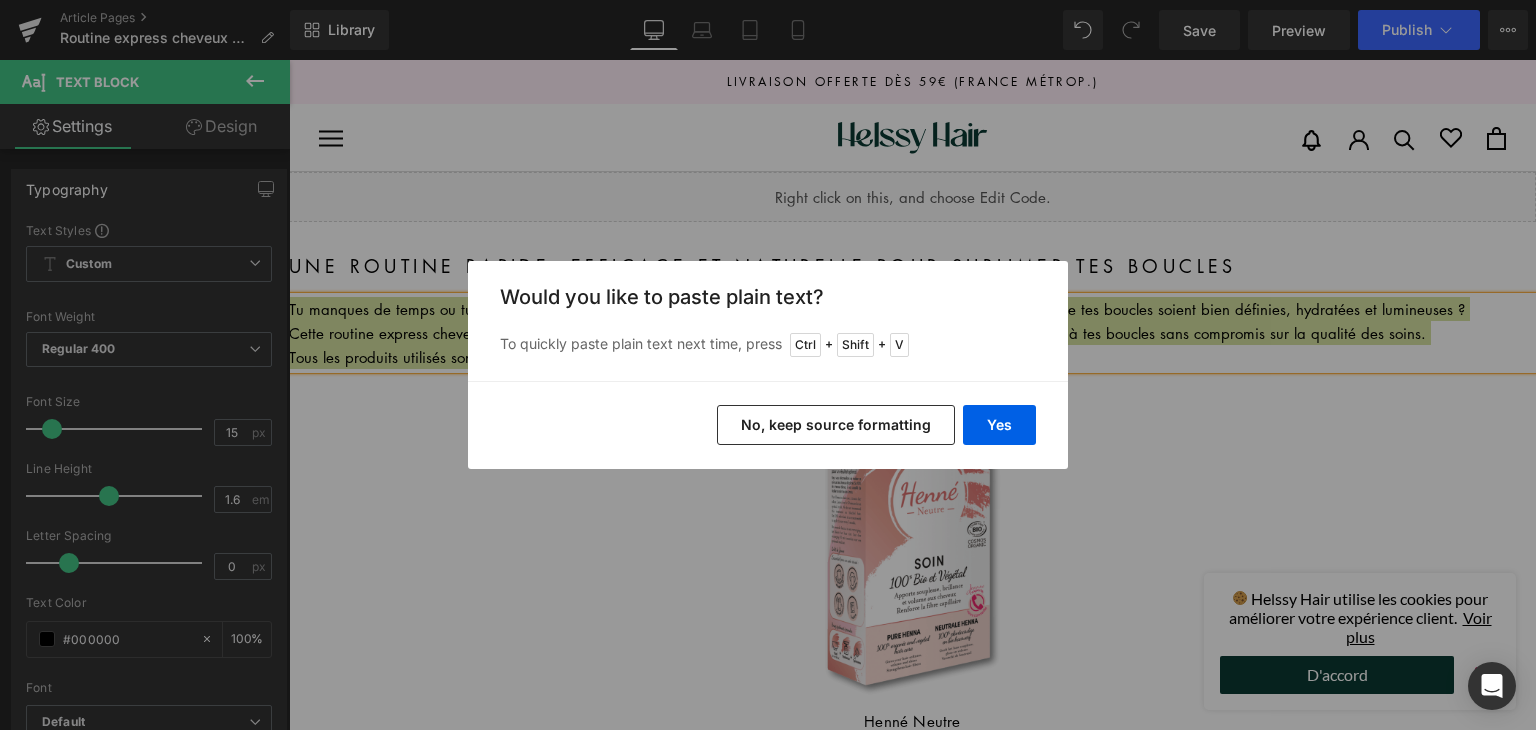 click on "No, keep source formatting" at bounding box center [836, 425] 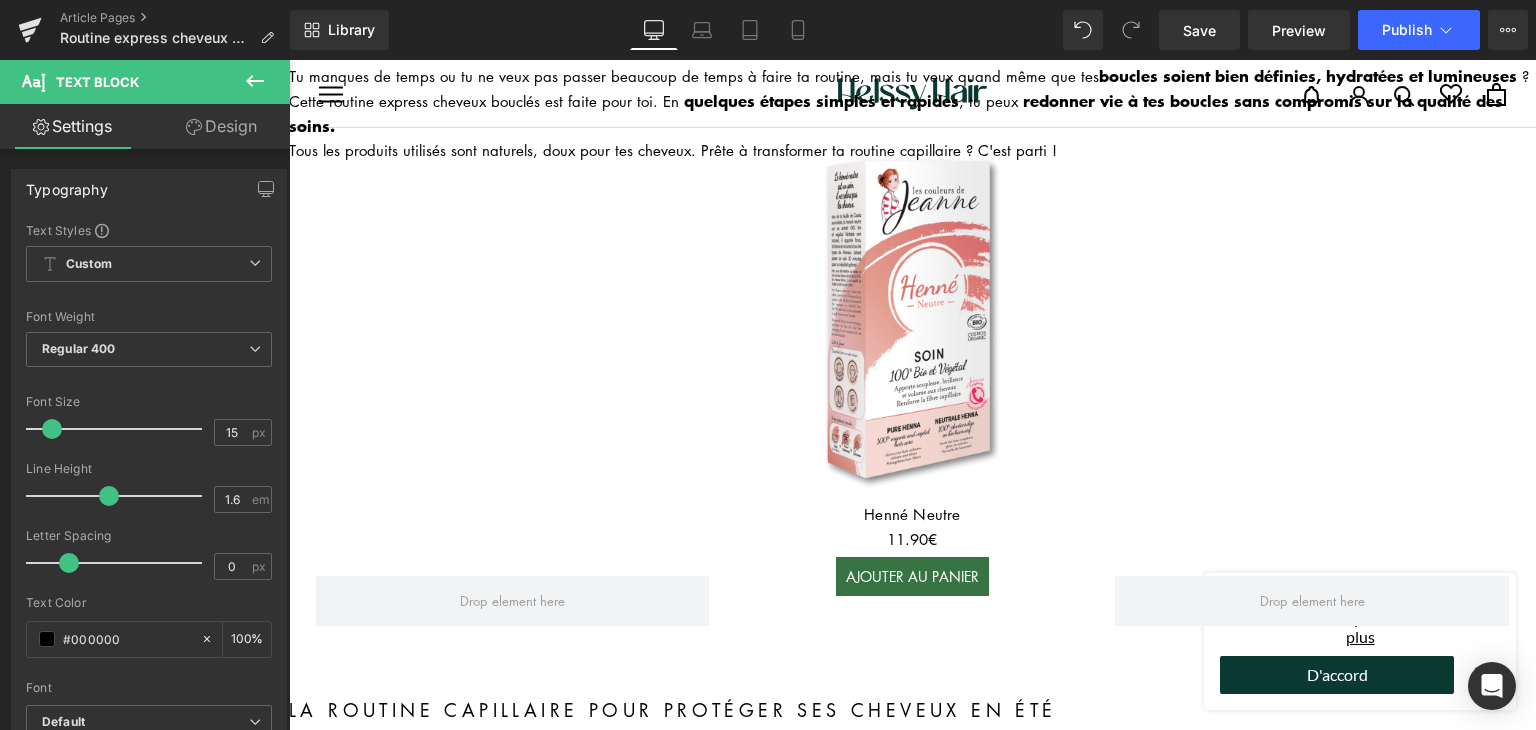 scroll, scrollTop: 200, scrollLeft: 0, axis: vertical 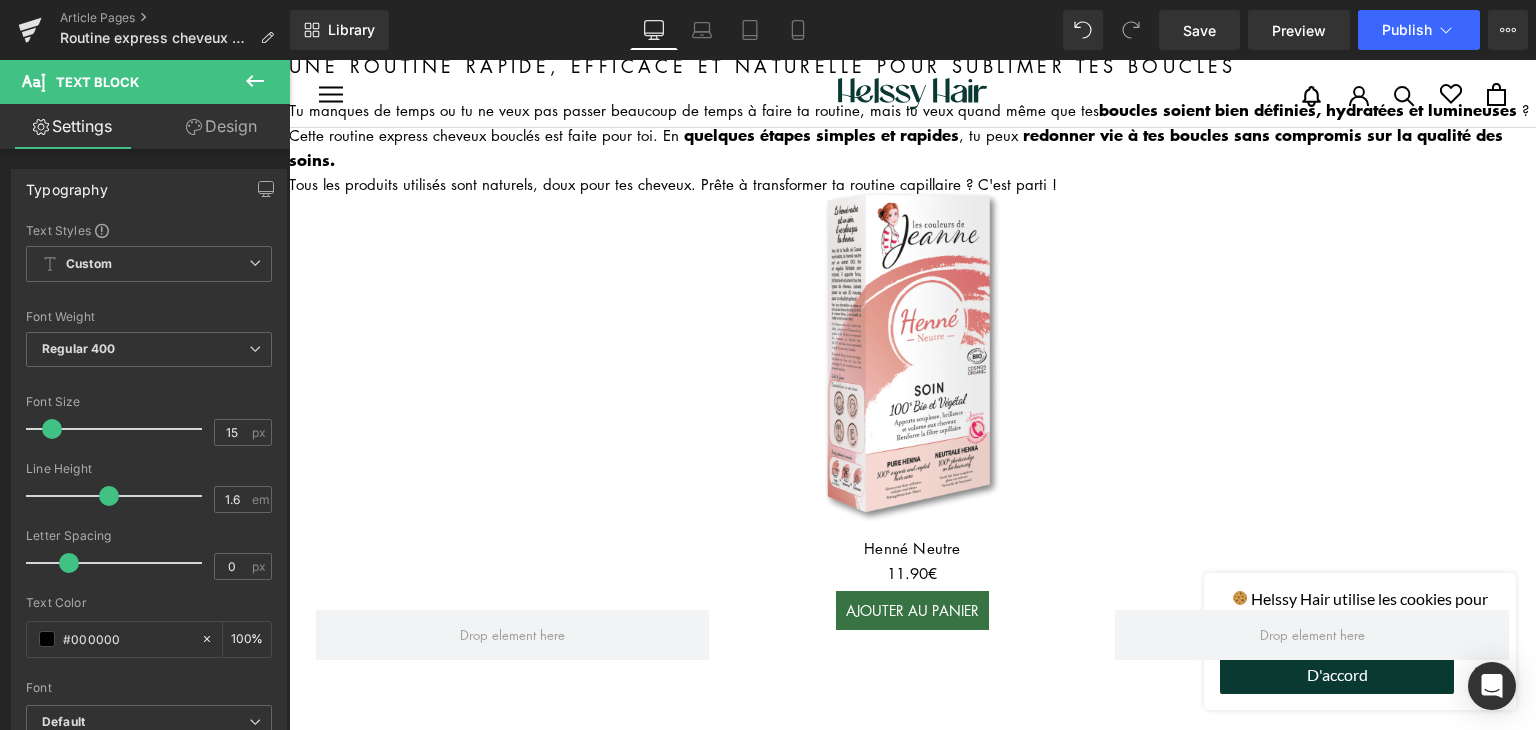 click at bounding box center [912, 359] 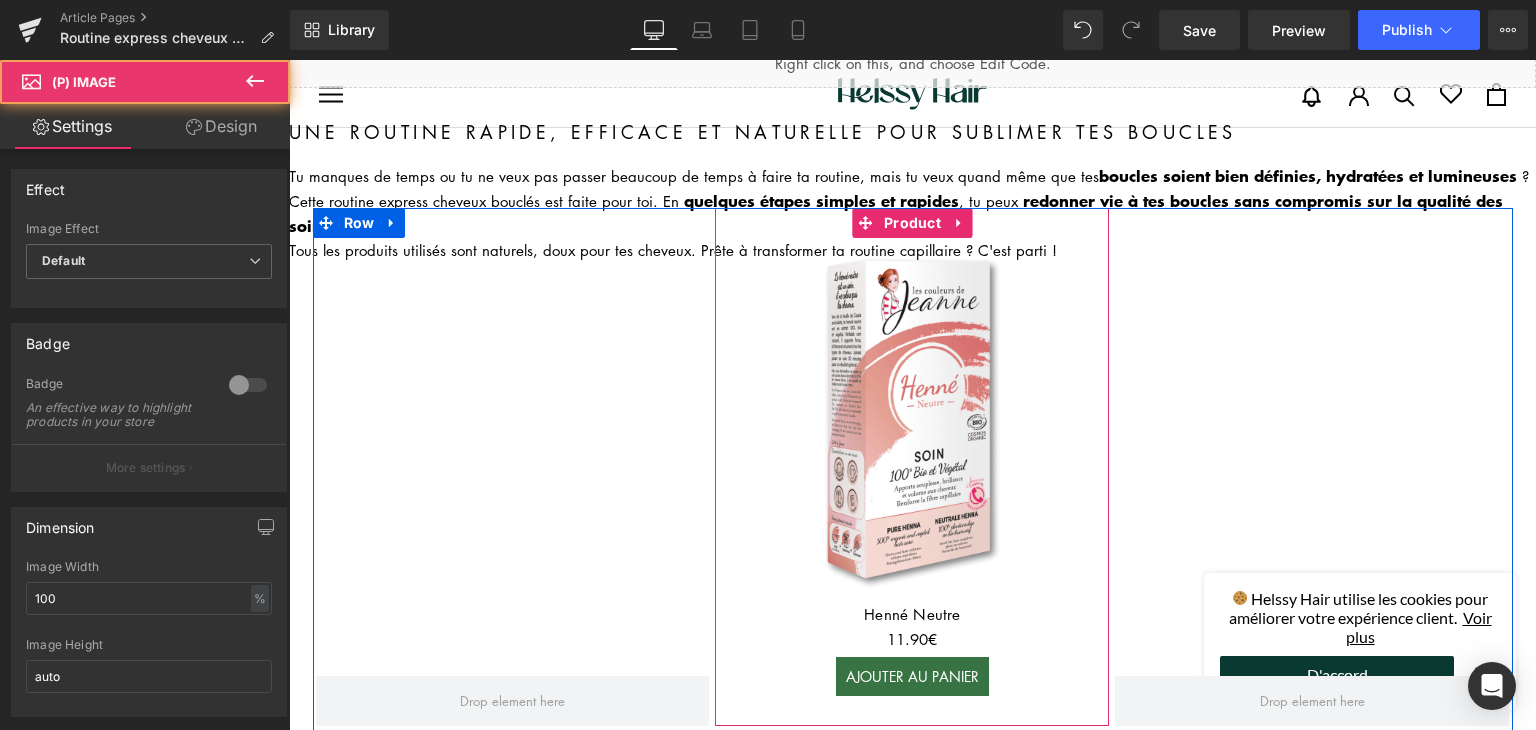 scroll, scrollTop: 100, scrollLeft: 0, axis: vertical 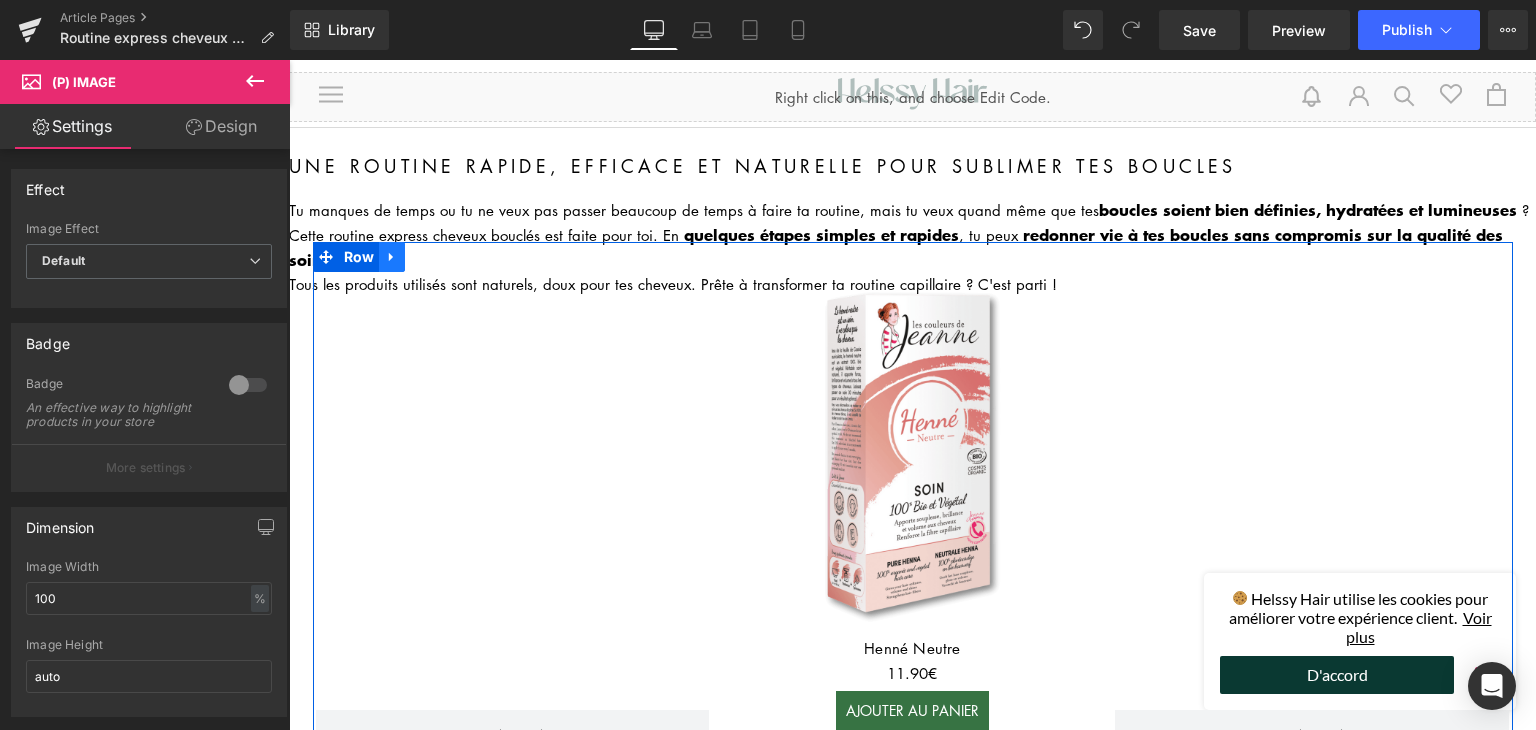 click 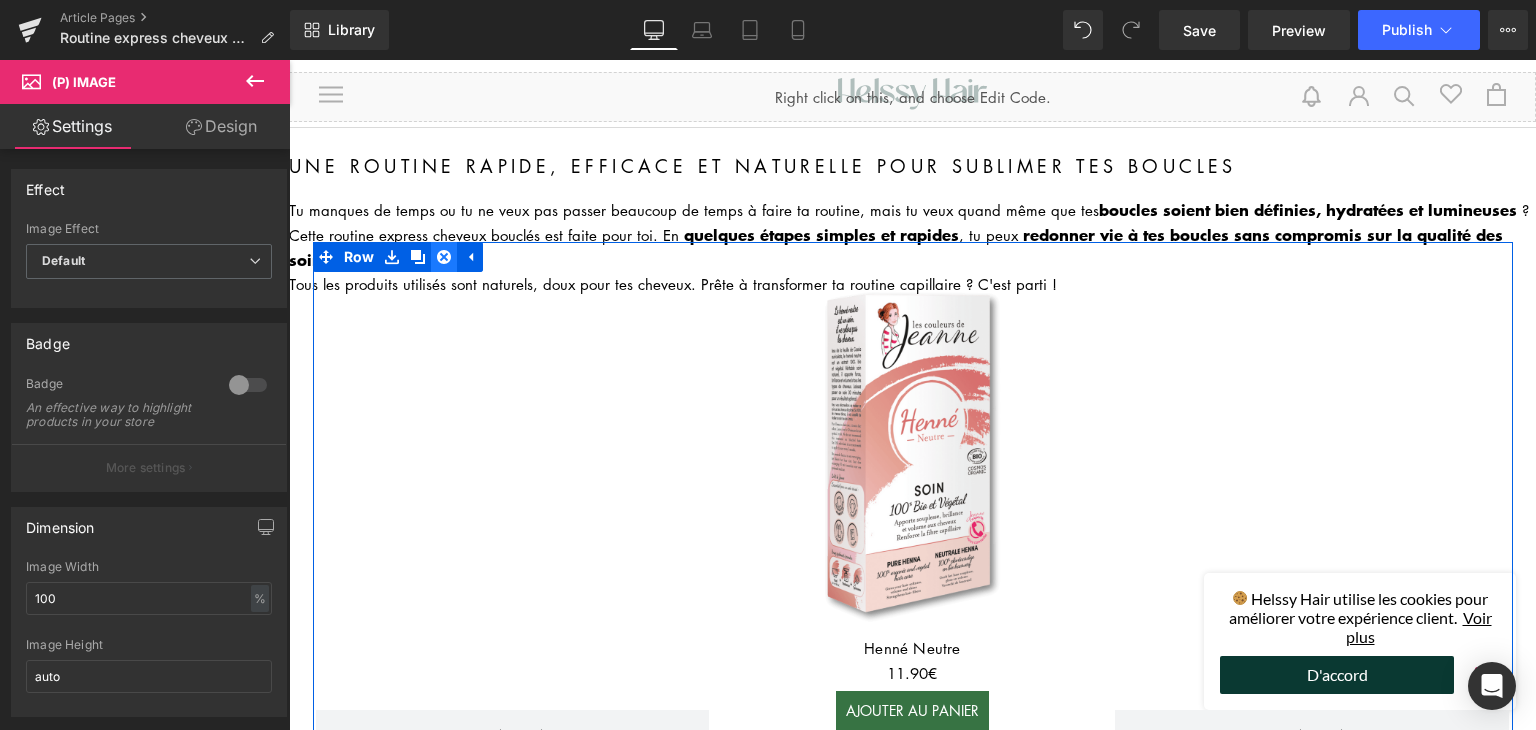 click at bounding box center [444, 257] 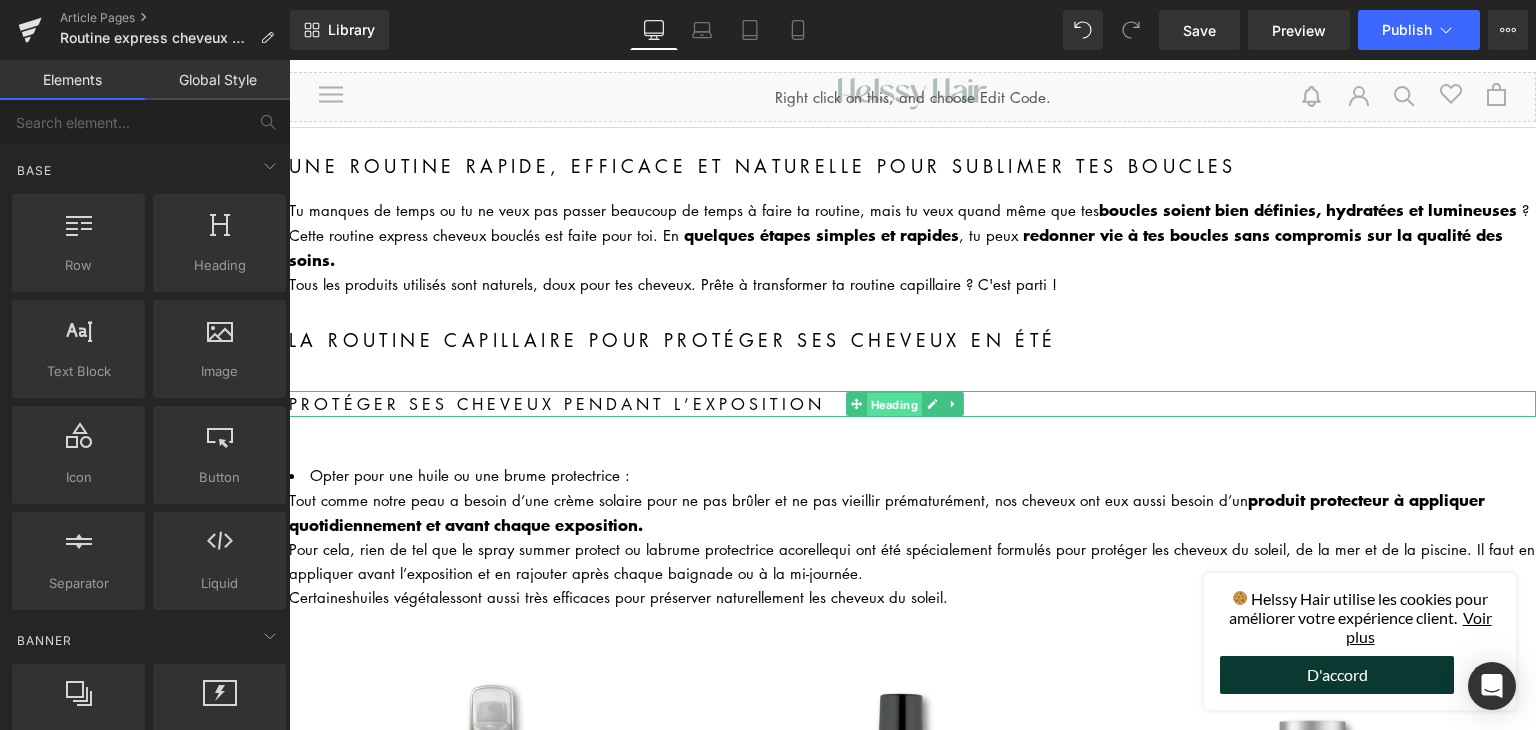 click on "Heading" at bounding box center [894, 405] 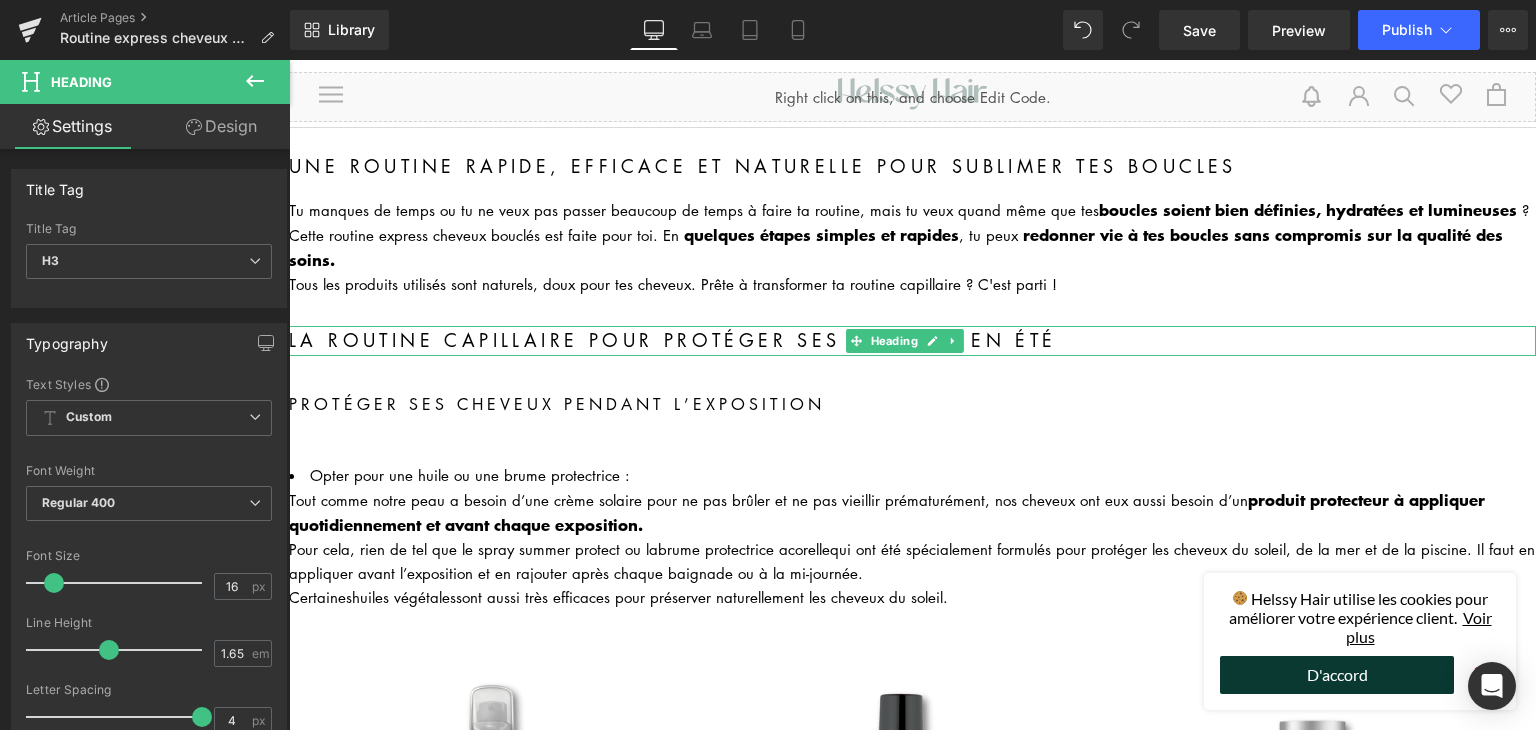 click on "LA ROUTINE CAPILLAIRE pour protéger ses cheveux en été" at bounding box center (912, 341) 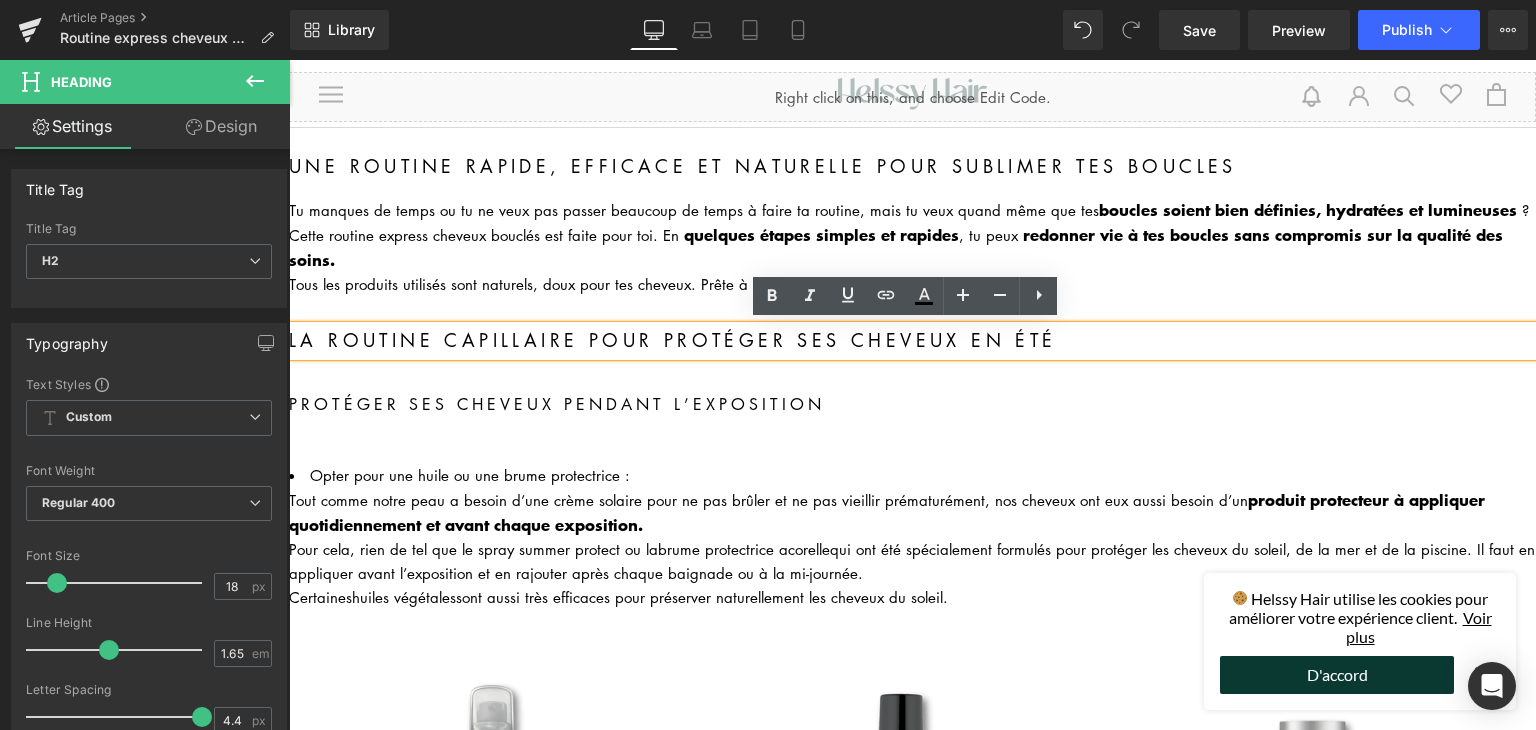 click on "Liquid         Une routine rapide, efficace et naturelle pour sublimer tes boucles Heading         Tu manques de temps ou tu ne veux pas passer beaucoup de temps à faire ta routine, mais tu veux quand même que tes  boucles soient bien définies, hydratées et lumineuses   ?  Cette routine express cheveux bouclés est faite pour toi. En   quelques étapes simples et rapides , tu peux   redonner vie à tes boucles sans compromis sur la qualité des soins. Tous les produits utilisés sont naturels, doux pour tes cheveux. Prête à transformer ta routine capillaire ? C'est parti !   Text Block         LA ROUTINE CAPILLAIRE pour protéger ses cheveux en été Heading         Protéger ses cheveux pendant l’exposition  Heading         Opter pour une huile ou une brume protectrice : Tout comme notre peau a besoin d’une crème solaire pour ne pas brûler et ne pas vieillir prématurément, nos cheveux ont eux aussi besoin d’un Pour cela, rien de tel que le spray summer protect ou la  Certaines" at bounding box center [912, 1785] 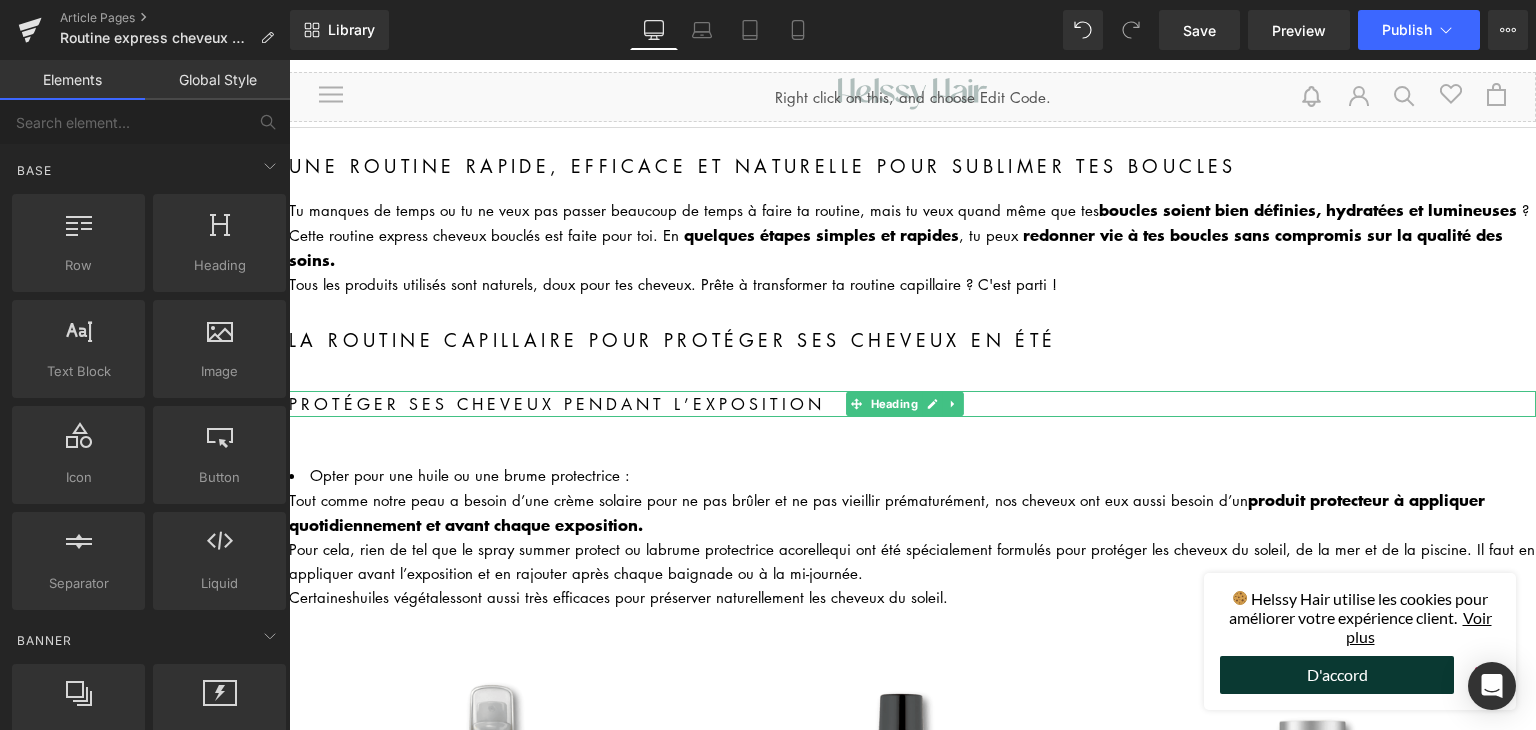 click on "Protéger ses cheveux pendant l’exposition" at bounding box center (912, 404) 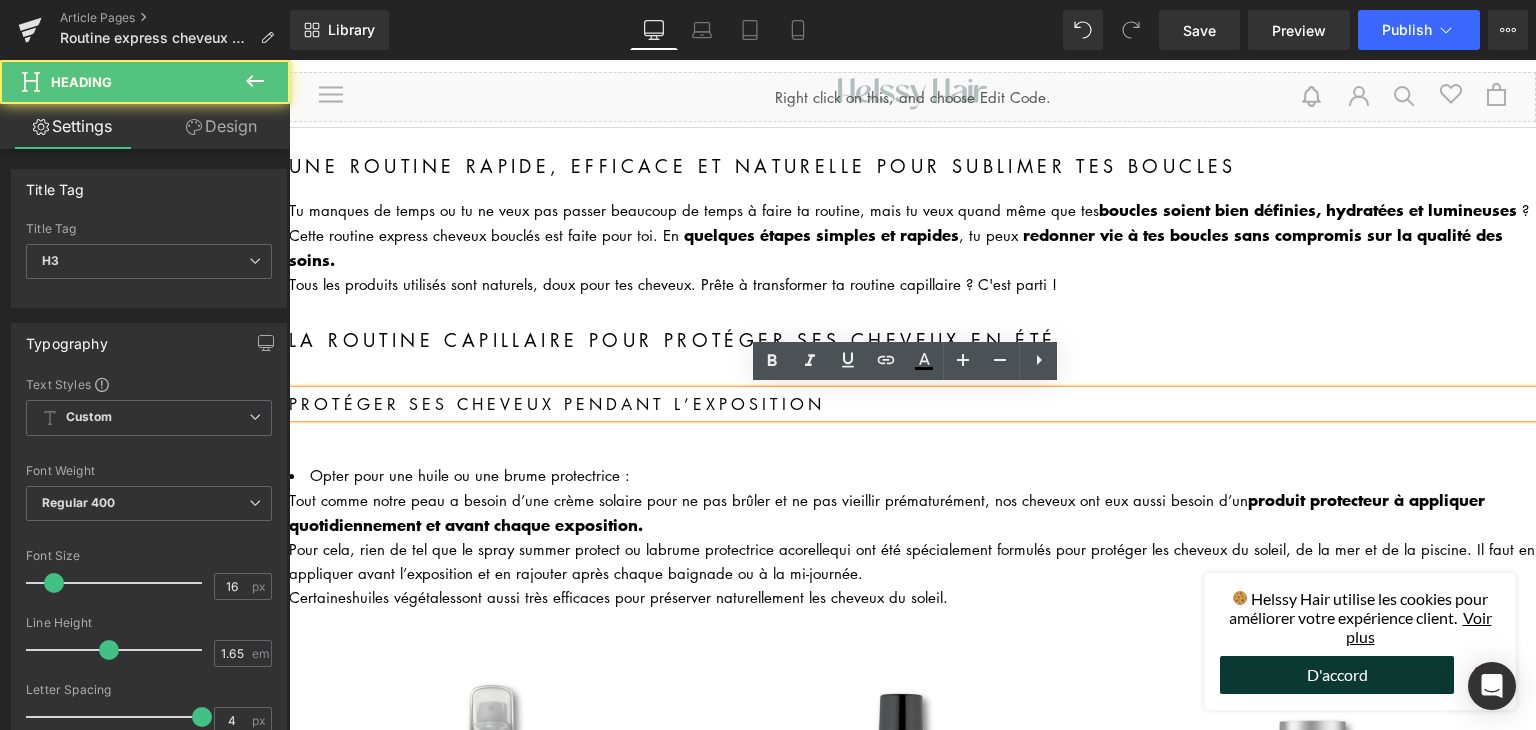 click on "Liquid         Une routine rapide, efficace et naturelle pour sublimer tes boucles Heading         Tu manques de temps ou tu ne veux pas passer beaucoup de temps à faire ta routine, mais tu veux quand même que tes  boucles soient bien définies, hydratées et lumineuses   ?  Cette routine express cheveux bouclés est faite pour toi. En   quelques étapes simples et rapides , tu peux   redonner vie à tes boucles sans compromis sur la qualité des soins. Tous les produits utilisés sont naturels, doux pour tes cheveux. Prête à transformer ta routine capillaire ? C'est parti !   Text Block         LA ROUTINE CAPILLAIRE pour protéger ses cheveux en été Heading         Protéger ses cheveux pendant l’exposition  Heading         Opter pour une huile ou une brume protectrice : Tout comme notre peau a besoin d’une crème solaire pour ne pas brûler et ne pas vieillir prématurément, nos cheveux ont eux aussi besoin d’un Pour cela, rien de tel que le spray summer protect ou la  Certaines" at bounding box center (912, 1785) 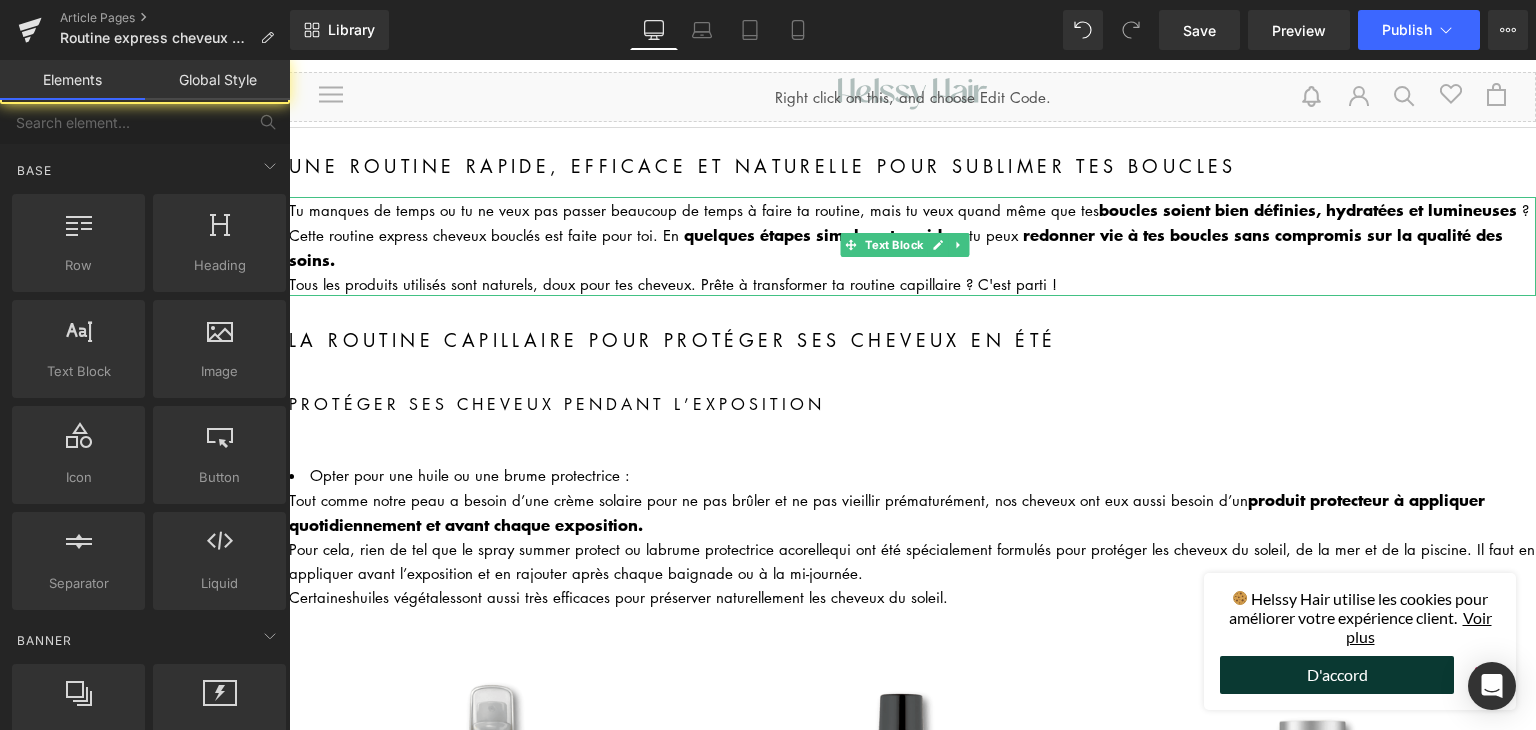 click on "Cette routine express cheveux bouclés est faite pour toi. En   quelques étapes simples et rapides , tu peux   redonner vie à tes boucles sans compromis sur la qualité des soins." at bounding box center [912, 247] 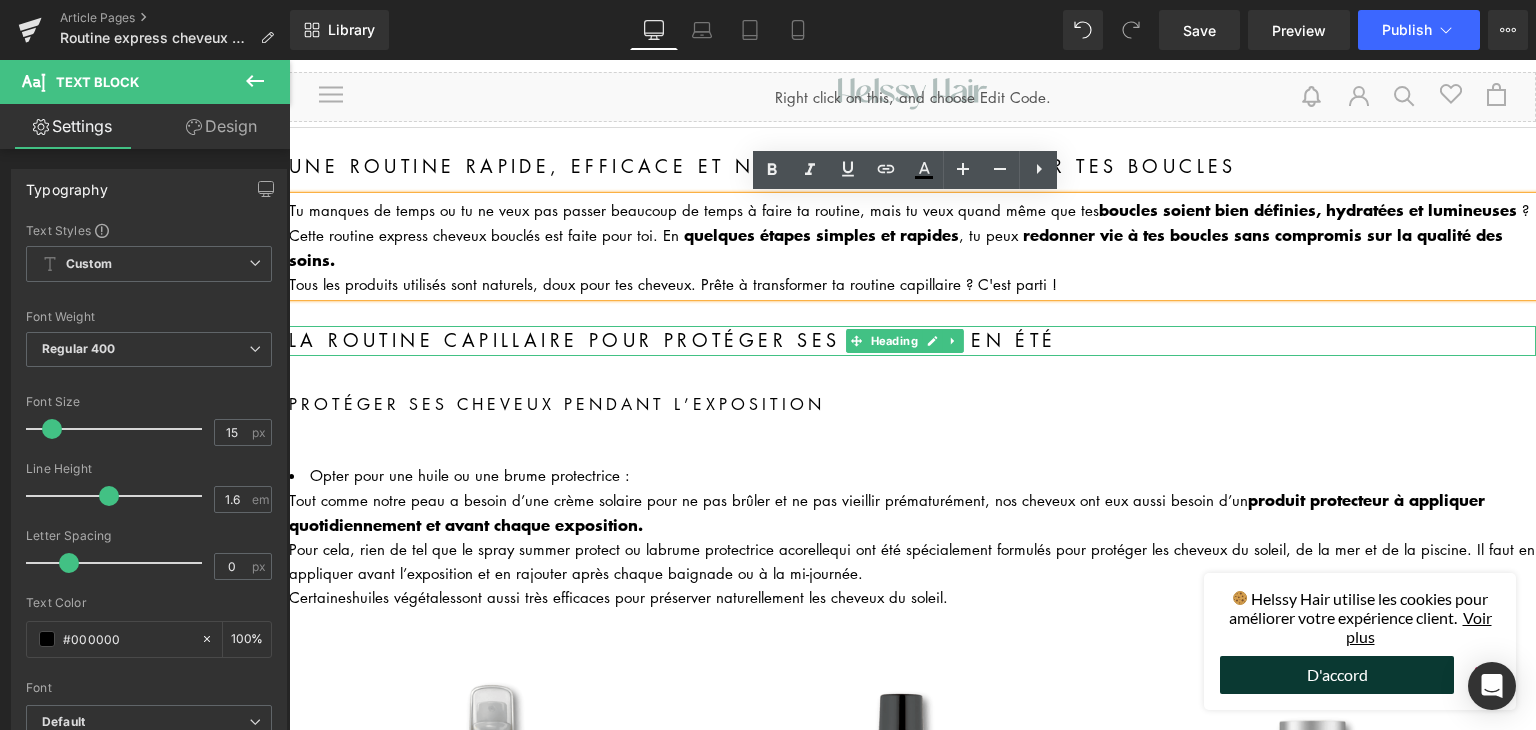 click on "LA ROUTINE CAPILLAIRE pour protéger ses cheveux en été" at bounding box center [912, 341] 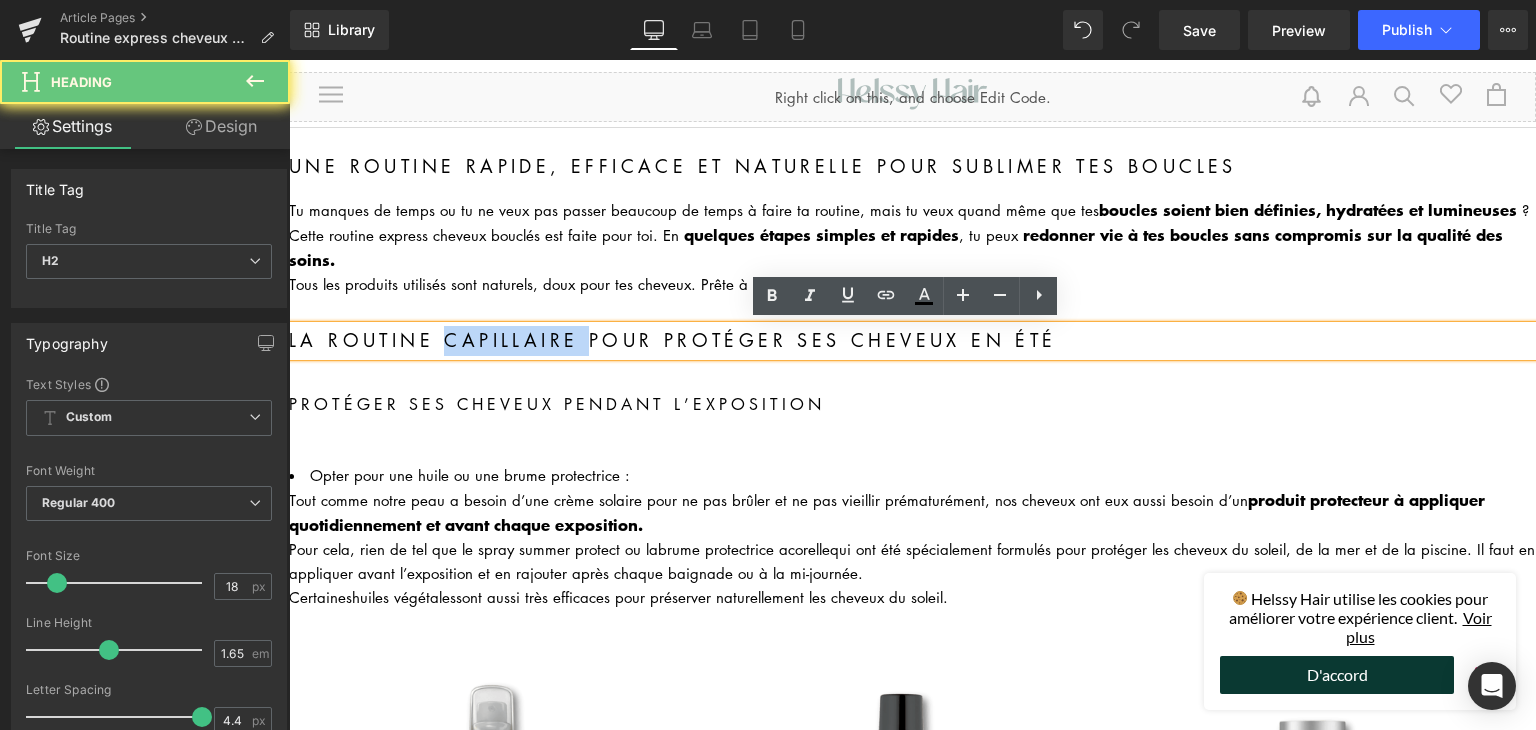 click on "LA ROUTINE CAPILLAIRE pour protéger ses cheveux en été" at bounding box center (912, 341) 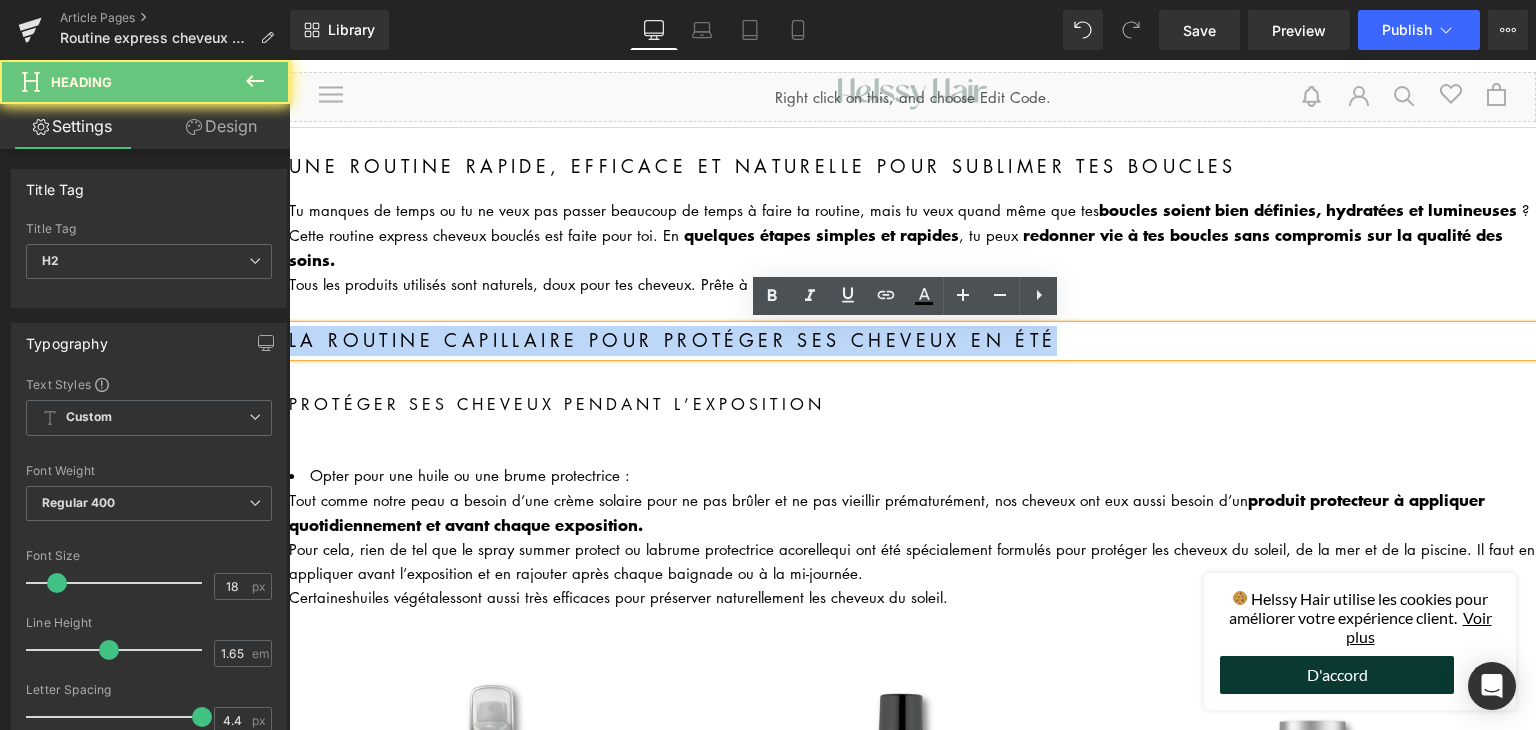 click on "LA ROUTINE CAPILLAIRE pour protéger ses cheveux en été" at bounding box center [912, 341] 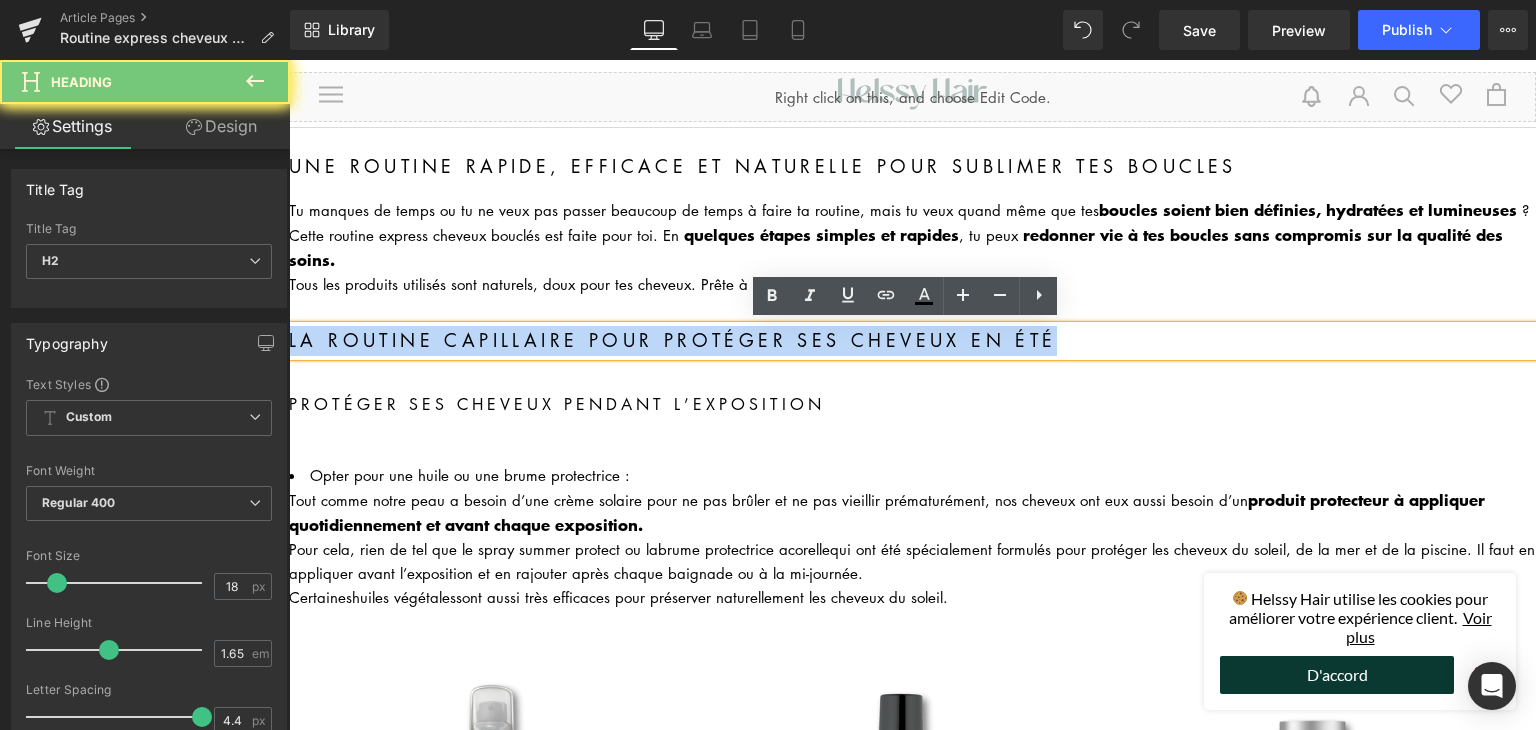 paste 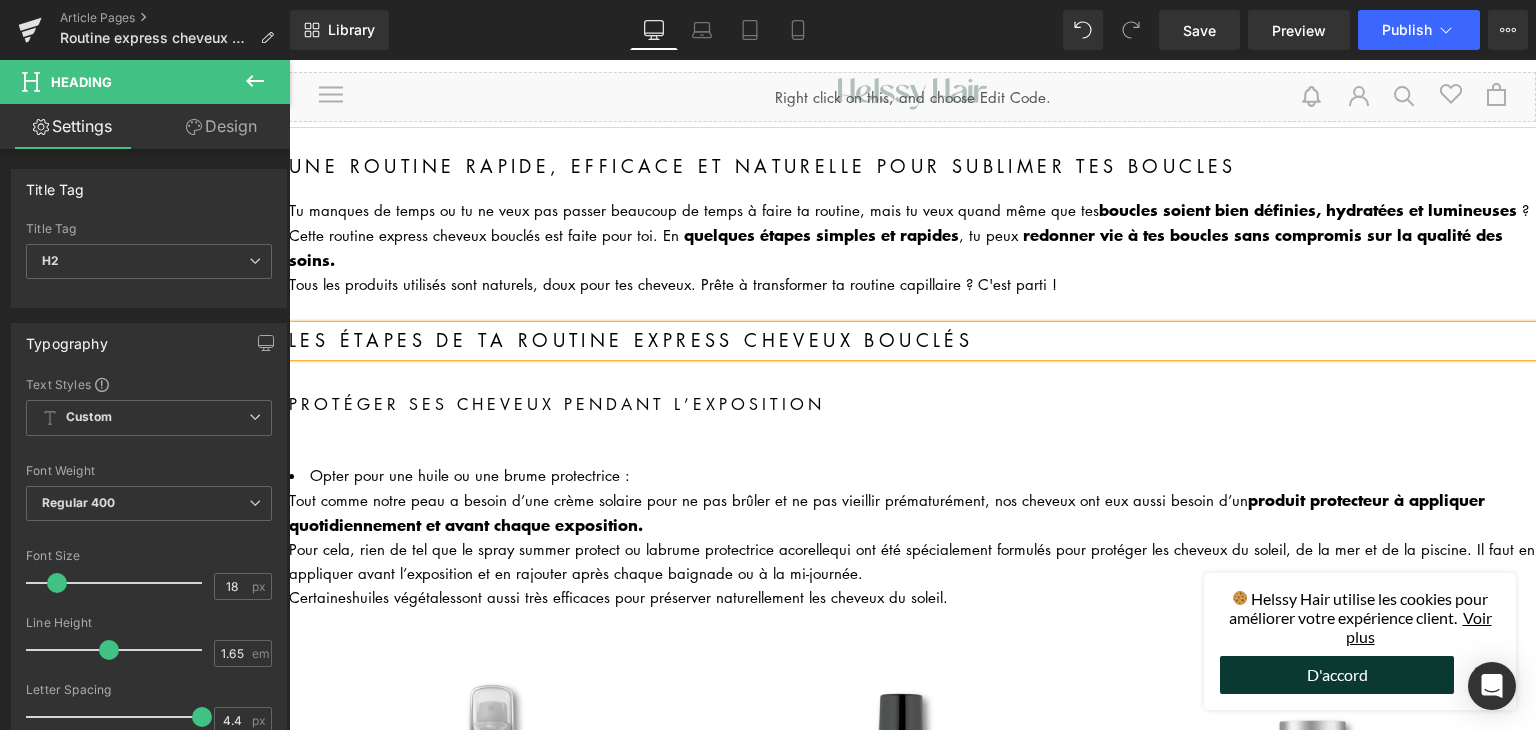click on "Protéger ses cheveux pendant l’exposition" at bounding box center [912, 404] 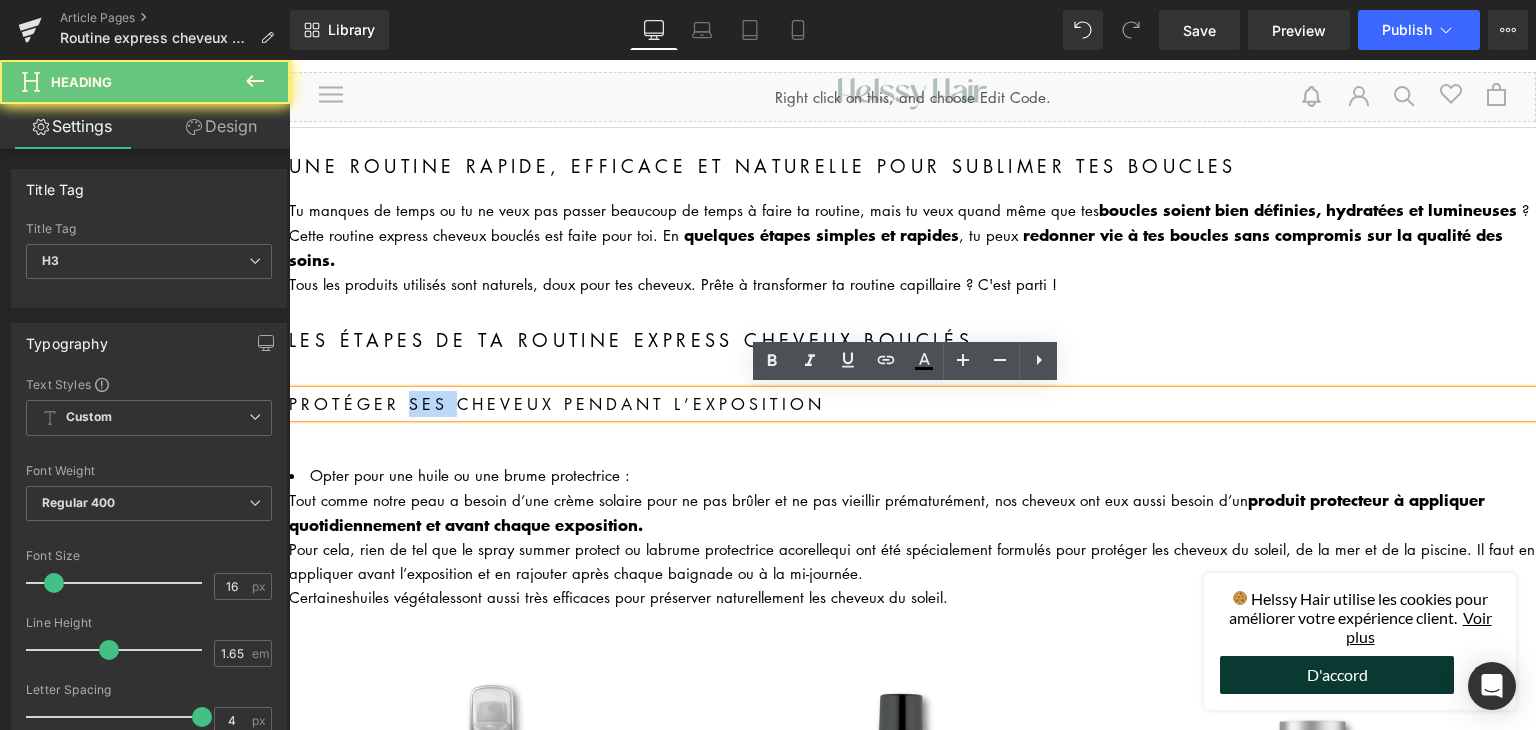 click on "Protéger ses cheveux pendant l’exposition" at bounding box center (912, 404) 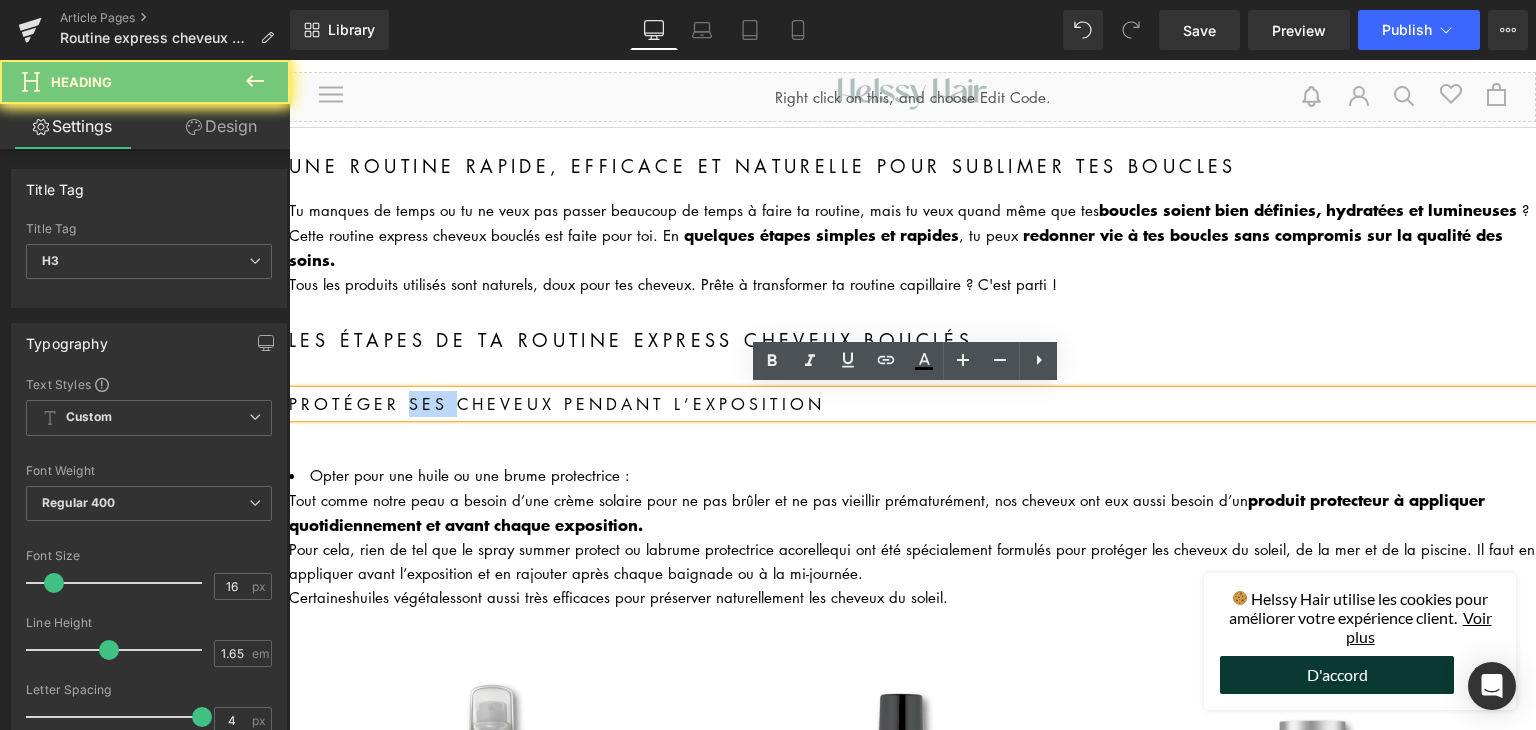 paste 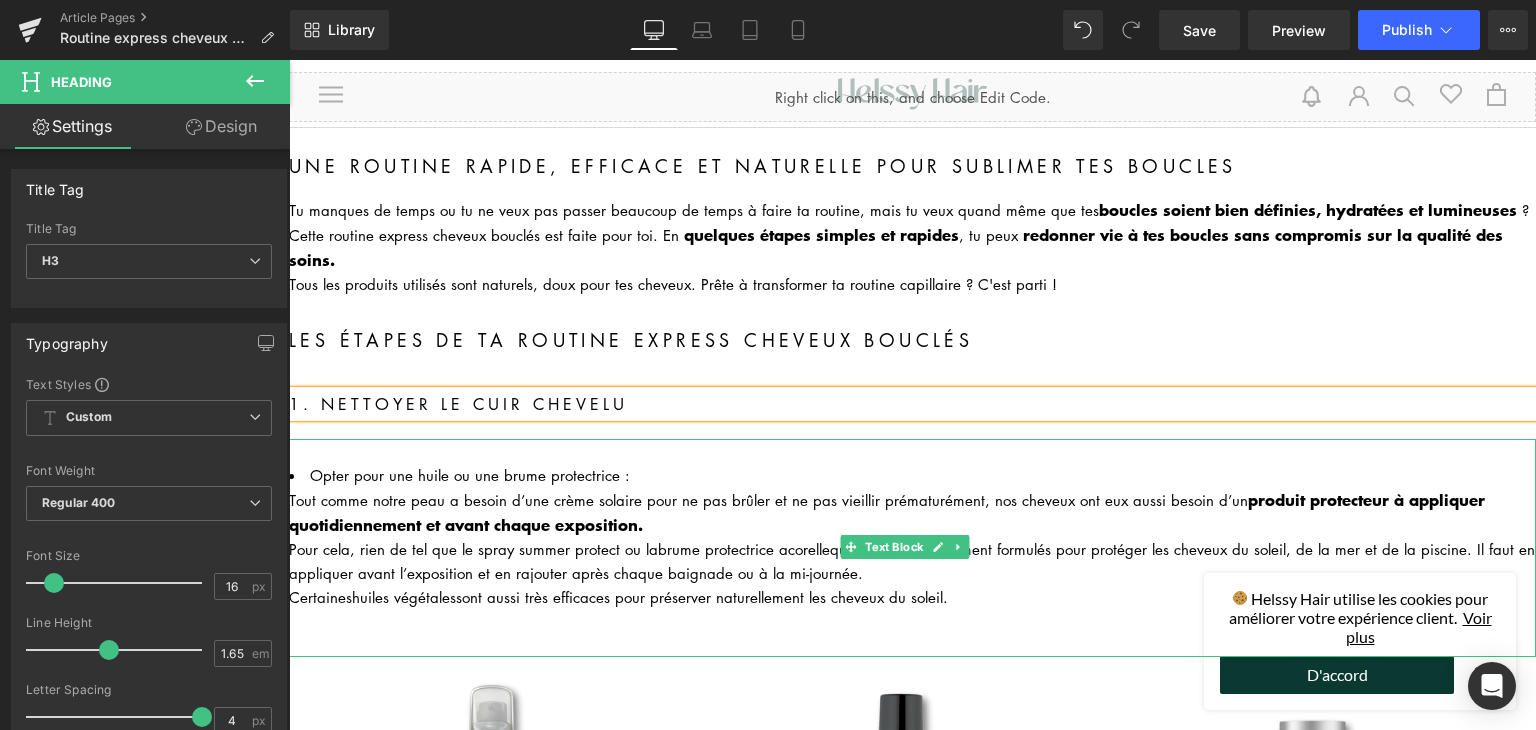 click on "Opter pour une huile ou une brume protectrice :" at bounding box center (912, 475) 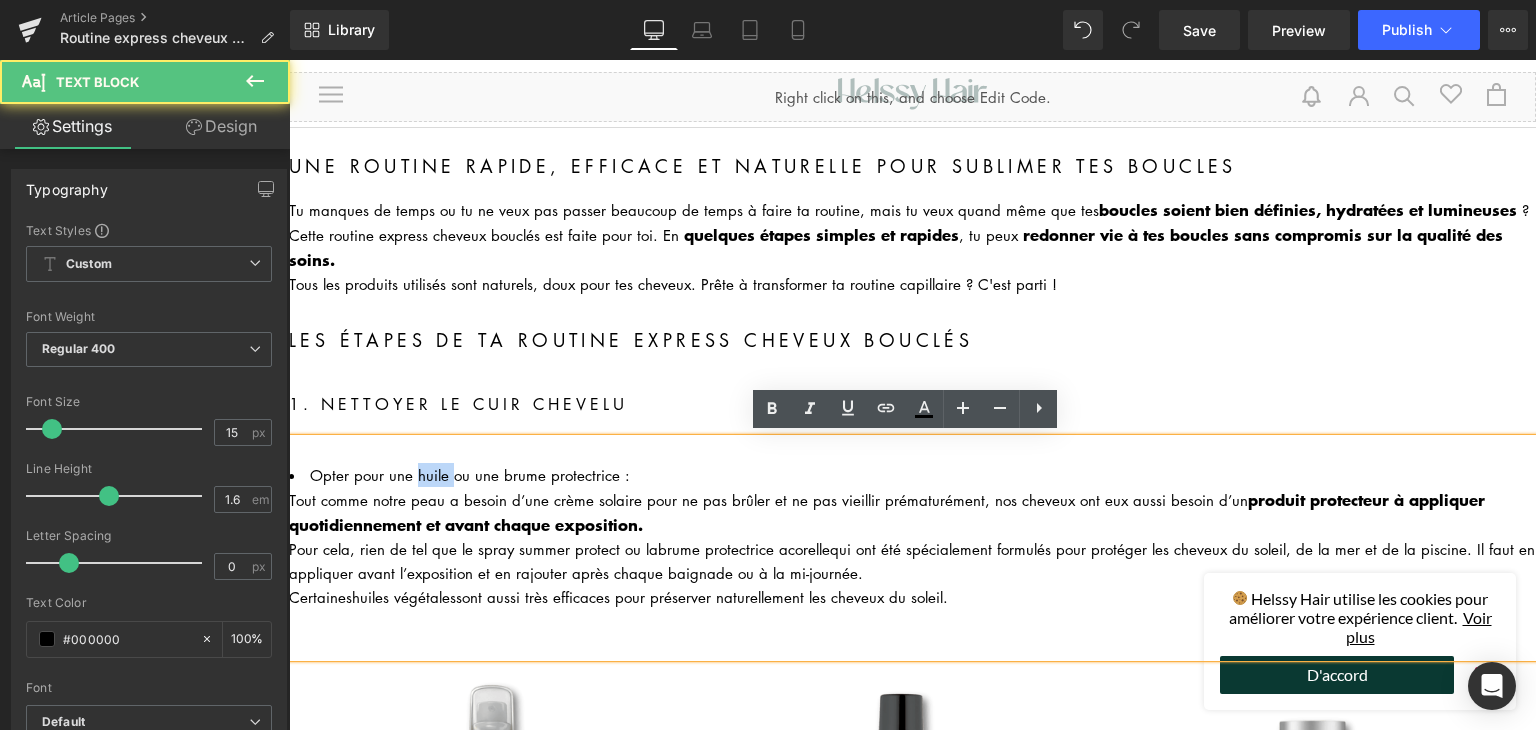 click on "Opter pour une huile ou une brume protectrice :" at bounding box center [912, 475] 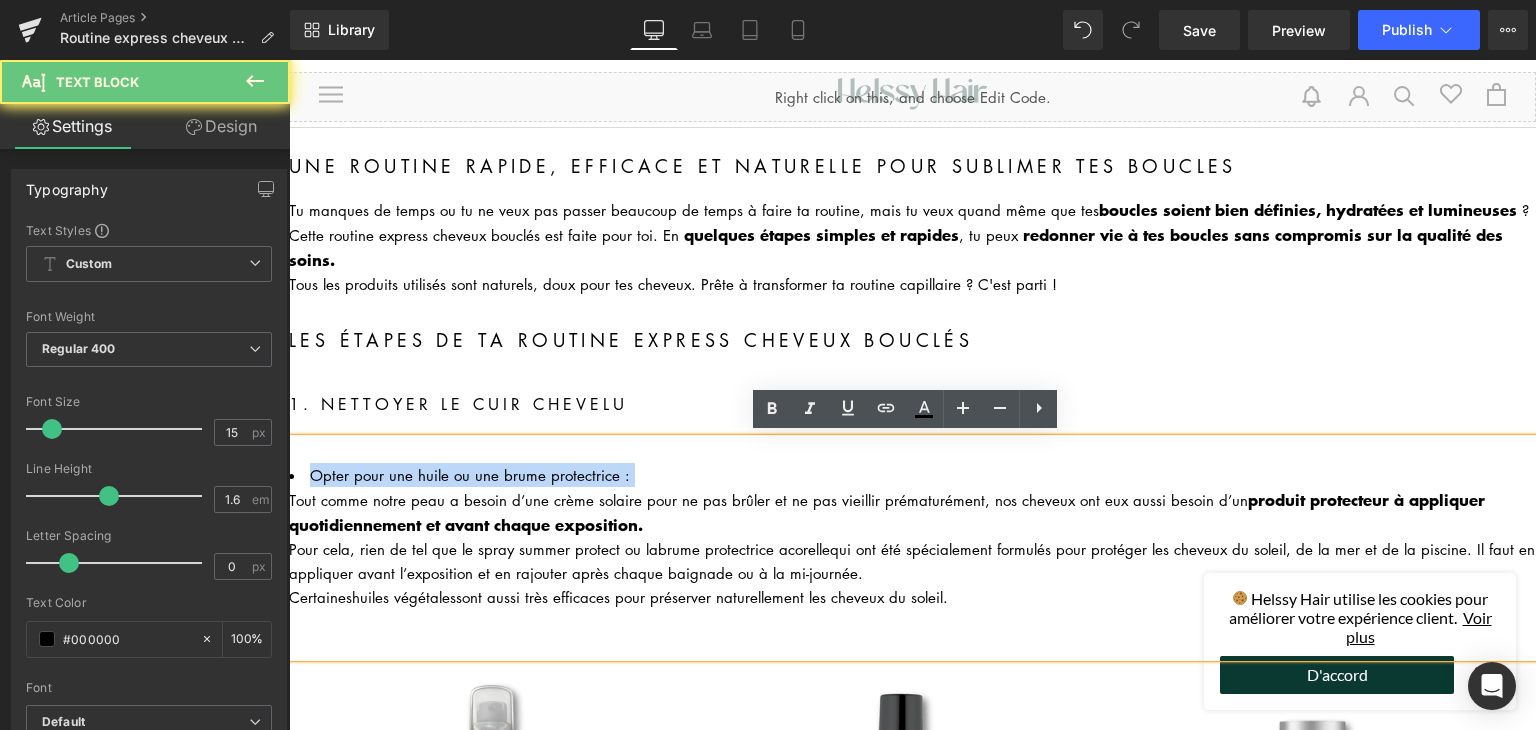 click on "Opter pour une huile ou une brume protectrice :" at bounding box center (912, 475) 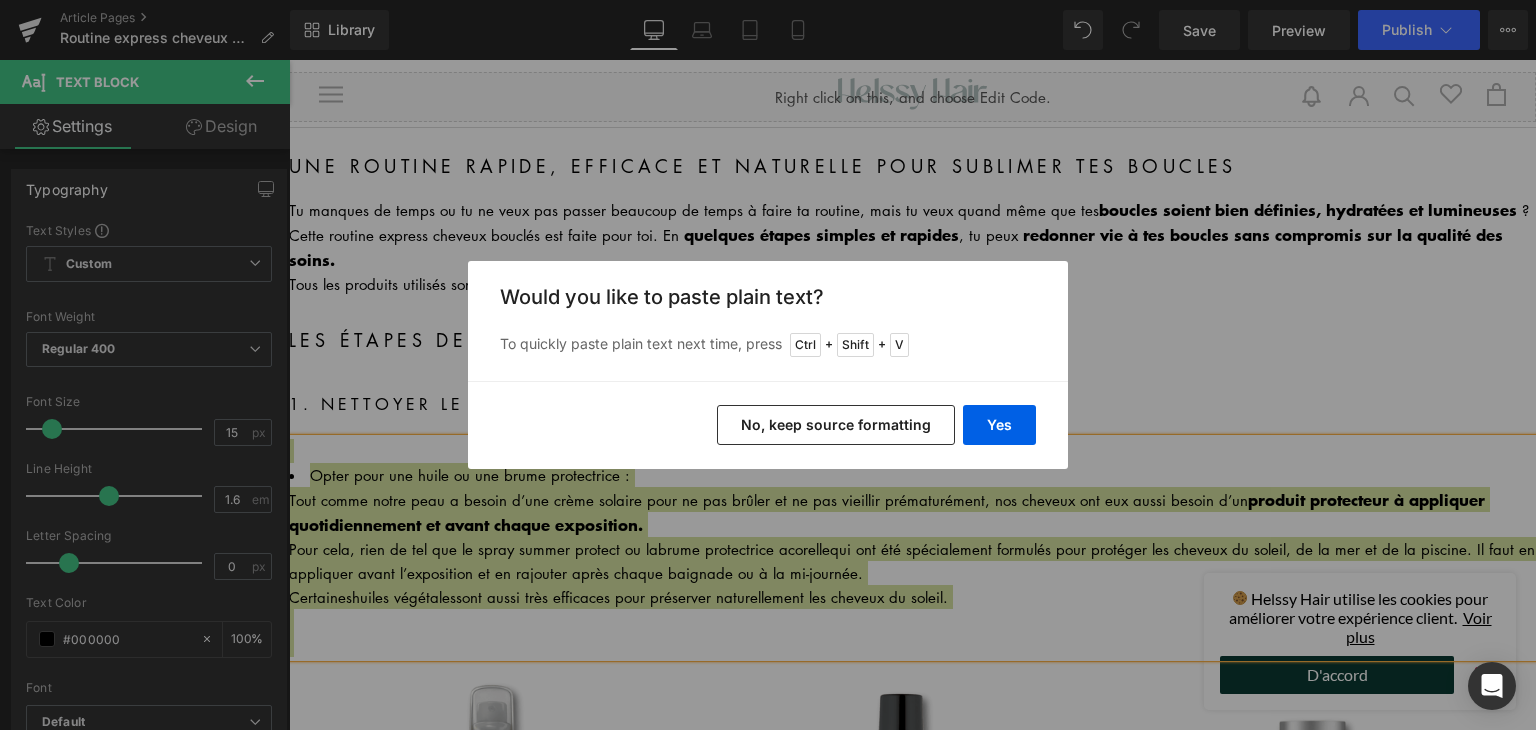 click on "No, keep source formatting" at bounding box center [836, 425] 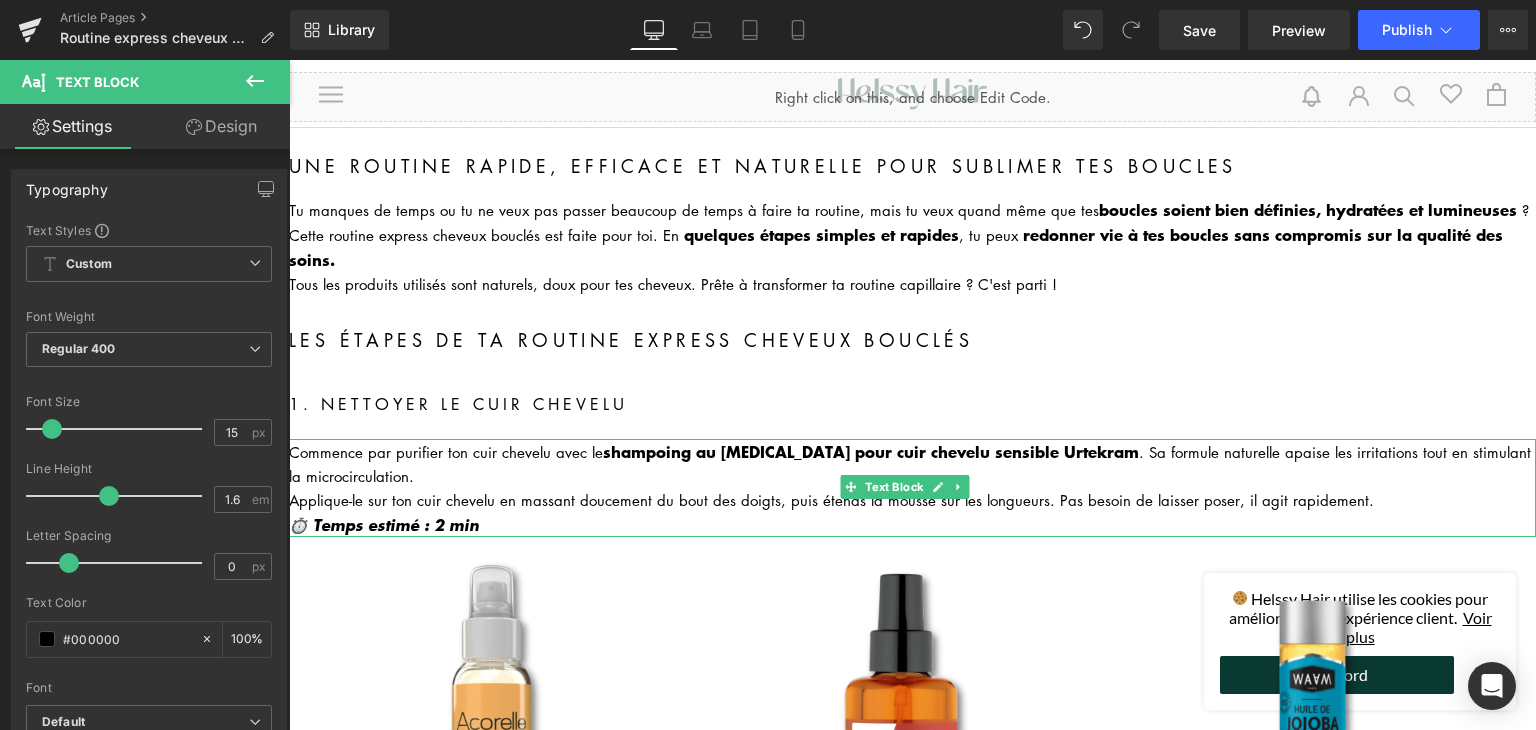 click on "Commence par purifier ton cuir chevelu avec le  shampoing au tea tree pour cuir chevelu sensible Urtekram . Sa formule naturelle apaise les irritations tout en stimulant la microcirculation." at bounding box center (912, 463) 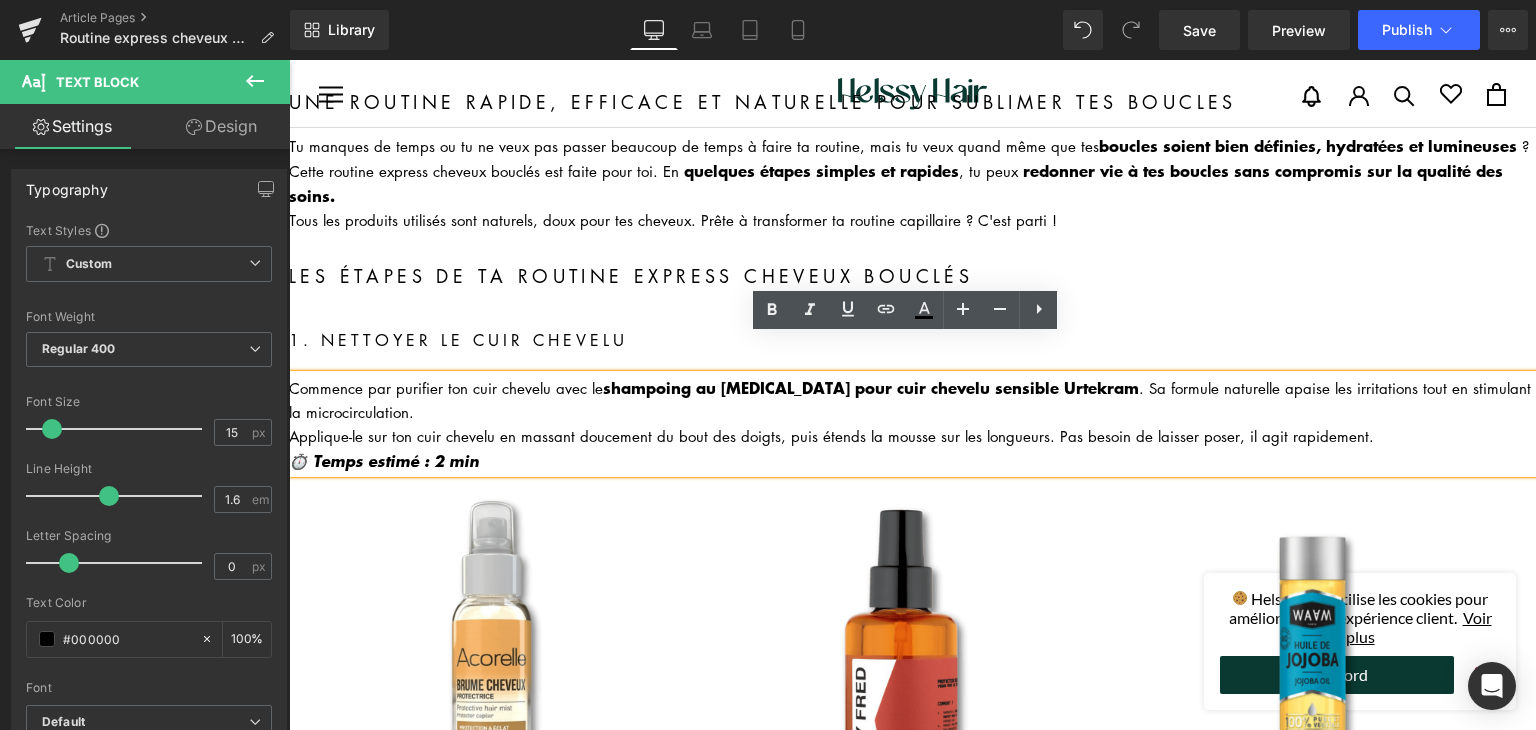 scroll, scrollTop: 200, scrollLeft: 0, axis: vertical 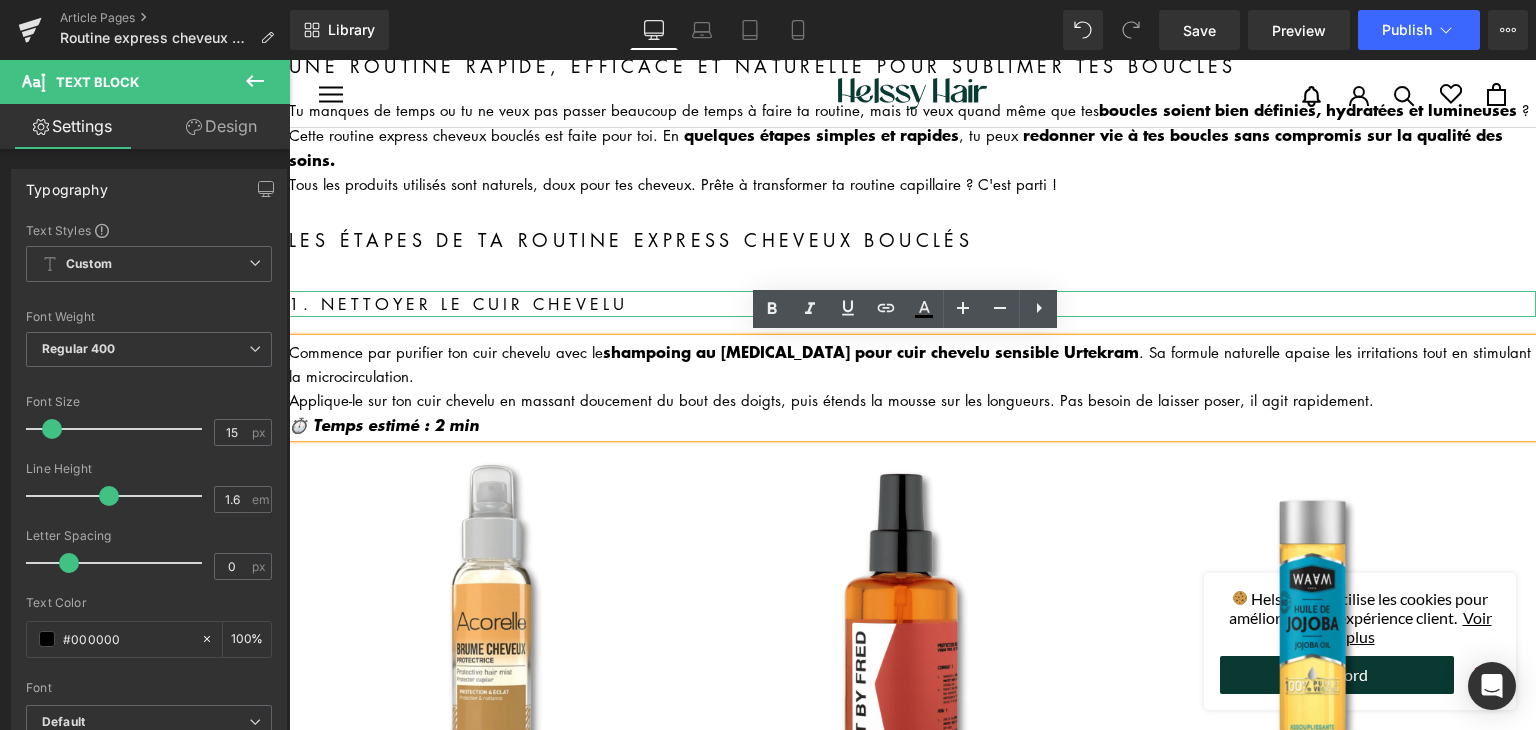 click on "1. Nettoyer le cuir chevelu" at bounding box center (912, 304) 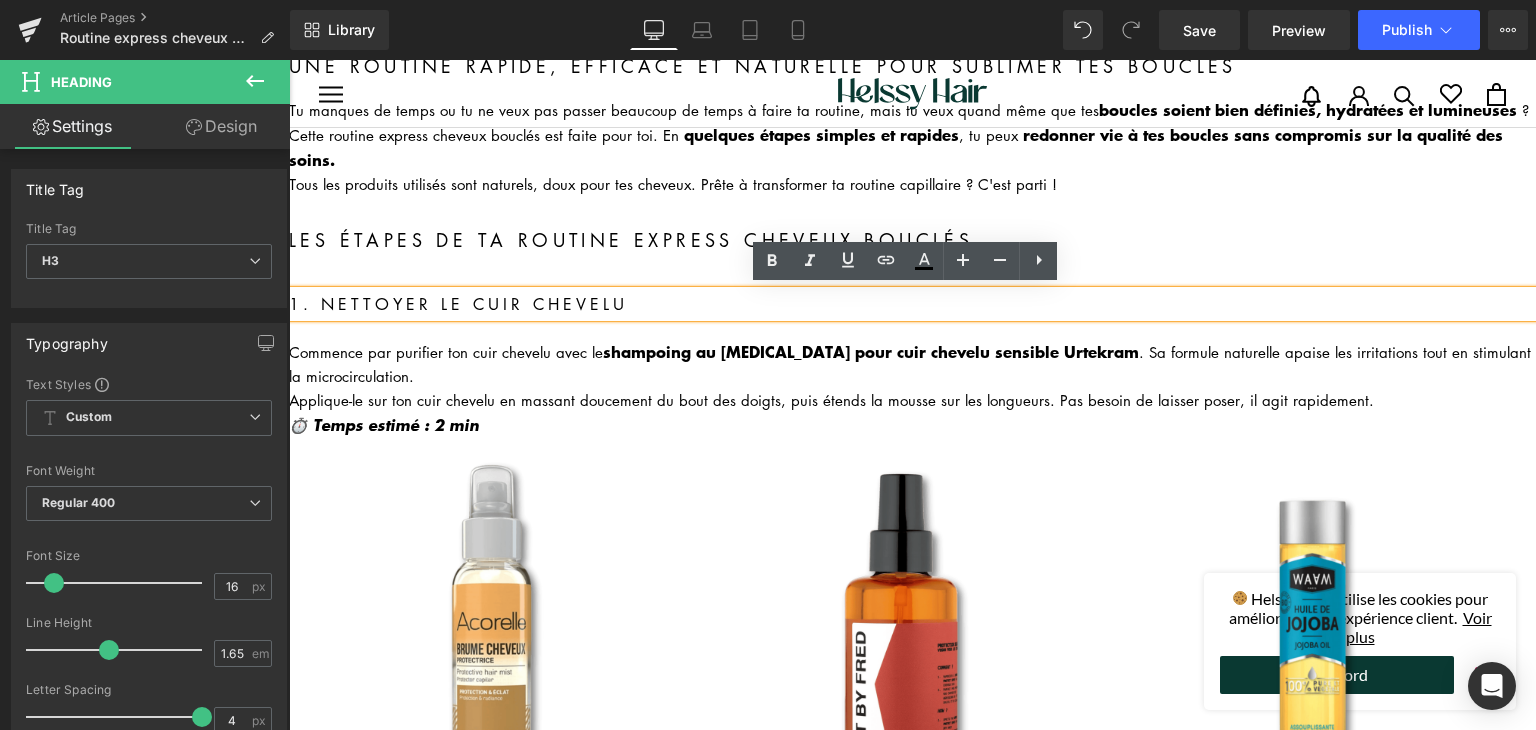 click on "Applique-le sur ton cuir chevelu en massant doucement du bout des doigts, puis étends la mousse sur les longueurs. Pas besoin de laisser poser, il agit rapidement." at bounding box center (912, 400) 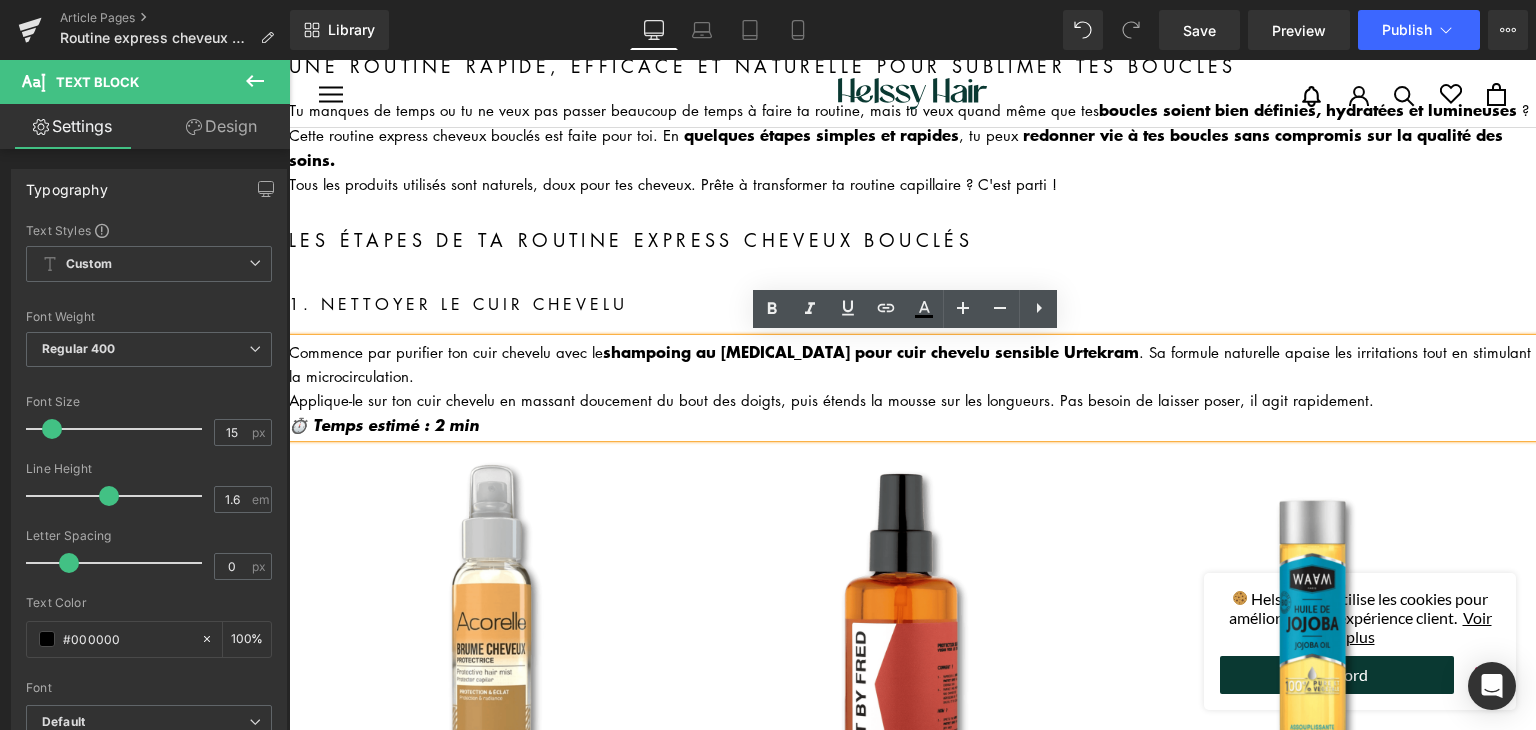 click on "Applique-le sur ton cuir chevelu en massant doucement du bout des doigts, puis étends la mousse sur les longueurs. Pas besoin de laisser poser, il agit rapidement." at bounding box center [912, 400] 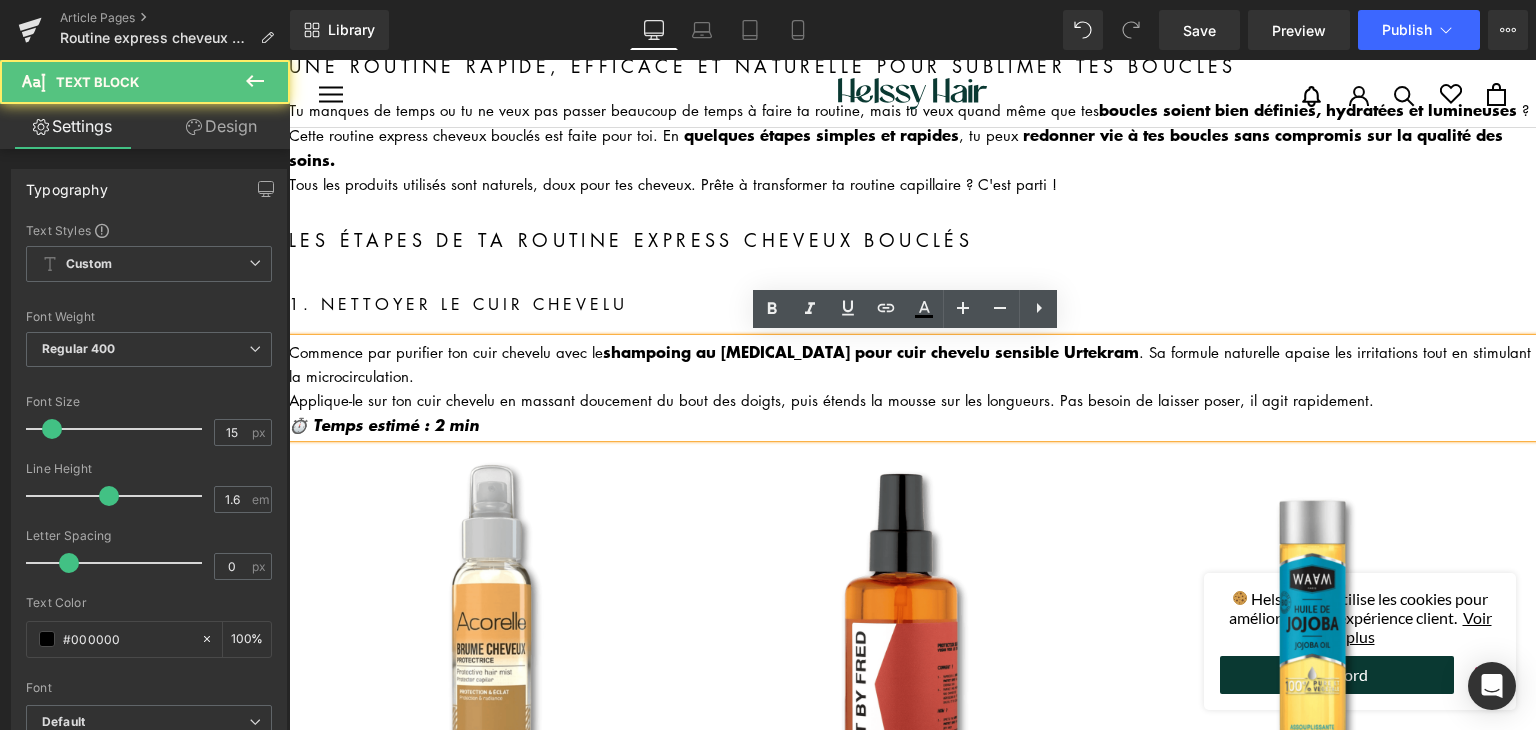 click on "Applique-le sur ton cuir chevelu en massant doucement du bout des doigts, puis étends la mousse sur les longueurs. Pas besoin de laisser poser, il agit rapidement." at bounding box center (912, 400) 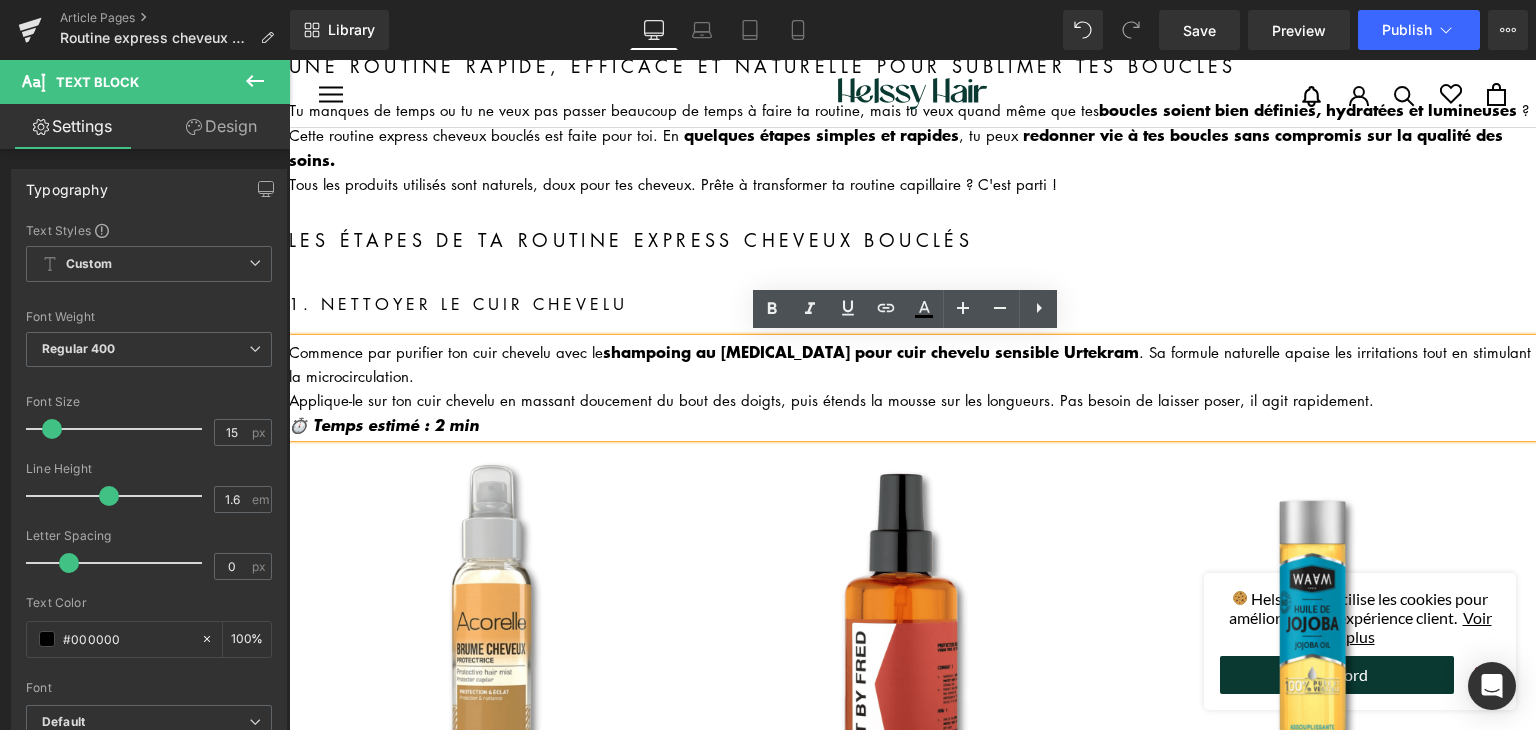 click on "Les étapes de ta routine express cheveux bouclés" at bounding box center [912, 241] 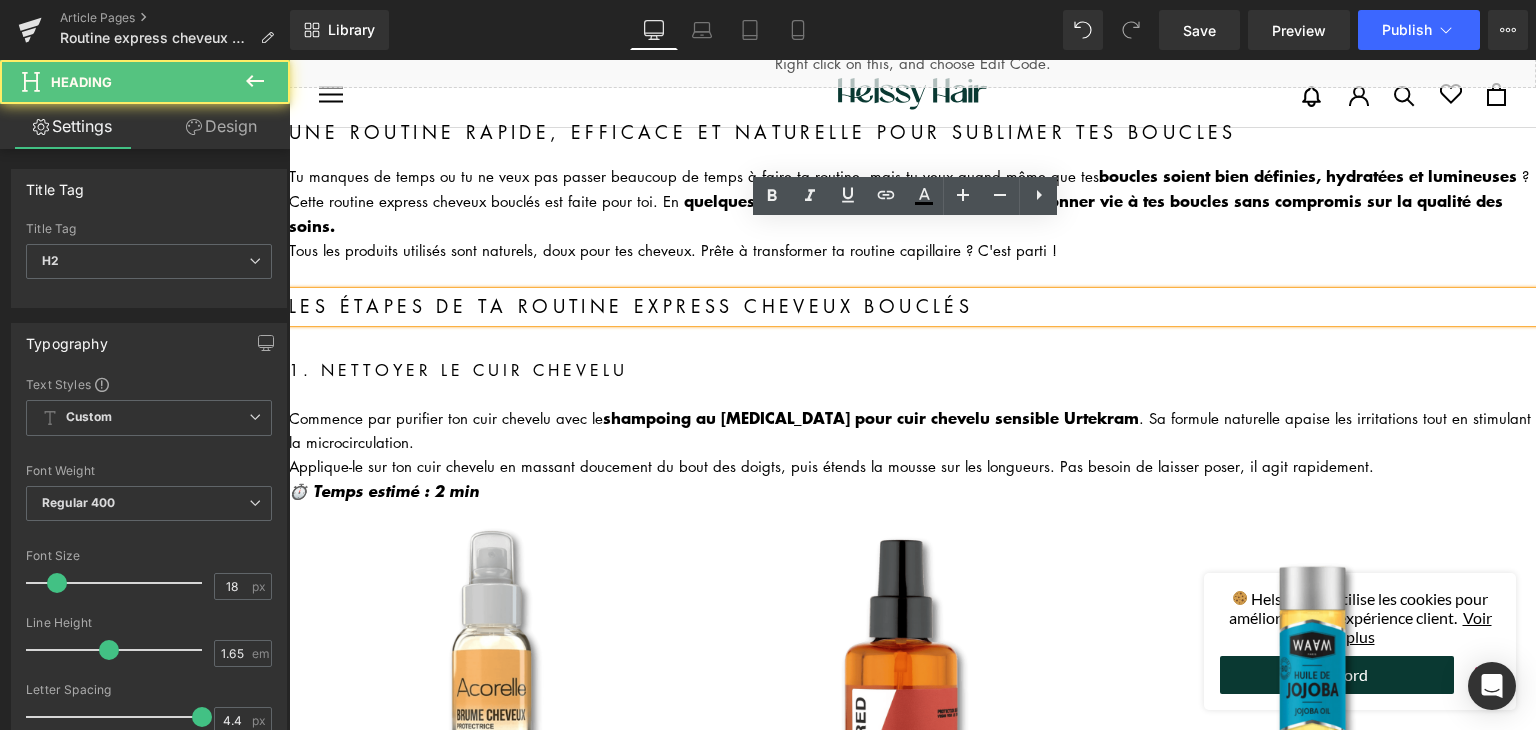 scroll, scrollTop: 100, scrollLeft: 0, axis: vertical 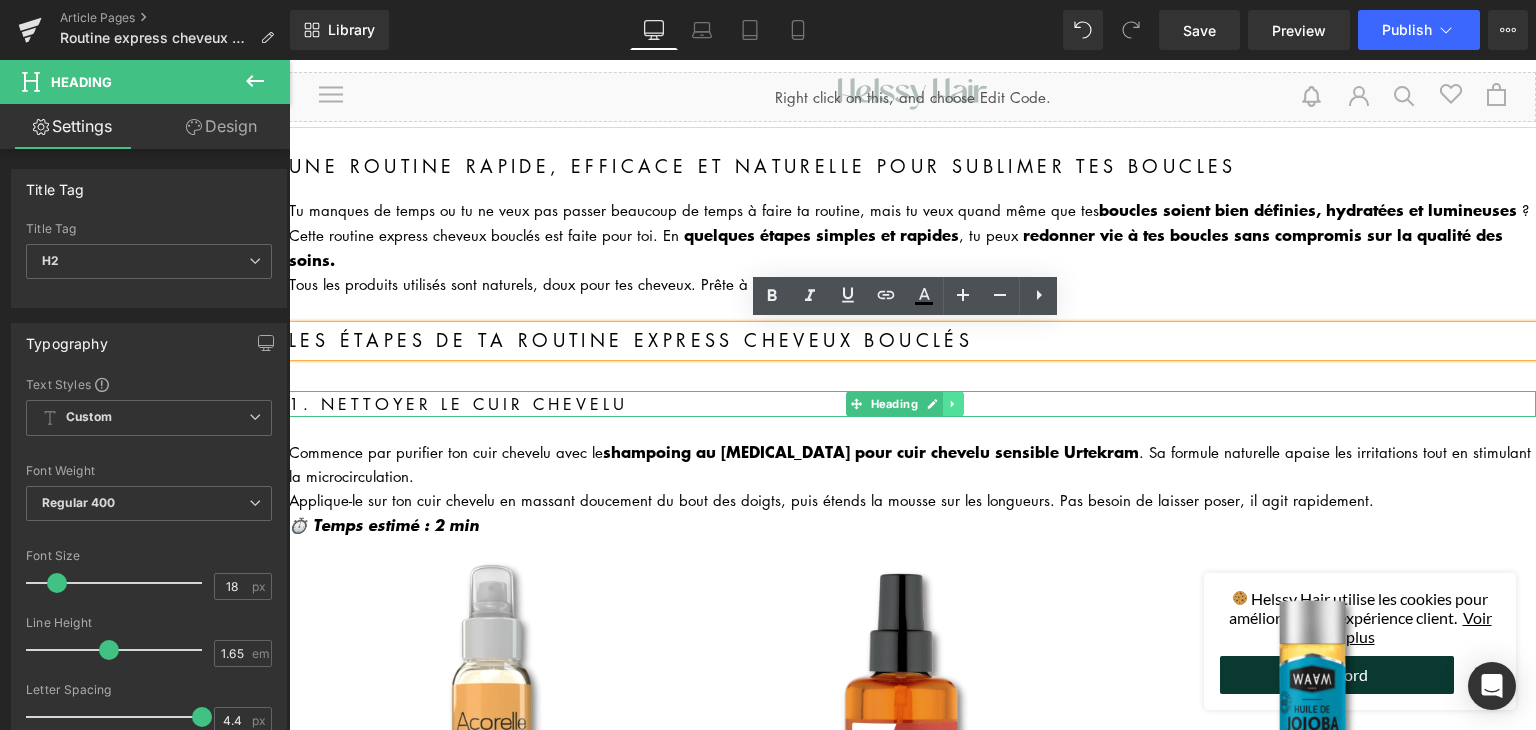 click 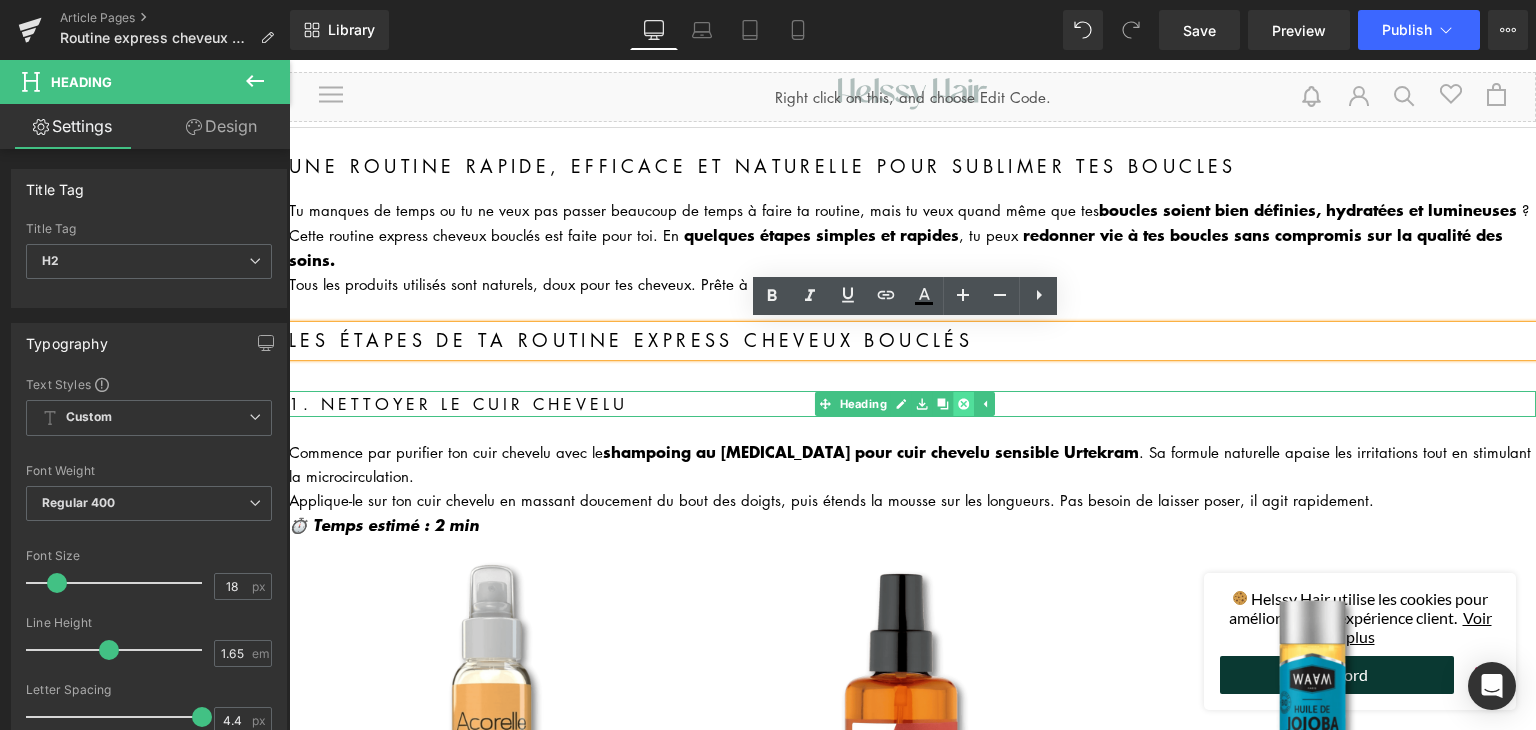 click at bounding box center [943, 404] 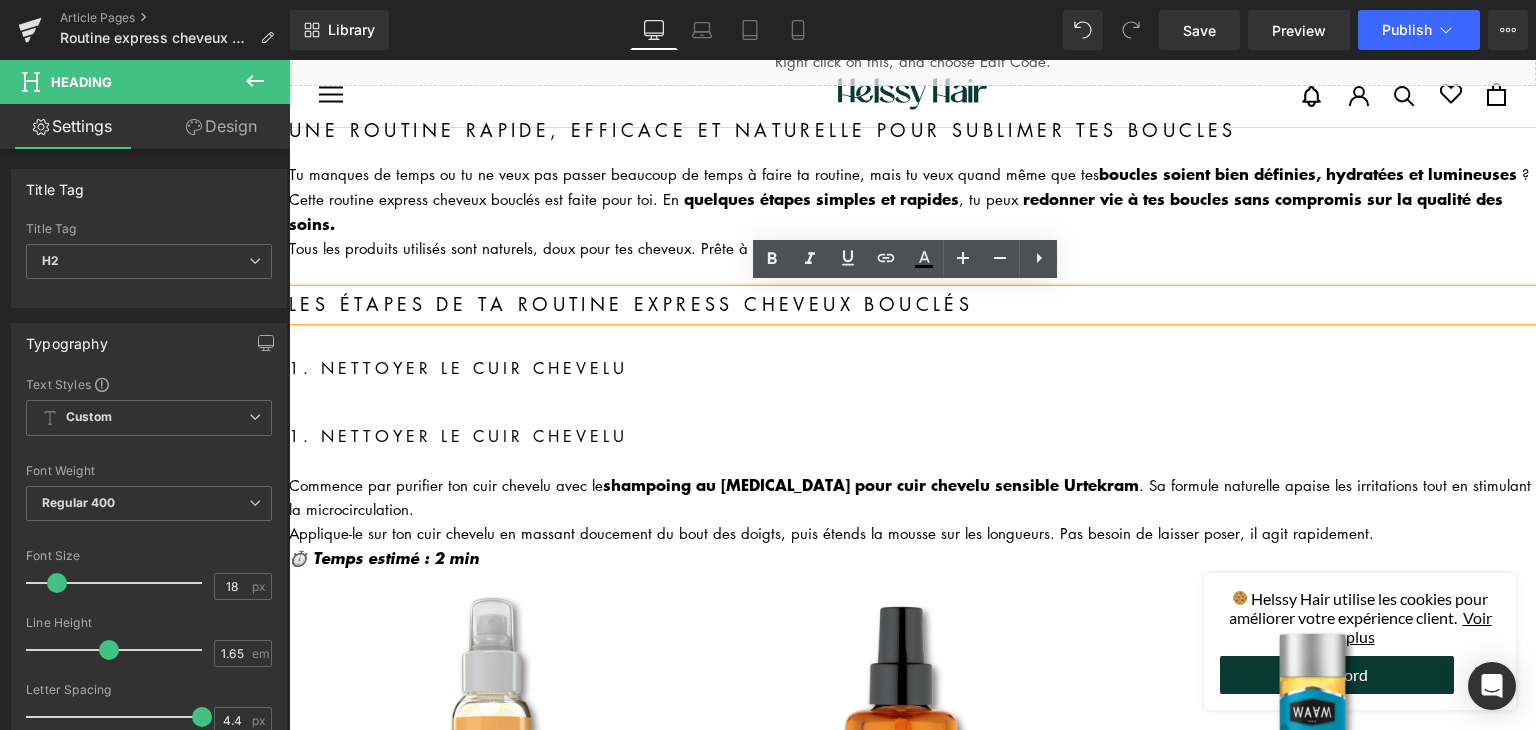 scroll, scrollTop: 200, scrollLeft: 0, axis: vertical 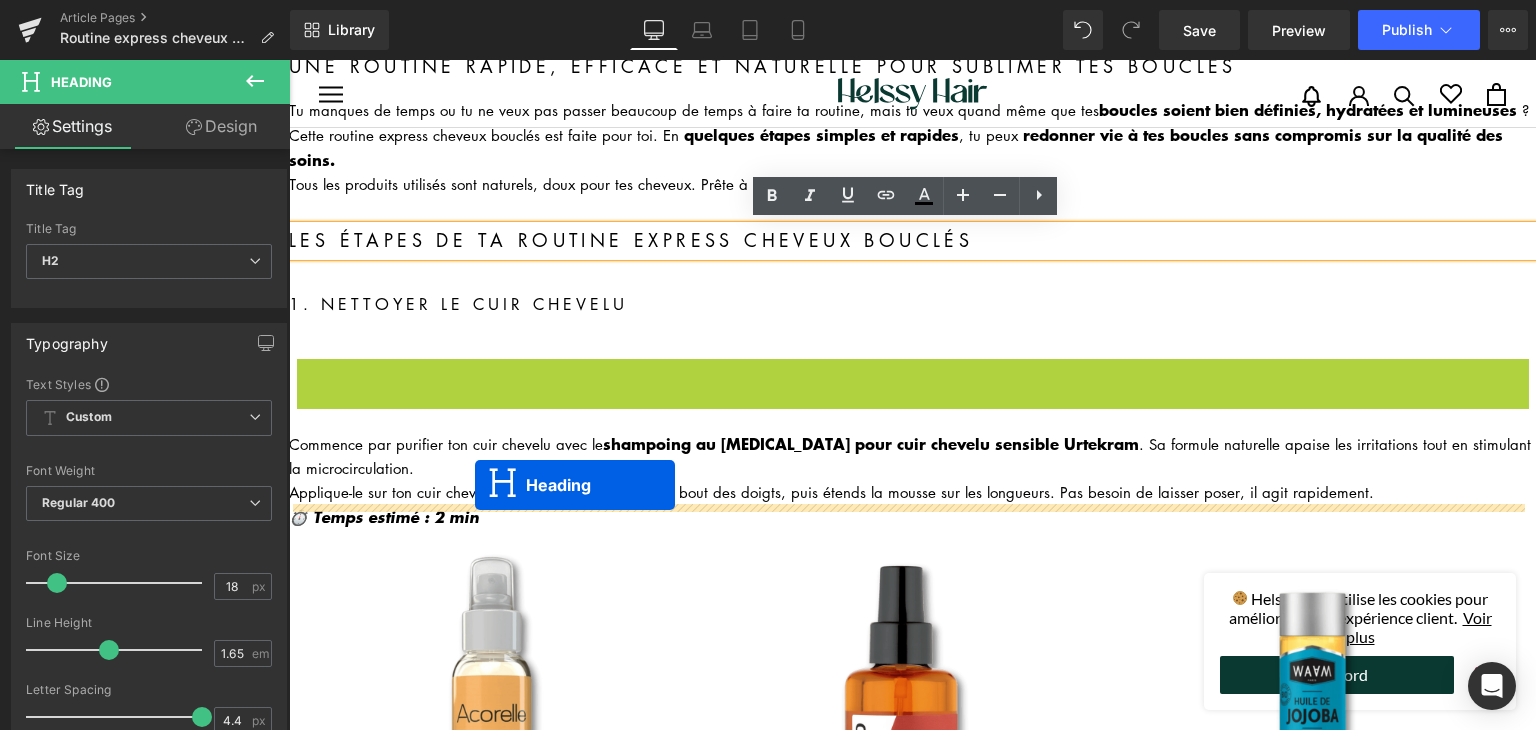 drag, startPoint x: 852, startPoint y: 368, endPoint x: 475, endPoint y: 485, distance: 394.73788 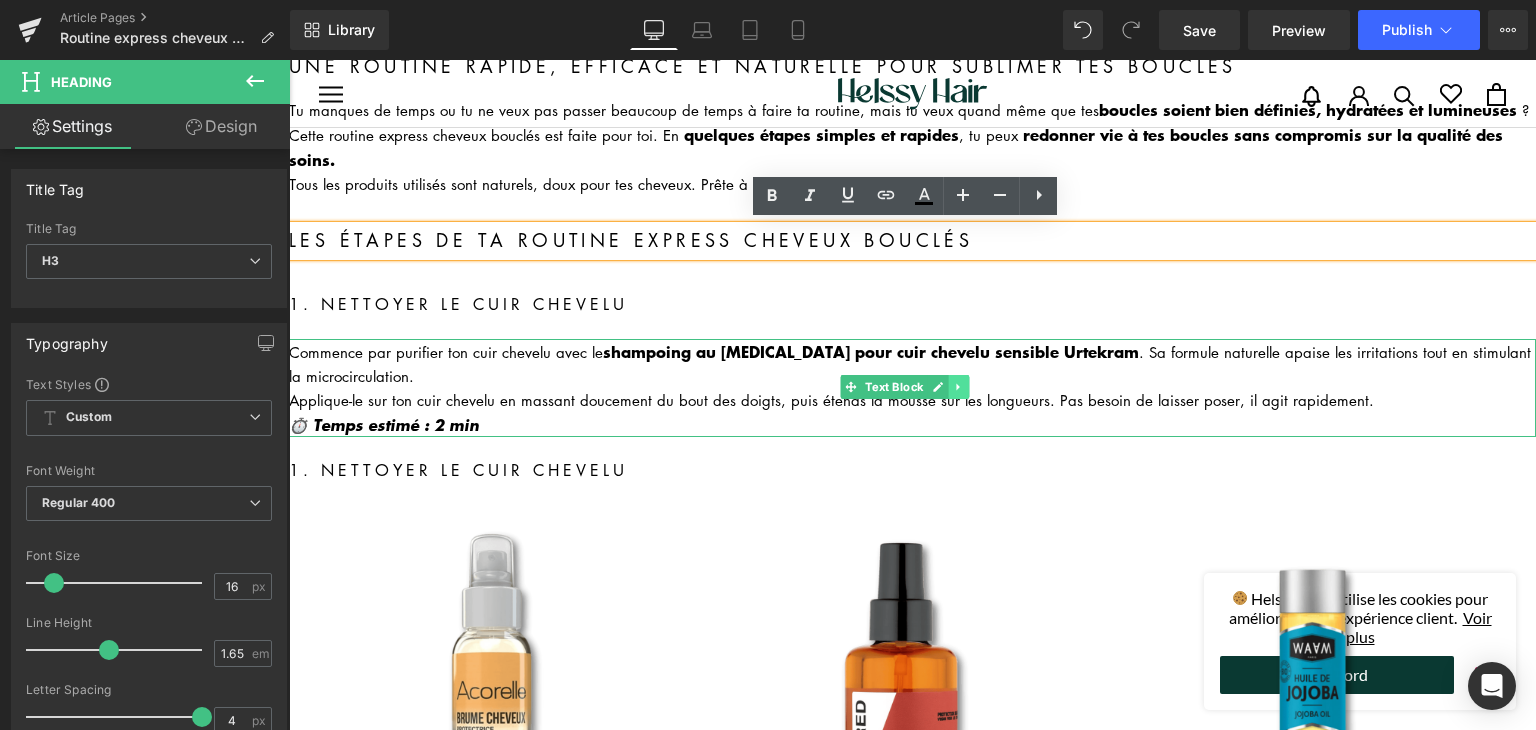 click 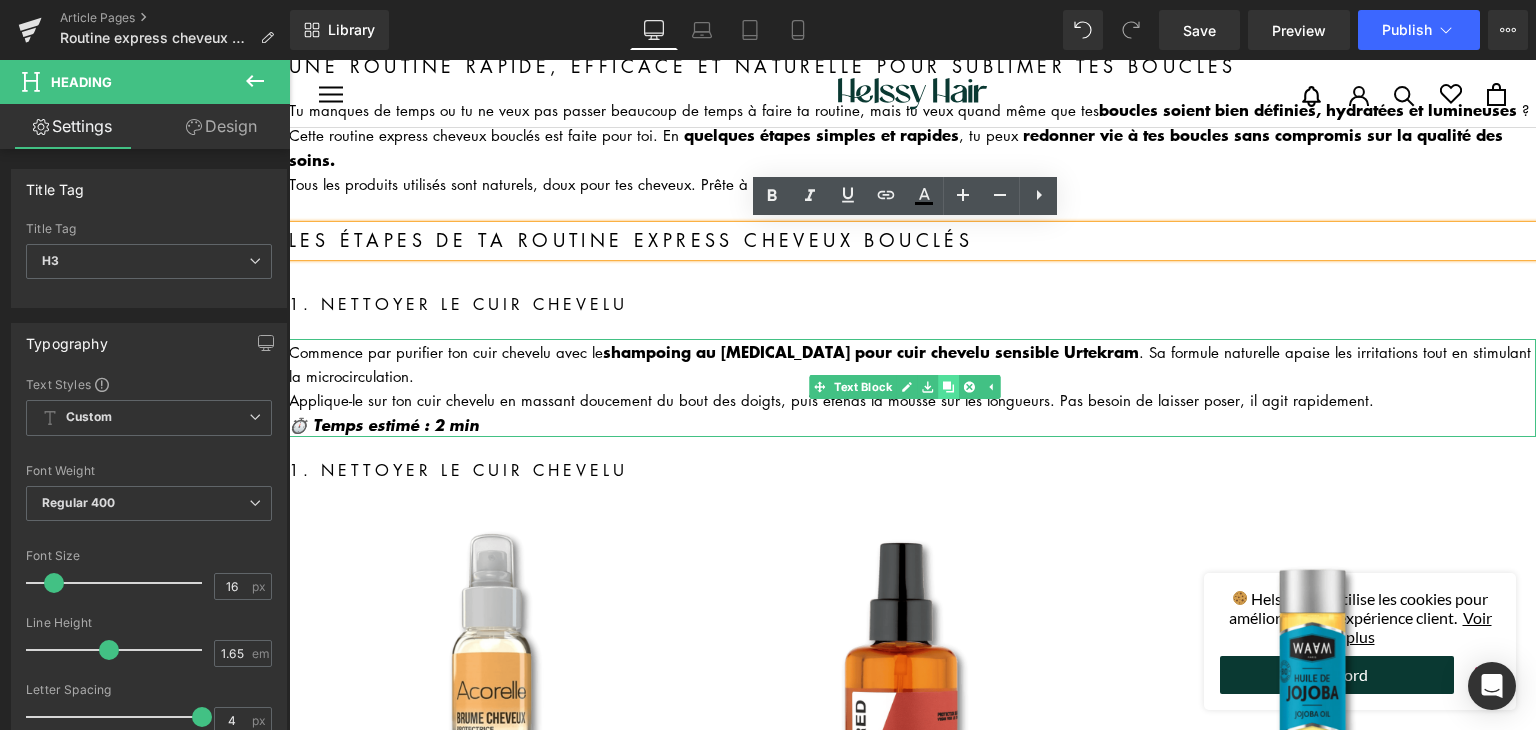 click at bounding box center [948, 387] 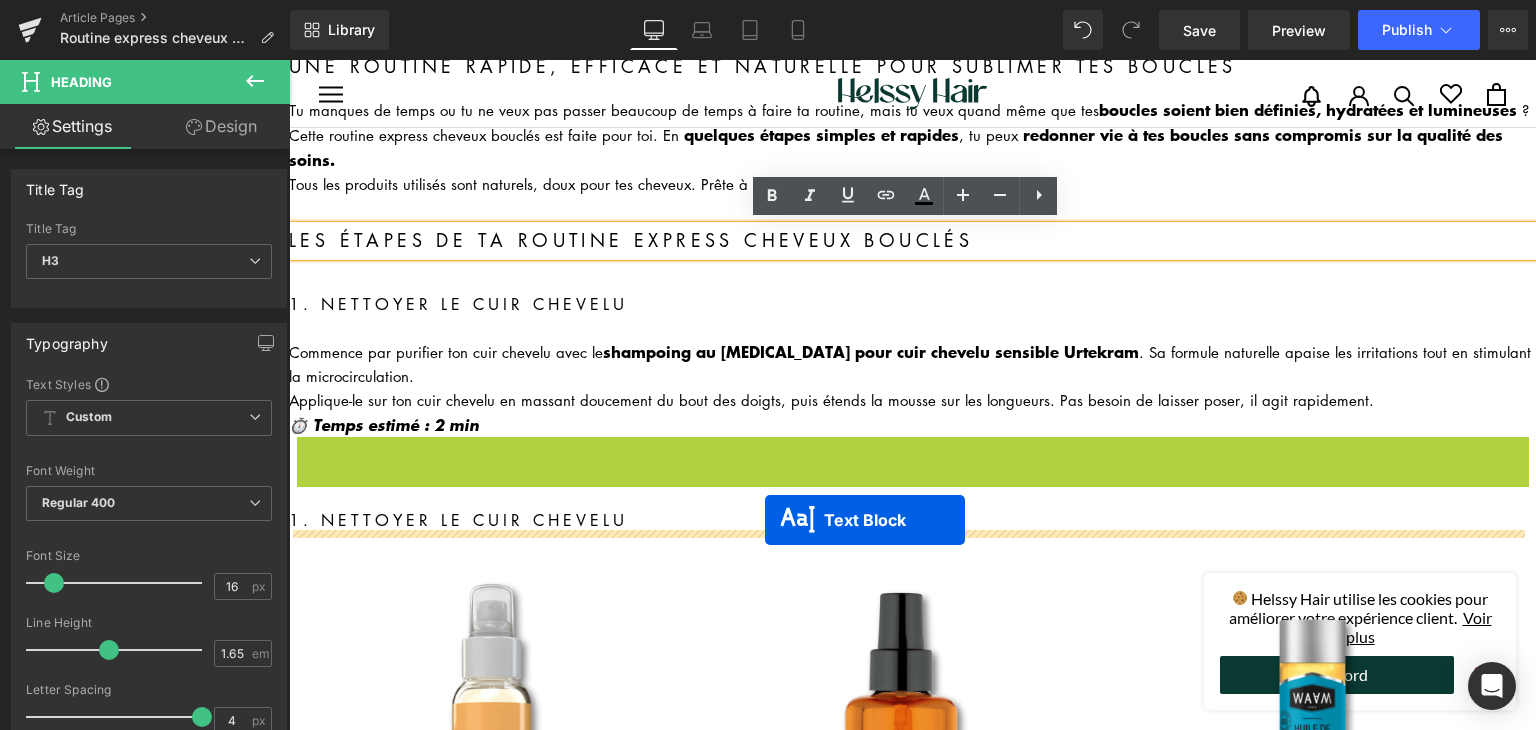 drag, startPoint x: 845, startPoint y: 477, endPoint x: 765, endPoint y: 520, distance: 90.824005 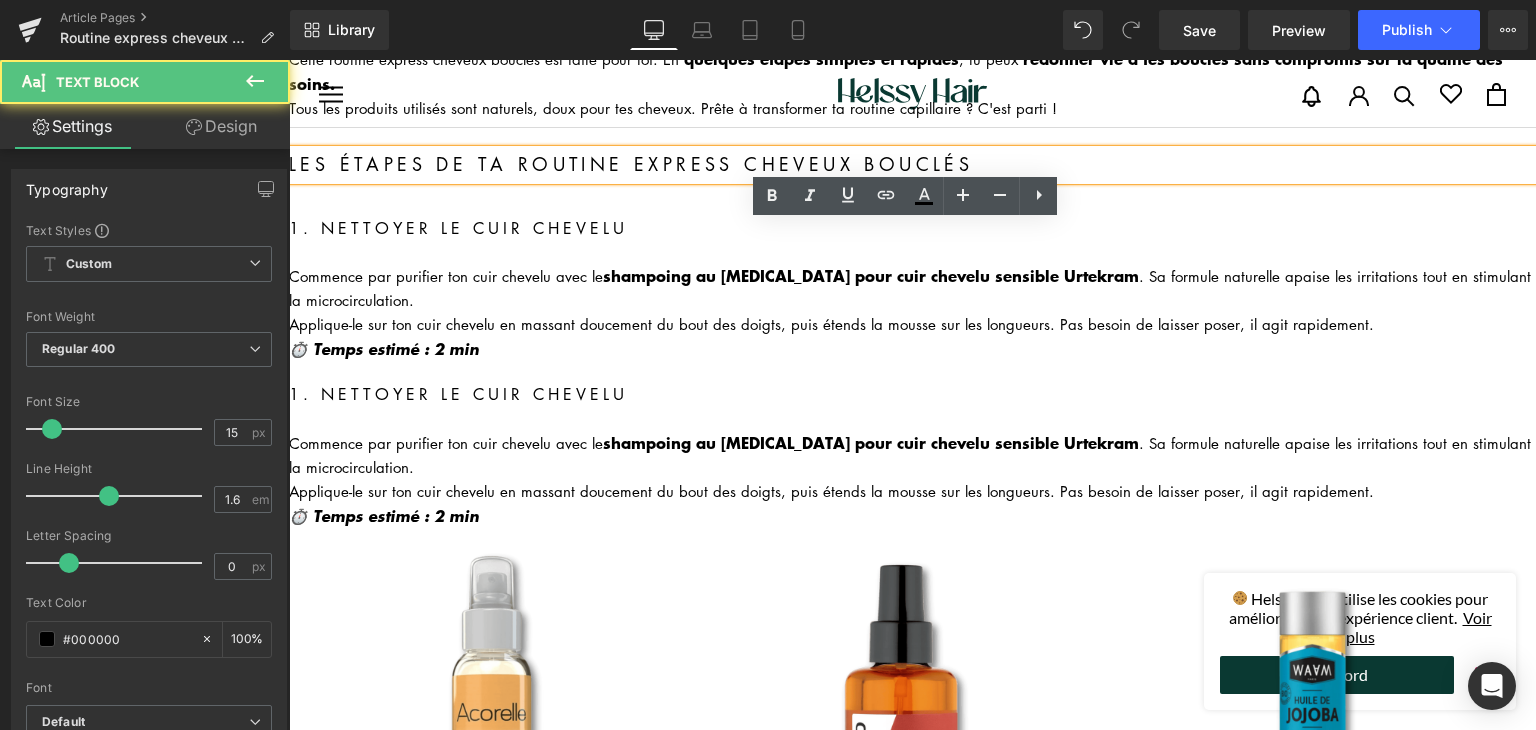 scroll, scrollTop: 400, scrollLeft: 0, axis: vertical 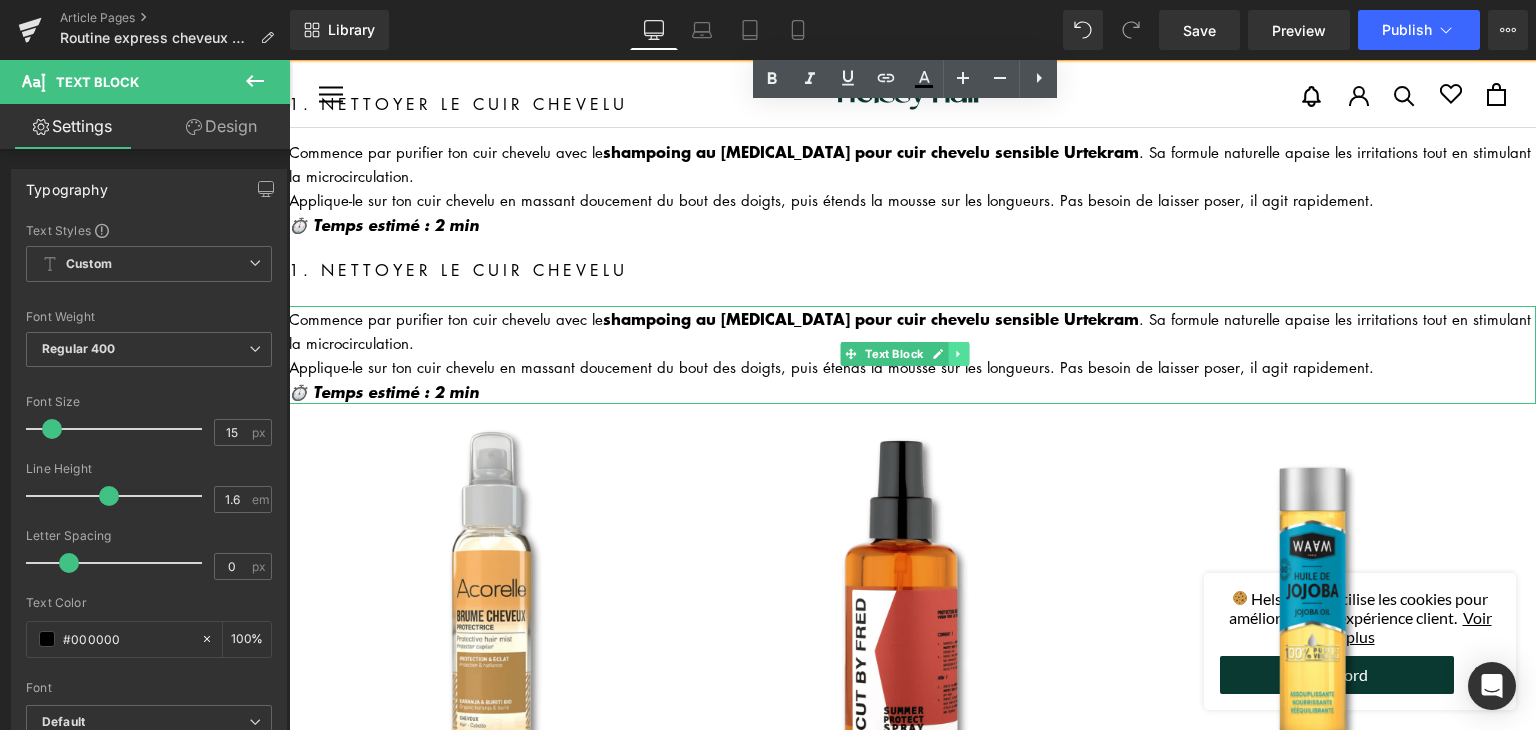 click 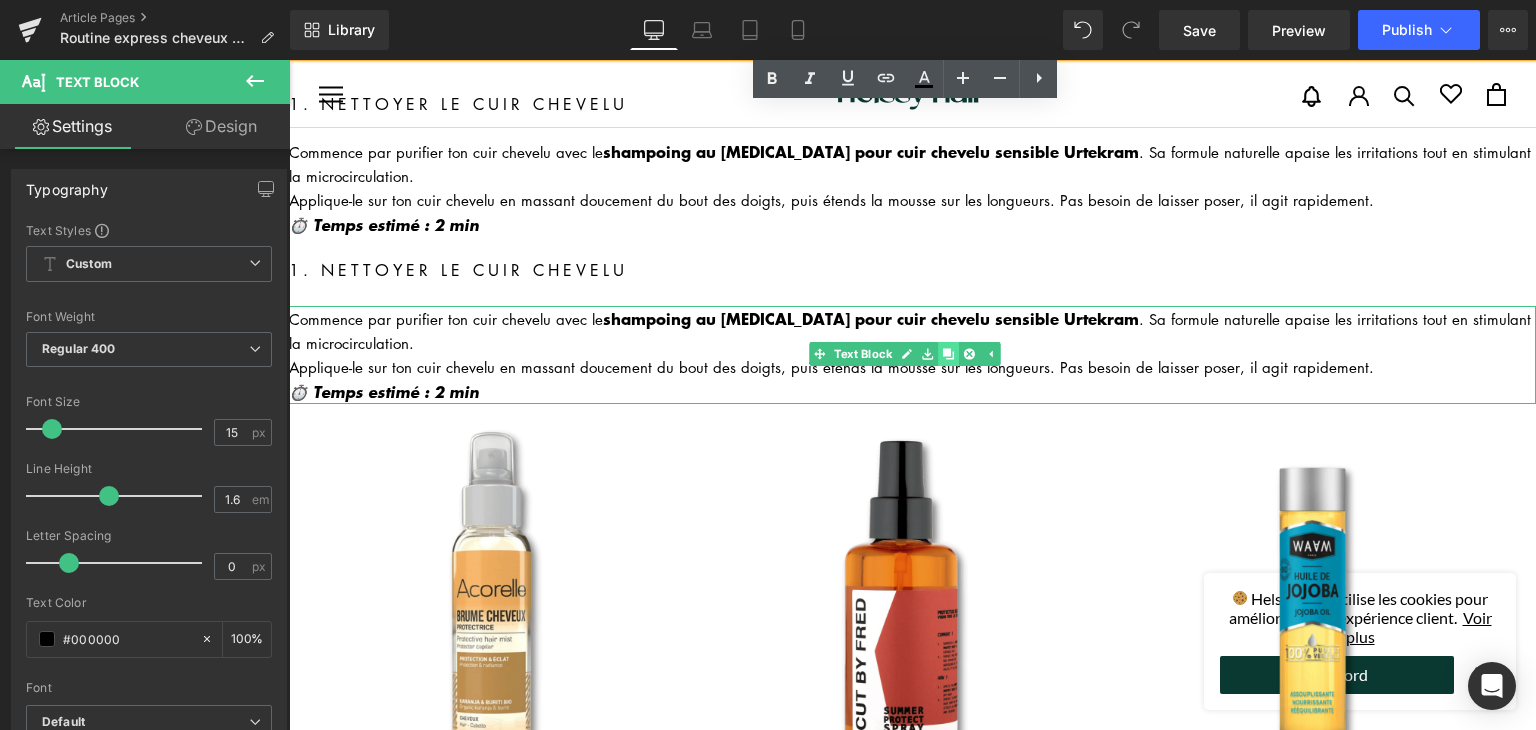 click 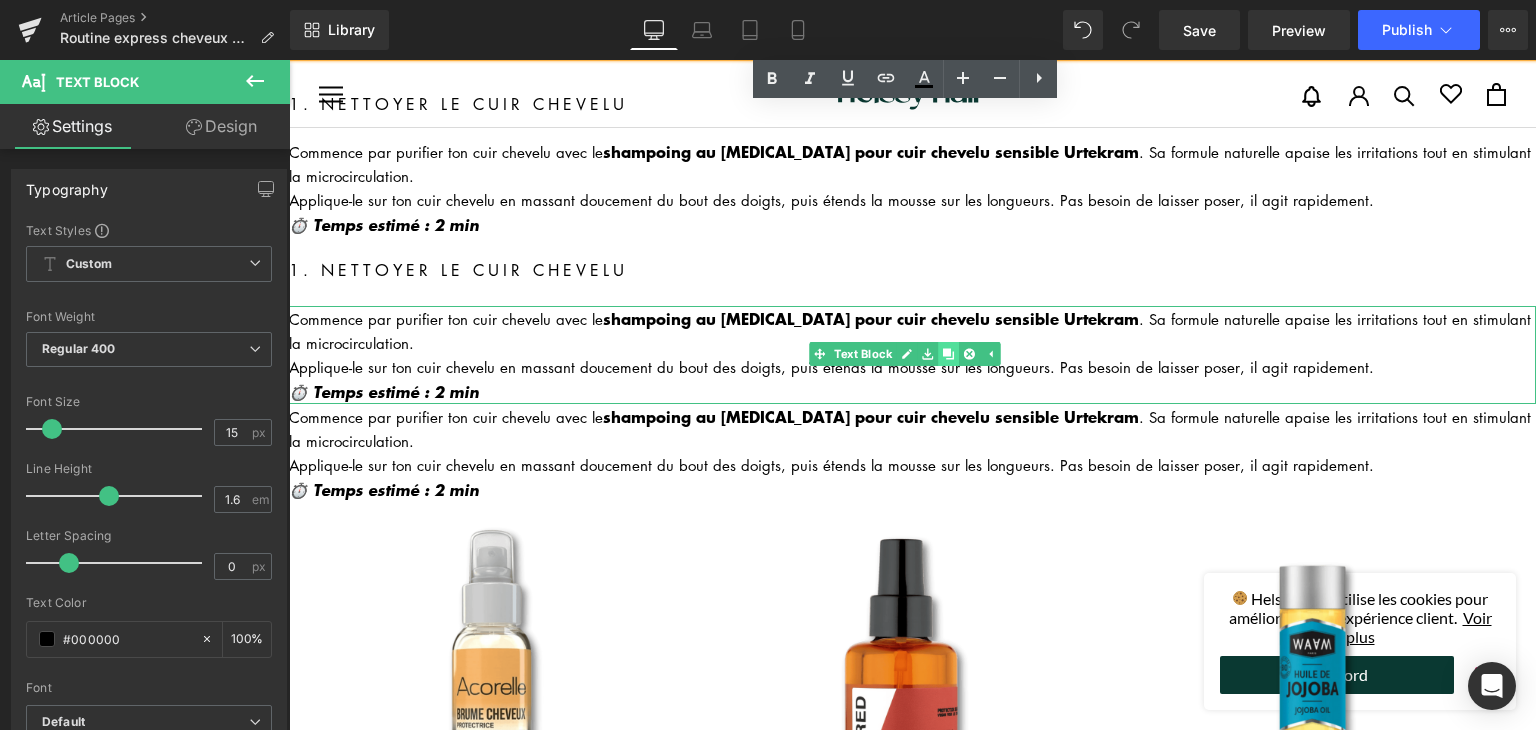 click at bounding box center (948, 354) 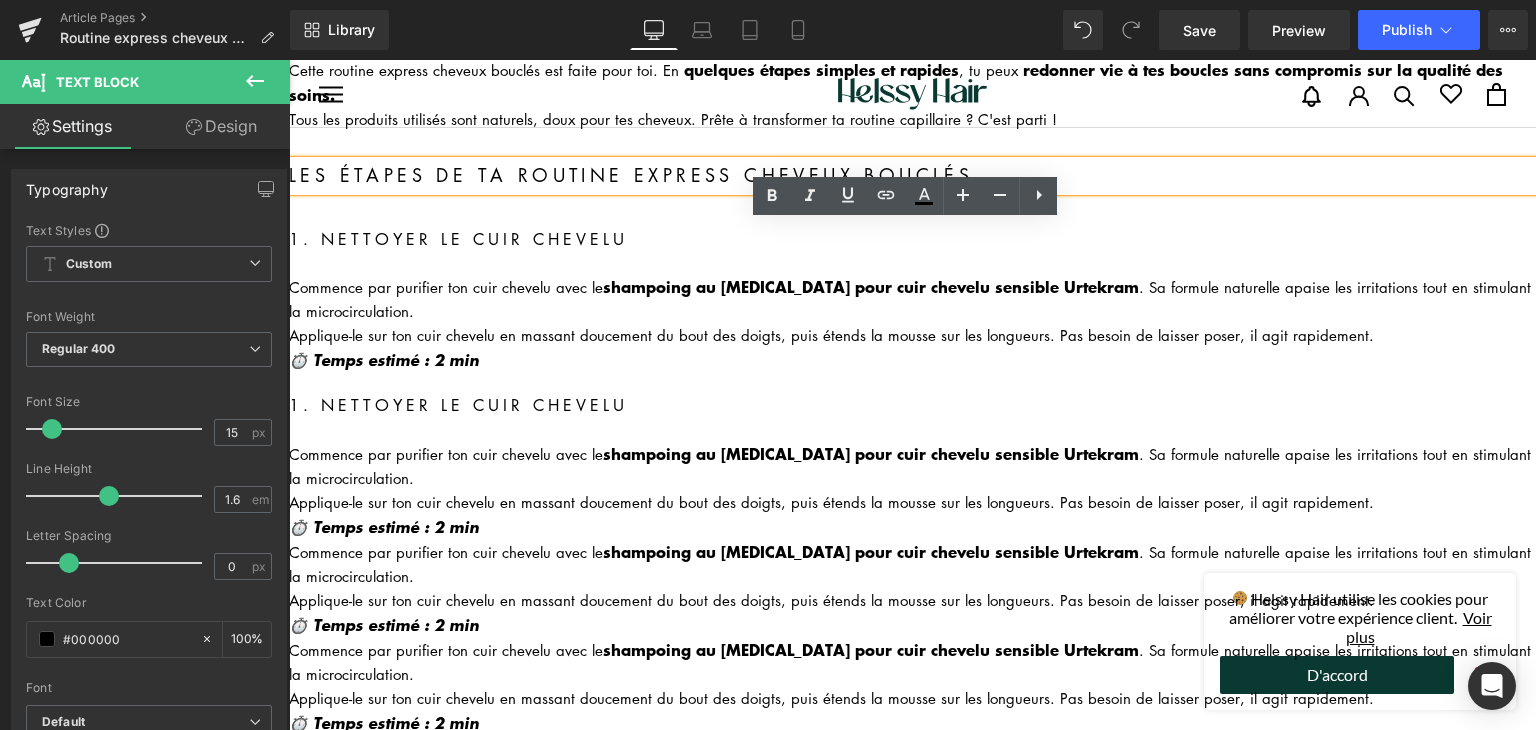 scroll, scrollTop: 300, scrollLeft: 0, axis: vertical 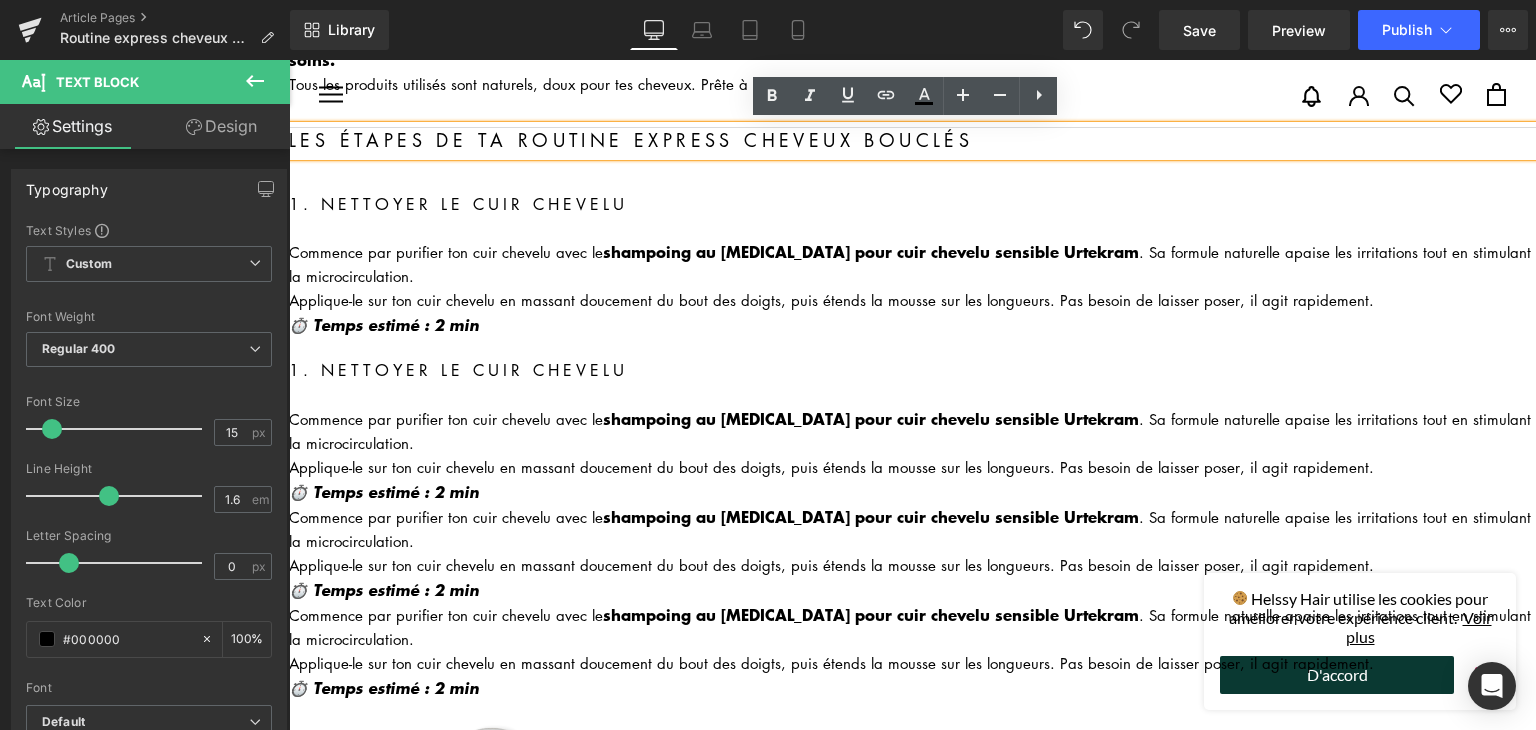 click on "1. Nettoyer le cuir chevelu" at bounding box center [912, 370] 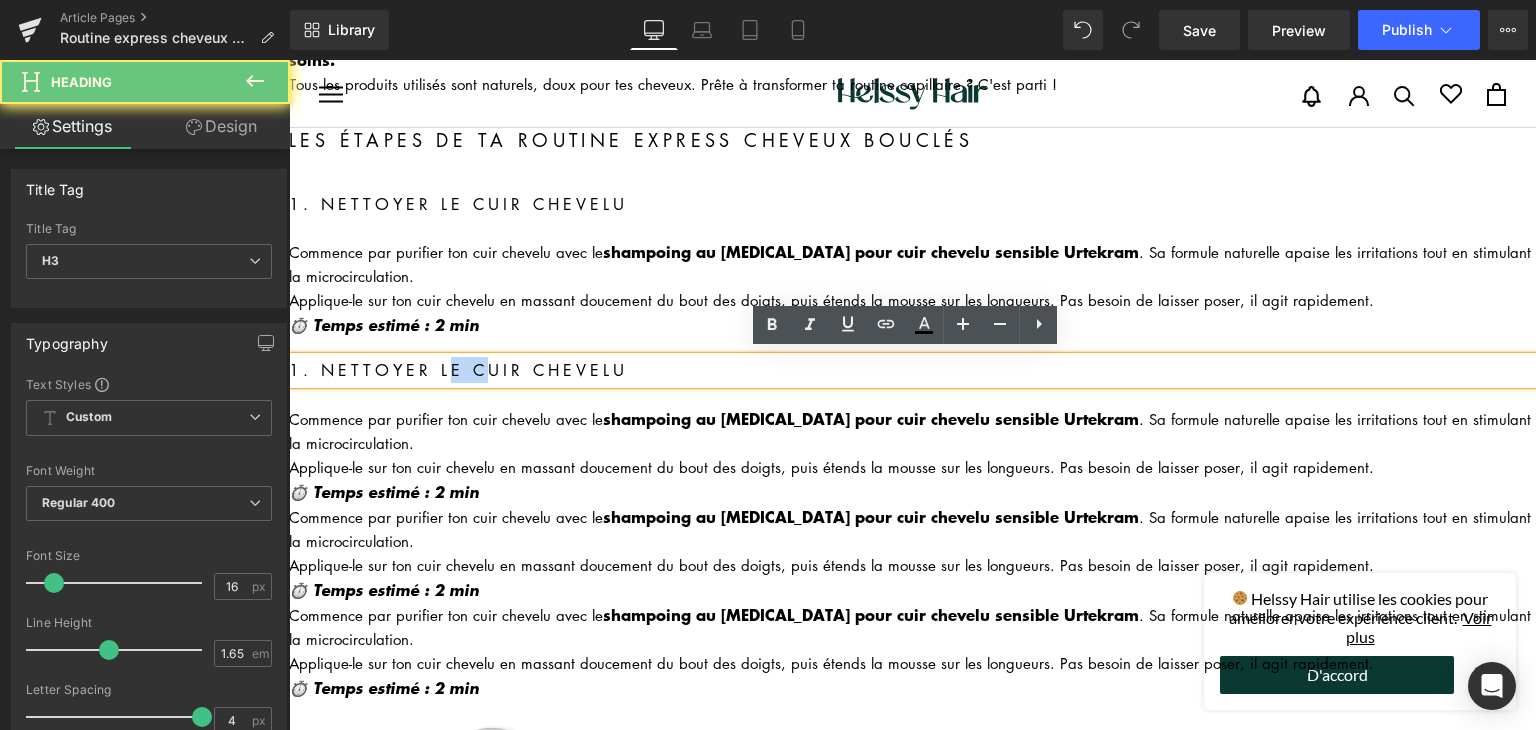 click on "1. Nettoyer le cuir chevelu" at bounding box center (912, 370) 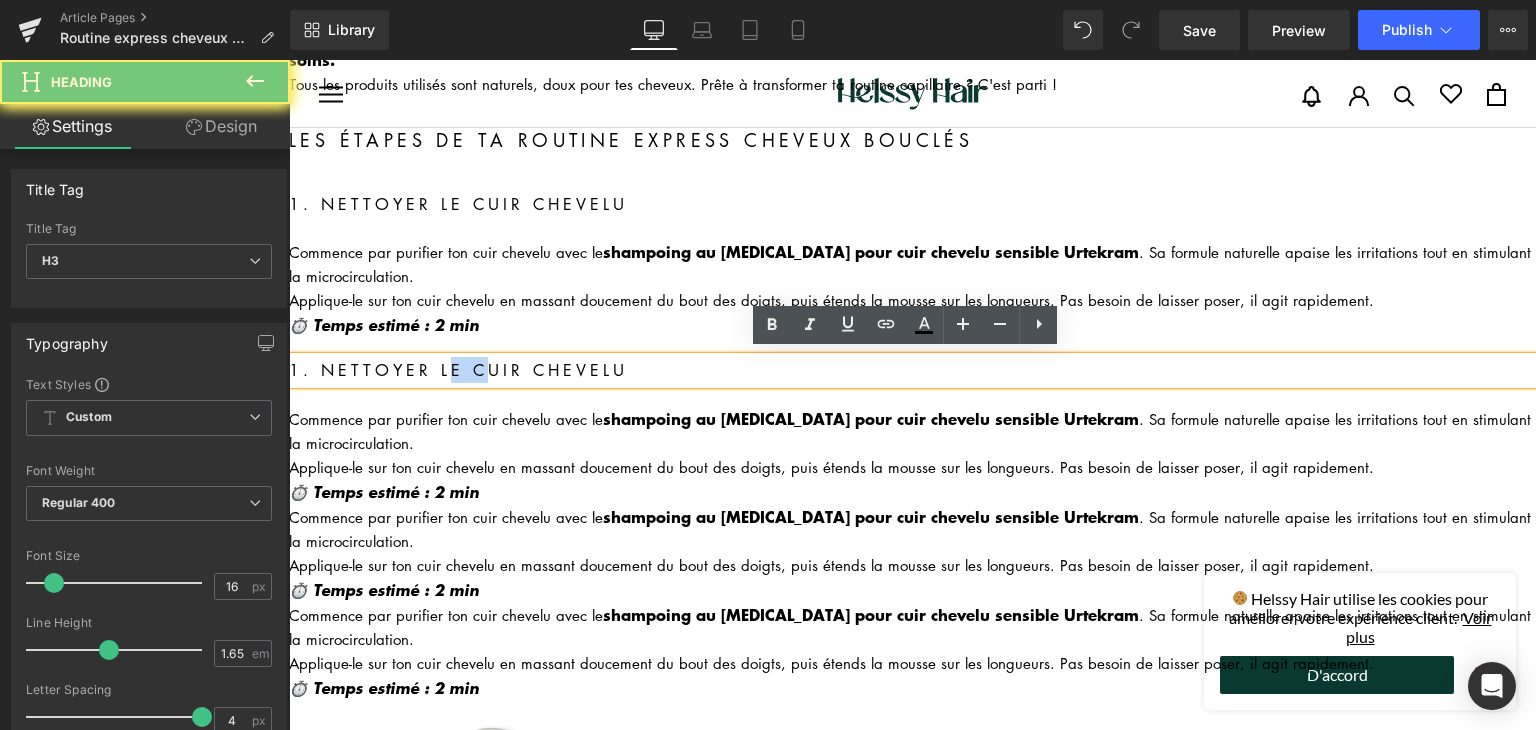 click on "1. Nettoyer le cuir chevelu" at bounding box center (912, 370) 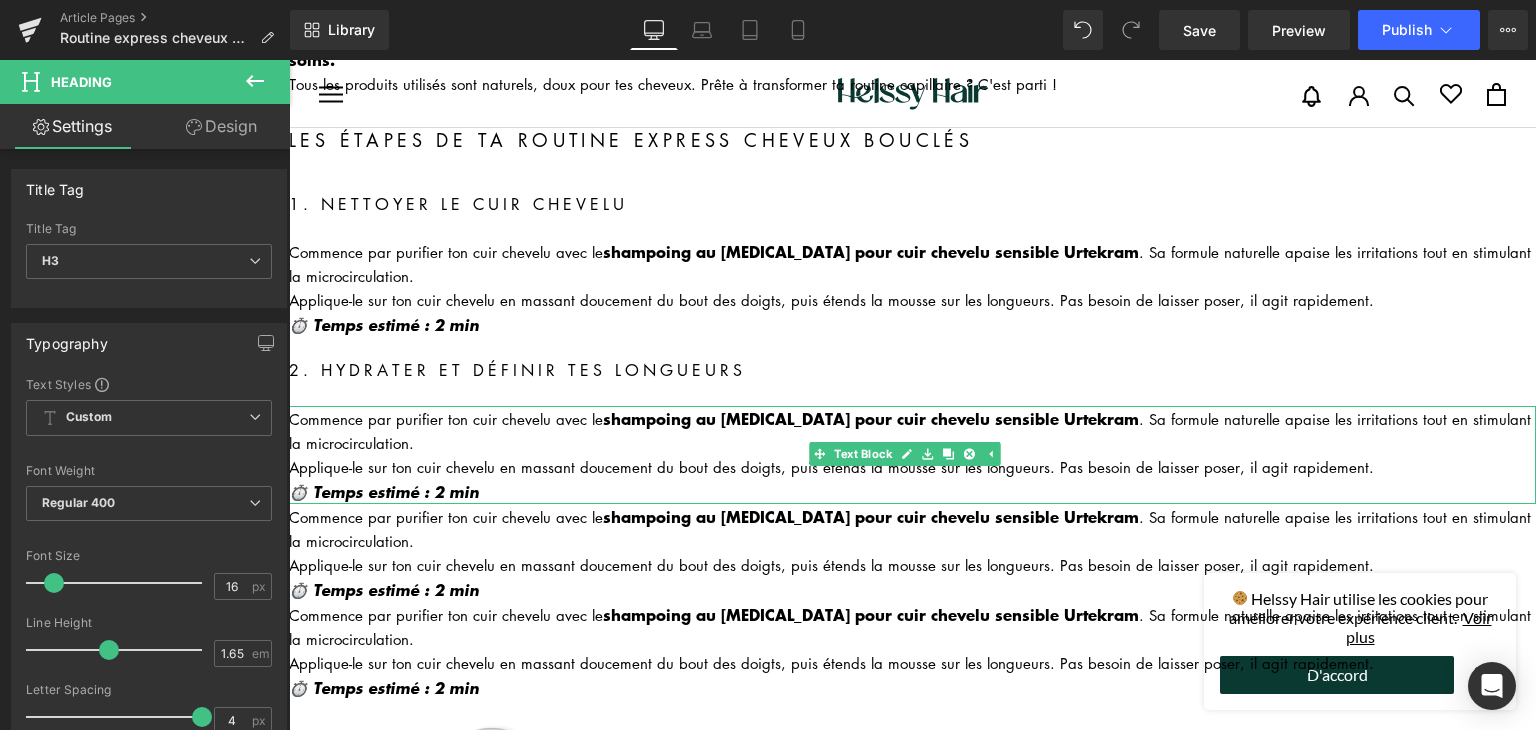 click on "Commence par purifier ton cuir chevelu avec le  shampoing au tea tree pour cuir chevelu sensible Urtekram . Sa formule naturelle apaise les irritations tout en stimulant la microcirculation." at bounding box center (912, 430) 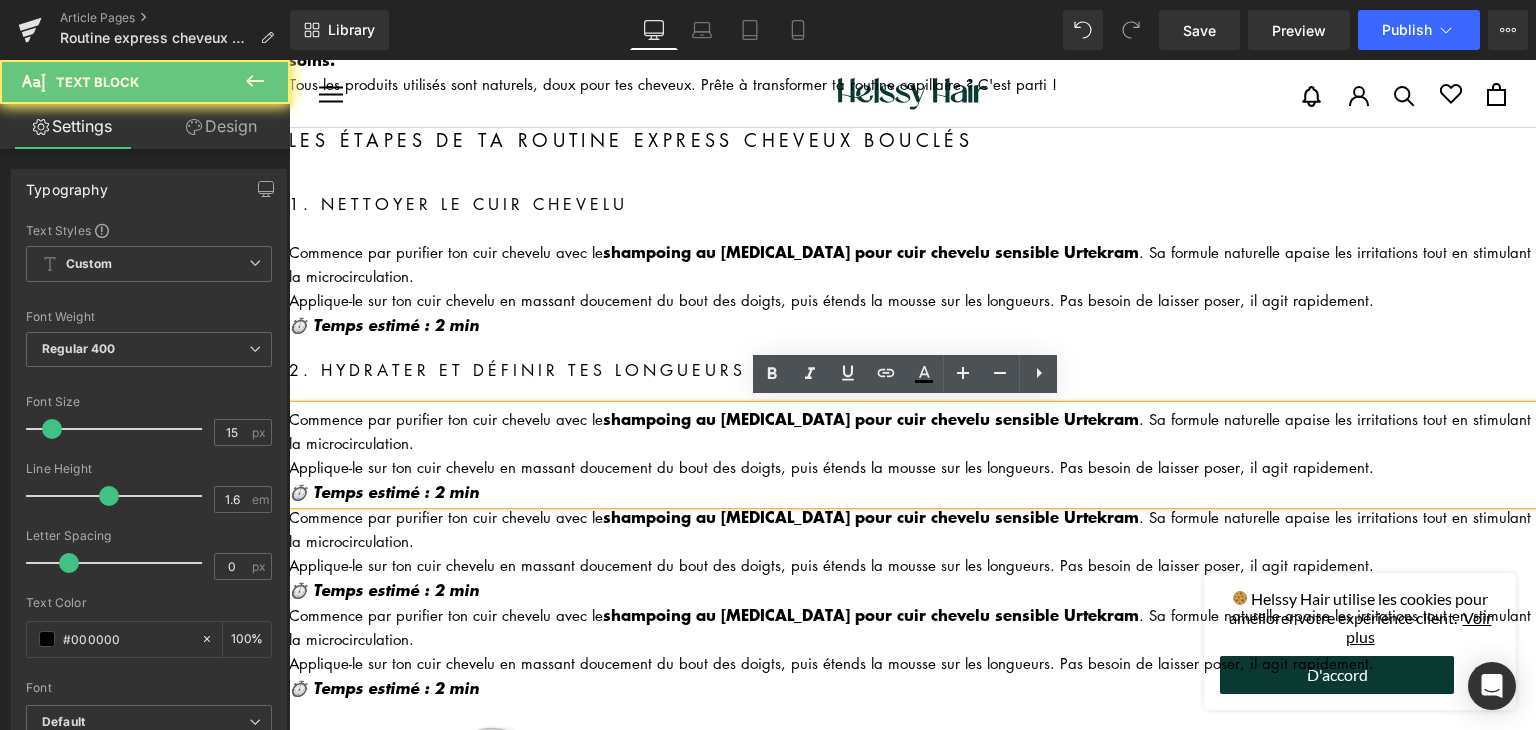 click on "Commence par purifier ton cuir chevelu avec le  shampoing au tea tree pour cuir chevelu sensible Urtekram . Sa formule naturelle apaise les irritations tout en stimulant la microcirculation." at bounding box center (912, 430) 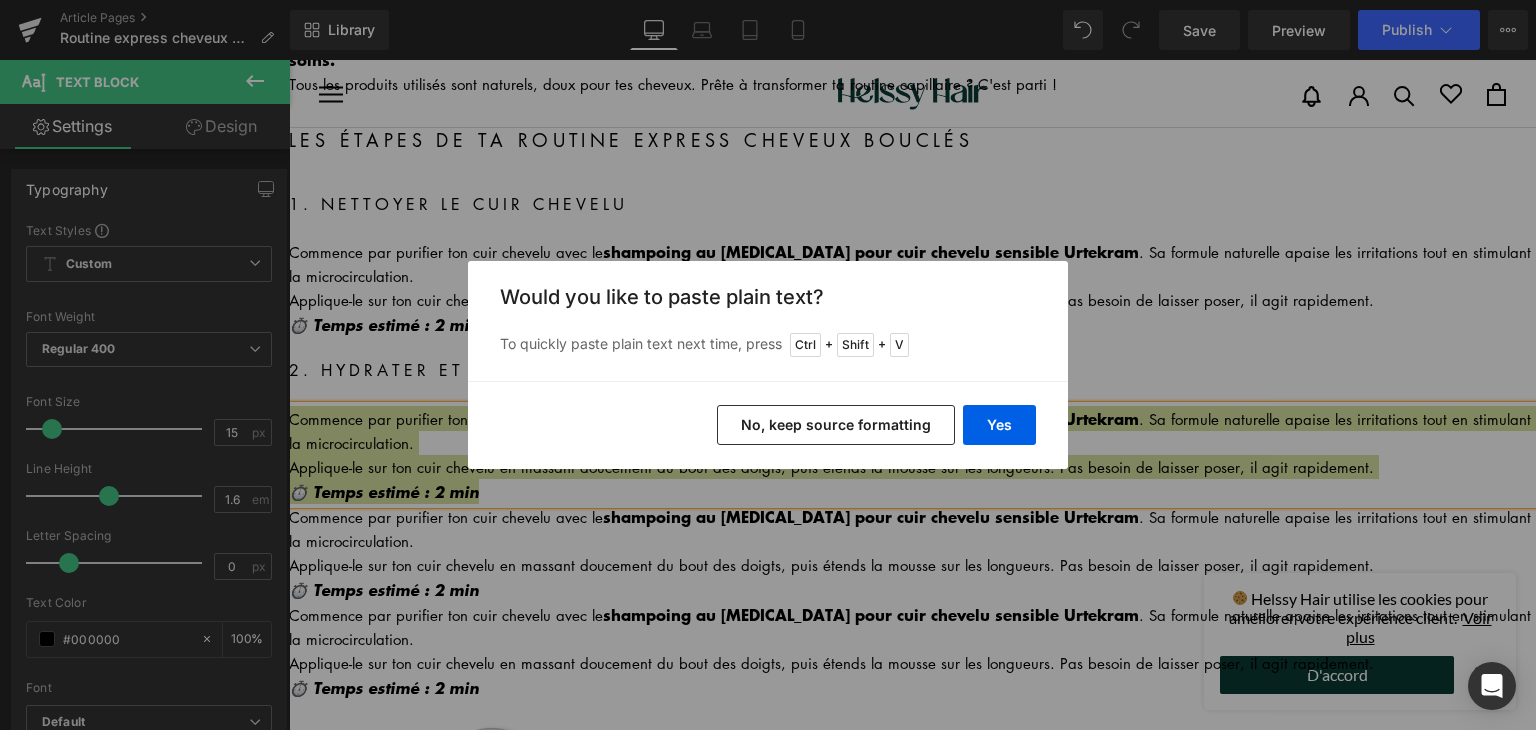 click on "No, keep source formatting" at bounding box center [836, 425] 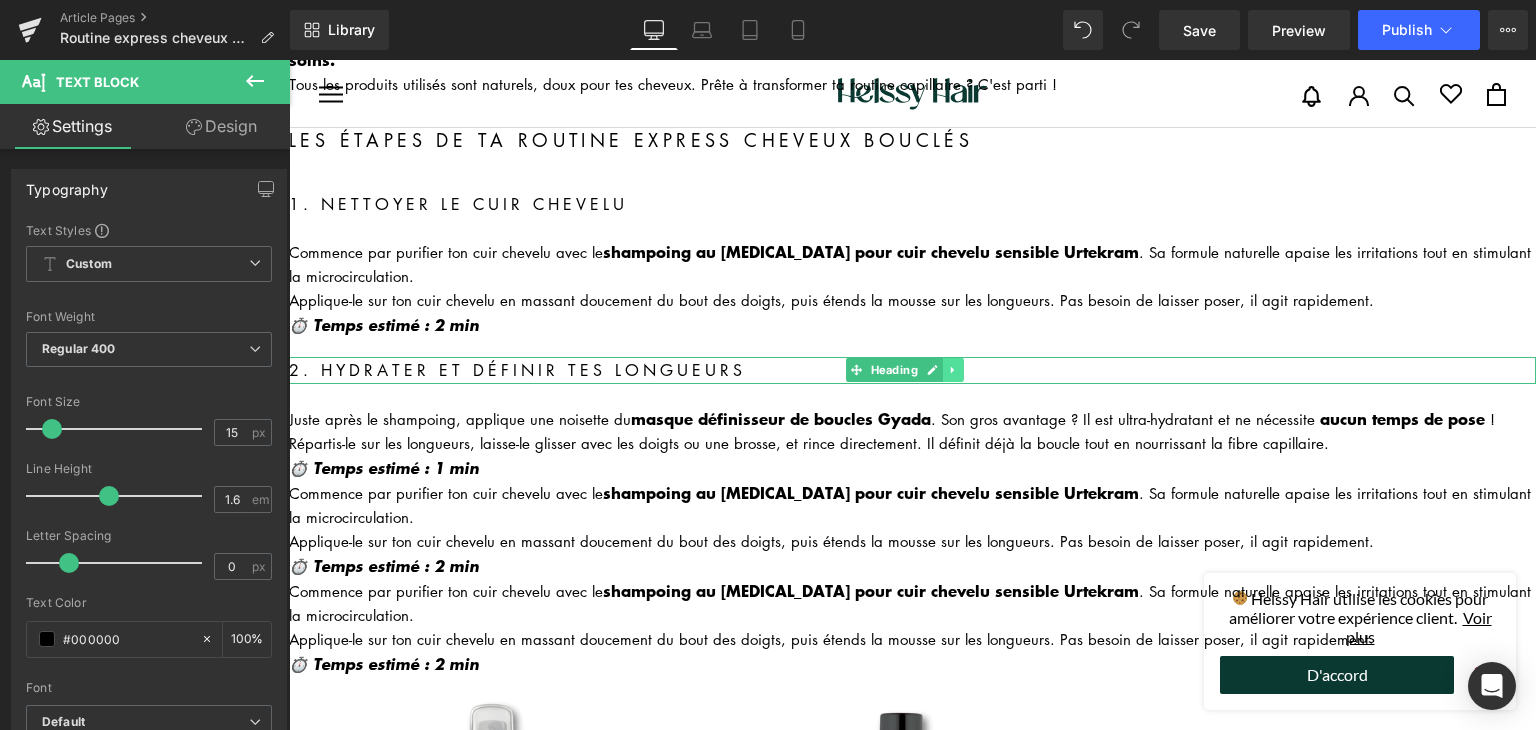 click 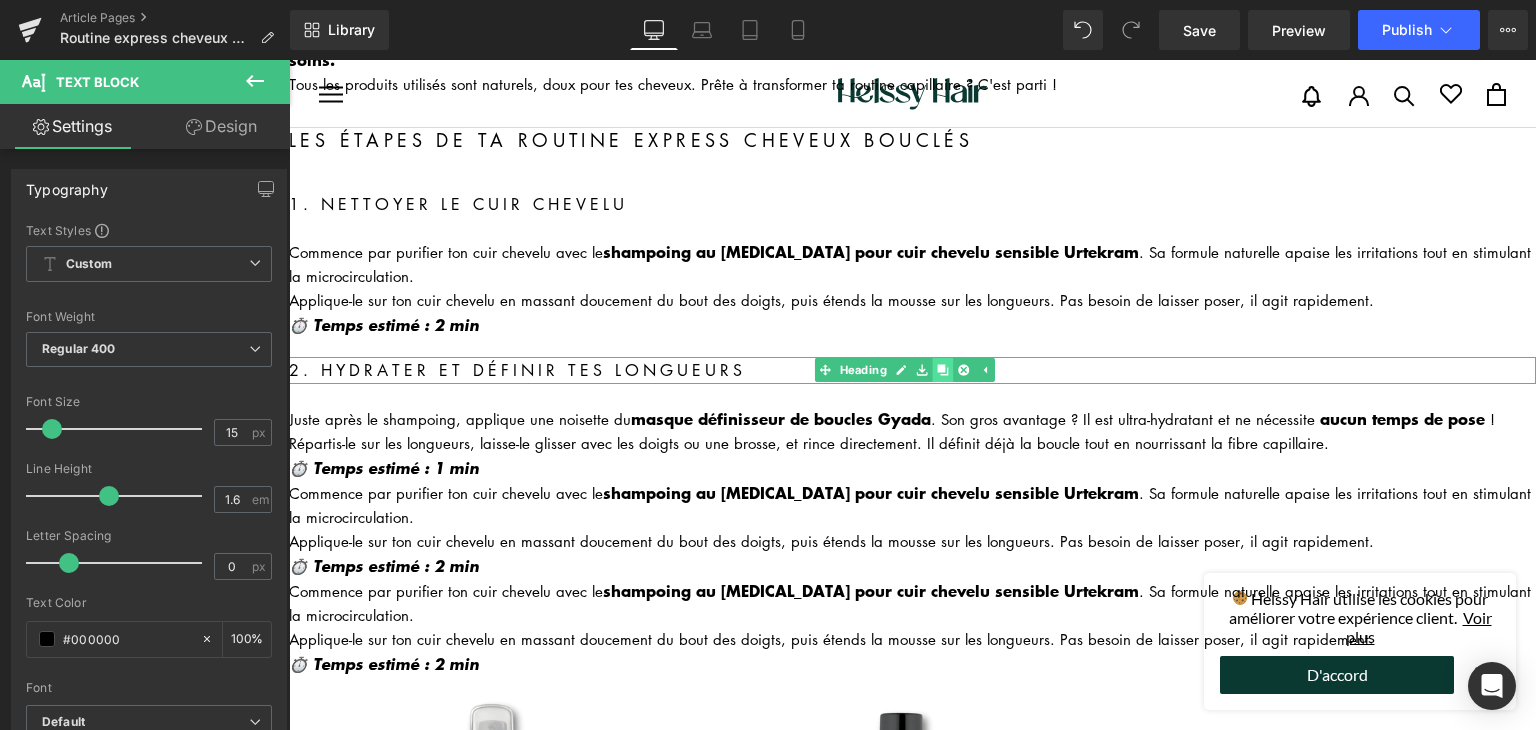 click 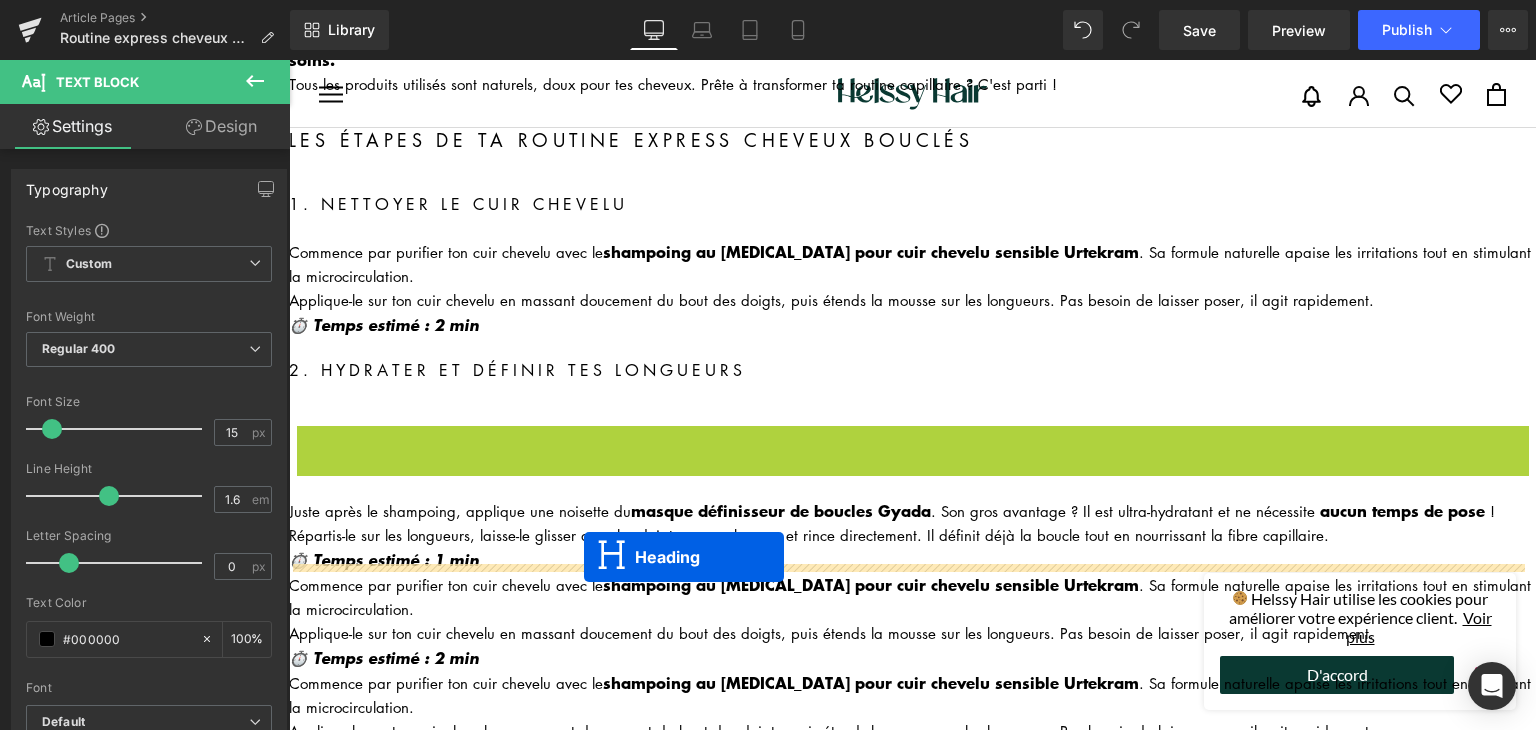 drag, startPoint x: 861, startPoint y: 433, endPoint x: 582, endPoint y: 557, distance: 305.3146 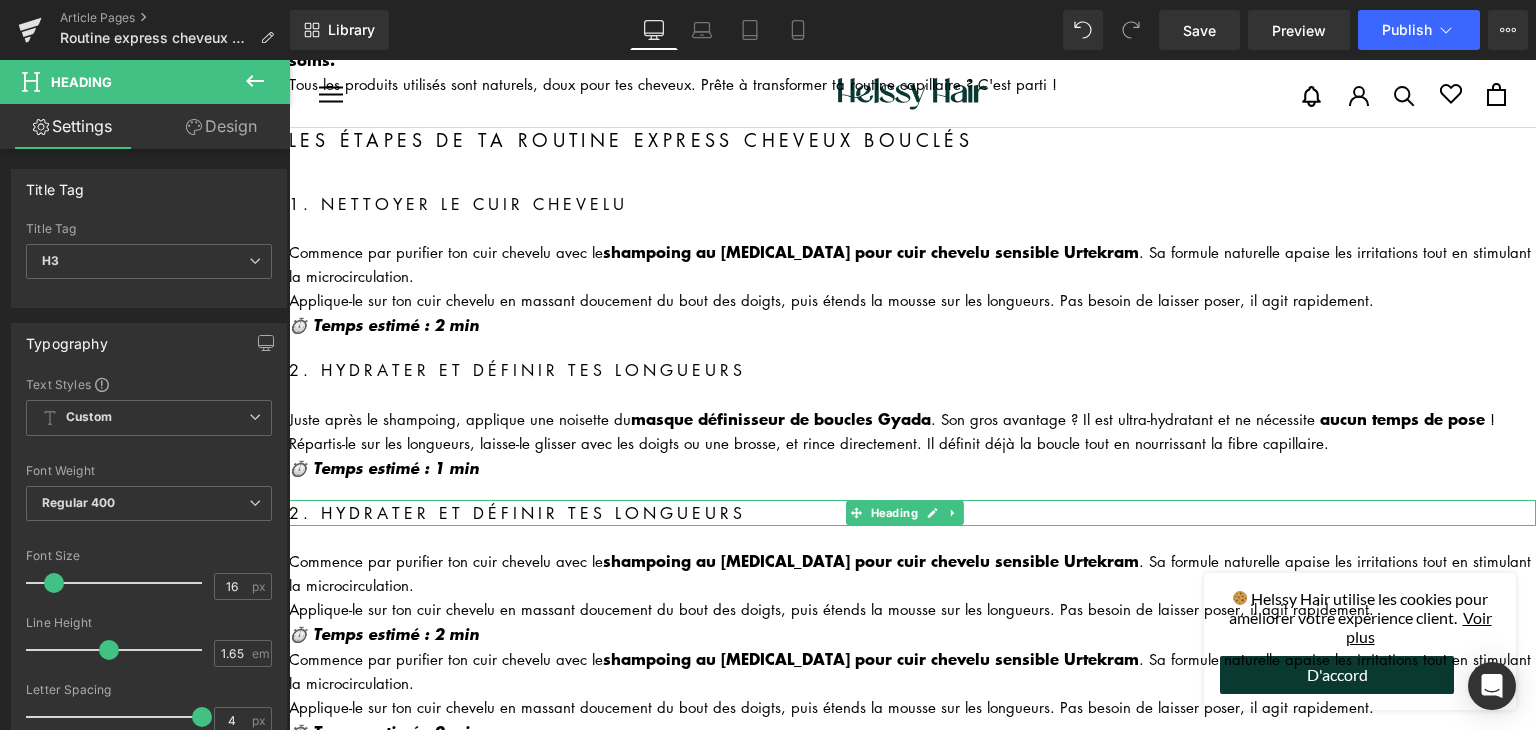 click on "2. Hydrater et définir tes longueurs" at bounding box center [912, 513] 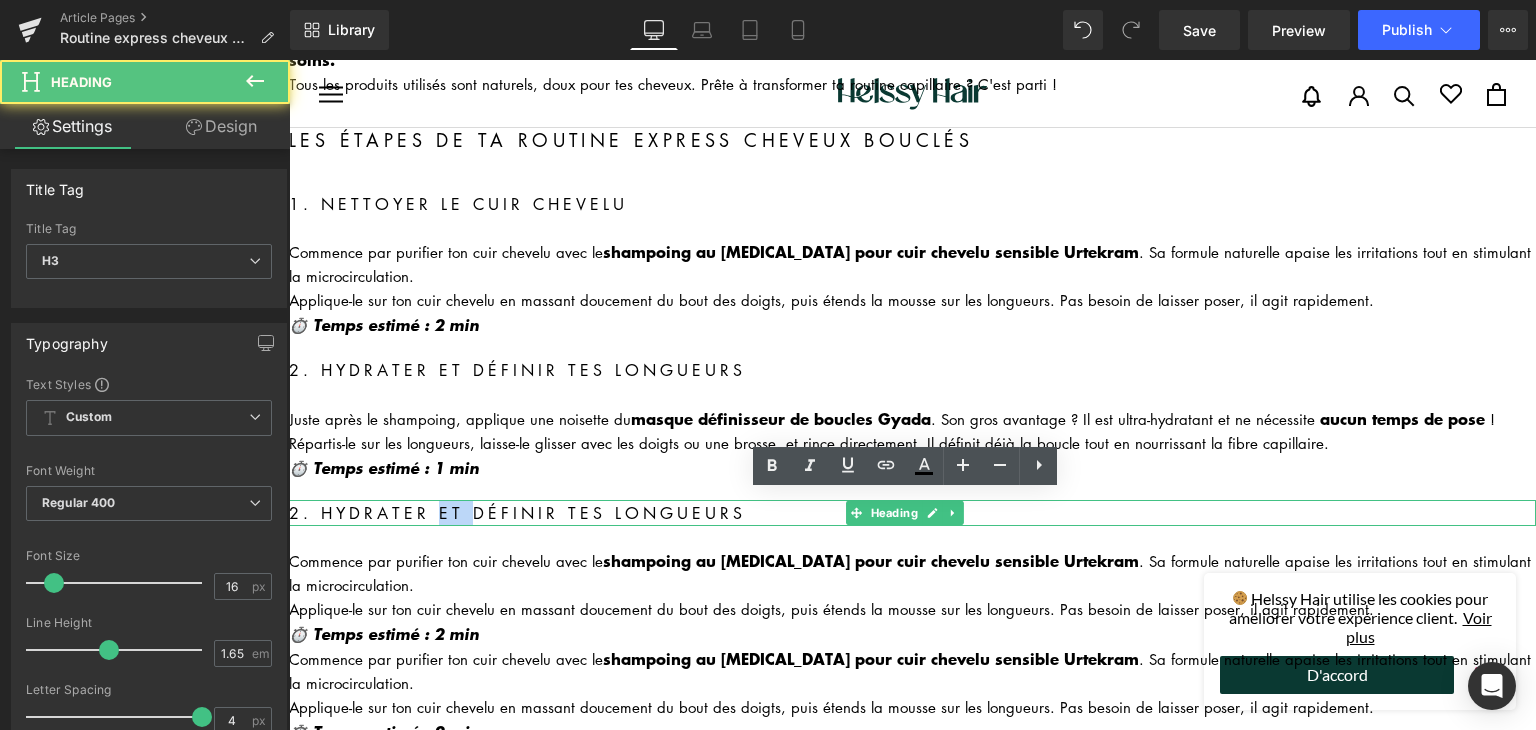click on "2. Hydrater et définir tes longueurs" at bounding box center (912, 513) 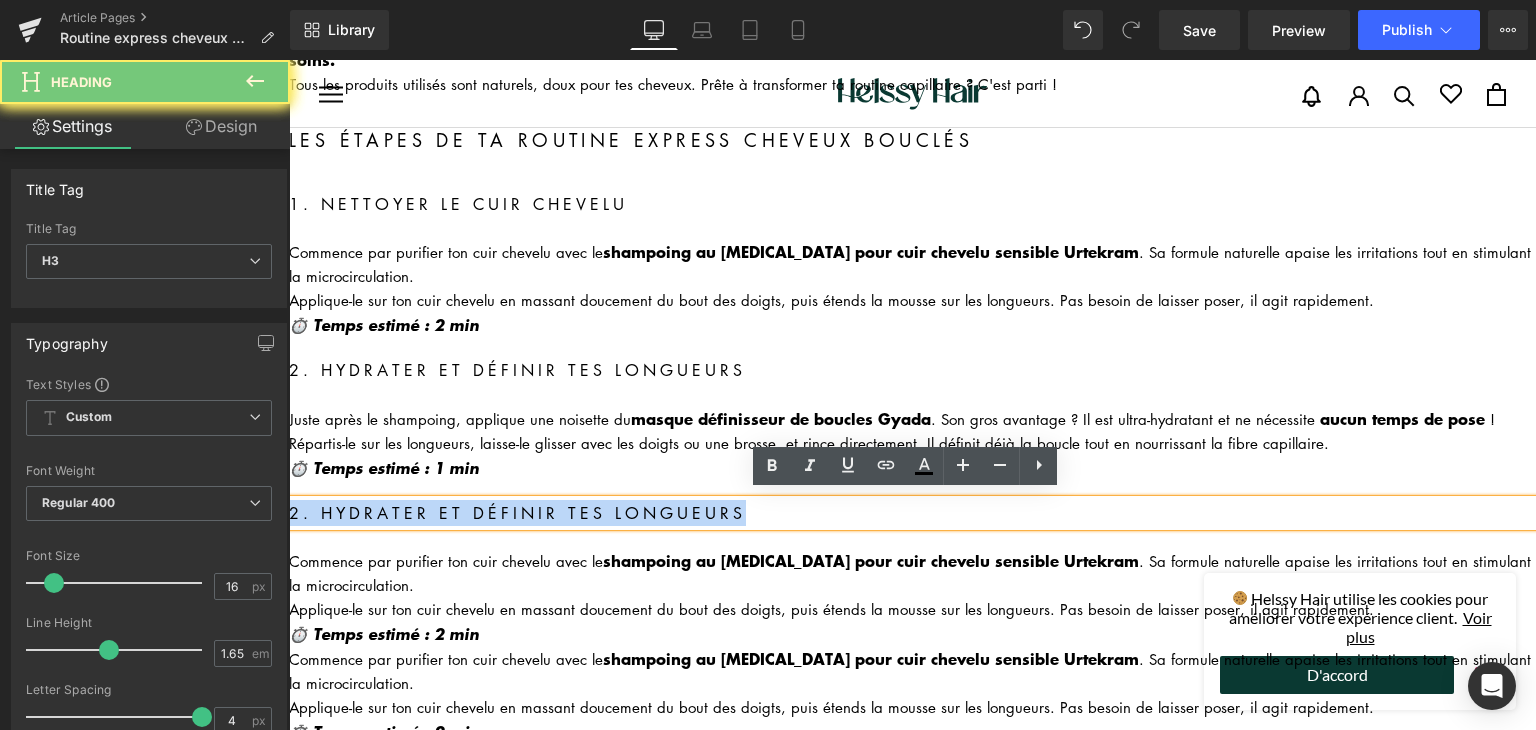 click on "2. Hydrater et définir tes longueurs" at bounding box center [912, 513] 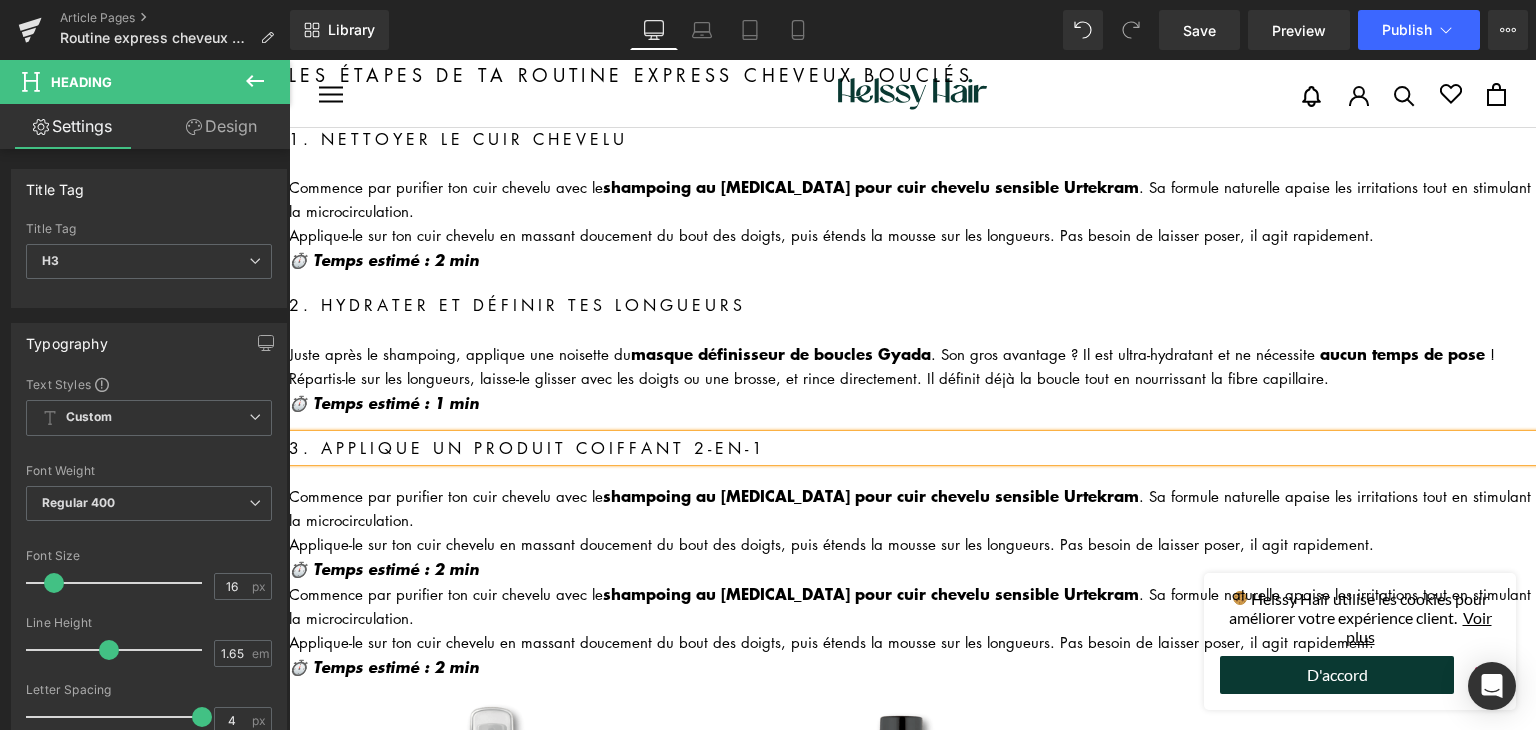 scroll, scrollTop: 400, scrollLeft: 0, axis: vertical 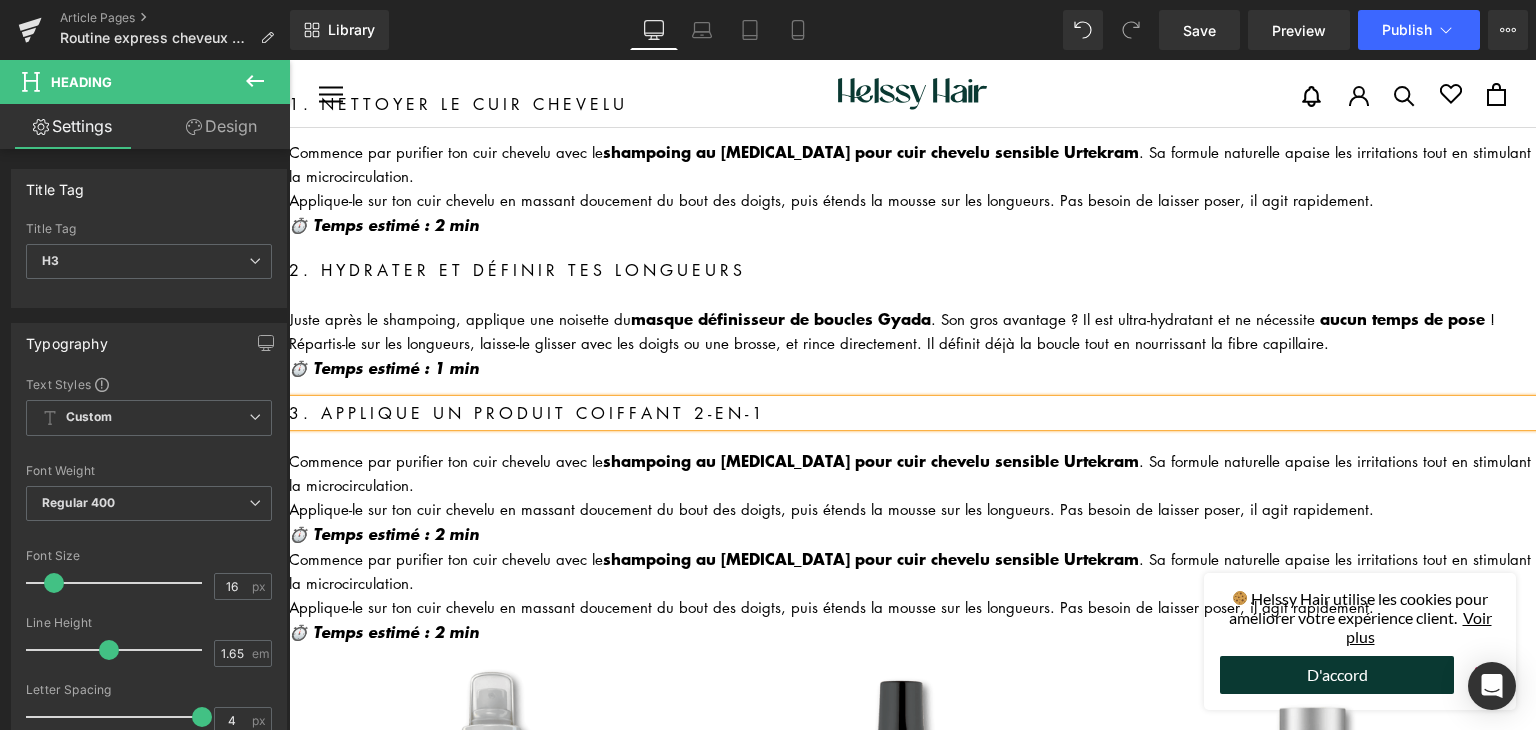 click on "Commence par purifier ton cuir chevelu avec le  shampoing au tea tree pour cuir chevelu sensible Urtekram . Sa formule naturelle apaise les irritations tout en stimulant la microcirculation." at bounding box center (912, 472) 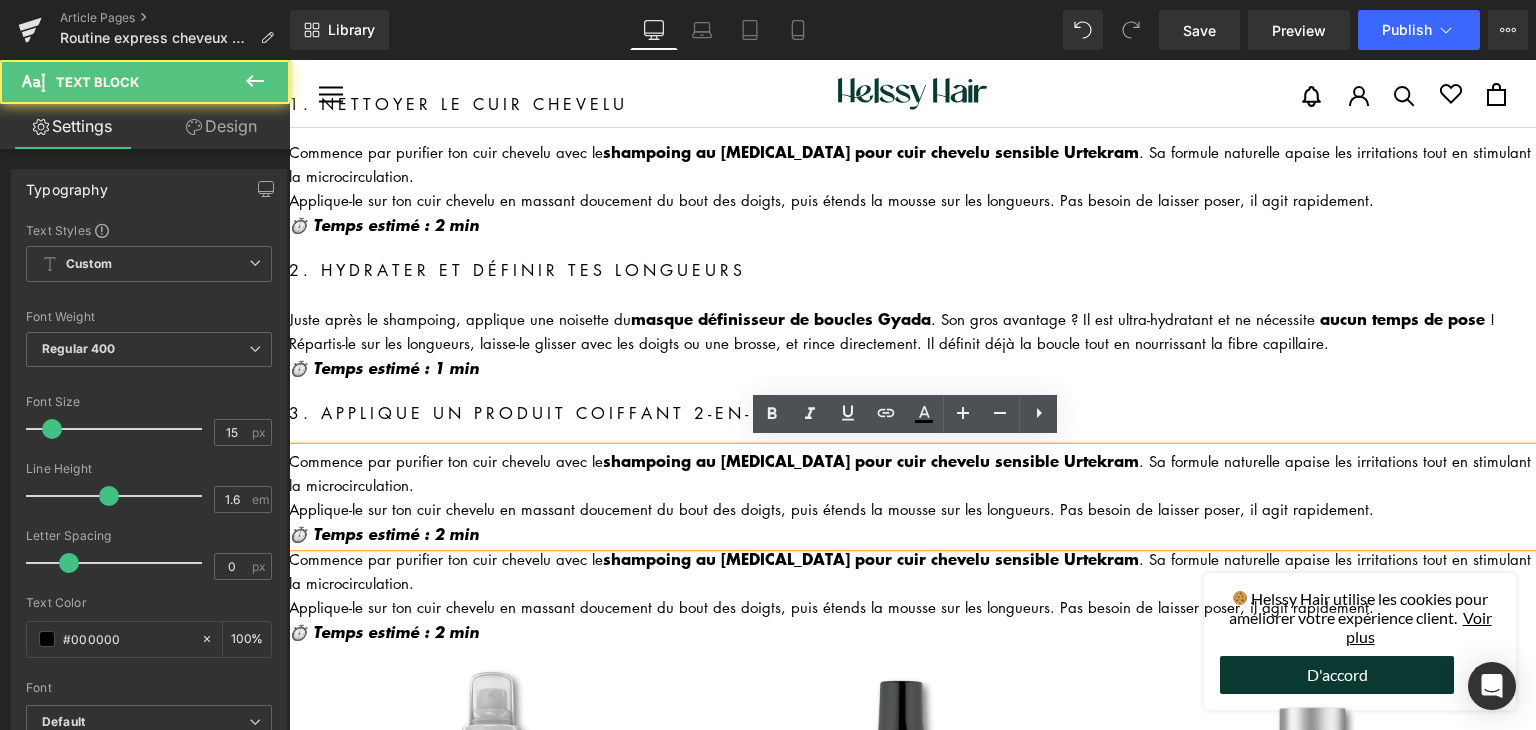 click on "Commence par purifier ton cuir chevelu avec le  shampoing au tea tree pour cuir chevelu sensible Urtekram . Sa formule naturelle apaise les irritations tout en stimulant la microcirculation." at bounding box center [912, 472] 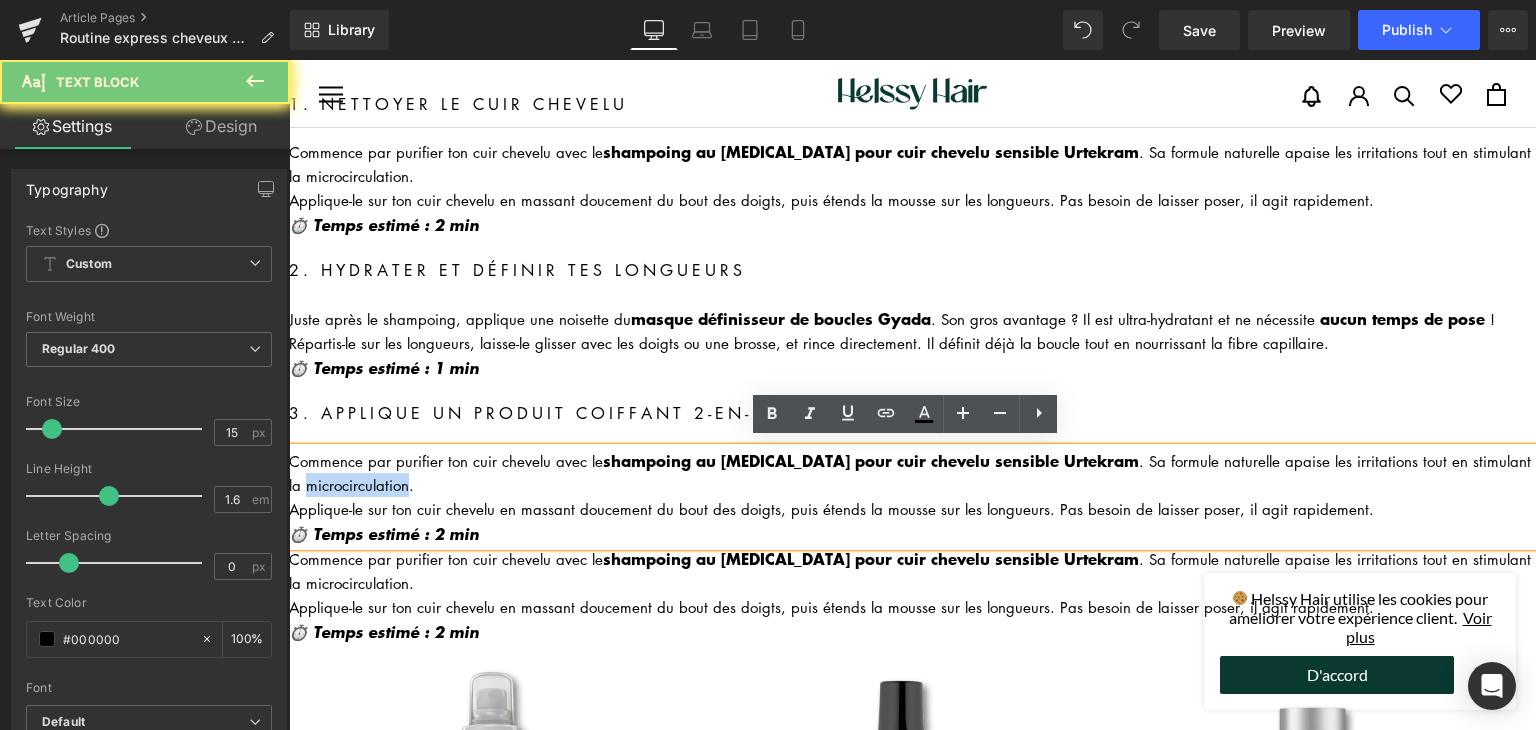 click on "Commence par purifier ton cuir chevelu avec le  shampoing au tea tree pour cuir chevelu sensible Urtekram . Sa formule naturelle apaise les irritations tout en stimulant la microcirculation." at bounding box center (912, 472) 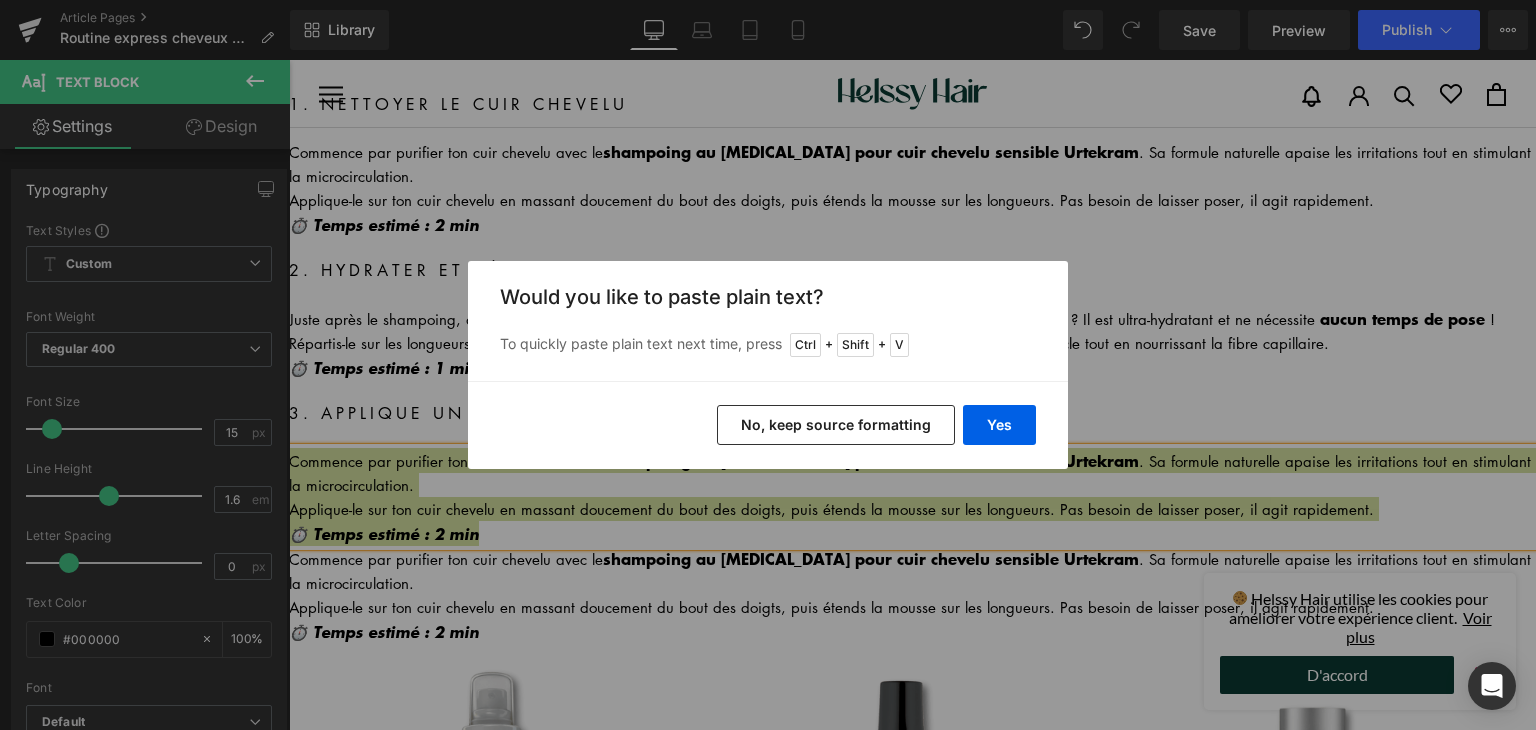click on "No, keep source formatting" at bounding box center [836, 425] 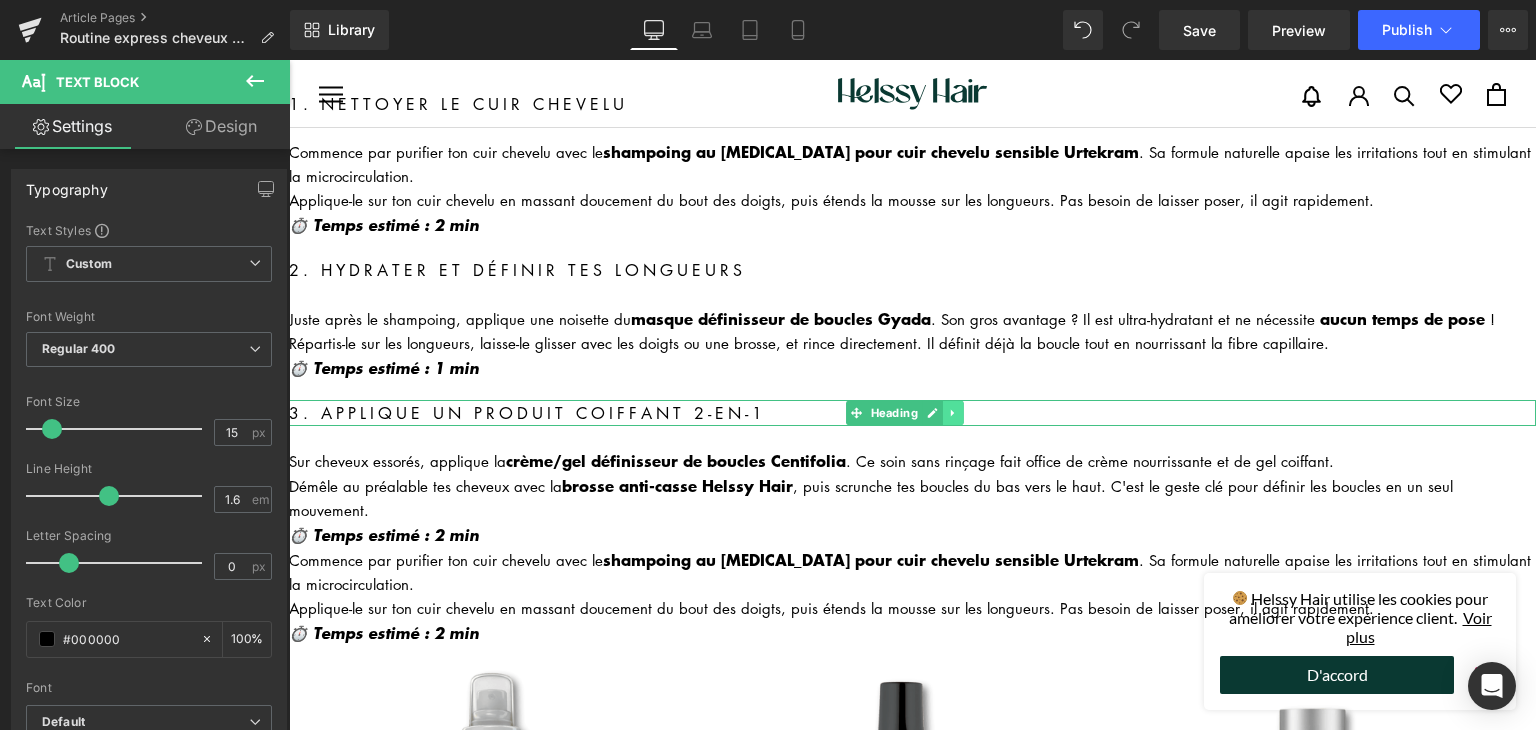 click 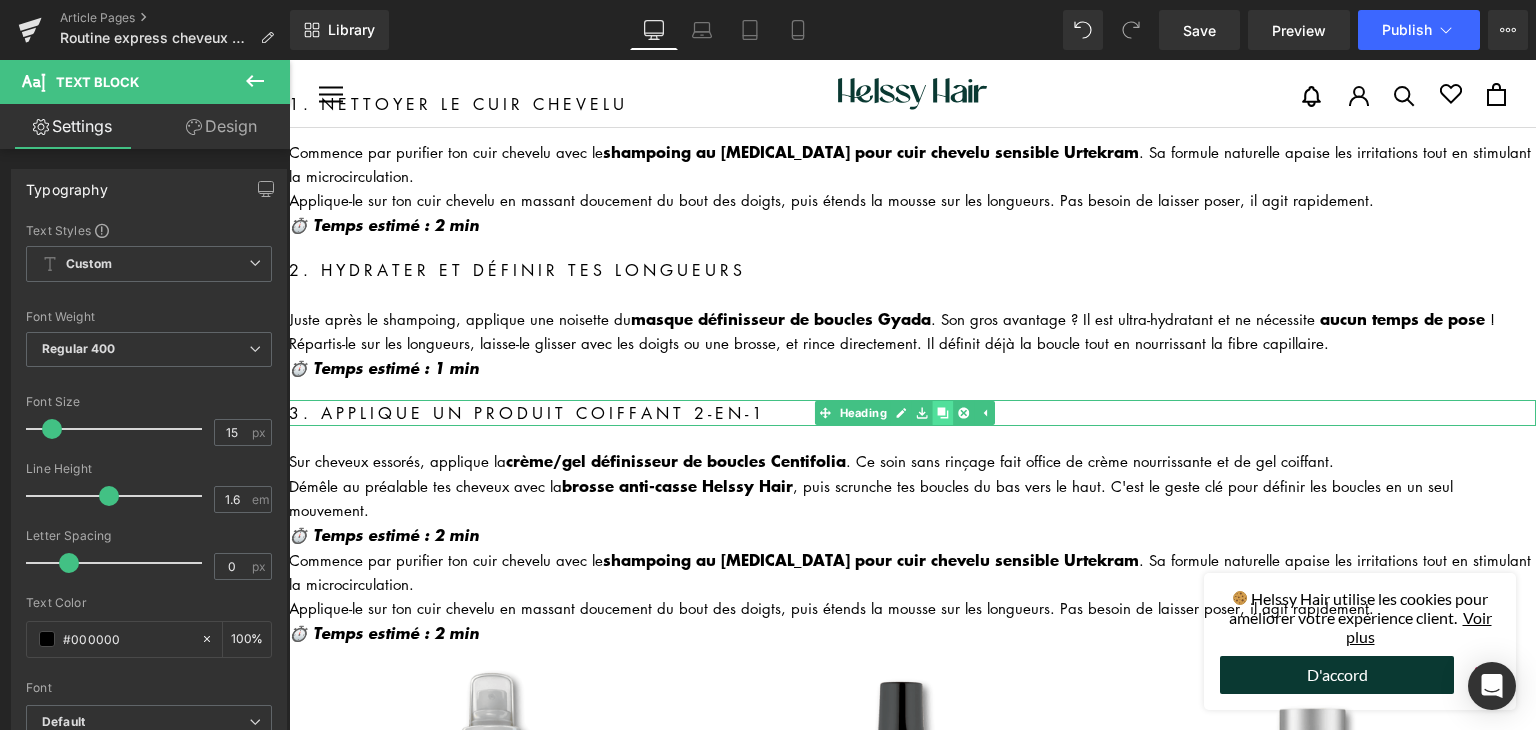 click 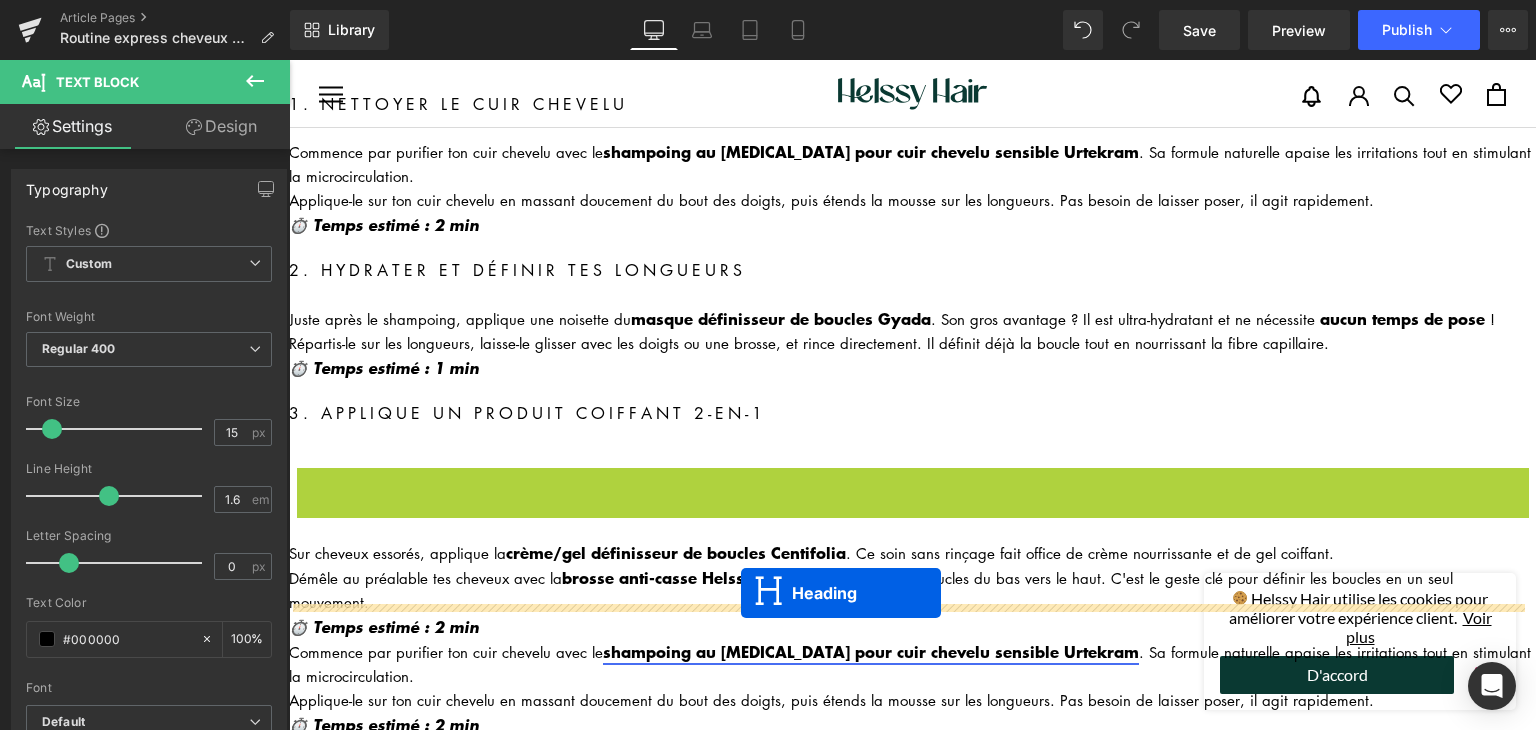 drag, startPoint x: 854, startPoint y: 472, endPoint x: 737, endPoint y: 593, distance: 168.31519 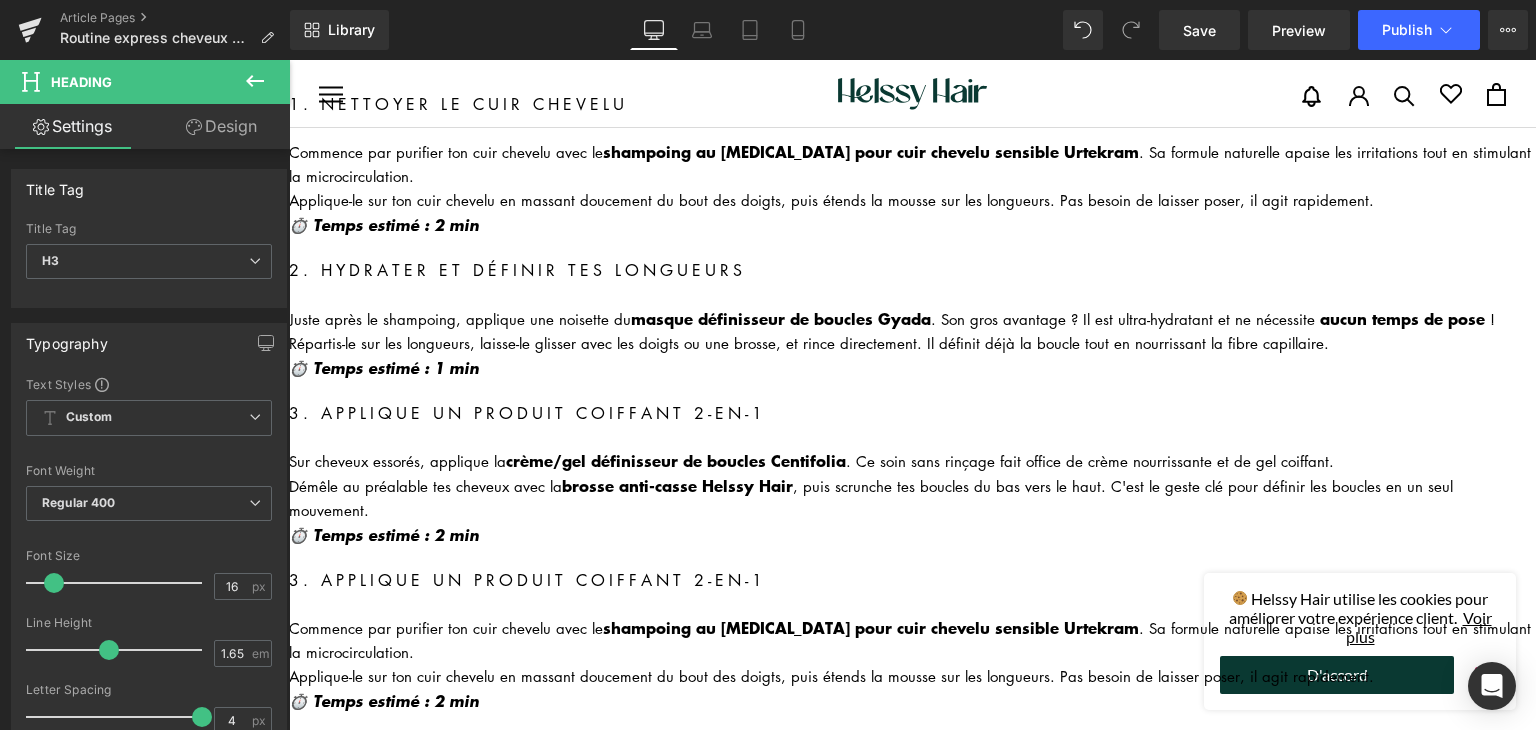 click on "Liquid         Une routine rapide, efficace et naturelle pour sublimer tes boucles Heading         Tu manques de temps ou tu ne veux pas passer beaucoup de temps à faire ta routine, mais tu veux quand même que tes  boucles soient bien définies, hydratées et lumineuses   ?  Cette routine express cheveux bouclés est faite pour toi. En   quelques étapes simples et rapides , tu peux   redonner vie à tes boucles sans compromis sur la qualité des soins. Tous les produits utilisés sont naturels, doux pour tes cheveux. Prête à transformer ta routine capillaire ? C'est parti !   Text Block         Les étapes de ta routine express cheveux bouclés Heading          1. Nettoyer le cuir chevelu Heading         Commence par purifier ton cuir chevelu avec le  shampoing au tea tree pour cuir chevelu sensible Urtekram . Sa formule naturelle apaise les irritations tout en stimulant la microcirculation. ⏱️ Temps estimé : 2 min Text Block         2. Hydrater et définir tes longueurs Heading         !" at bounding box center (912, 1663) 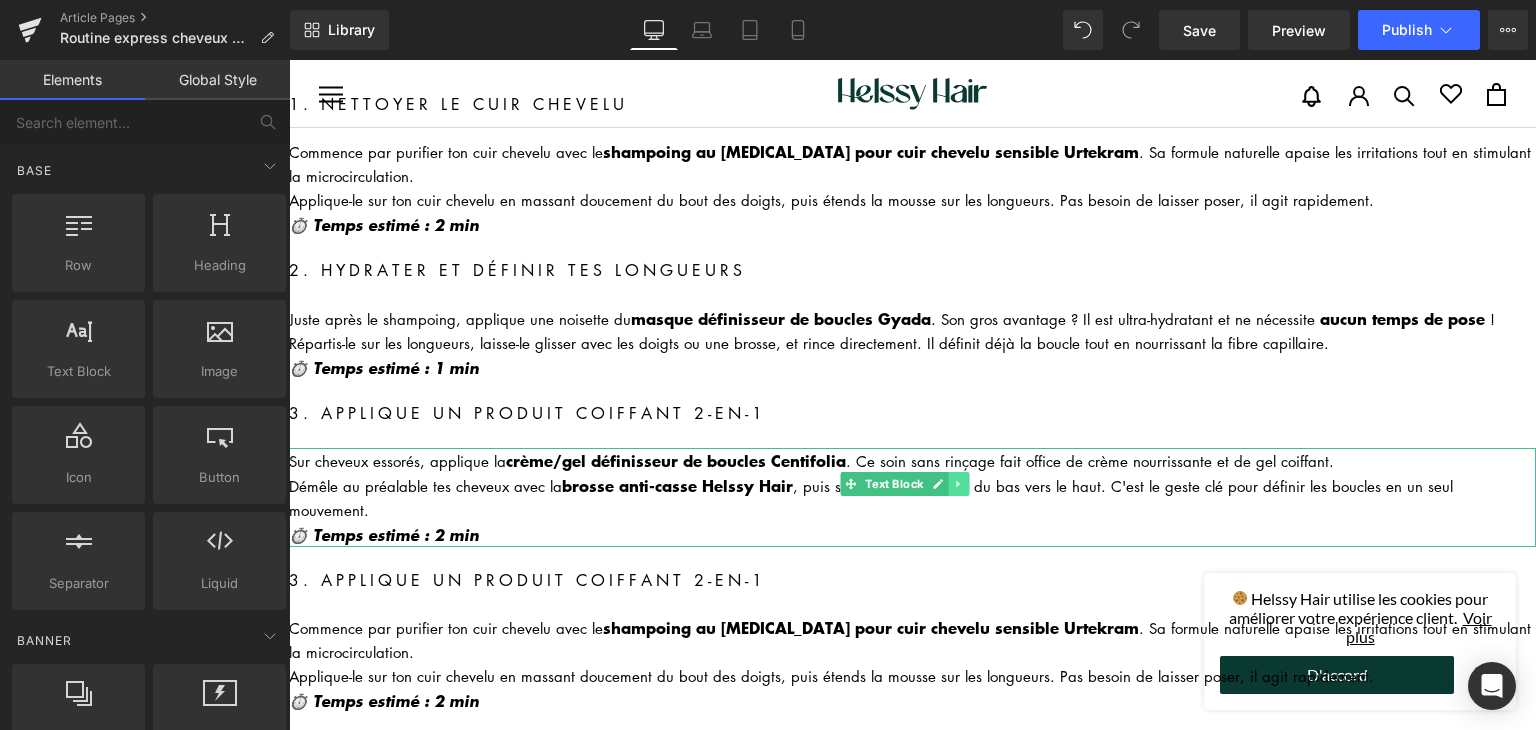 click 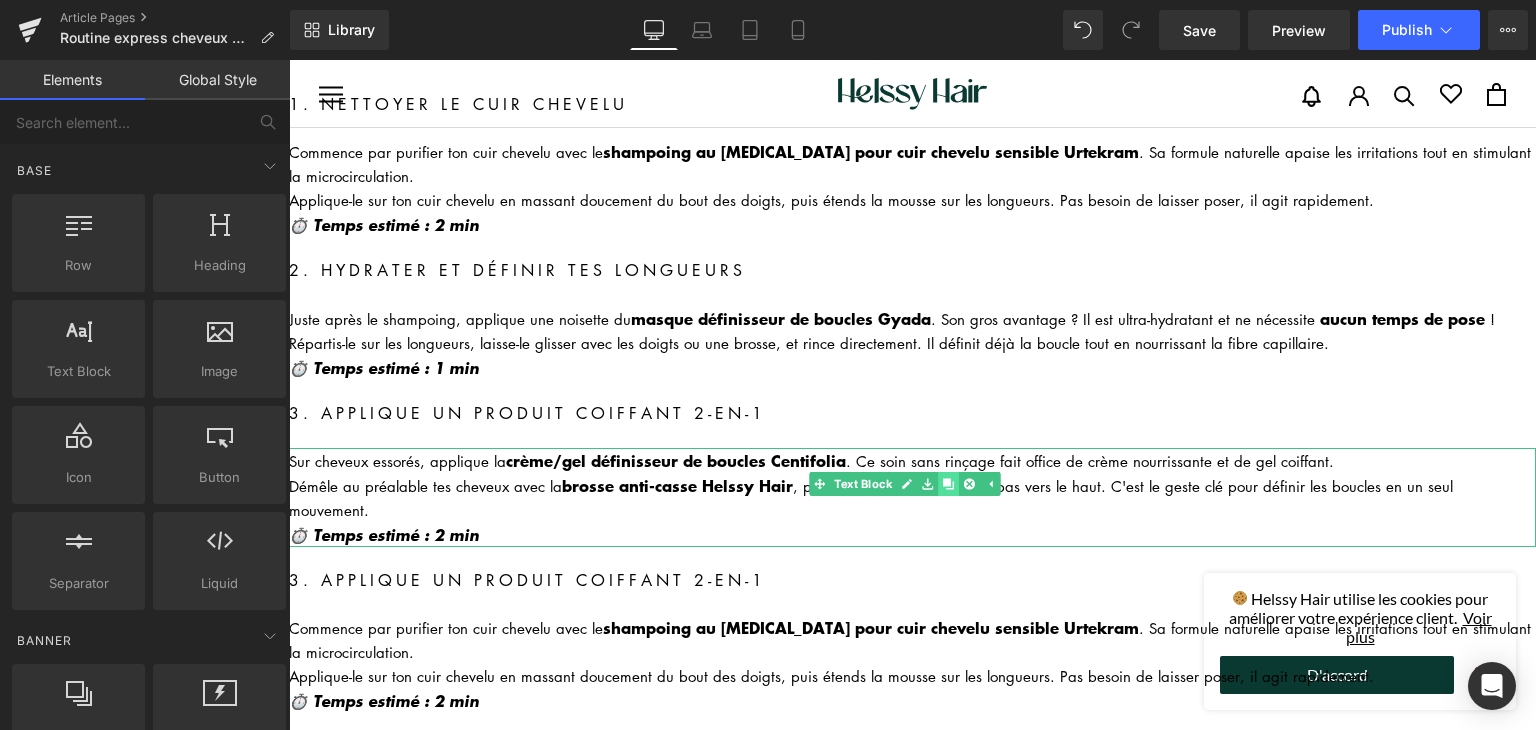 click 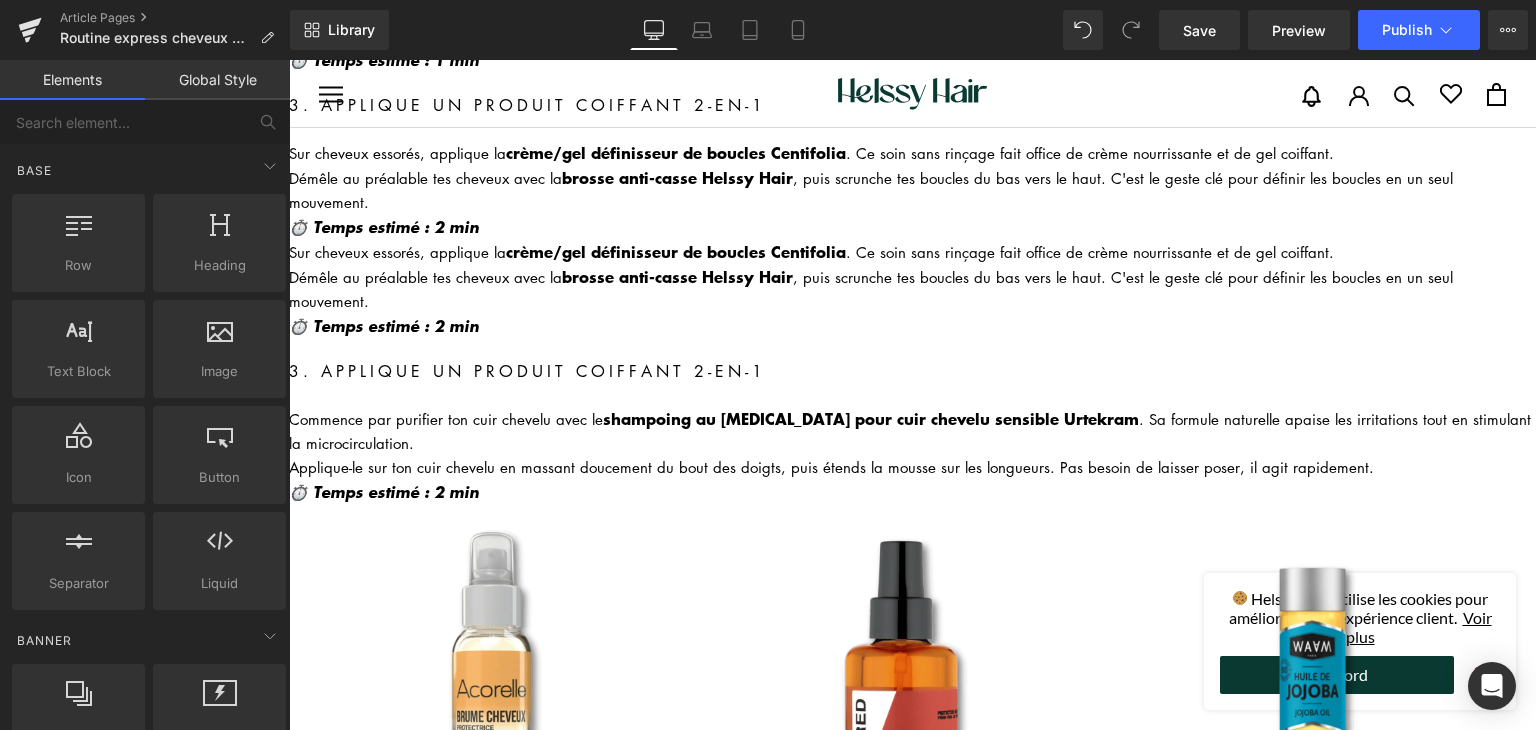scroll, scrollTop: 672, scrollLeft: 0, axis: vertical 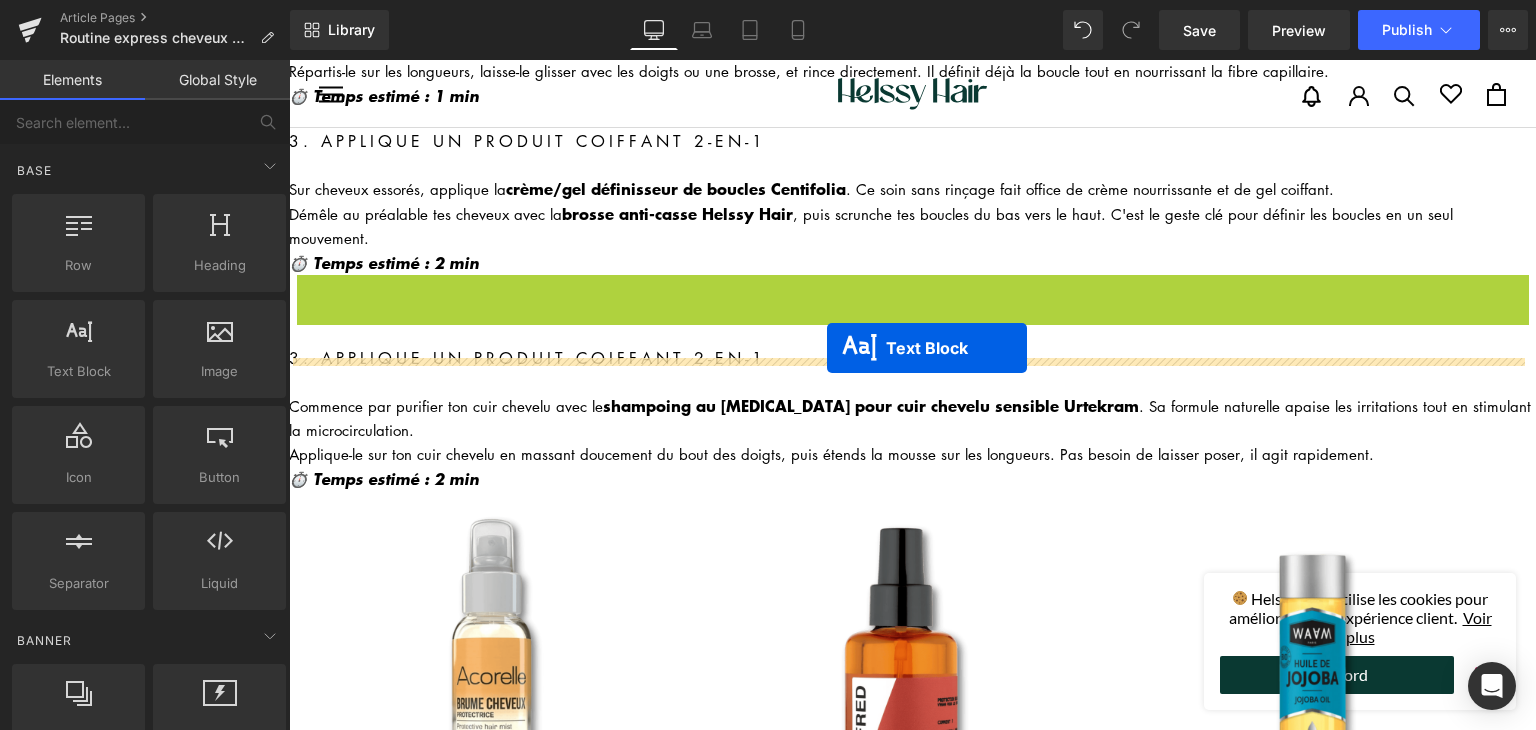 drag, startPoint x: 846, startPoint y: 280, endPoint x: 827, endPoint y: 349, distance: 71.568146 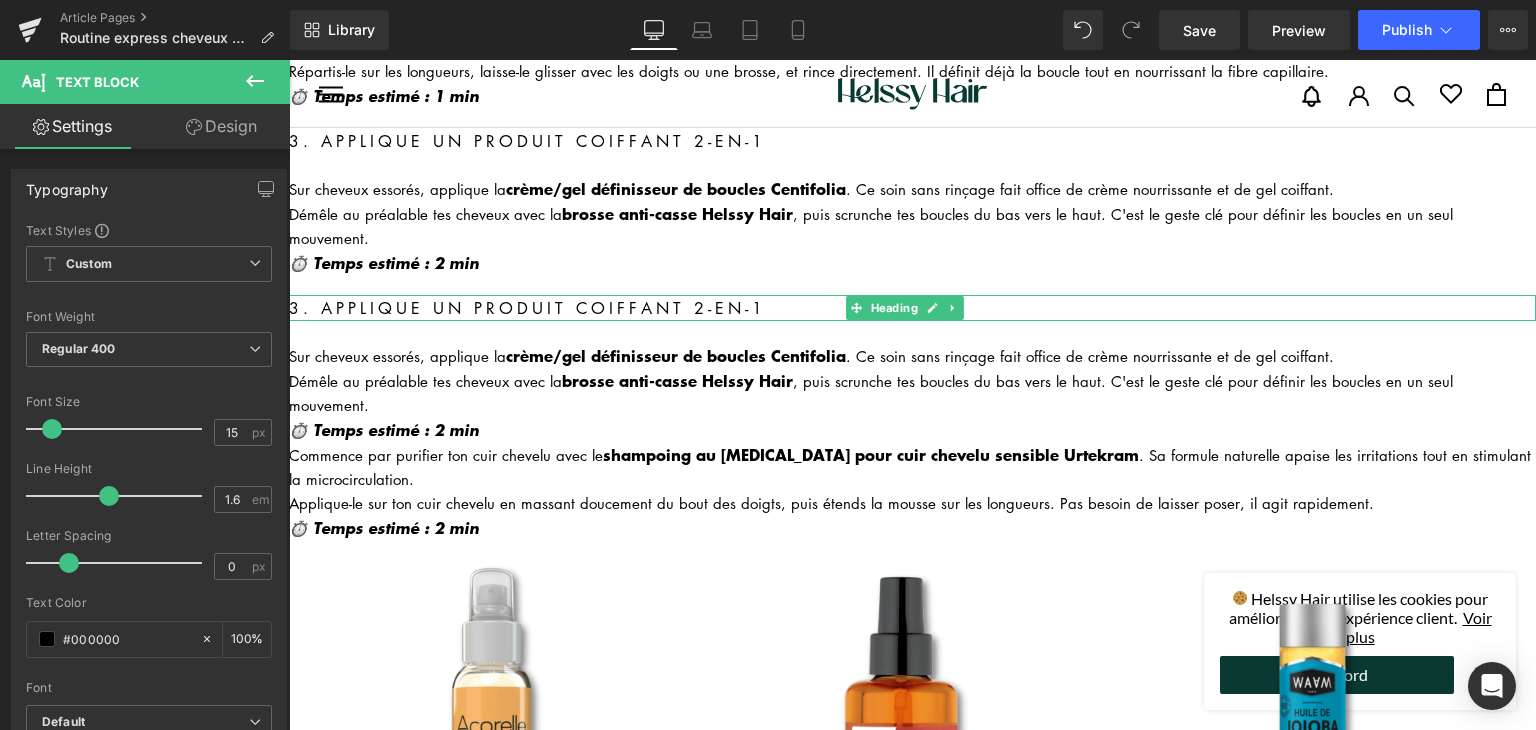 click at bounding box center [953, 308] 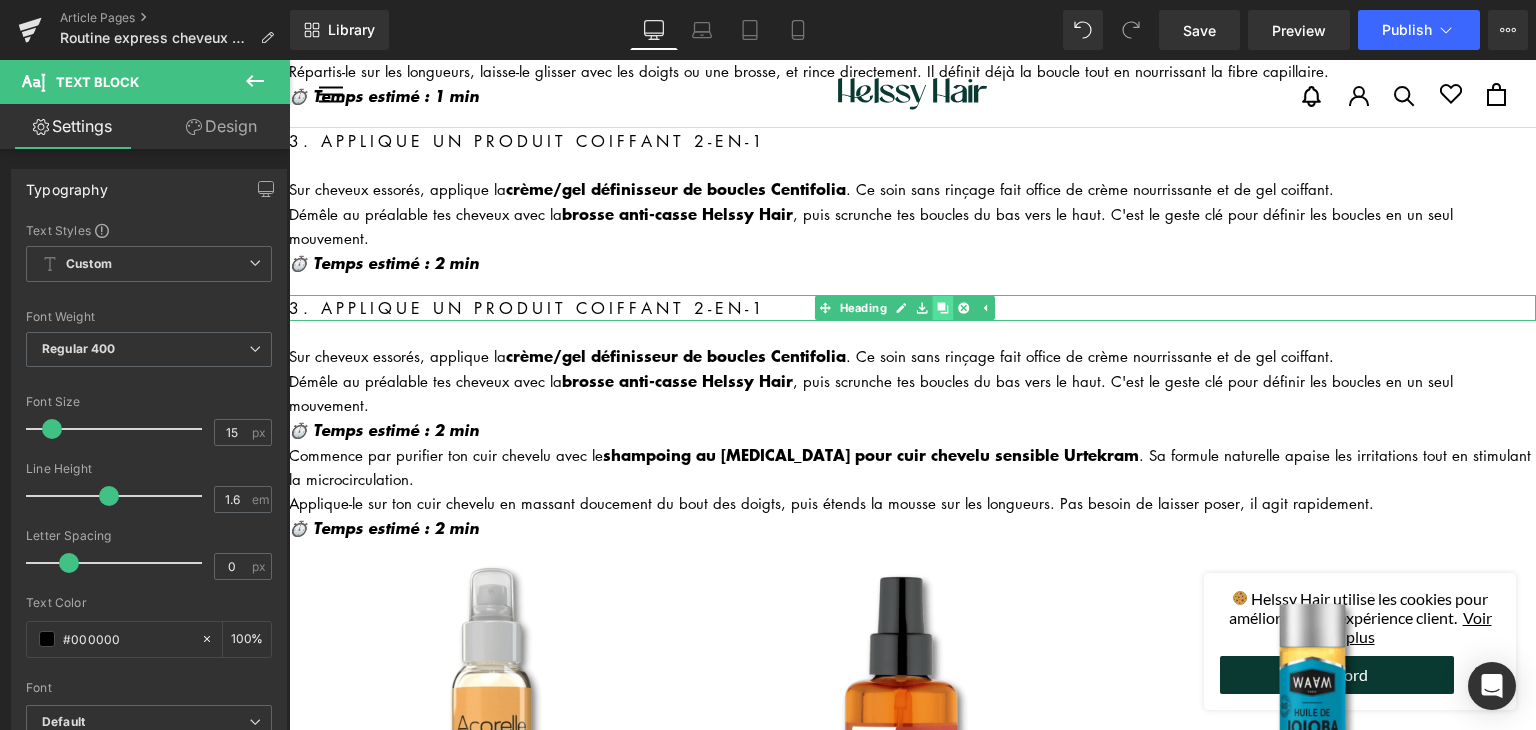 click 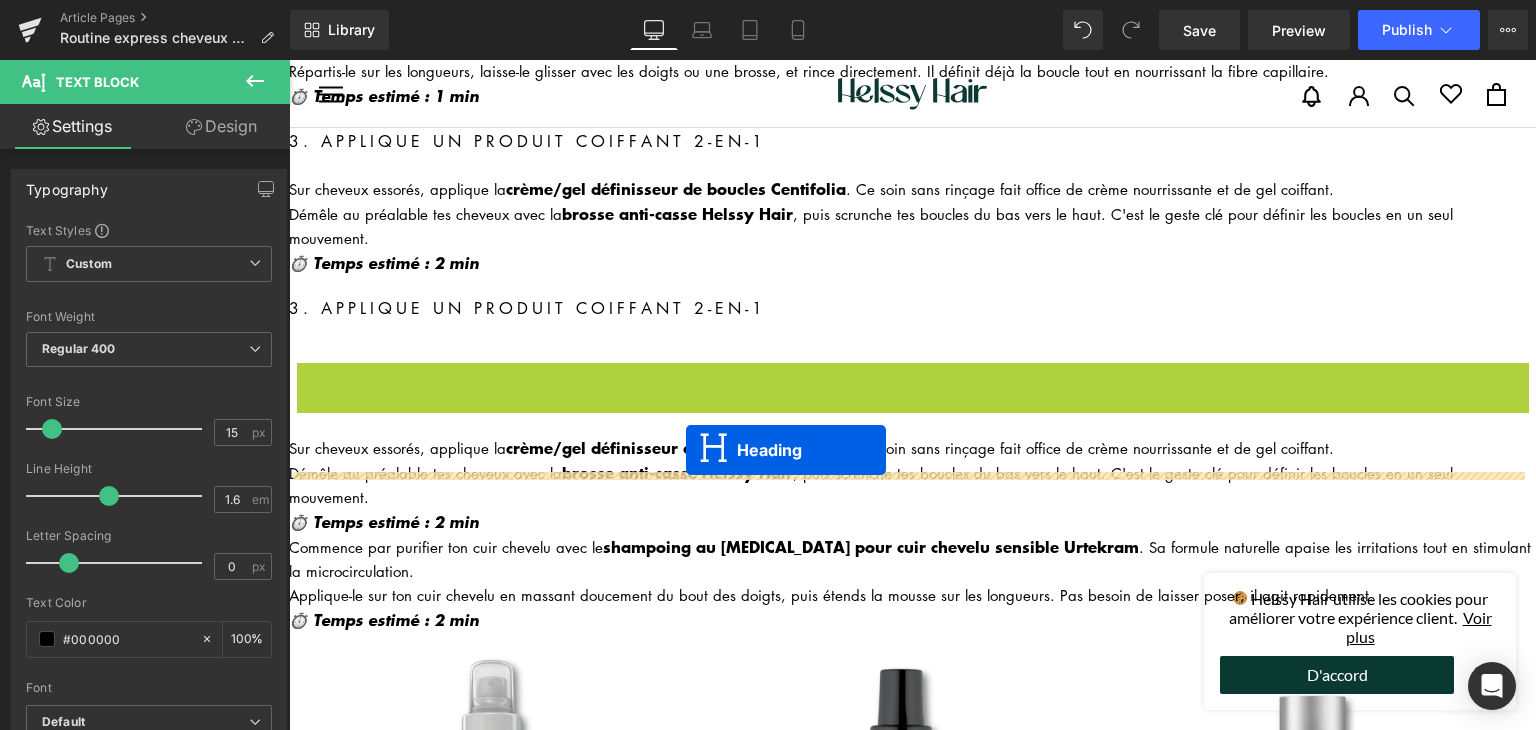 drag, startPoint x: 859, startPoint y: 341, endPoint x: 686, endPoint y: 450, distance: 204.47493 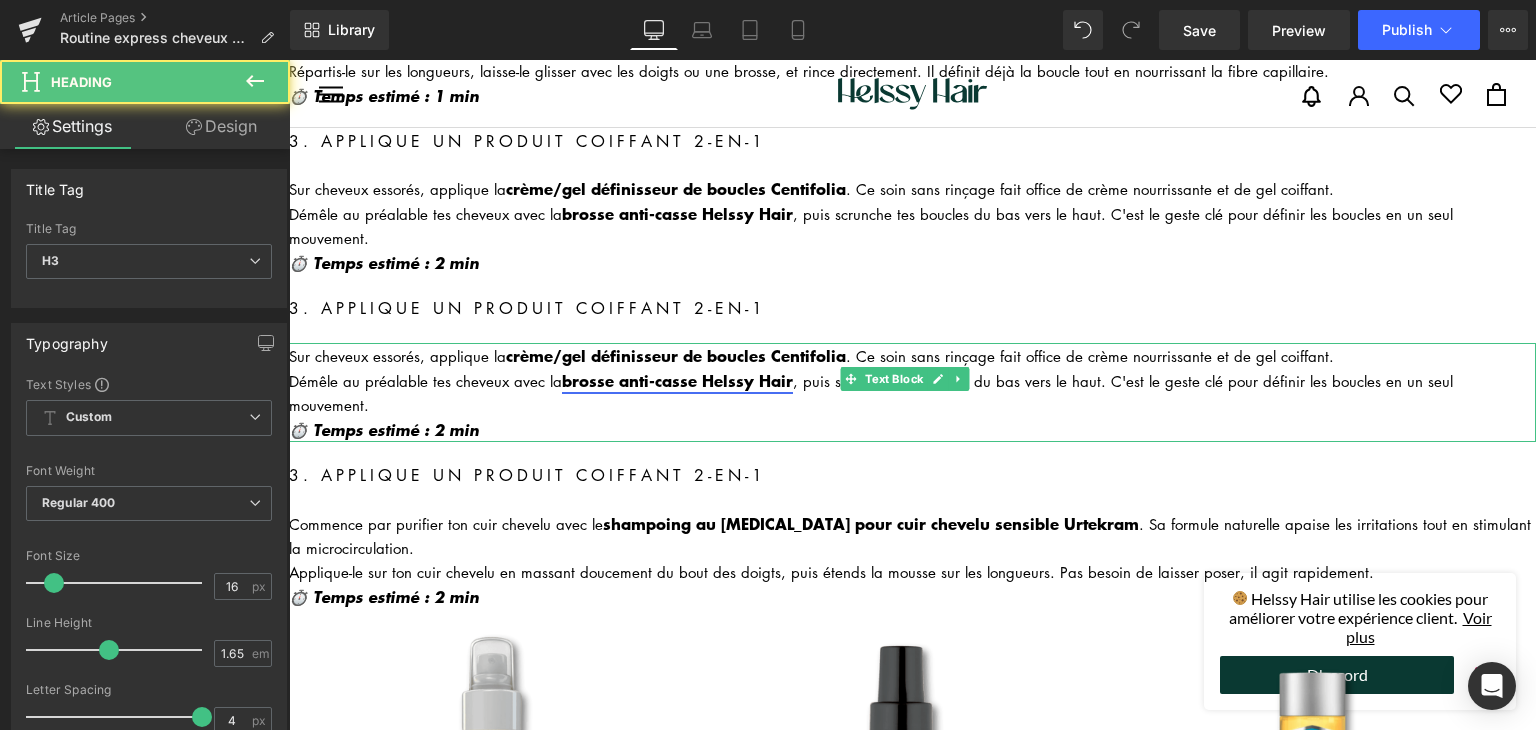 click on "brosse anti-casse Helssy Hair" at bounding box center (677, 380) 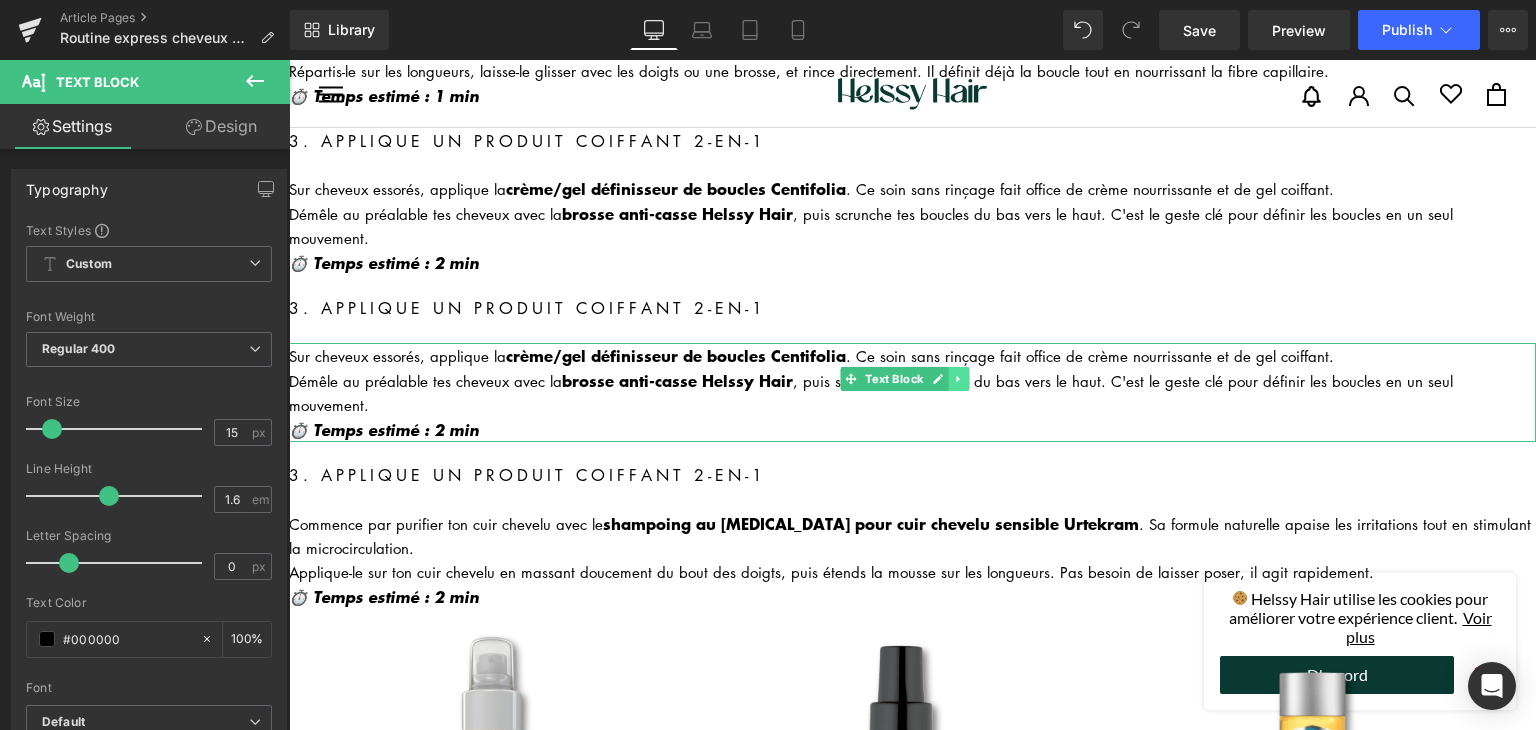 click 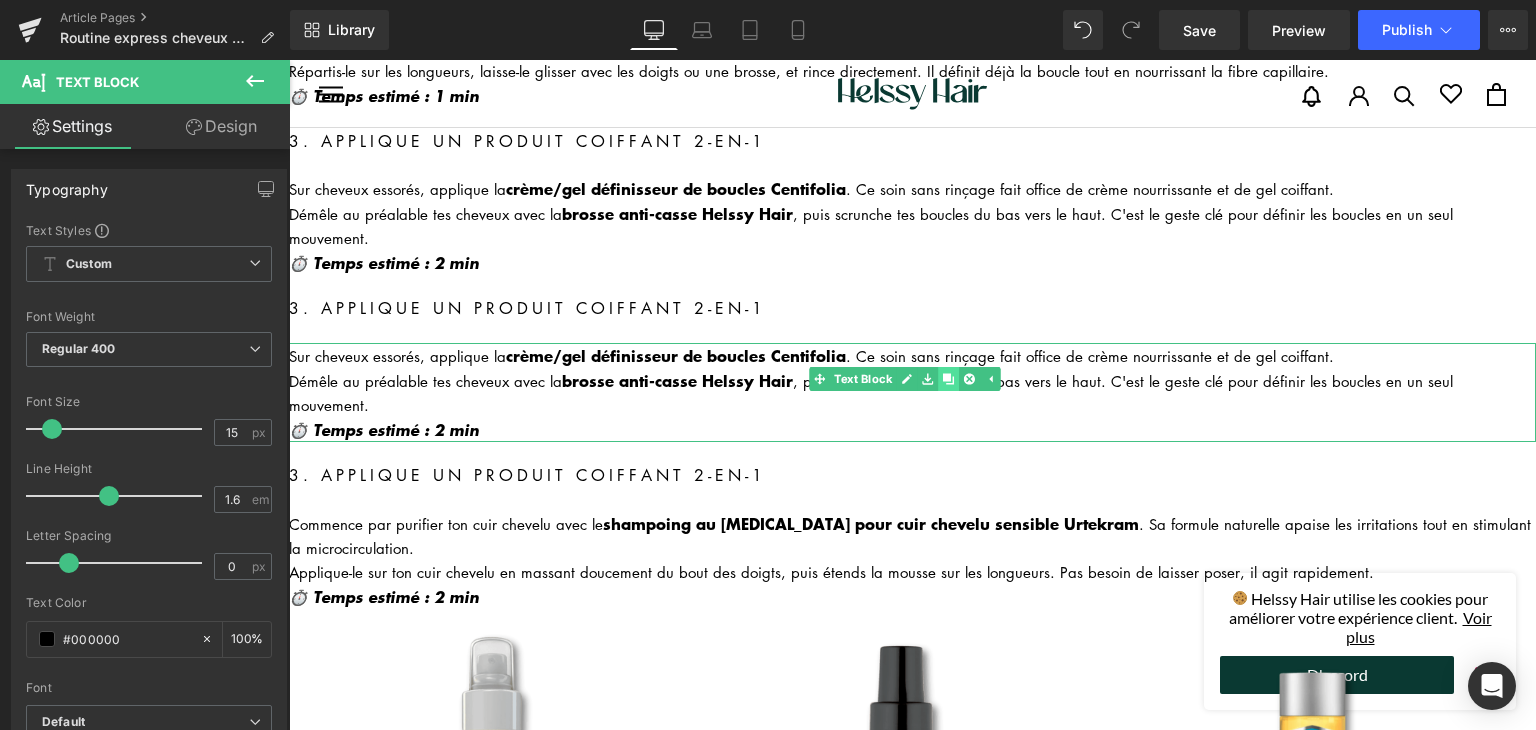 click 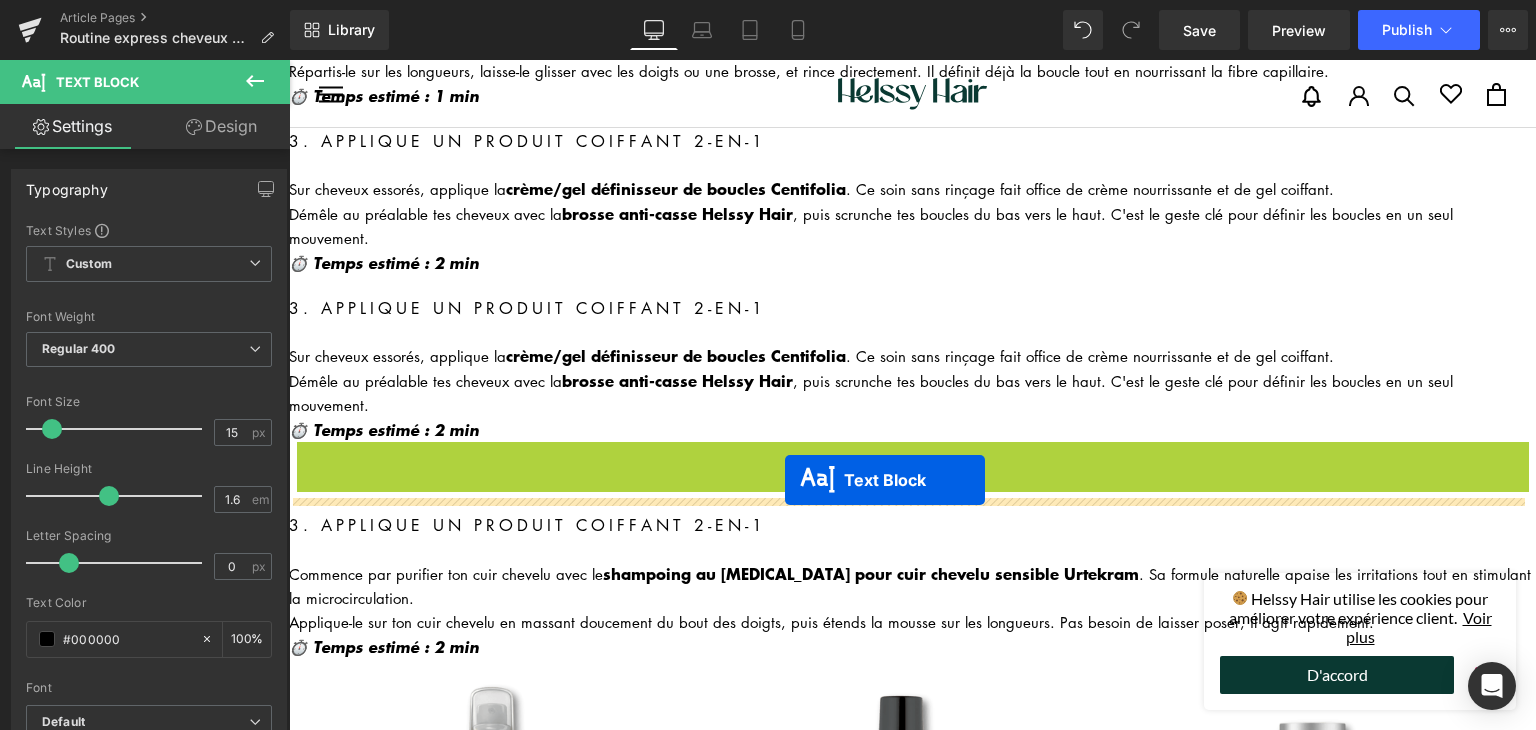 drag, startPoint x: 848, startPoint y: 406, endPoint x: 784, endPoint y: 481, distance: 98.59513 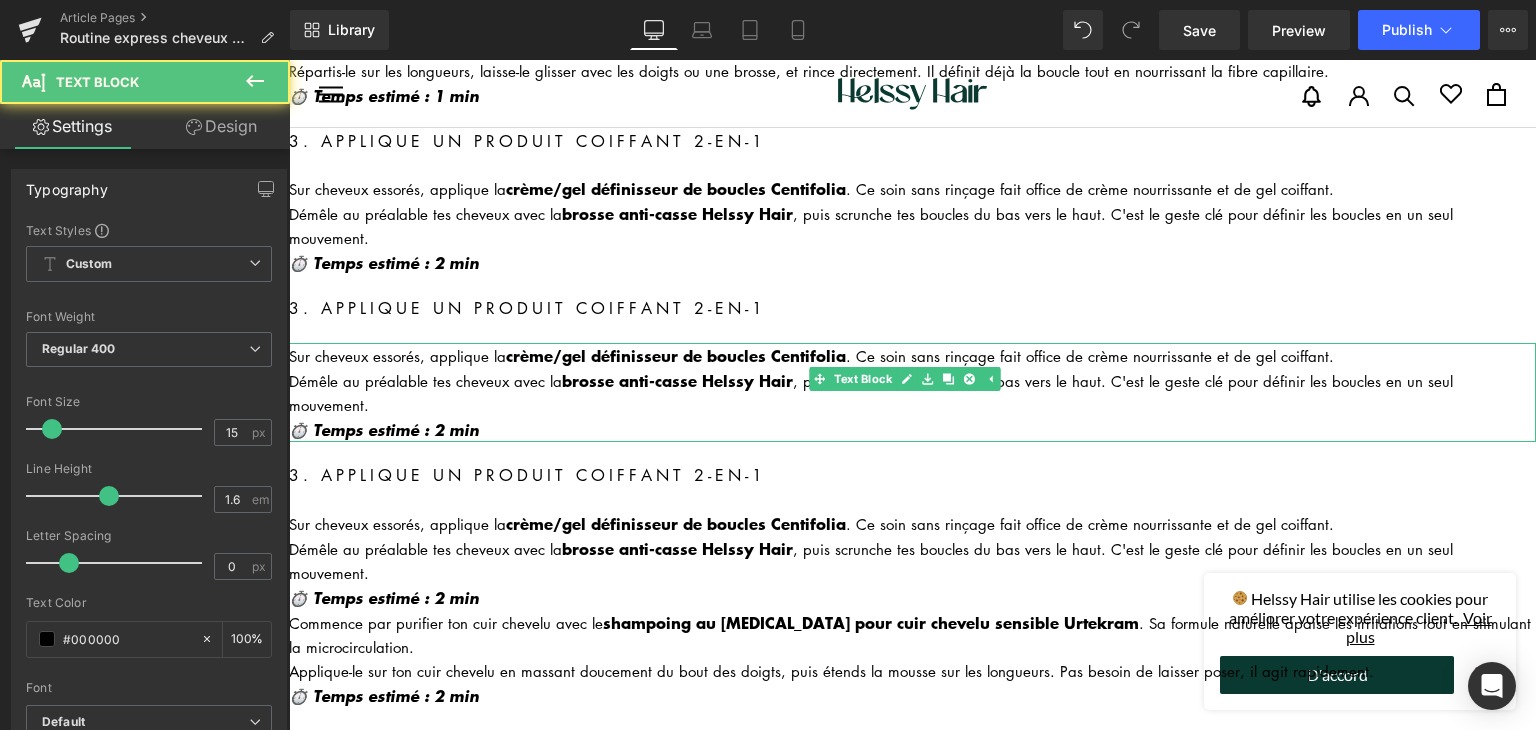 scroll, scrollTop: 572, scrollLeft: 0, axis: vertical 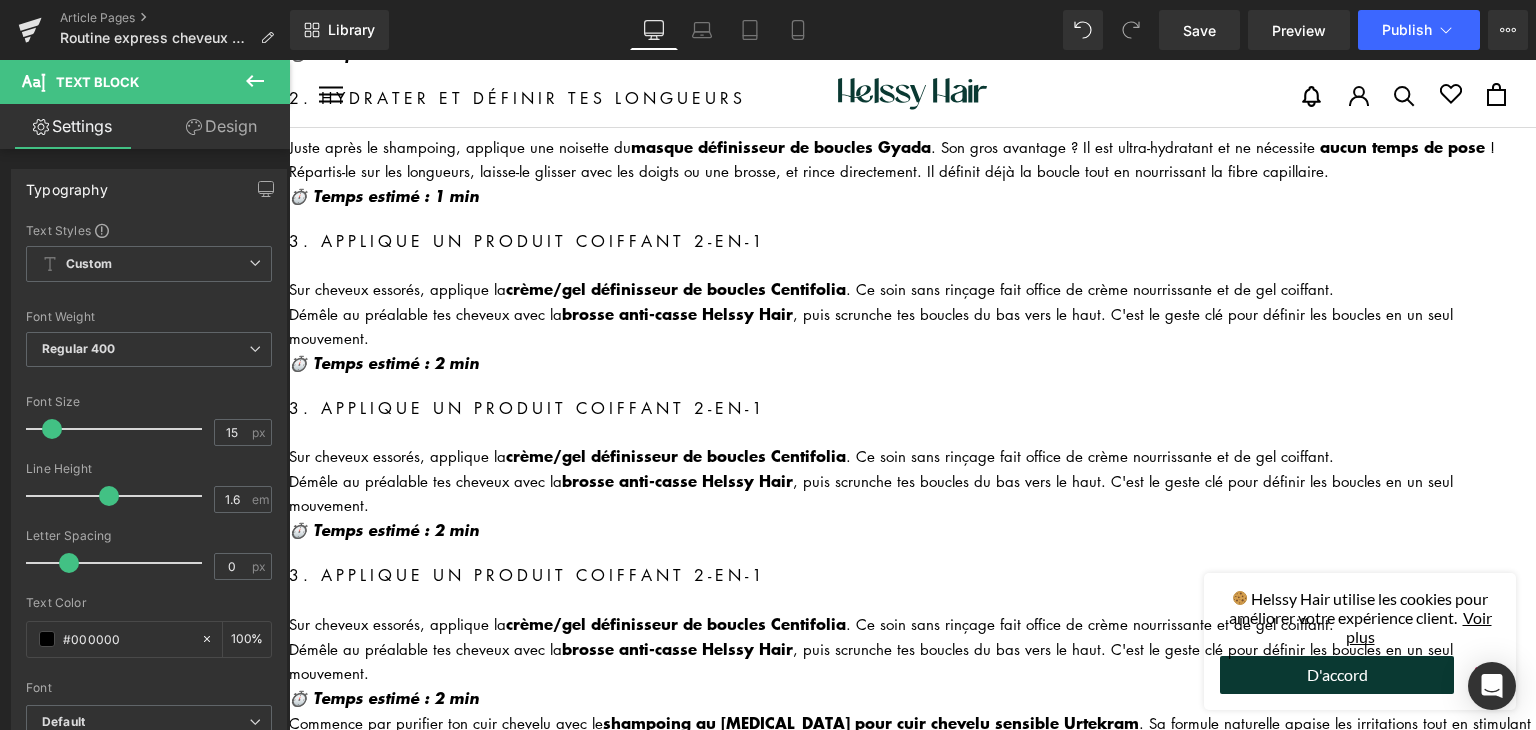 click on "3. Applique un produit coiffant 2-en-1" at bounding box center [912, 408] 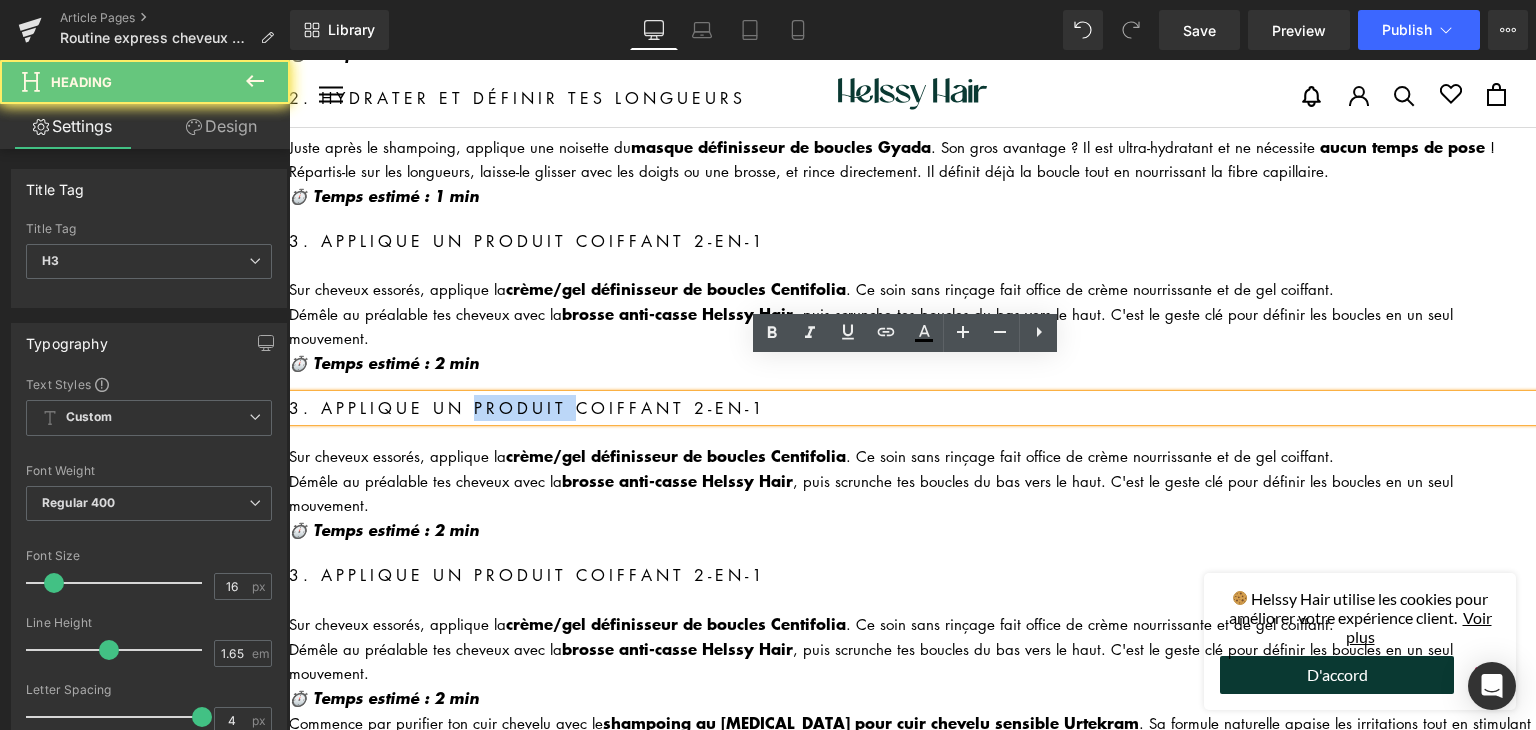 click on "3. Applique un produit coiffant 2-en-1" at bounding box center [912, 408] 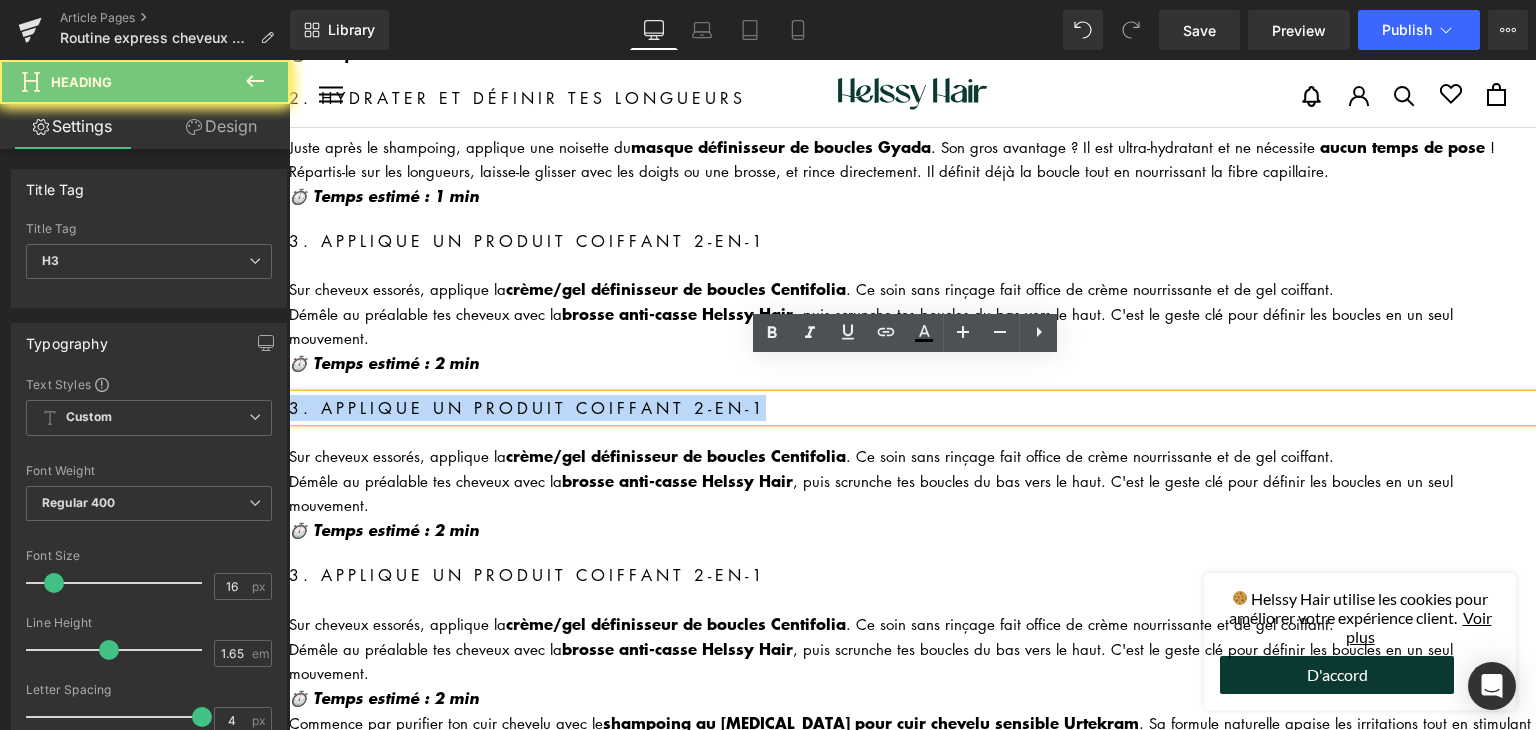 click on "3. Applique un produit coiffant 2-en-1" at bounding box center (912, 408) 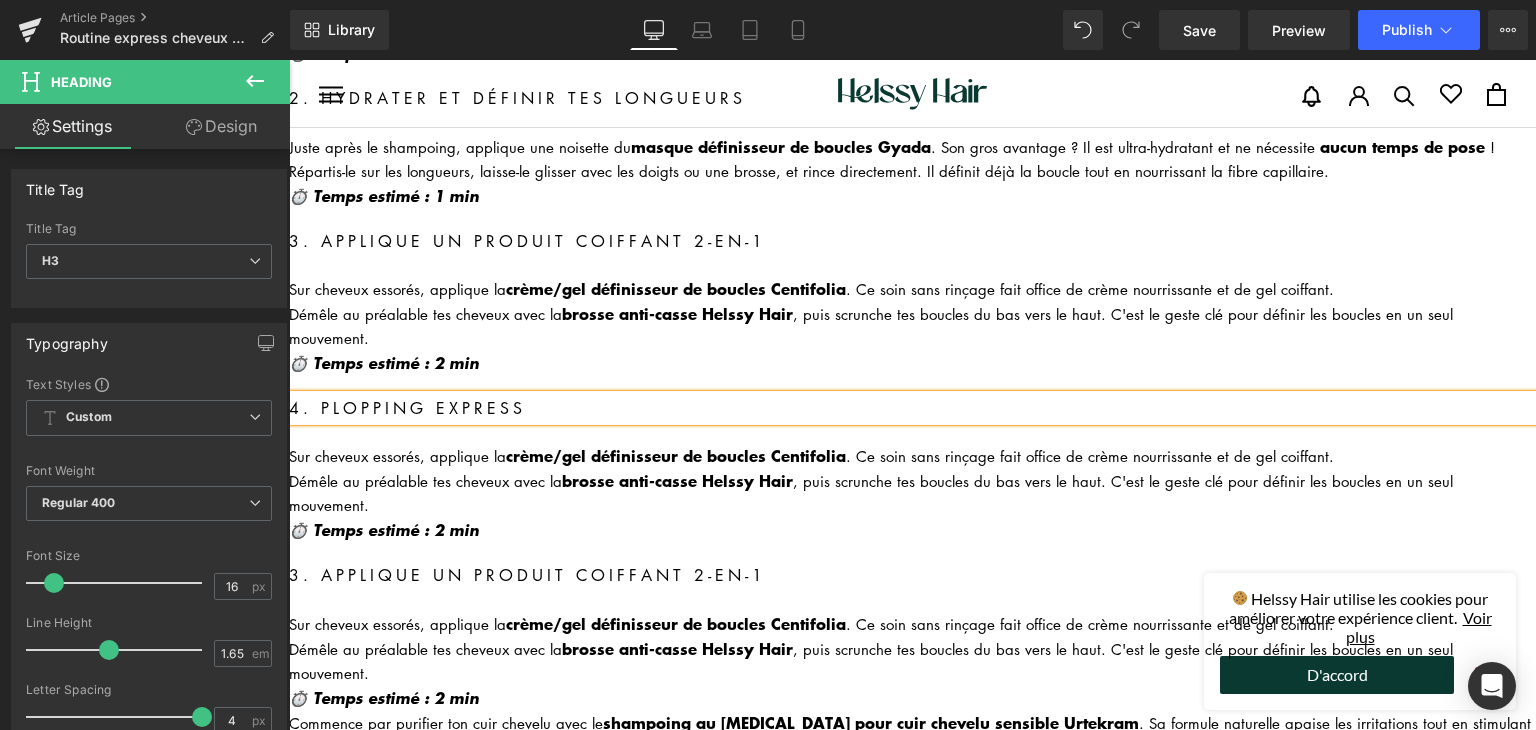 click on "Démêle au préalable tes cheveux avec la brosse anti-casse Helssy Hair , puis scrunche tes boucles du bas vers le haut. C'est le geste clé pour définir les boucles en un seul mouvement." at bounding box center [912, 492] 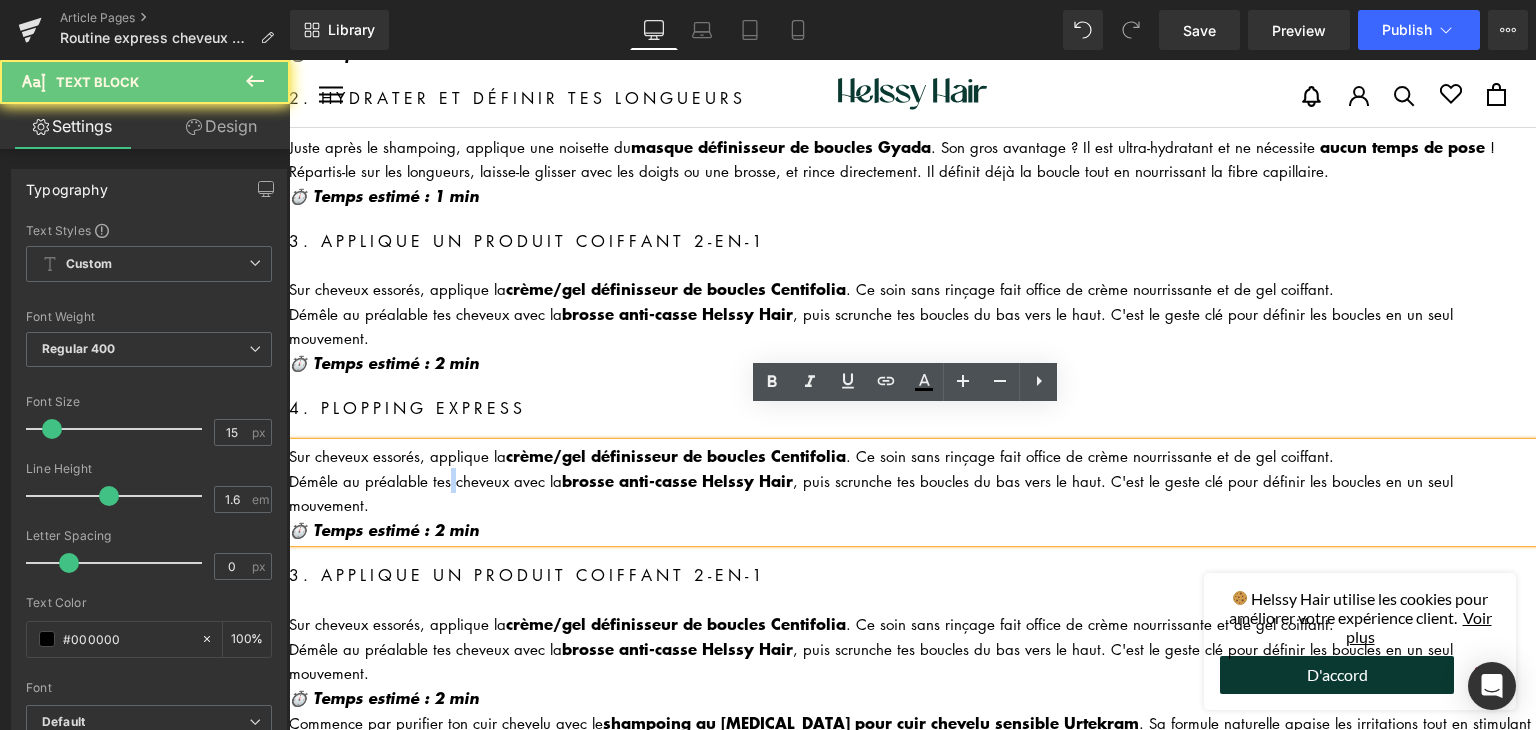 click on "Démêle au préalable tes cheveux avec la brosse anti-casse Helssy Hair , puis scrunche tes boucles du bas vers le haut. C'est le geste clé pour définir les boucles en un seul mouvement." at bounding box center (912, 492) 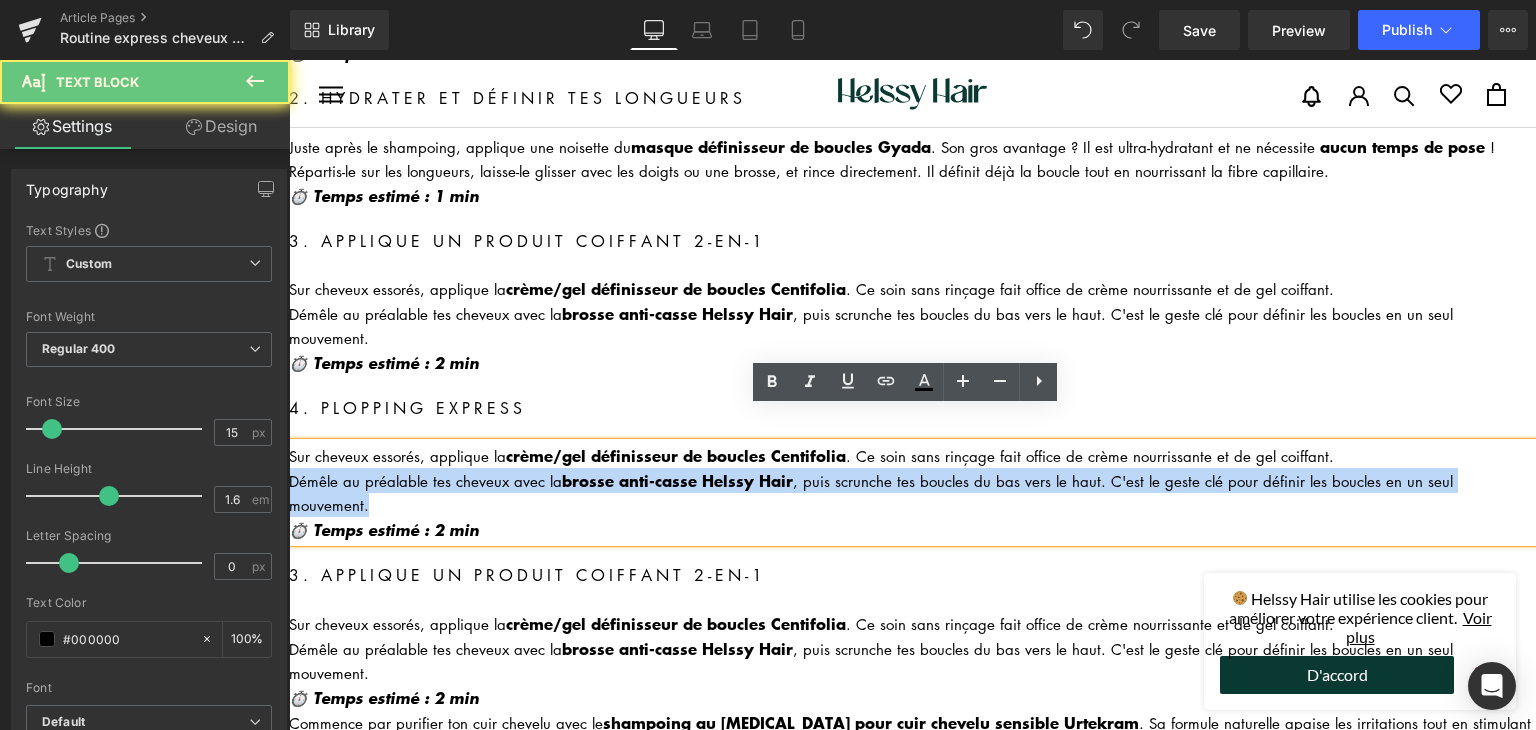 click on "Démêle au préalable tes cheveux avec la brosse anti-casse Helssy Hair , puis scrunche tes boucles du bas vers le haut. C'est le geste clé pour définir les boucles en un seul mouvement." at bounding box center (912, 492) 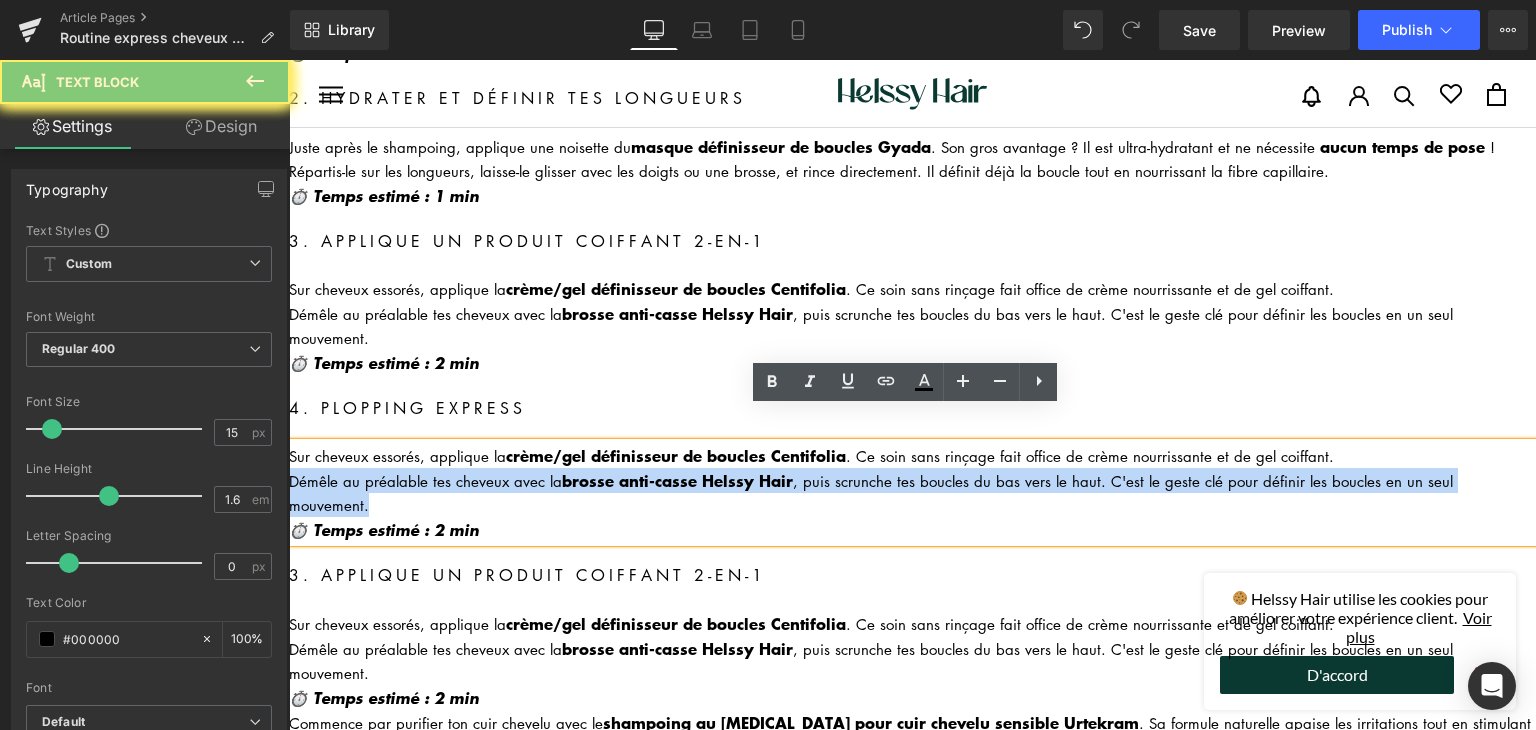click on "Démêle au préalable tes cheveux avec la brosse anti-casse Helssy Hair , puis scrunche tes boucles du bas vers le haut. C'est le geste clé pour définir les boucles en un seul mouvement." at bounding box center [912, 492] 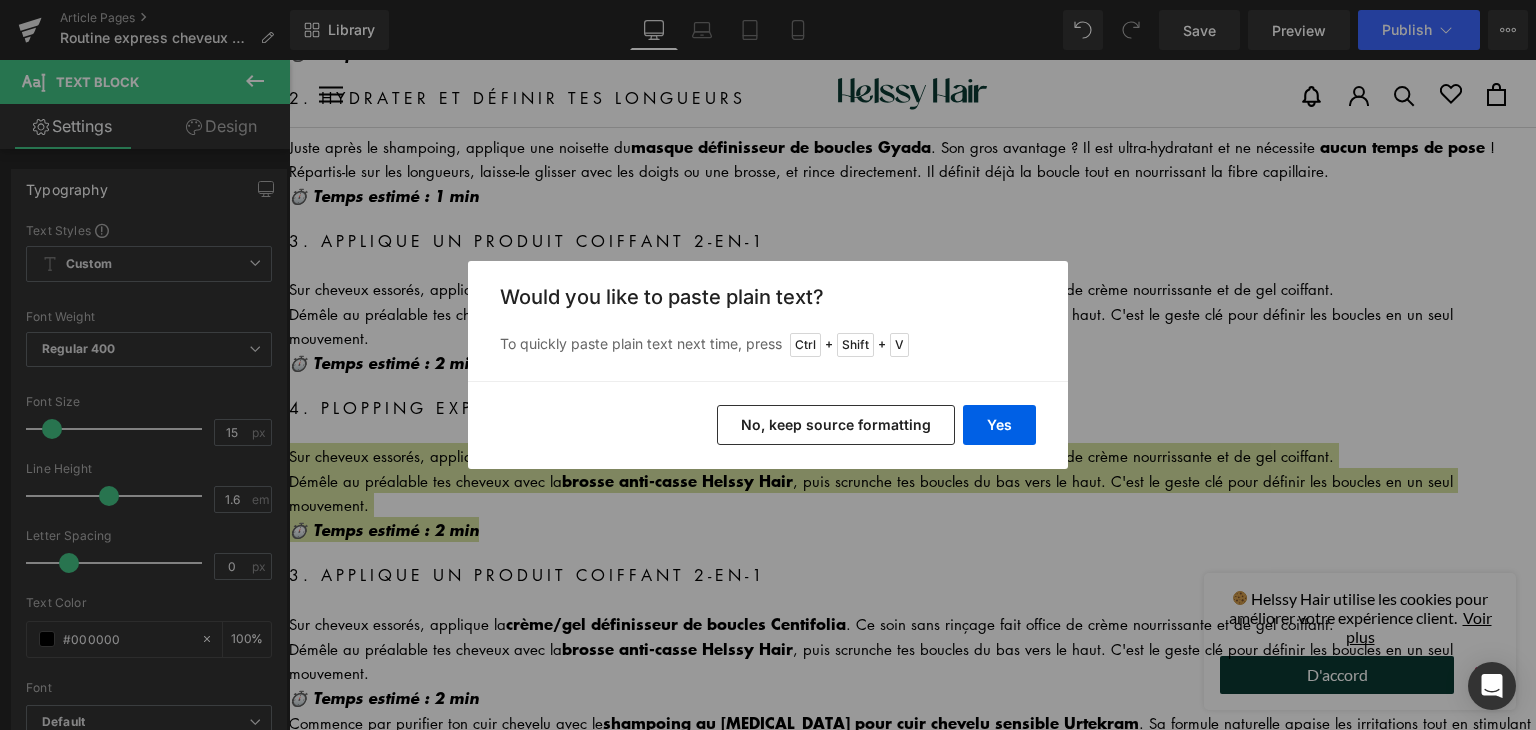 click on "No, keep source formatting" at bounding box center (836, 425) 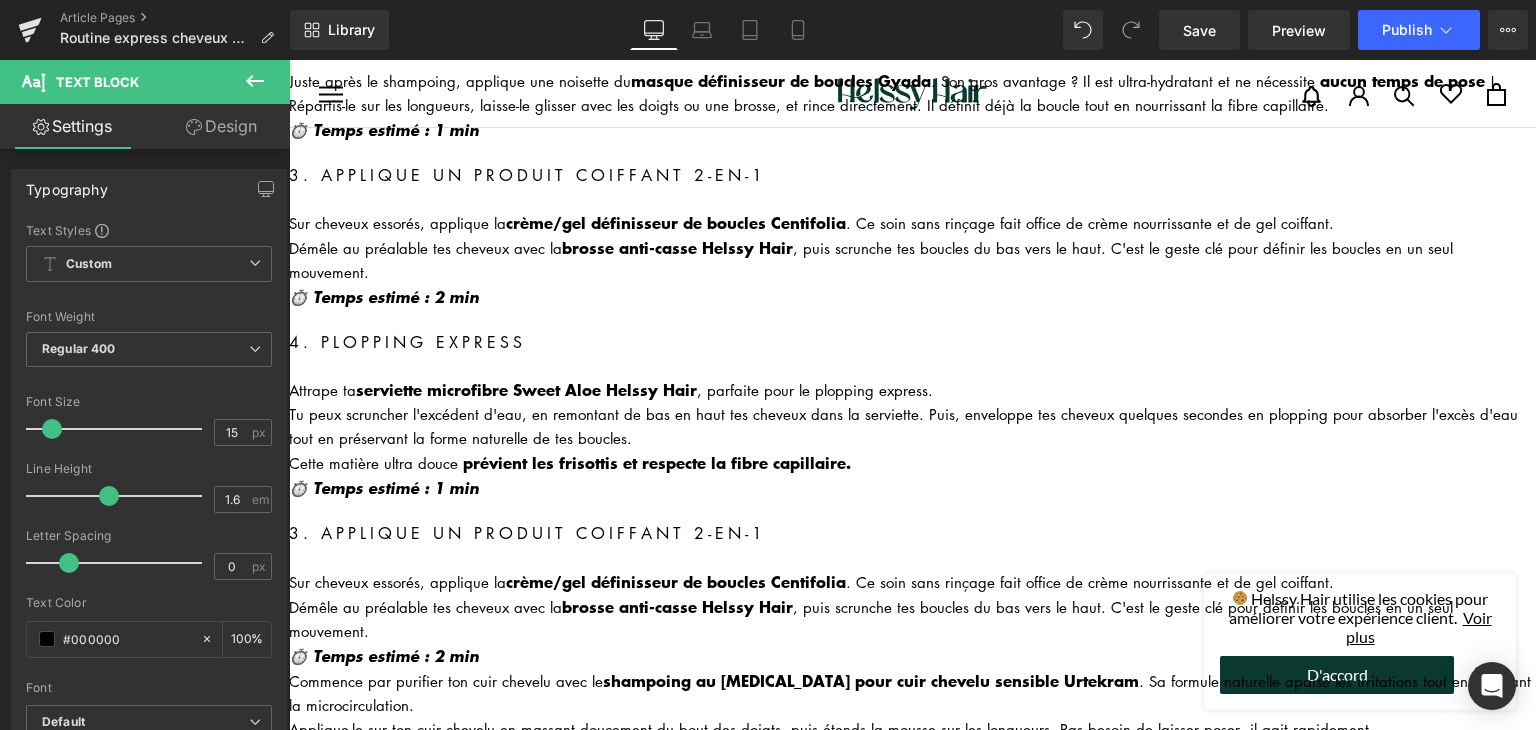 scroll, scrollTop: 672, scrollLeft: 0, axis: vertical 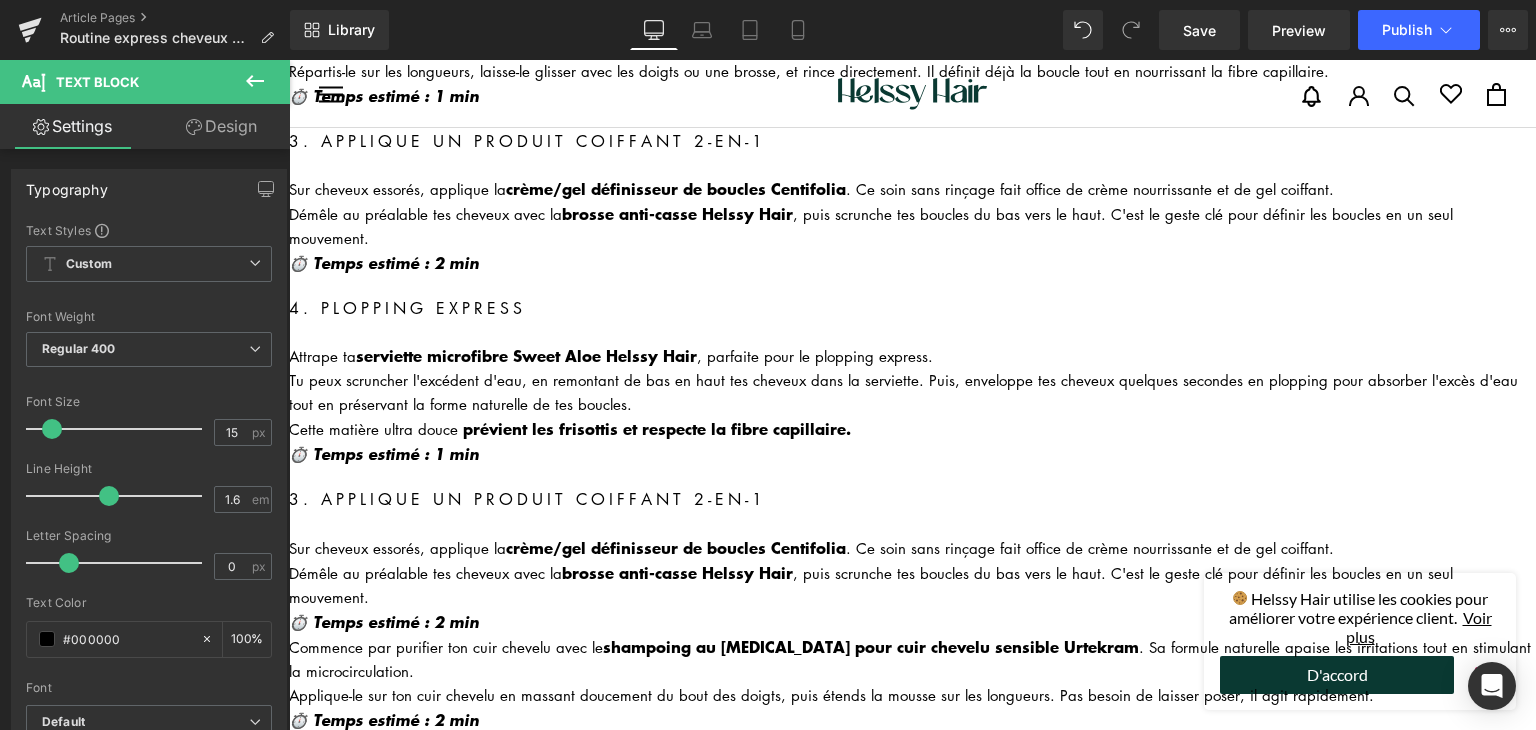 click on "3. Applique un produit coiffant 2-en-1" at bounding box center [912, 499] 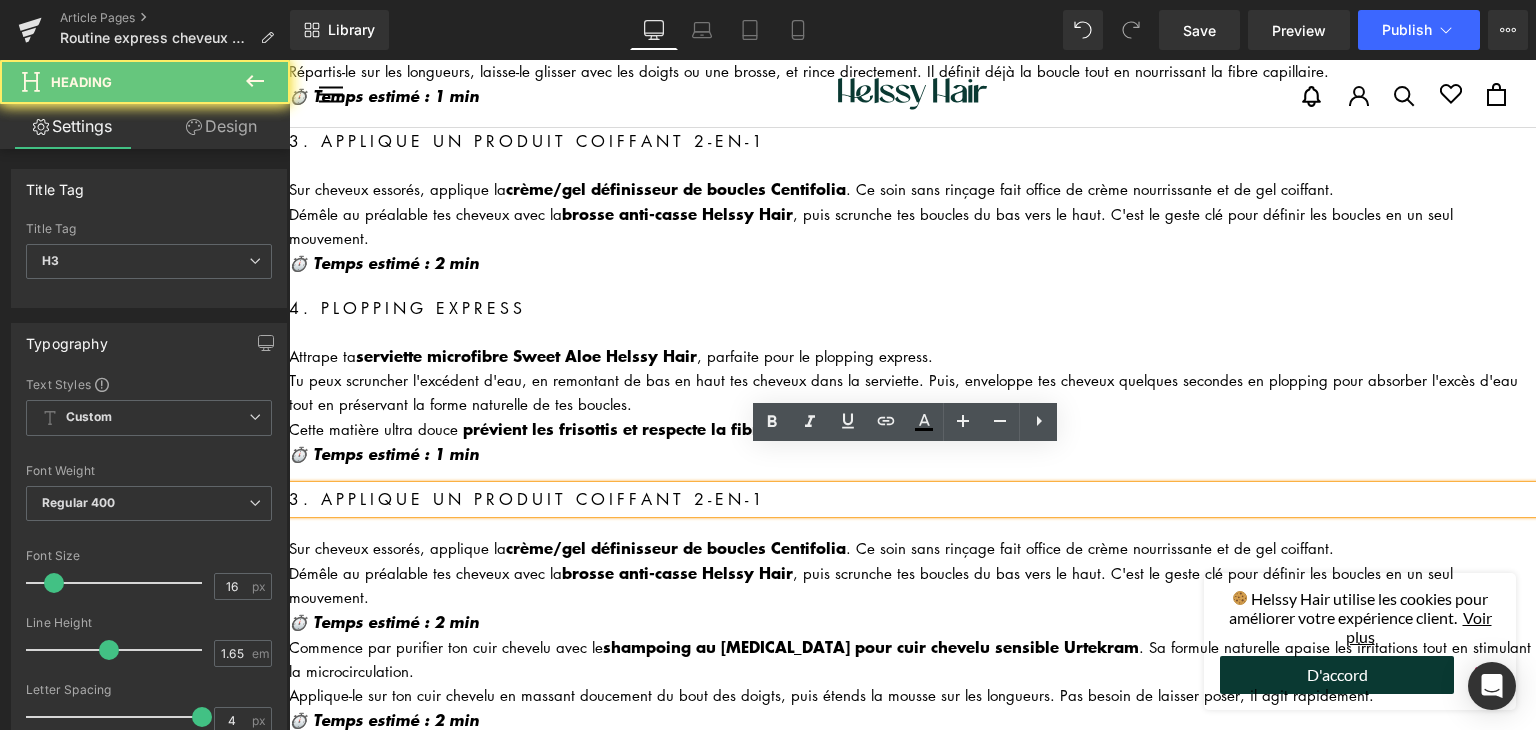 click on "3. Applique un produit coiffant 2-en-1" at bounding box center (912, 499) 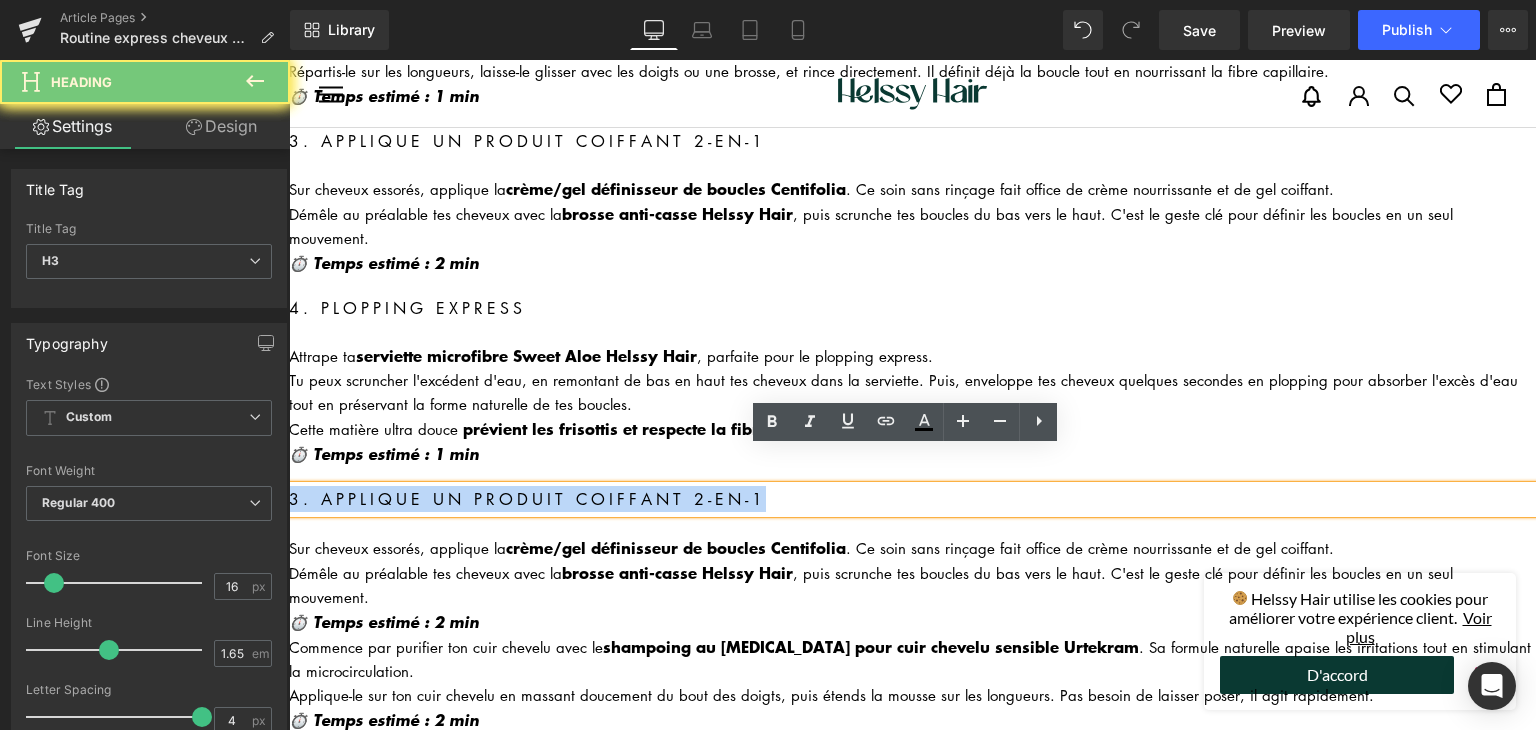 click on "3. Applique un produit coiffant 2-en-1" at bounding box center [912, 499] 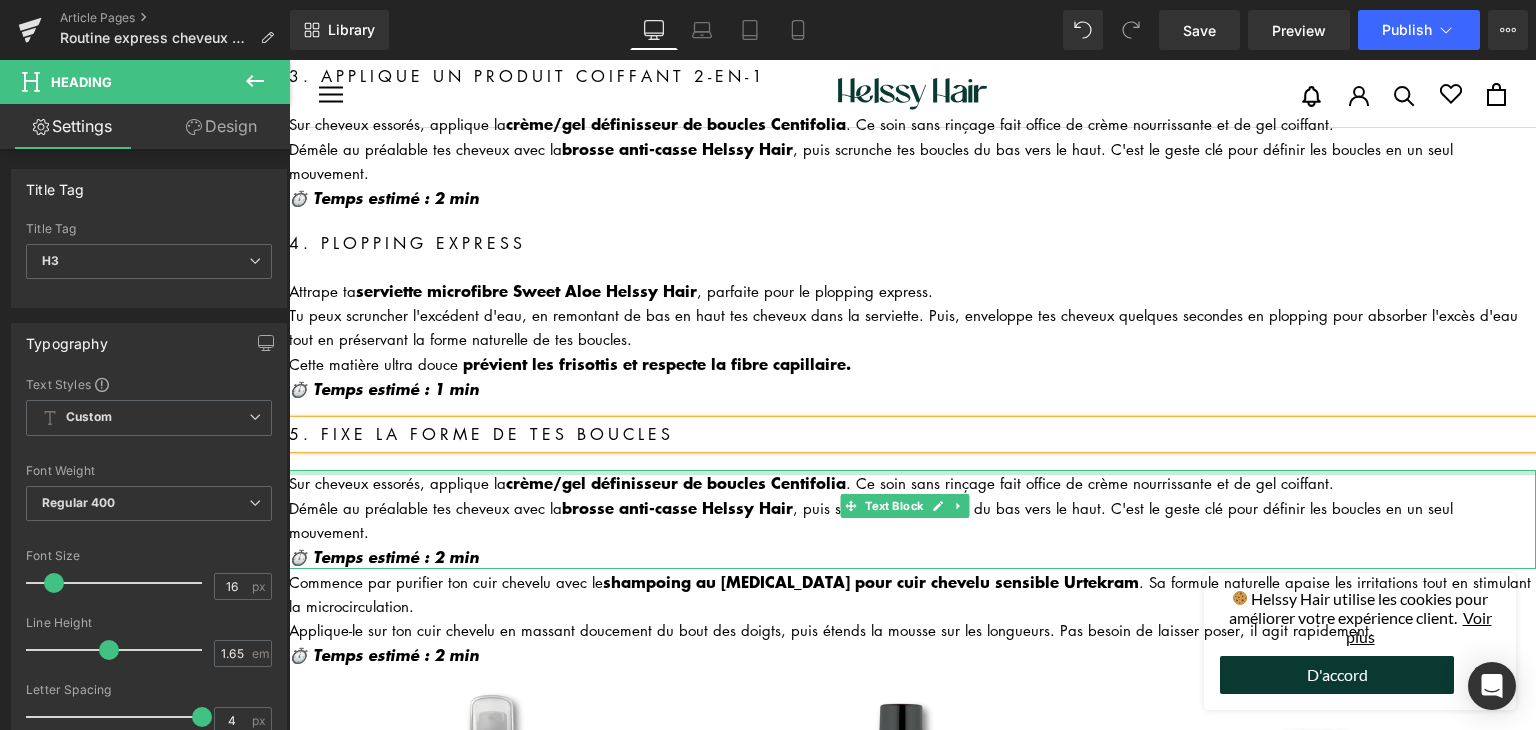 scroll, scrollTop: 772, scrollLeft: 0, axis: vertical 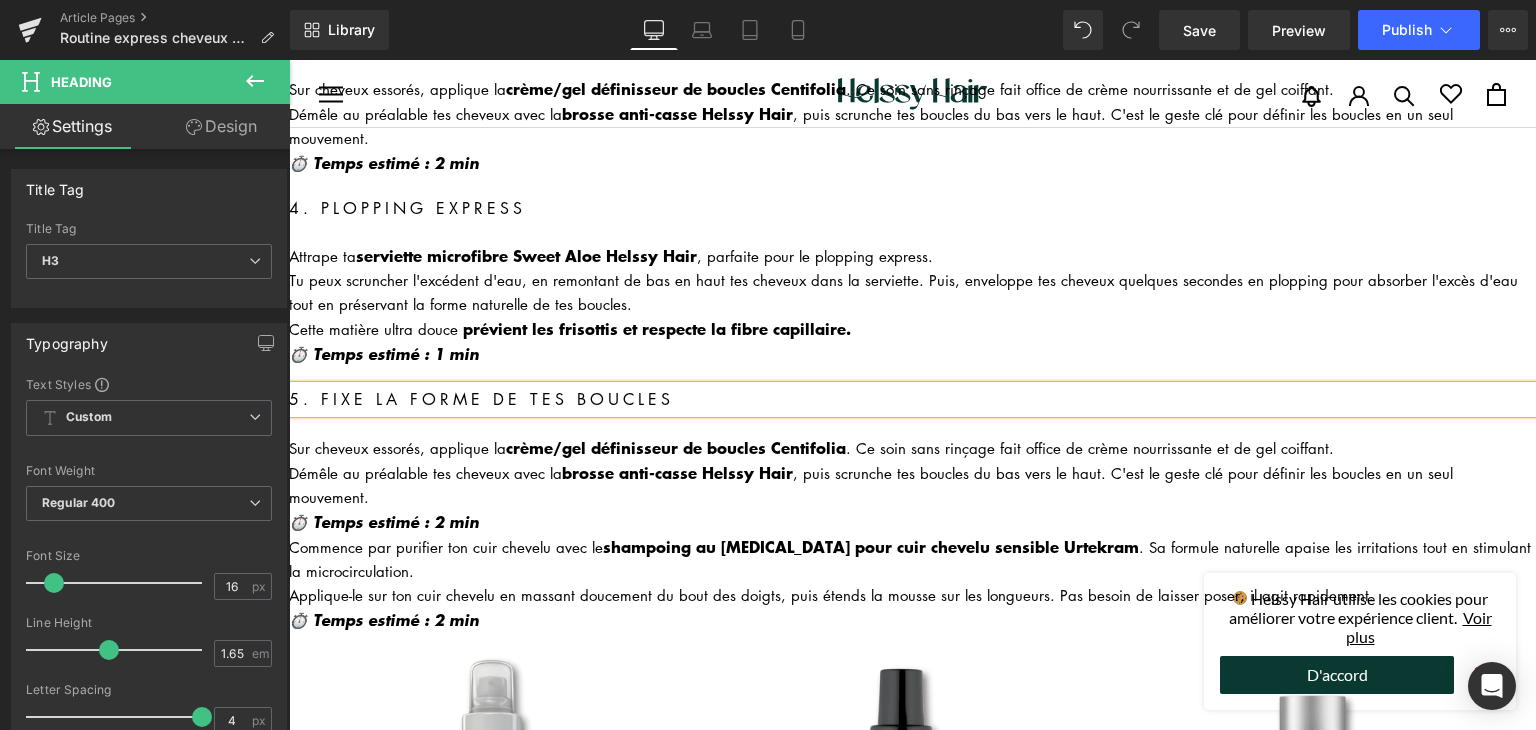 click on "Démêle au préalable tes cheveux avec la brosse anti-casse Helssy Hair , puis scrunche tes boucles du bas vers le haut. C'est le geste clé pour définir les boucles en un seul mouvement." at bounding box center [912, 484] 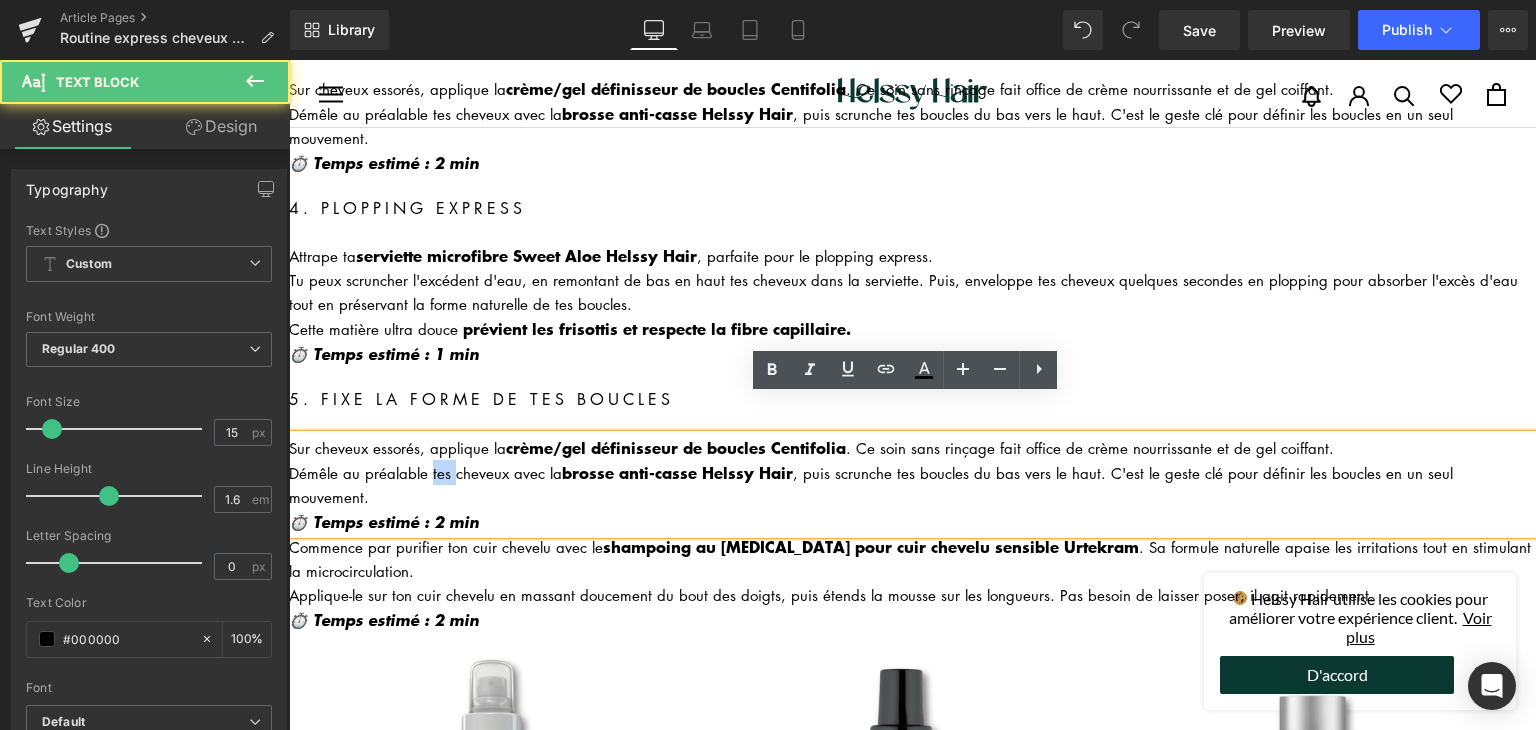 click on "Démêle au préalable tes cheveux avec la brosse anti-casse Helssy Hair , puis scrunche tes boucles du bas vers le haut. C'est le geste clé pour définir les boucles en un seul mouvement." at bounding box center (912, 484) 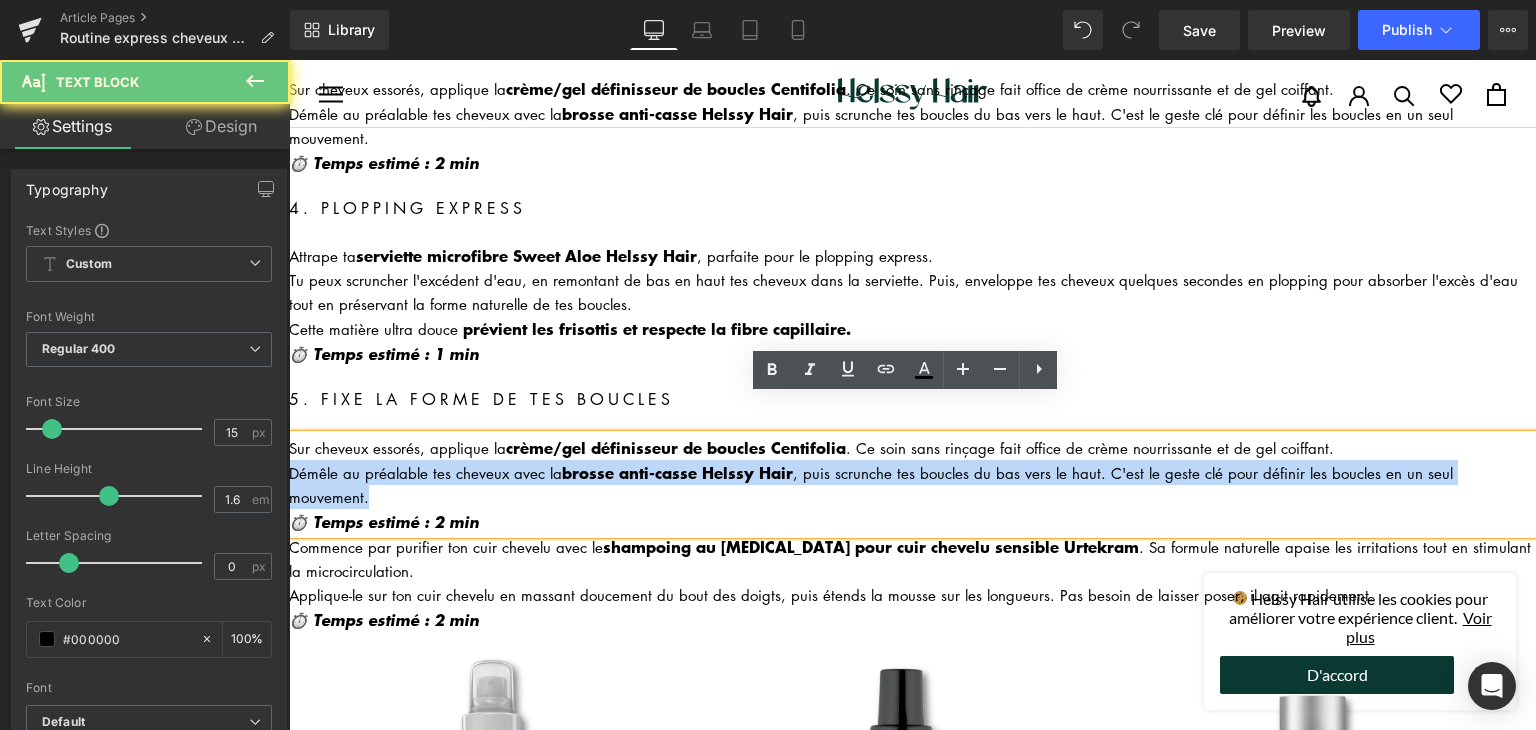 click on "Démêle au préalable tes cheveux avec la brosse anti-casse Helssy Hair , puis scrunche tes boucles du bas vers le haut. C'est le geste clé pour définir les boucles en un seul mouvement." at bounding box center (912, 484) 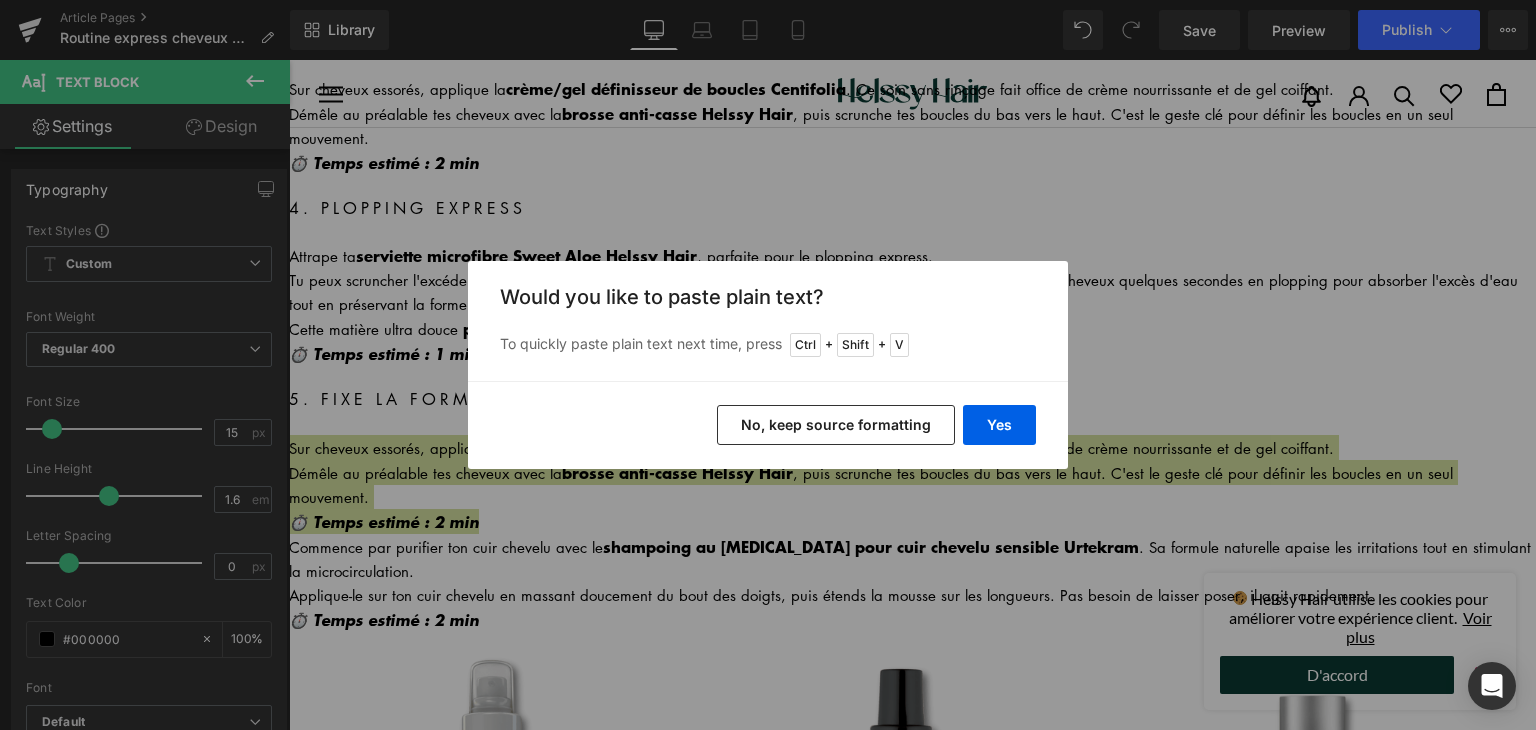 click on "No, keep source formatting" at bounding box center [836, 425] 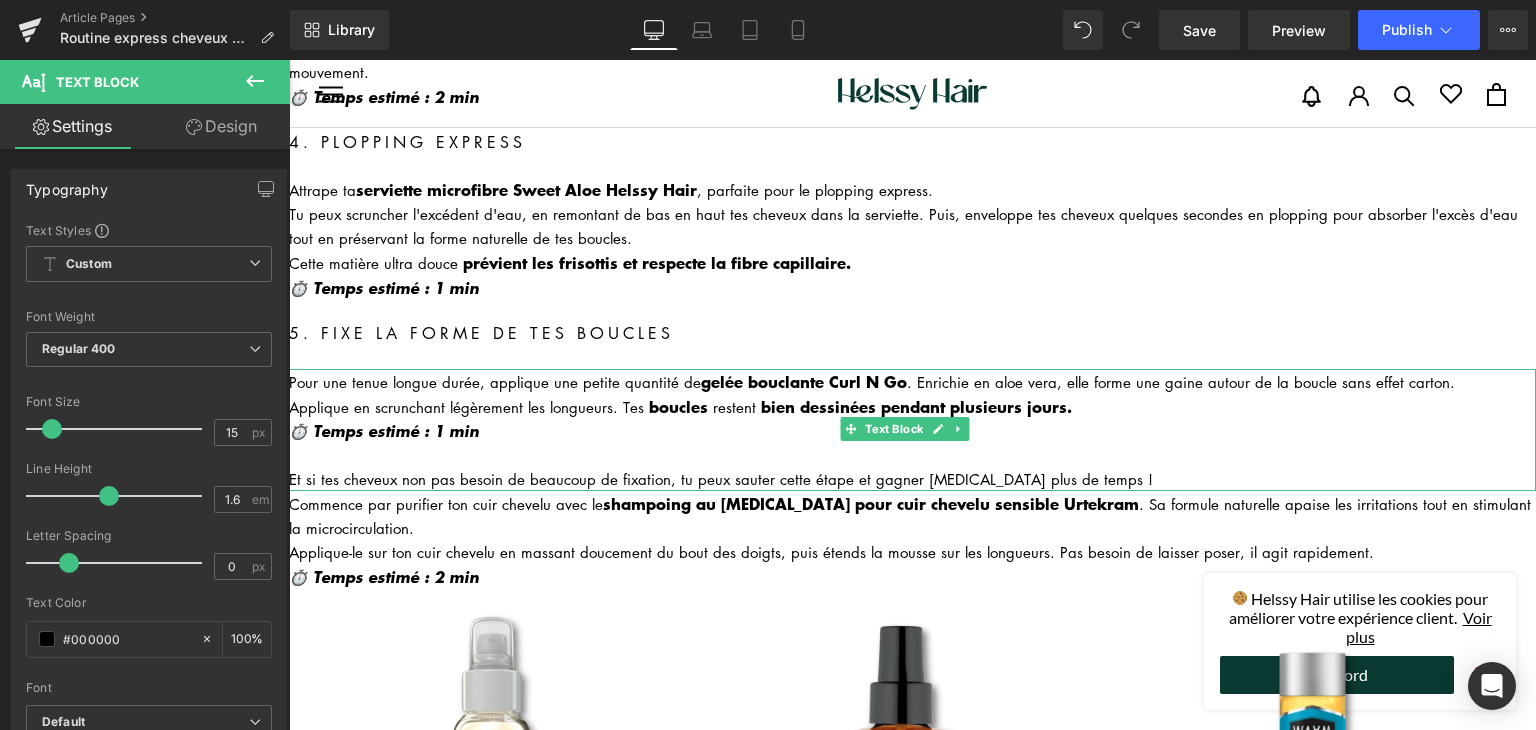 scroll, scrollTop: 872, scrollLeft: 0, axis: vertical 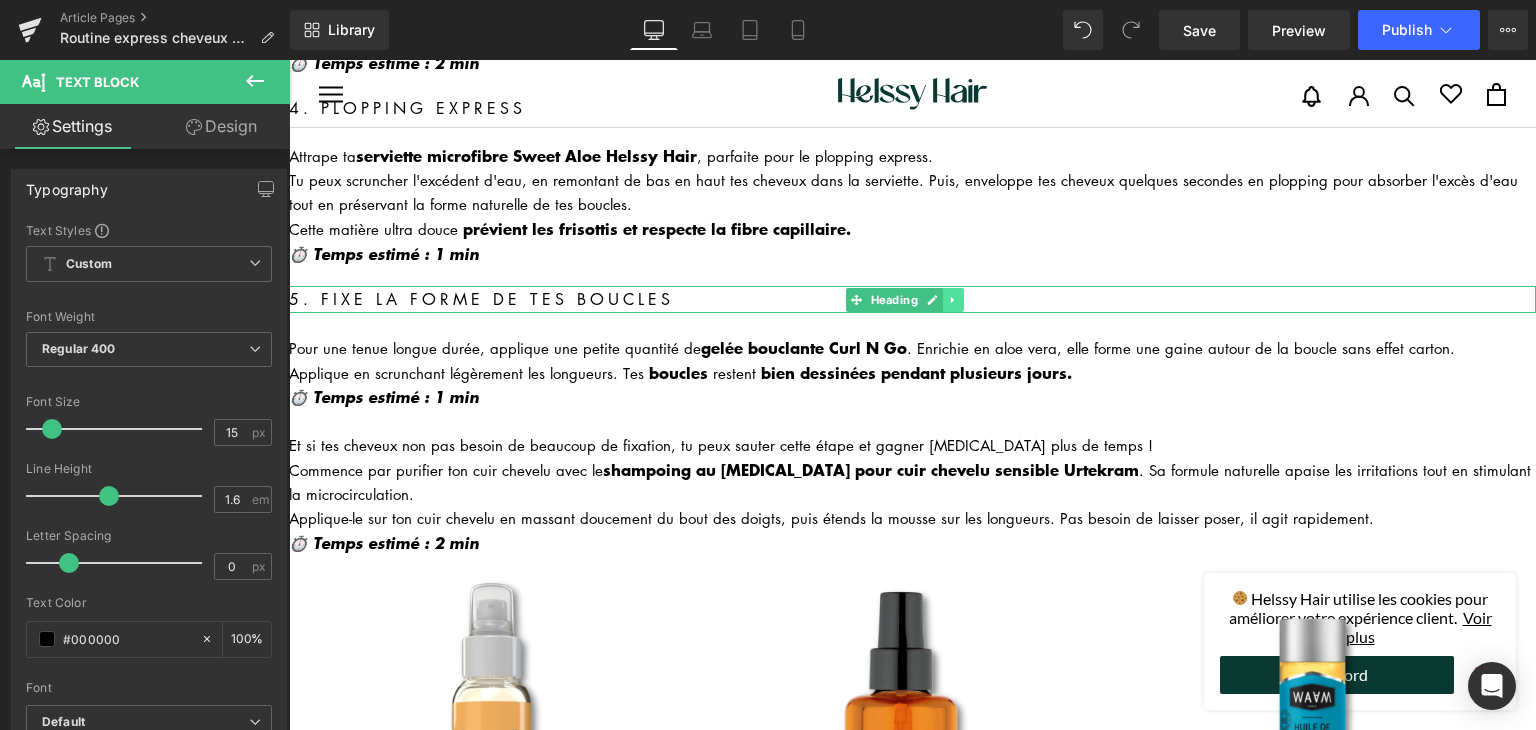 click at bounding box center [953, 300] 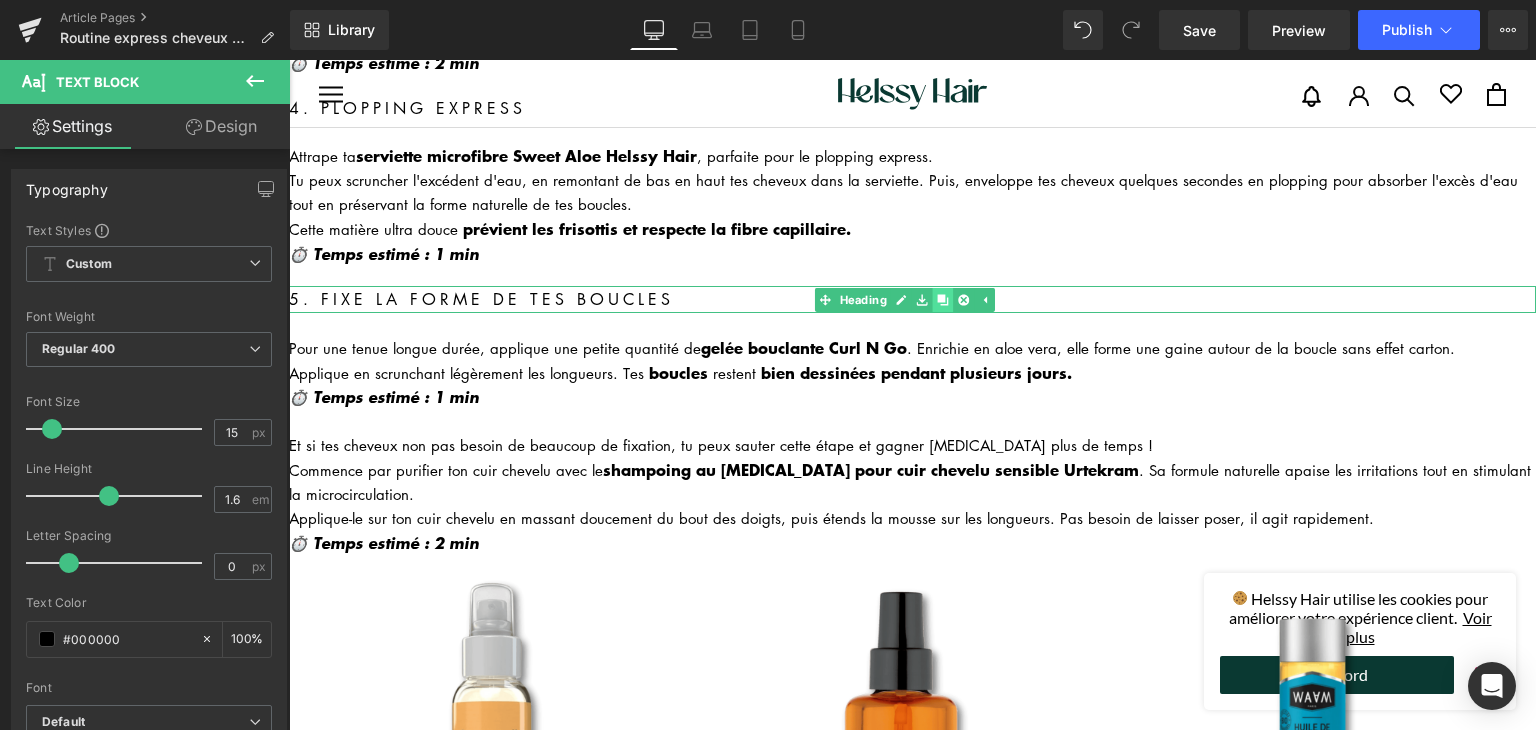 click 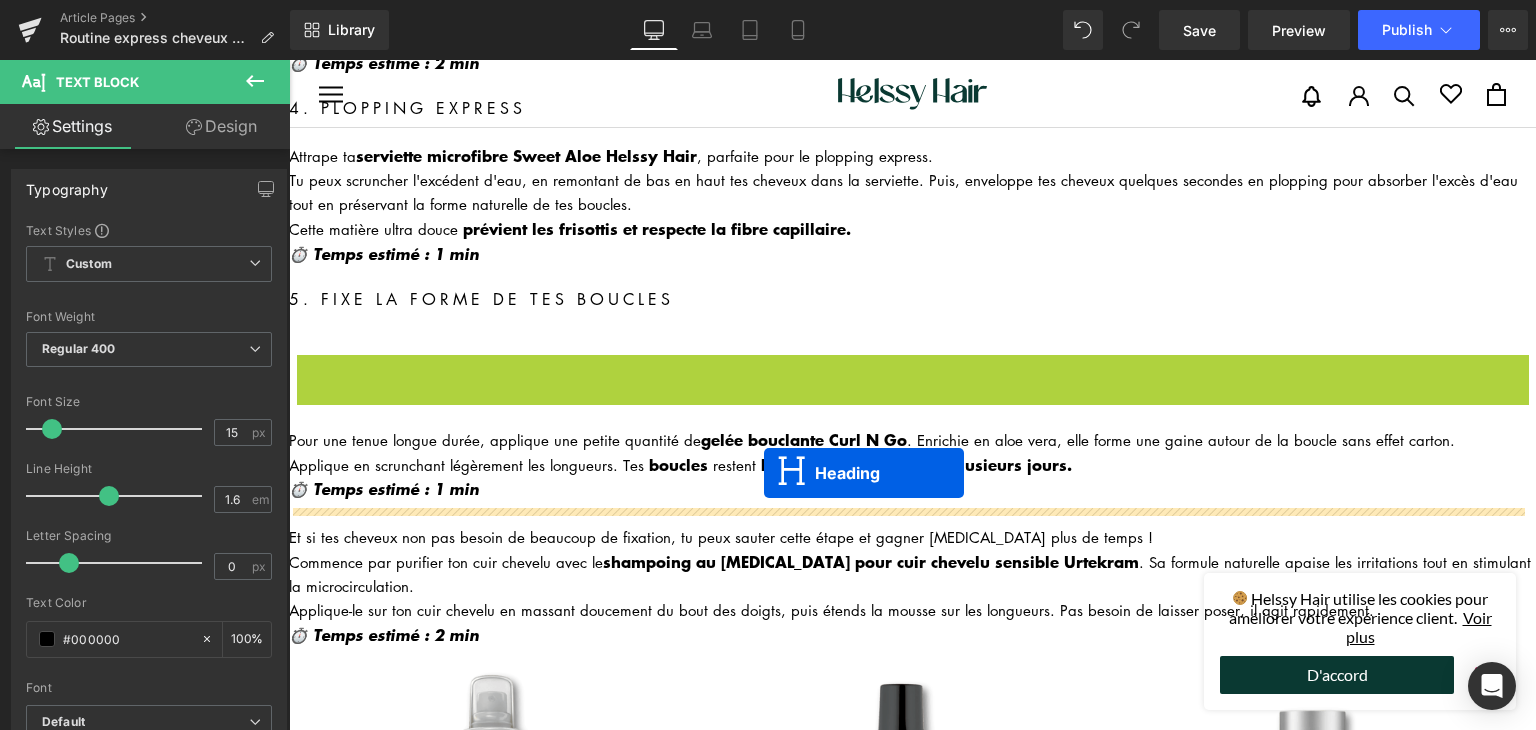 drag, startPoint x: 856, startPoint y: 325, endPoint x: 764, endPoint y: 473, distance: 174.26416 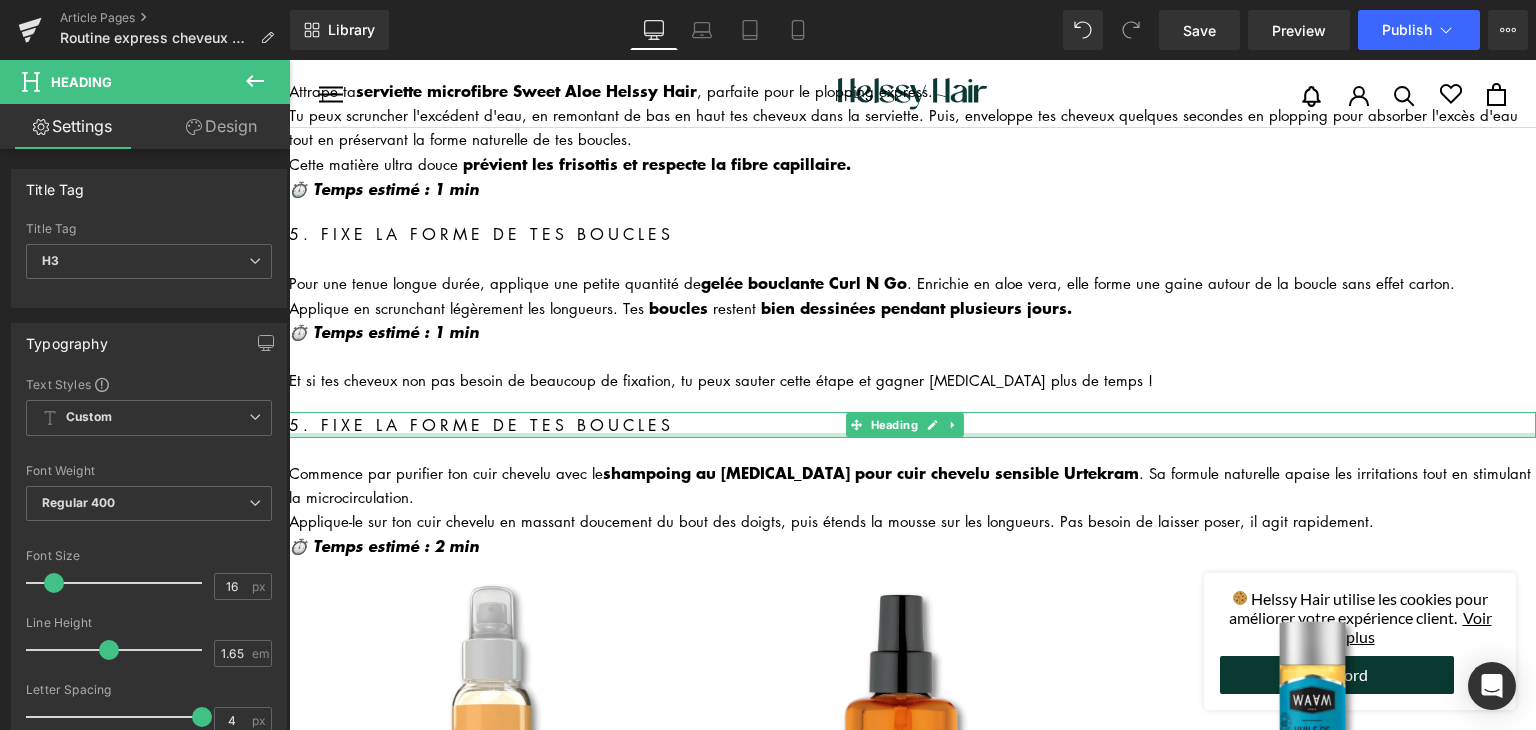 scroll, scrollTop: 972, scrollLeft: 0, axis: vertical 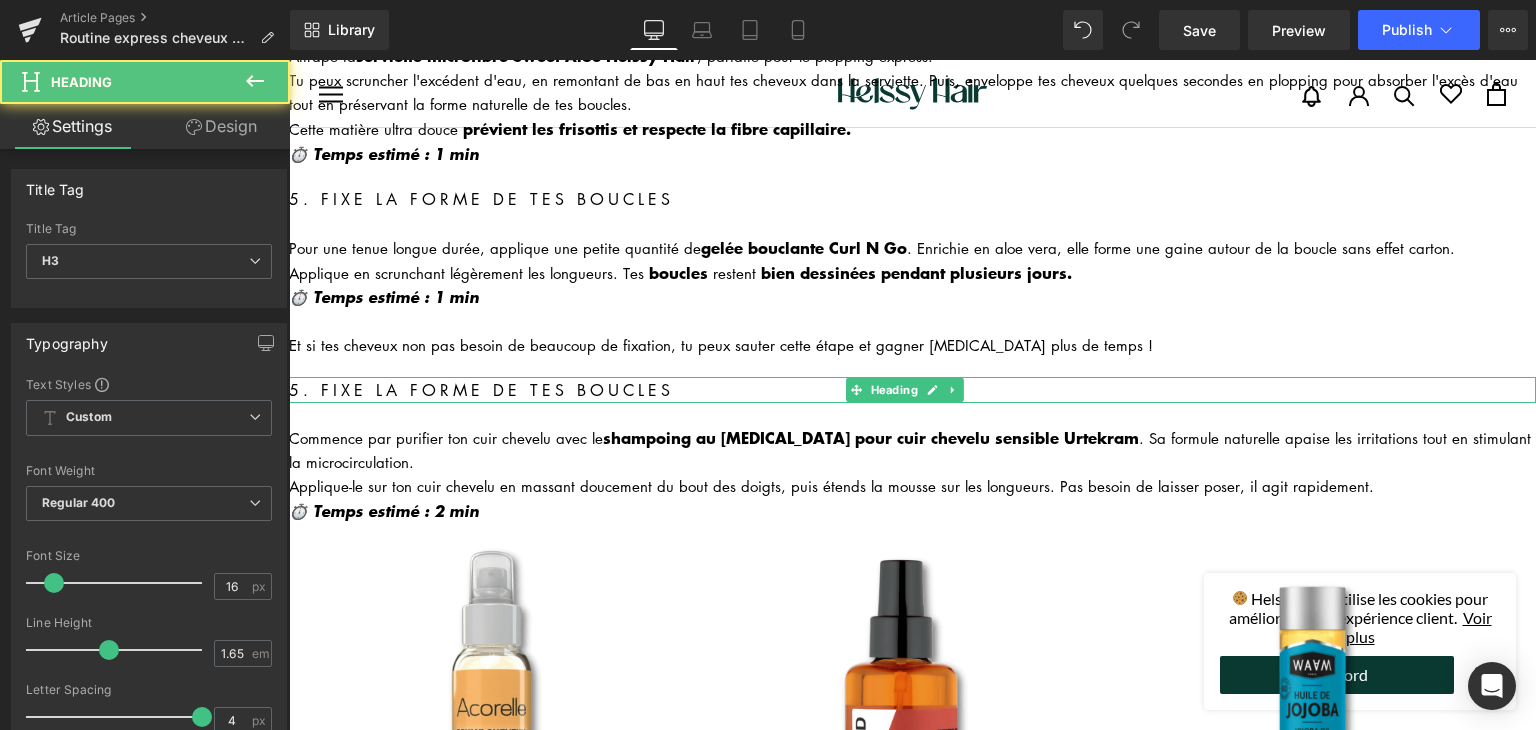 click on "5. Fixe la forme de tes boucles" at bounding box center [912, 390] 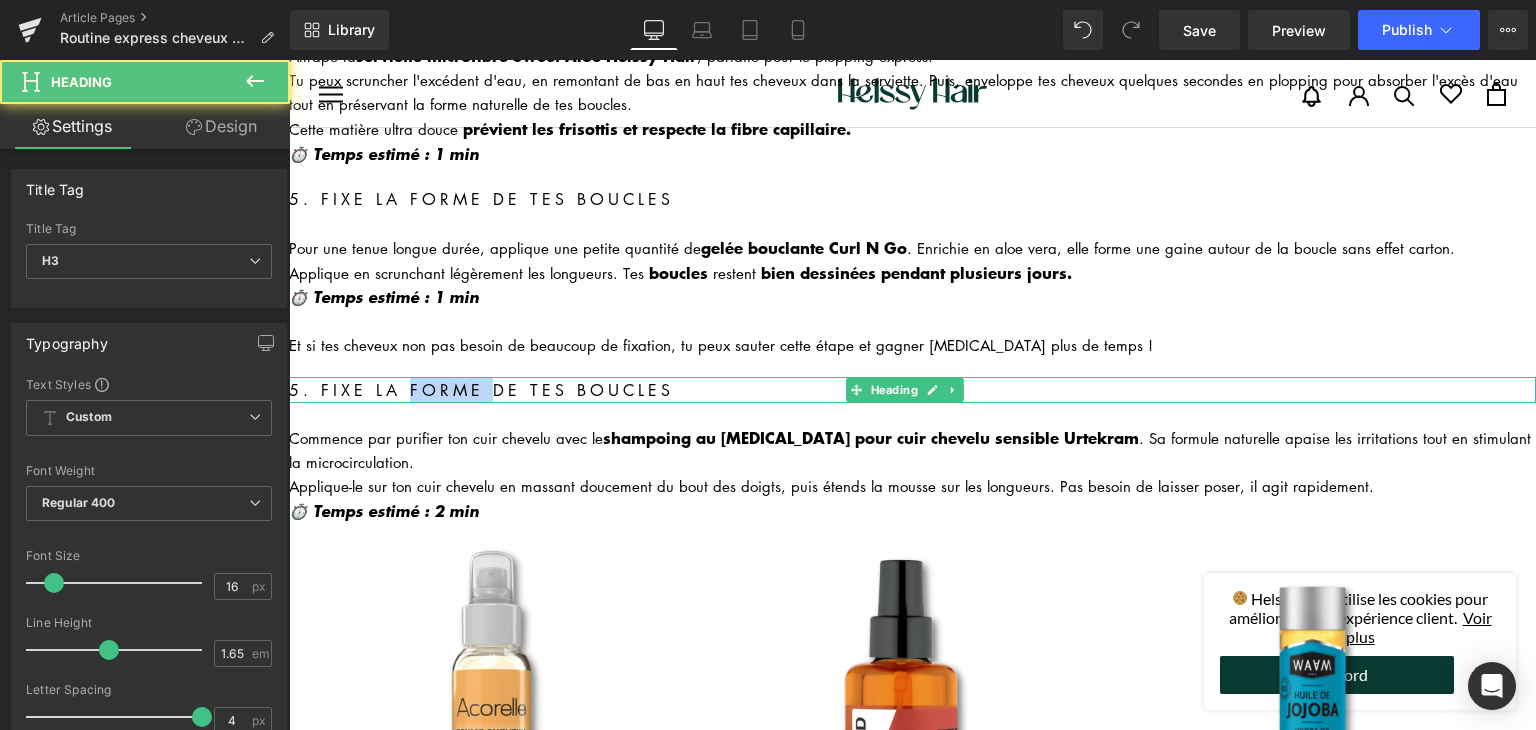 click on "5. Fixe la forme de tes boucles" at bounding box center (912, 390) 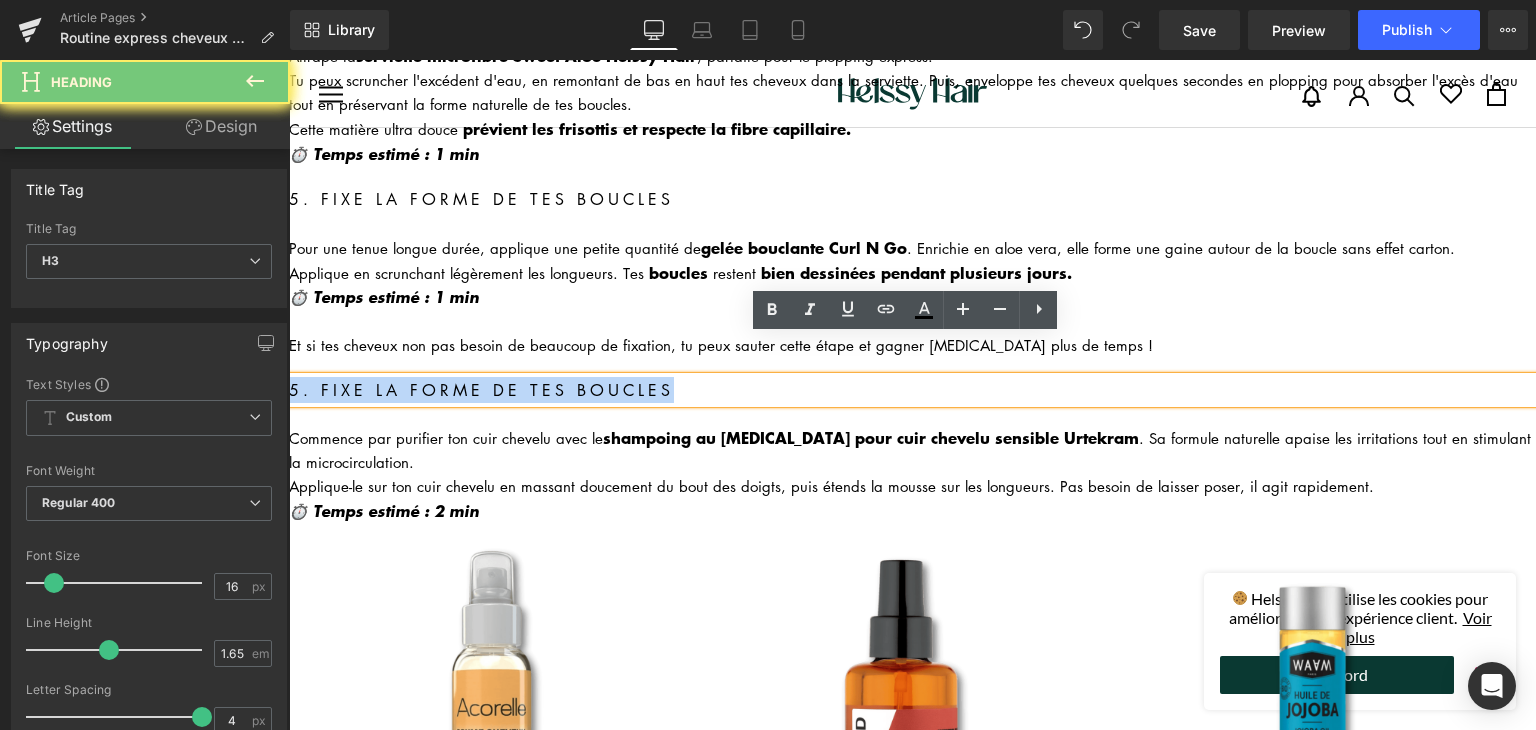 click on "5. Fixe la forme de tes boucles" at bounding box center [912, 390] 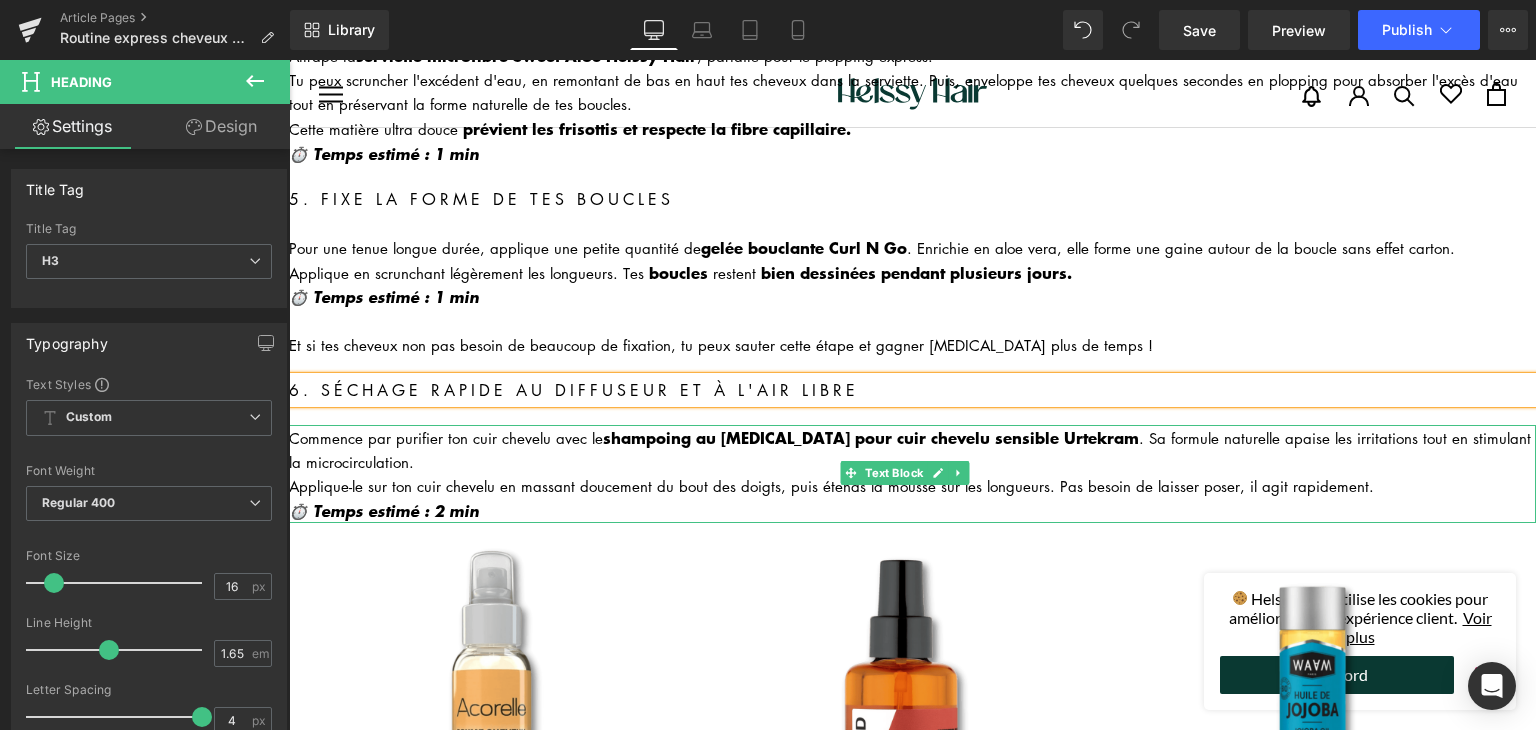 click on "Commence par purifier ton cuir chevelu avec le  shampoing au tea tree pour cuir chevelu sensible Urtekram . Sa formule naturelle apaise les irritations tout en stimulant la microcirculation." at bounding box center (912, 449) 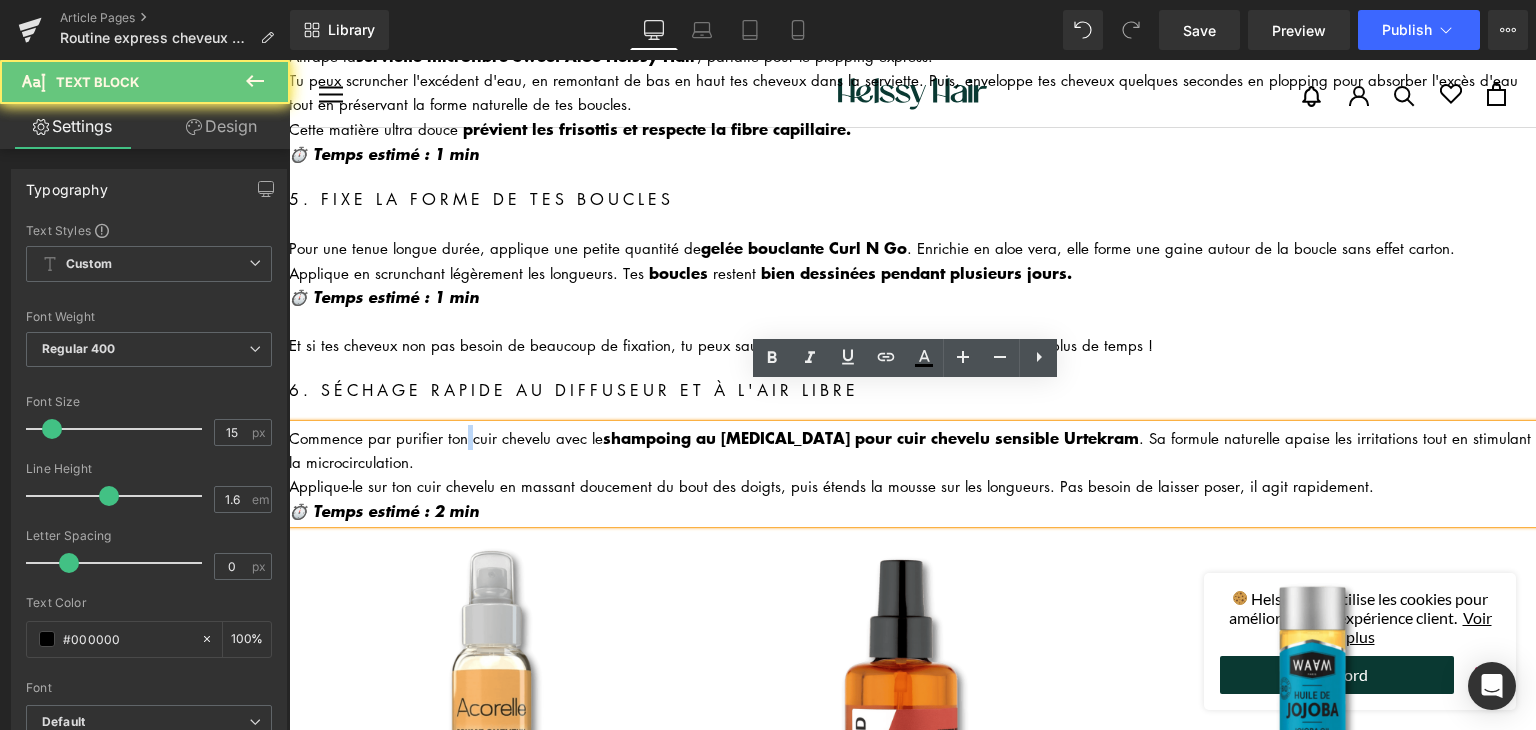 click on "Commence par purifier ton cuir chevelu avec le  shampoing au tea tree pour cuir chevelu sensible Urtekram . Sa formule naturelle apaise les irritations tout en stimulant la microcirculation." at bounding box center [912, 449] 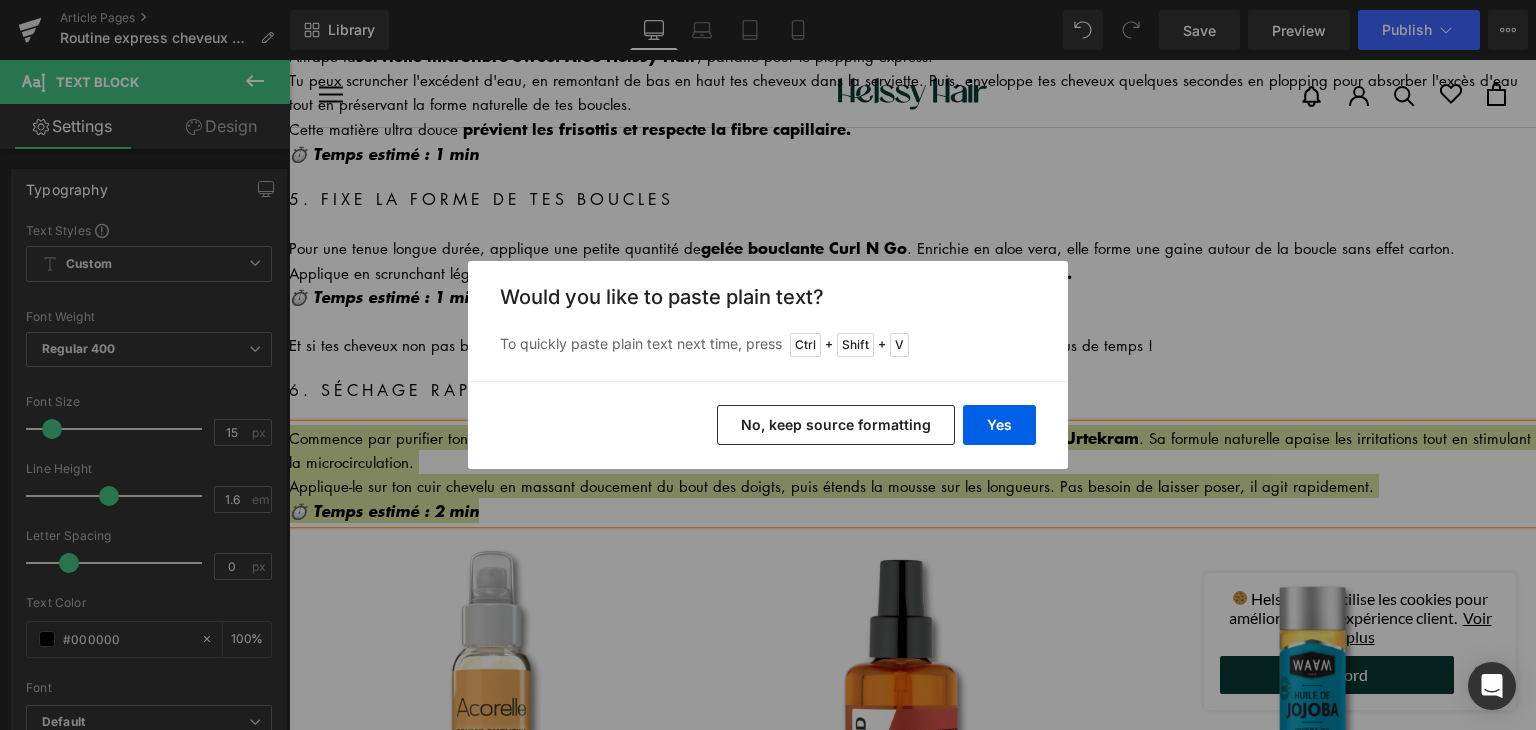 click on "No, keep source formatting" at bounding box center [836, 425] 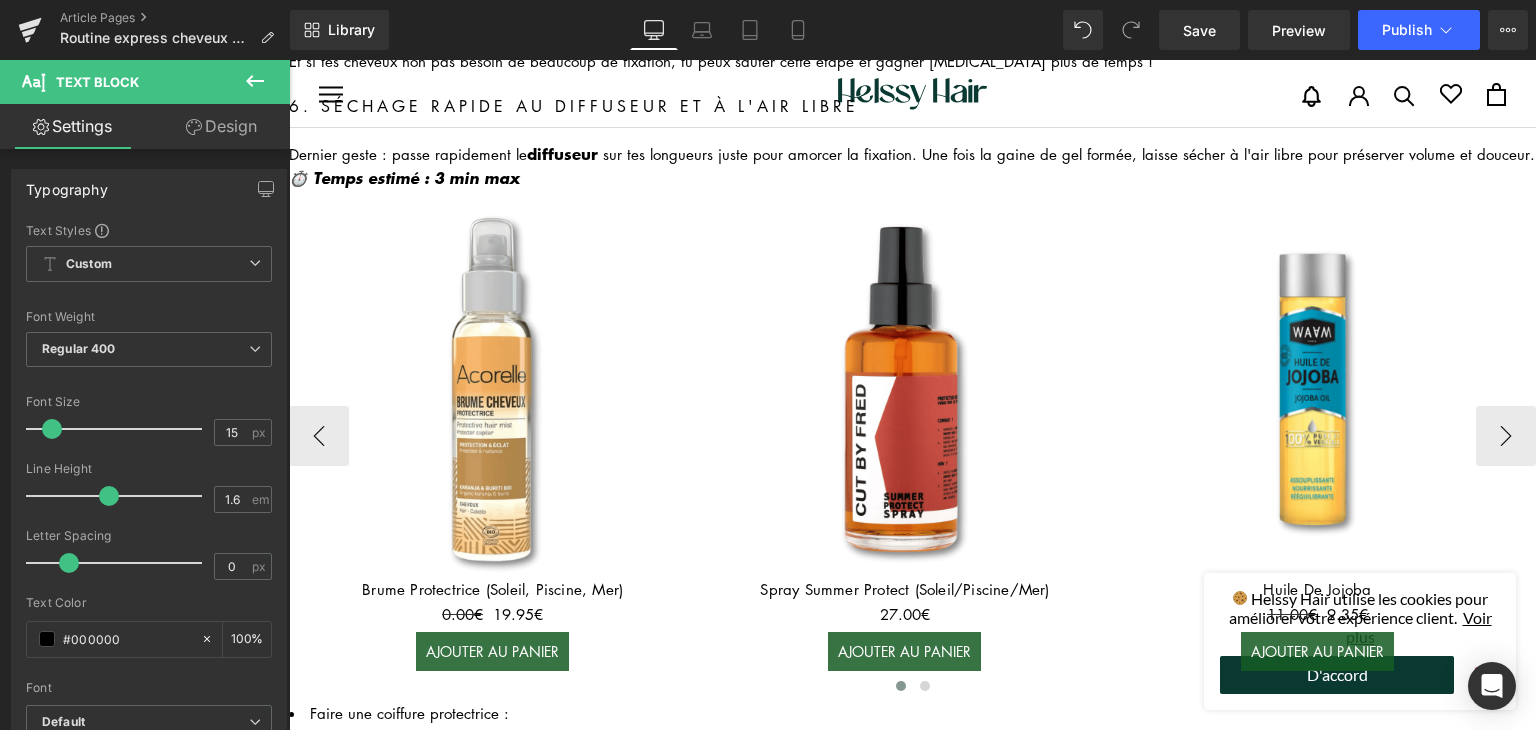 scroll, scrollTop: 1272, scrollLeft: 0, axis: vertical 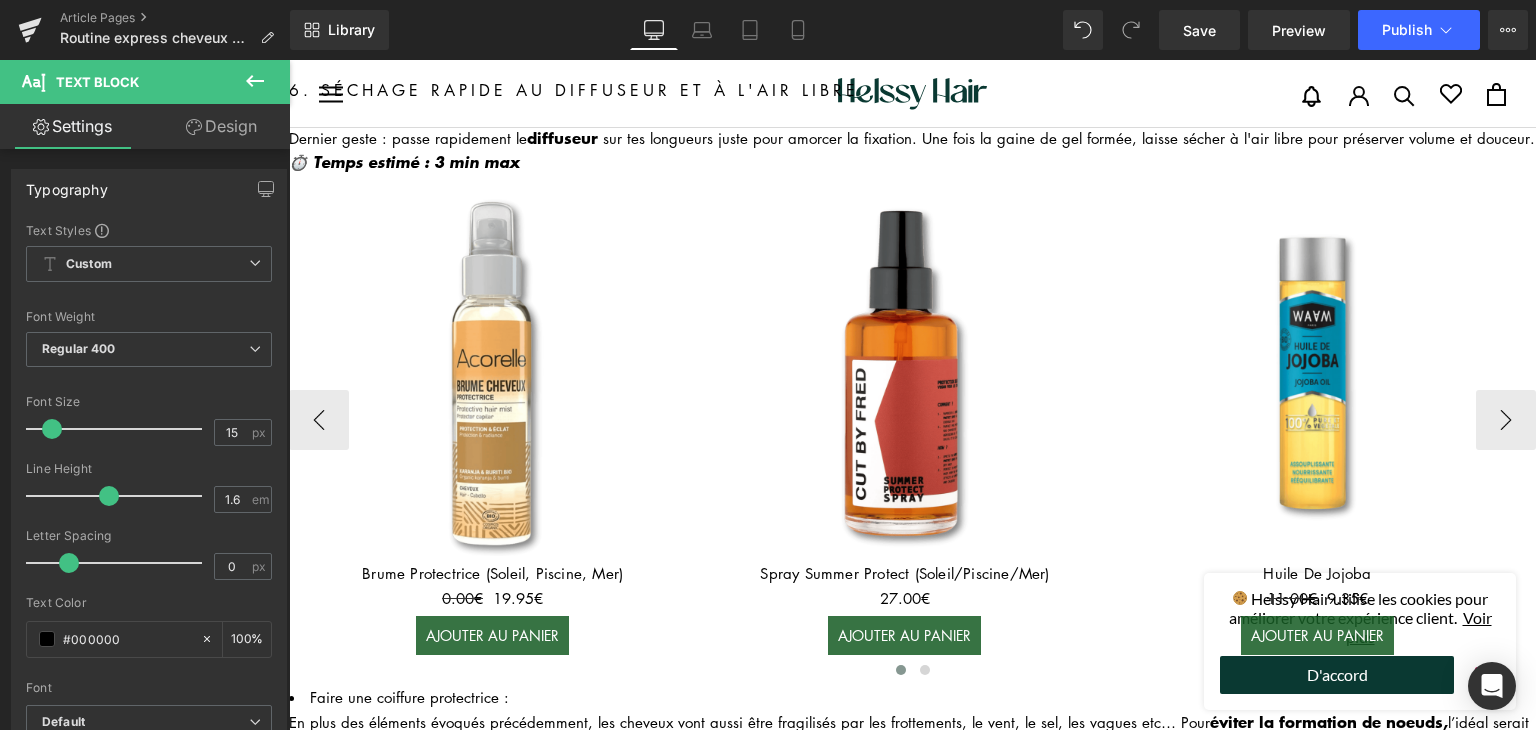 click at bounding box center (492, 377) 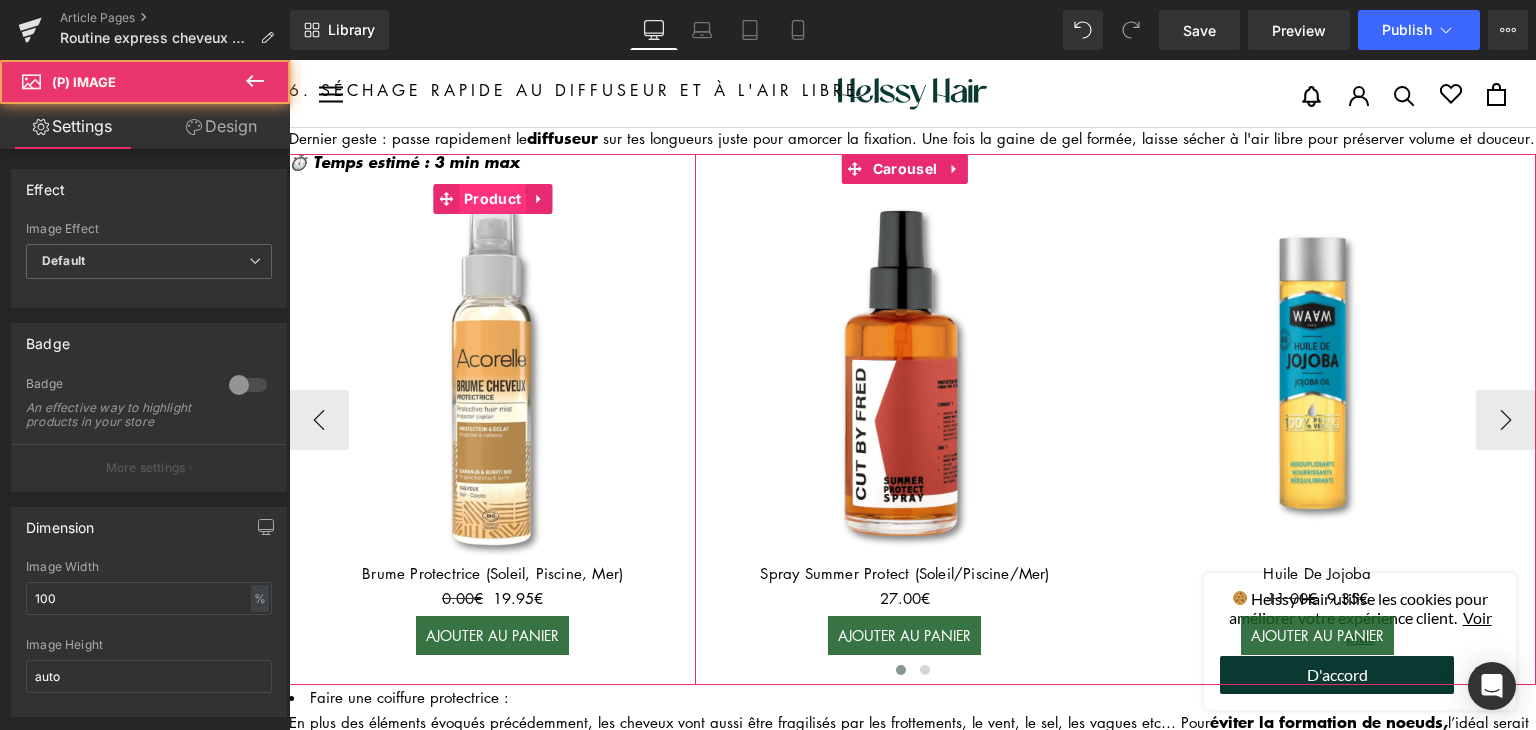 click on "Product" at bounding box center (492, 199) 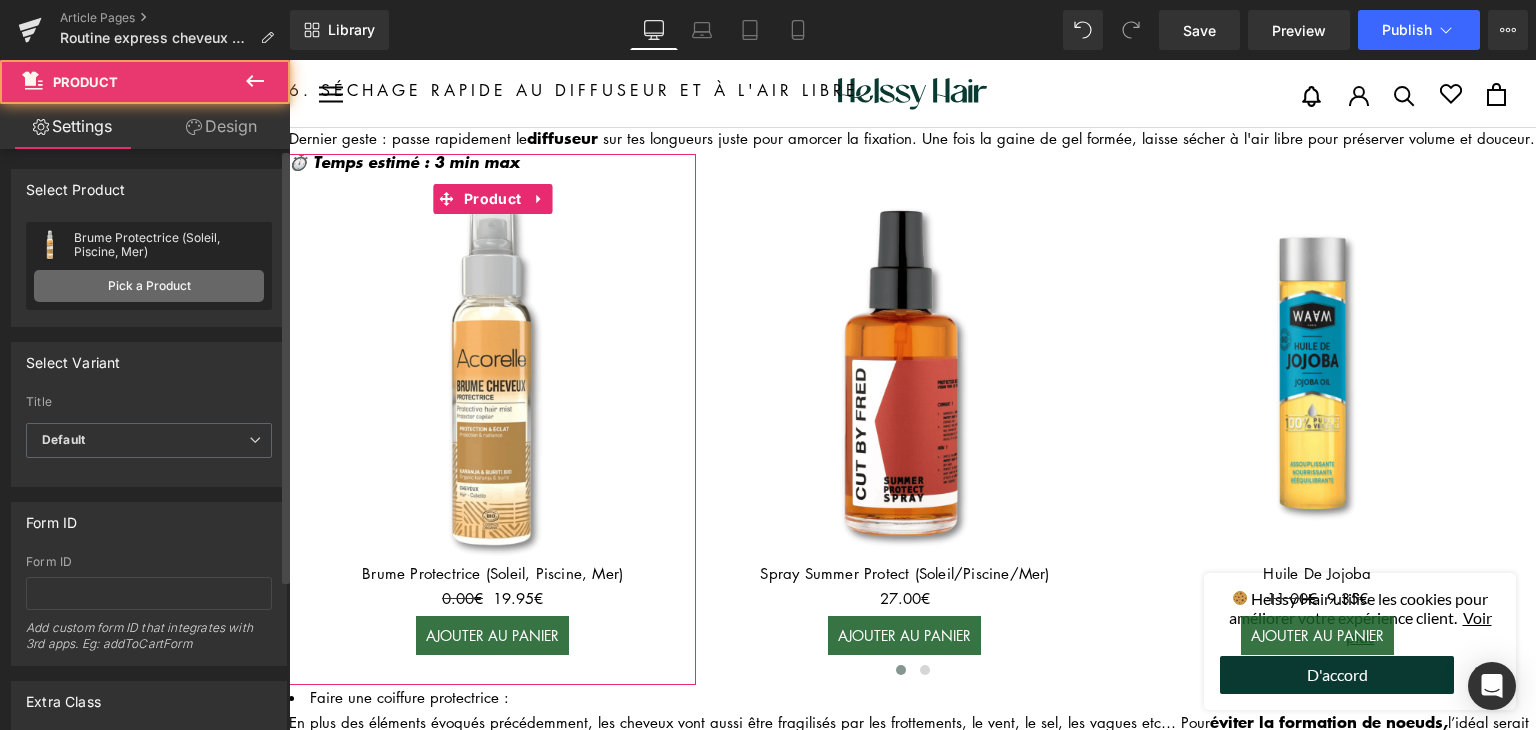 click on "Pick a Product" at bounding box center [149, 286] 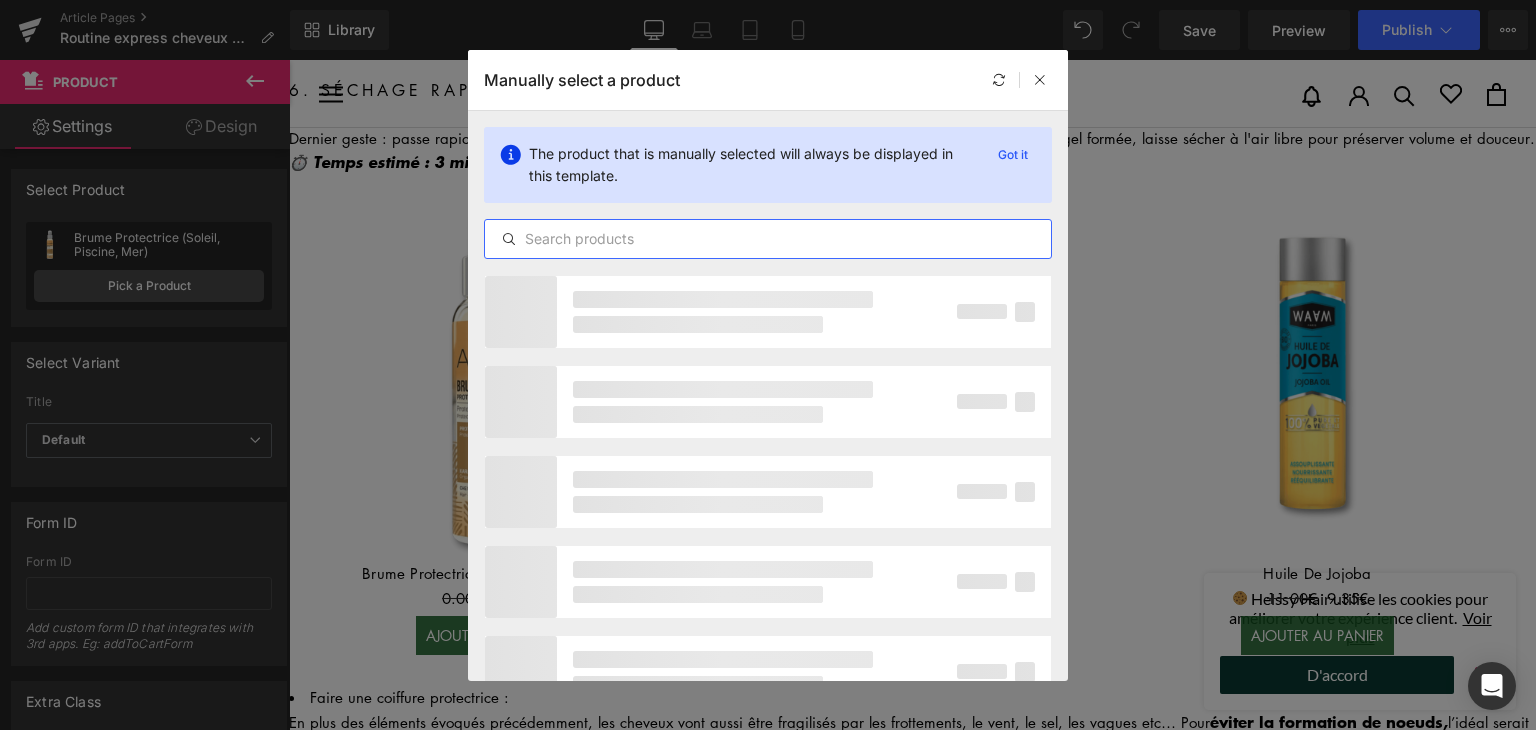 click at bounding box center [768, 239] 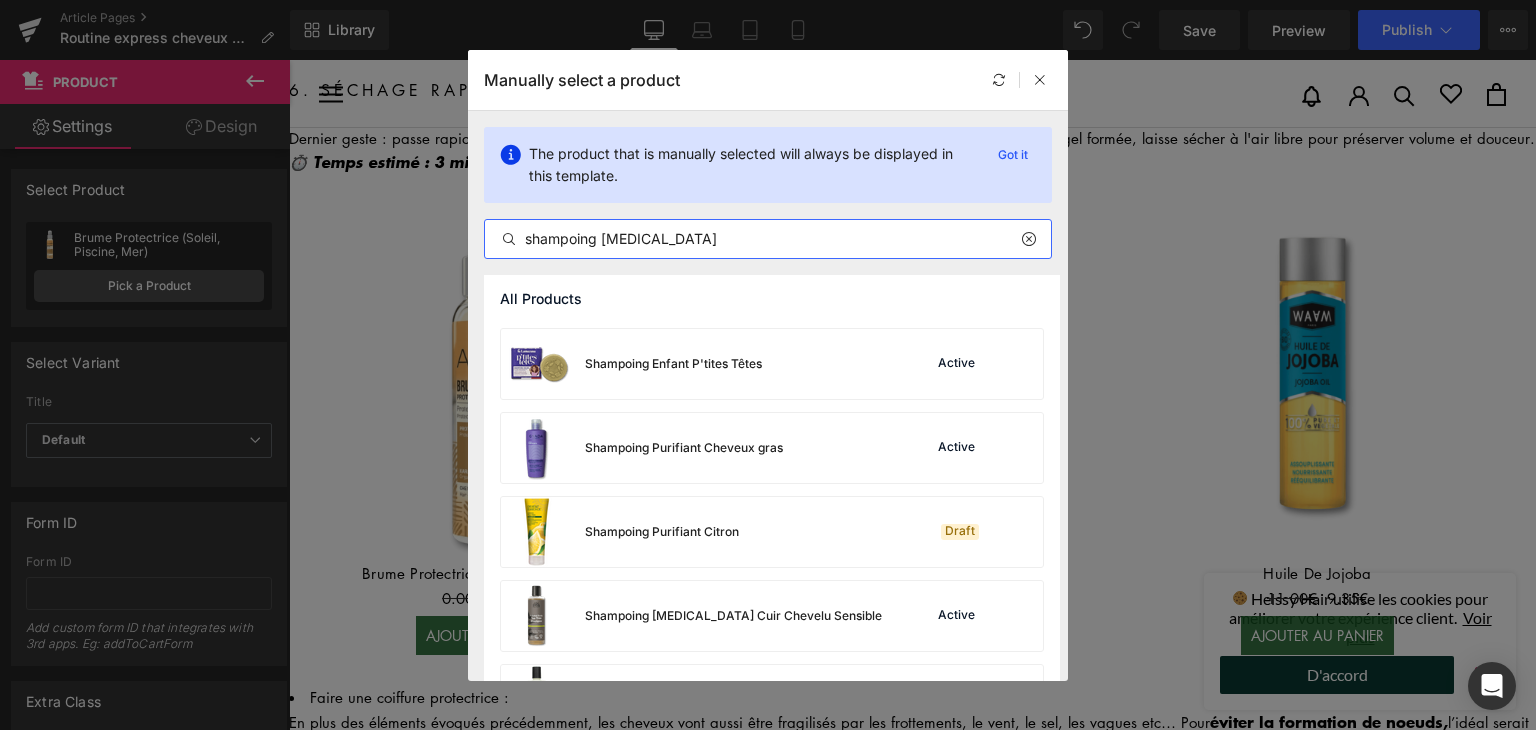 scroll, scrollTop: 486, scrollLeft: 0, axis: vertical 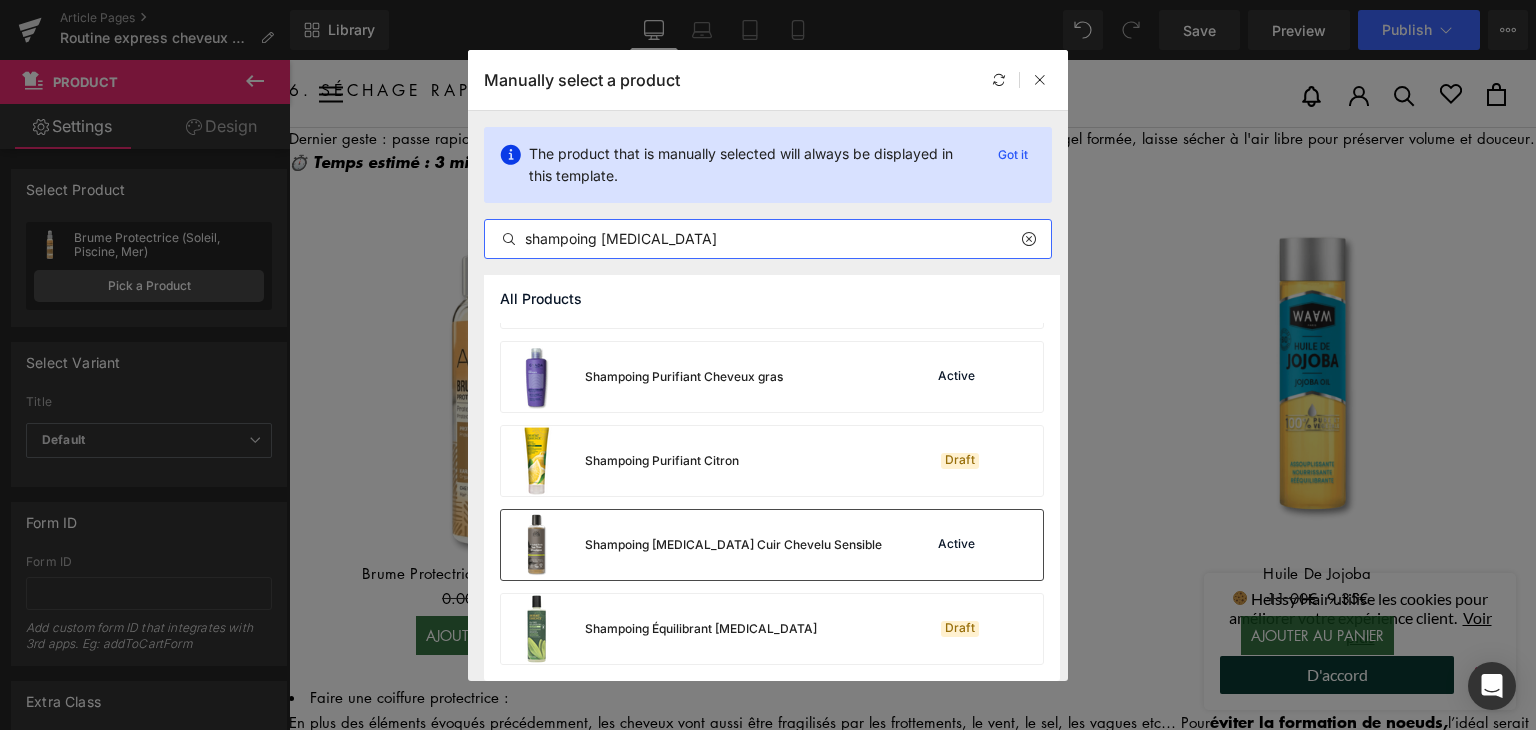 type on "shampoing tea tree" 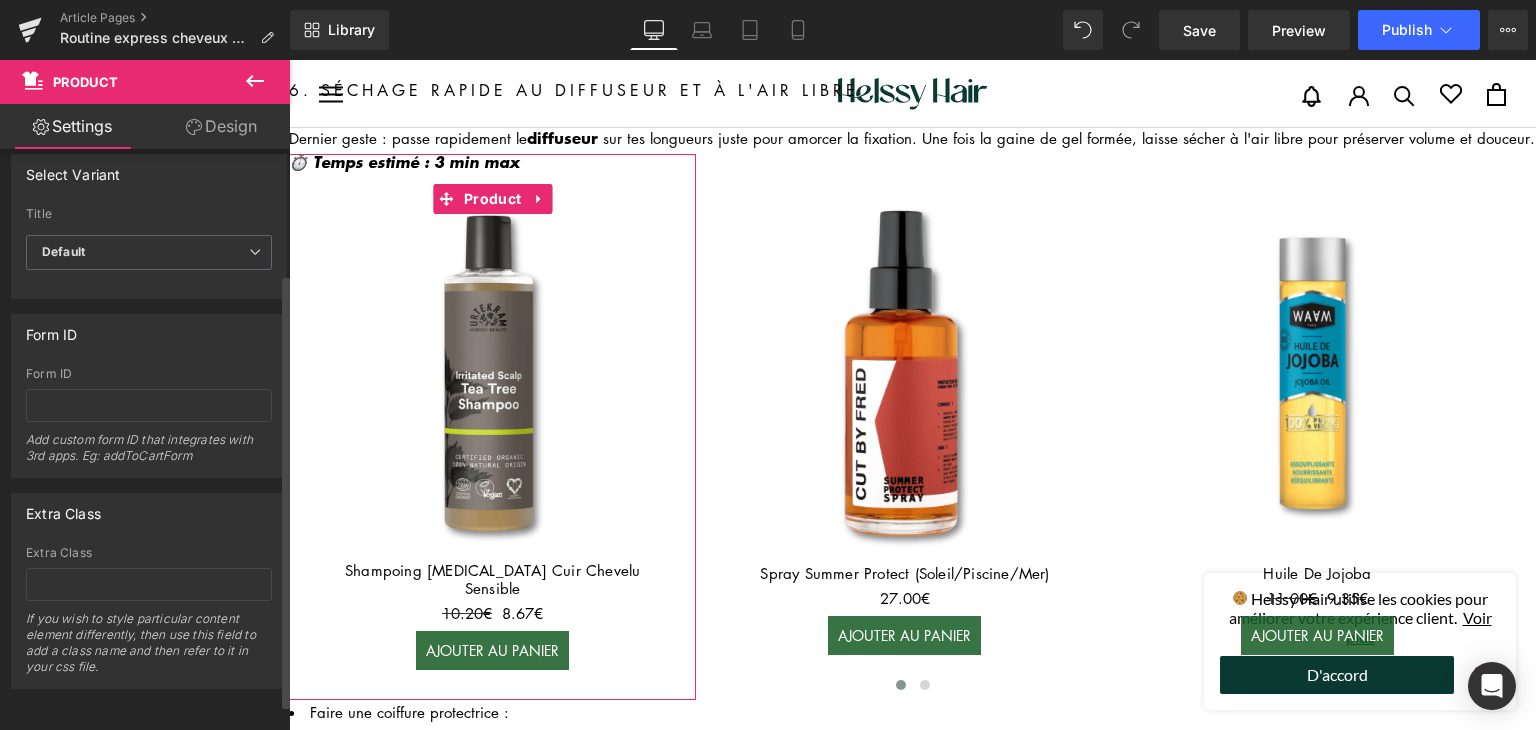 scroll, scrollTop: 0, scrollLeft: 0, axis: both 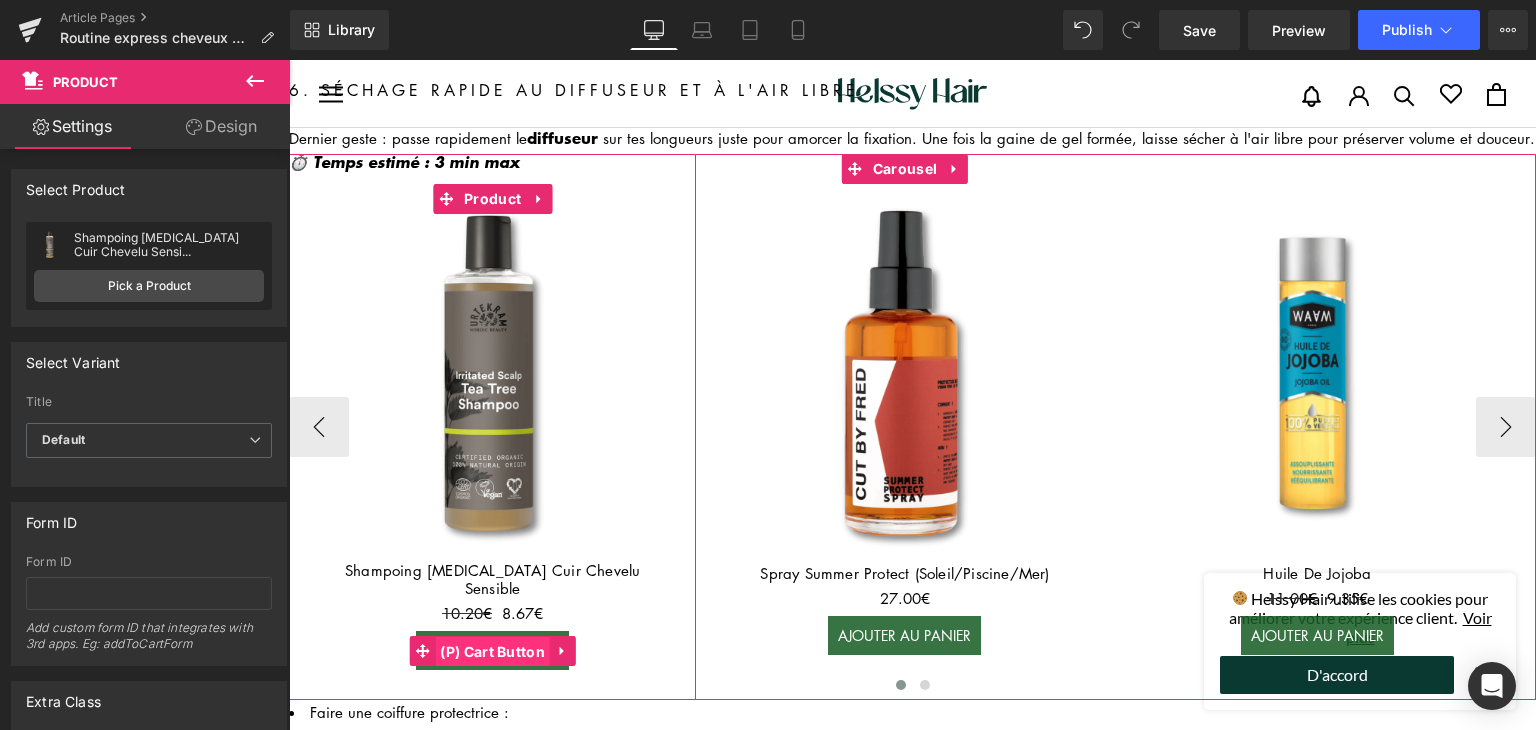 click on "(P) Cart Button" at bounding box center [492, 652] 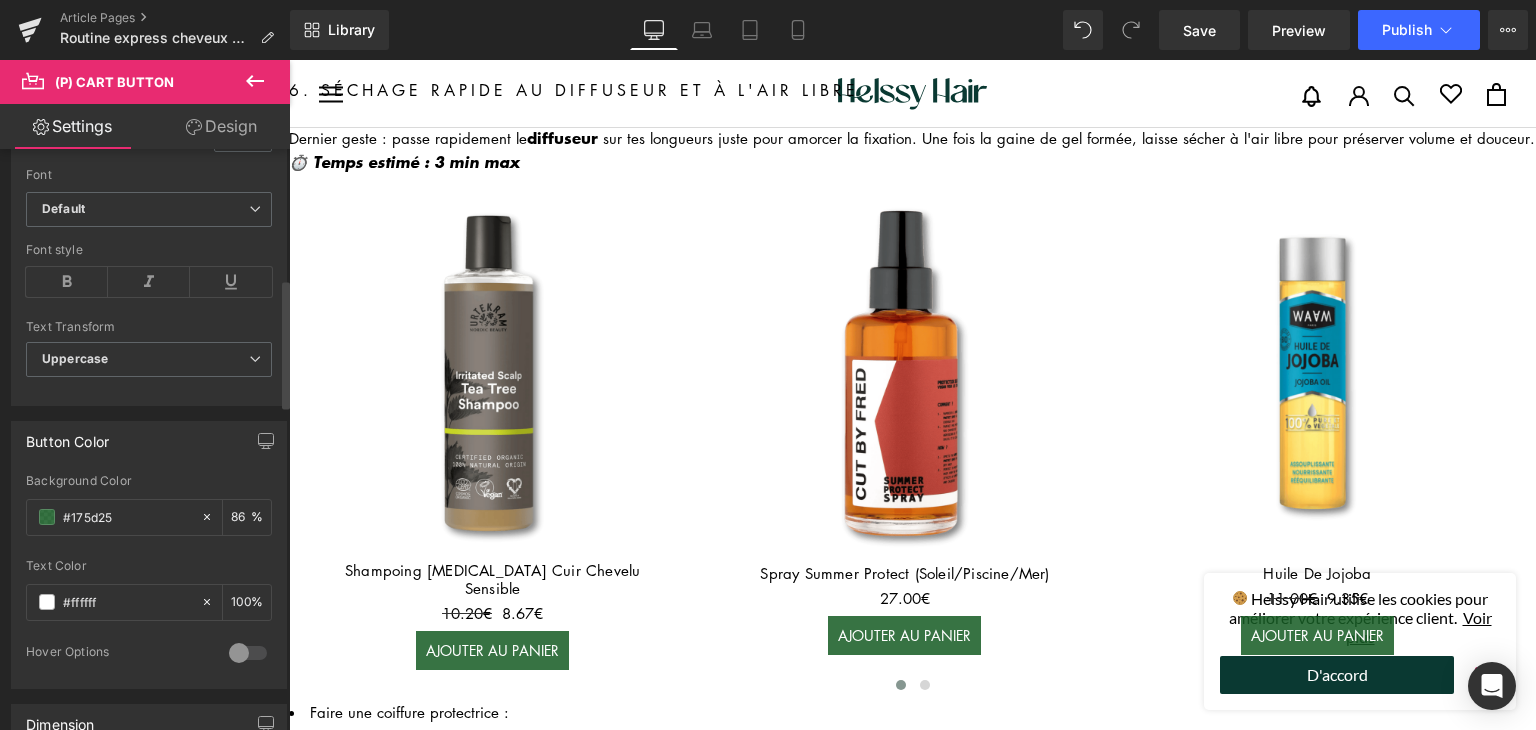 scroll, scrollTop: 700, scrollLeft: 0, axis: vertical 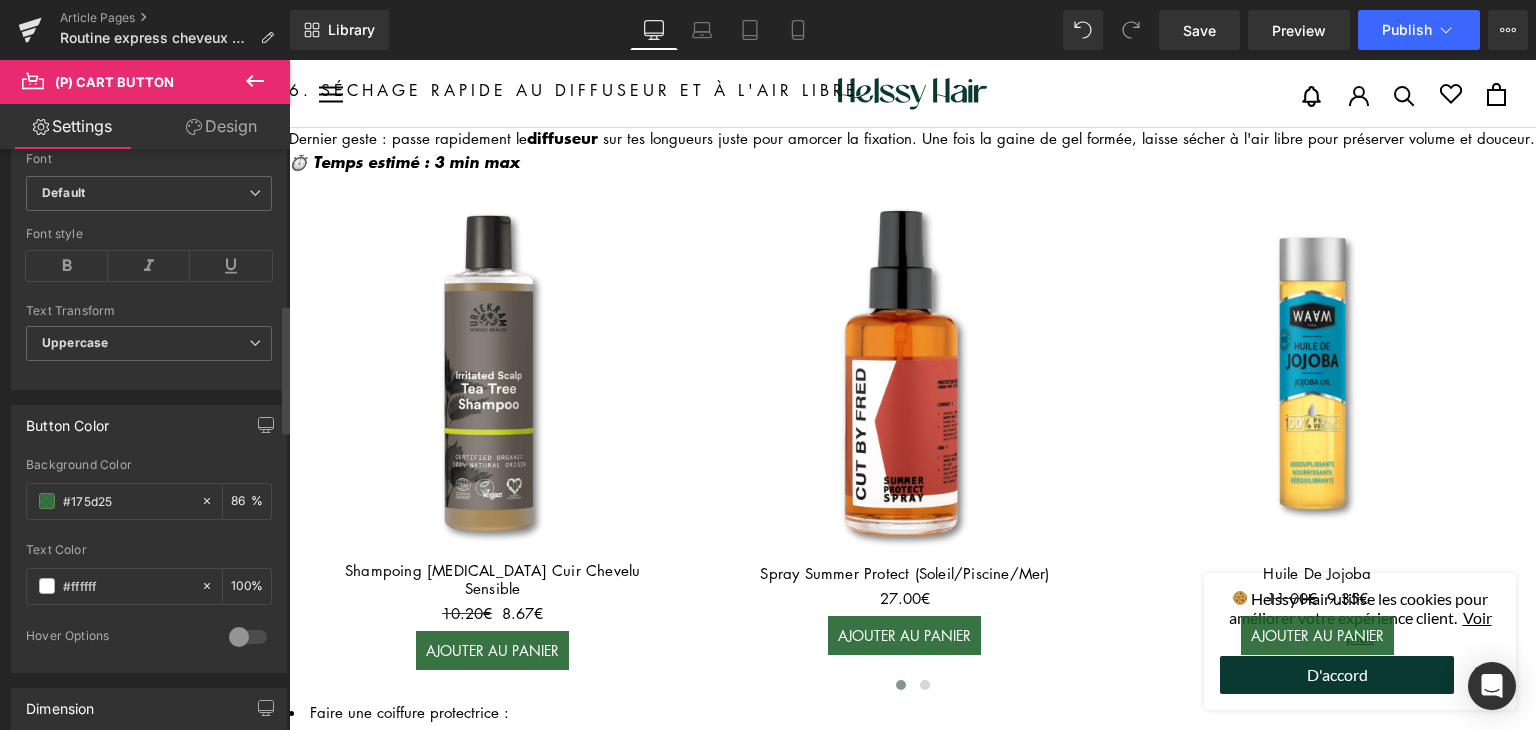 click on "Background Color #175d25 86 %" at bounding box center (149, 500) 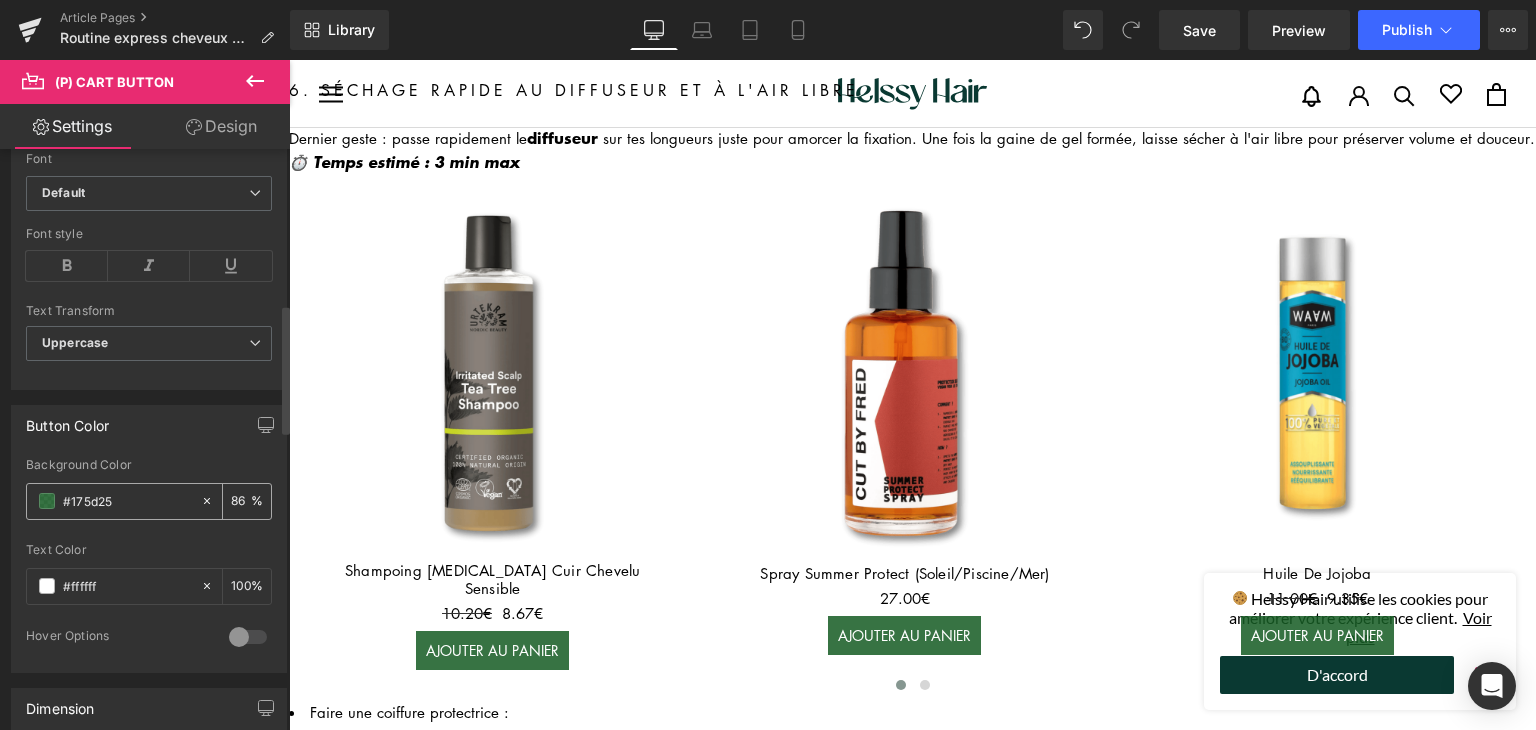 click on "#175d25" at bounding box center (127, 501) 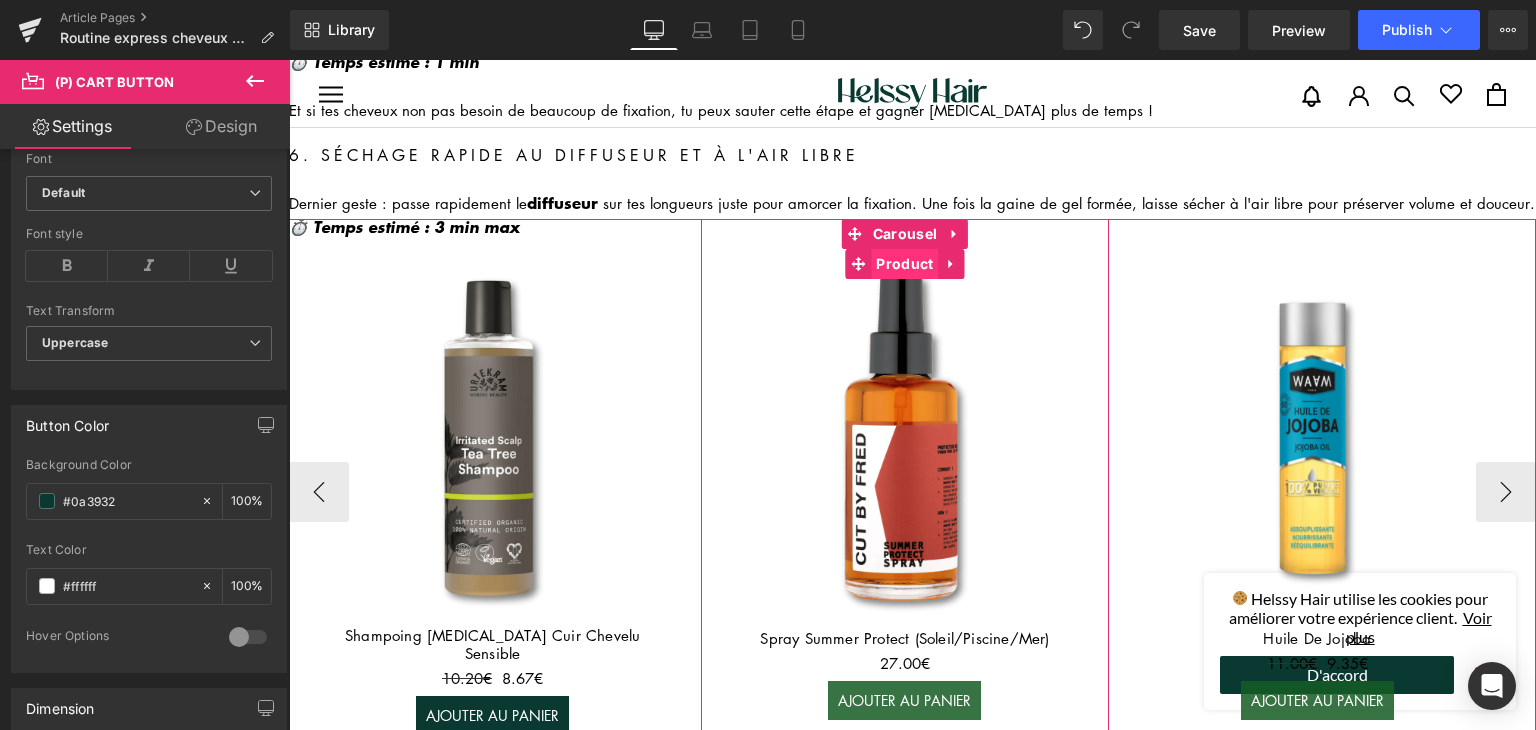 scroll, scrollTop: 1172, scrollLeft: 0, axis: vertical 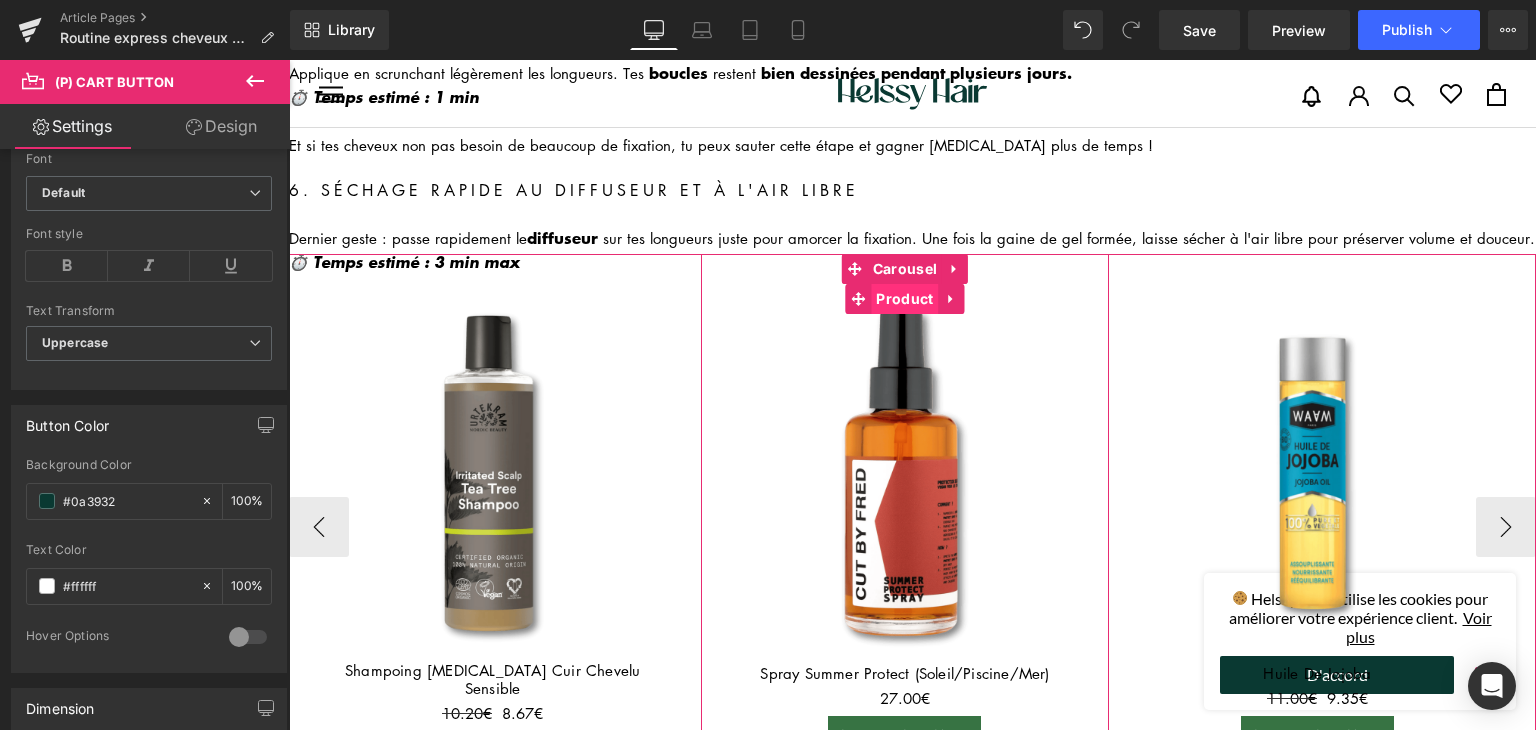 click on "Product" at bounding box center [904, 299] 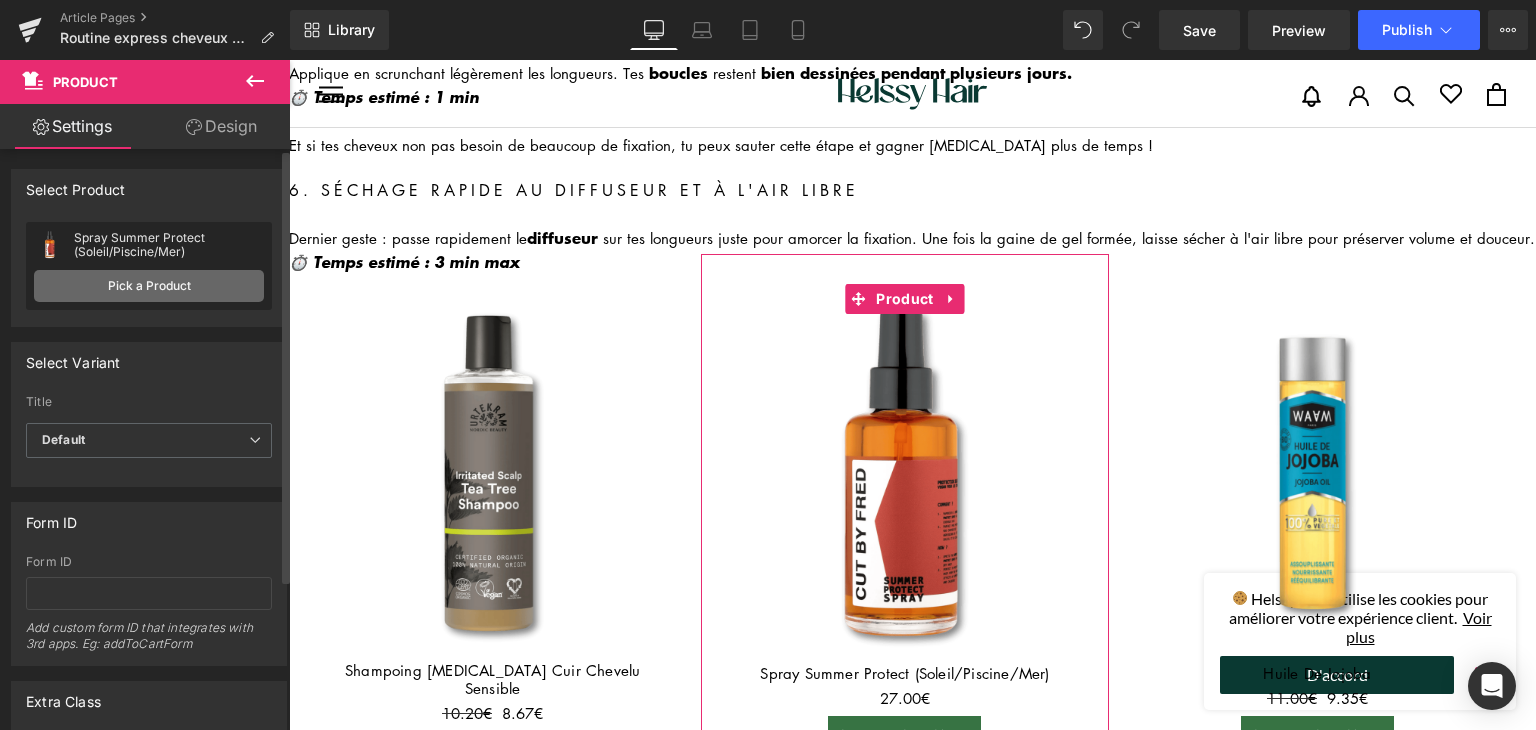 click on "Pick a Product" at bounding box center [149, 286] 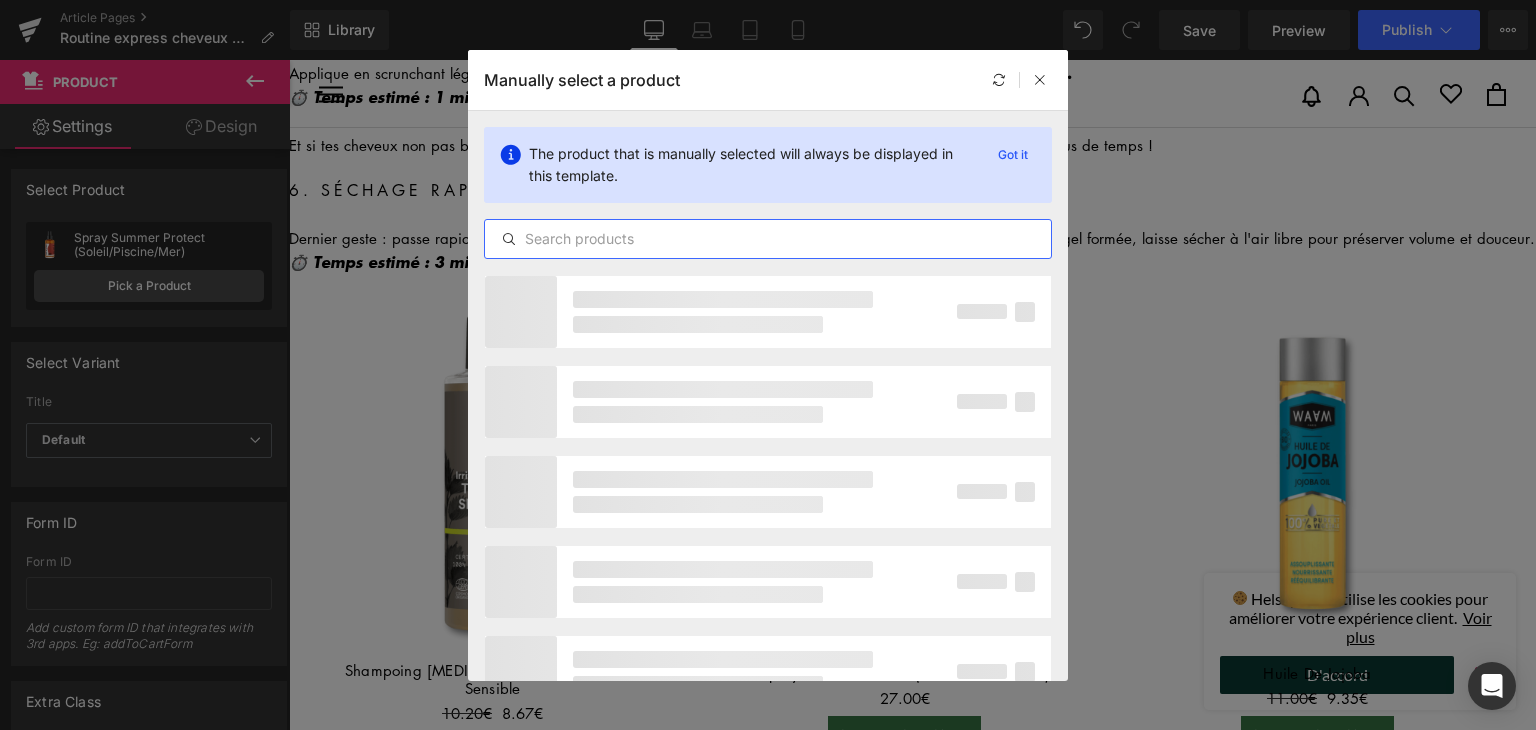 click at bounding box center (768, 239) 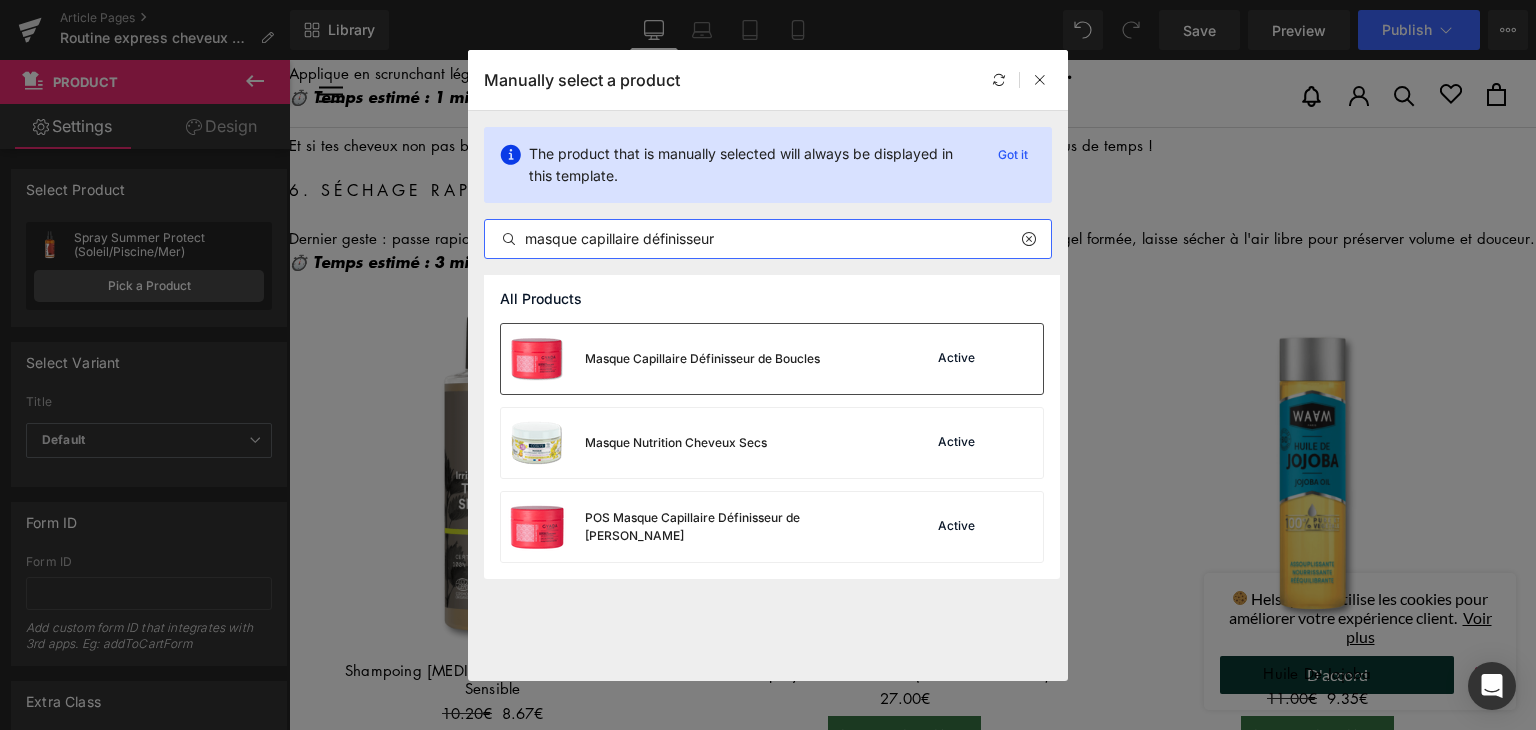 type on "masque capillaire définisseur" 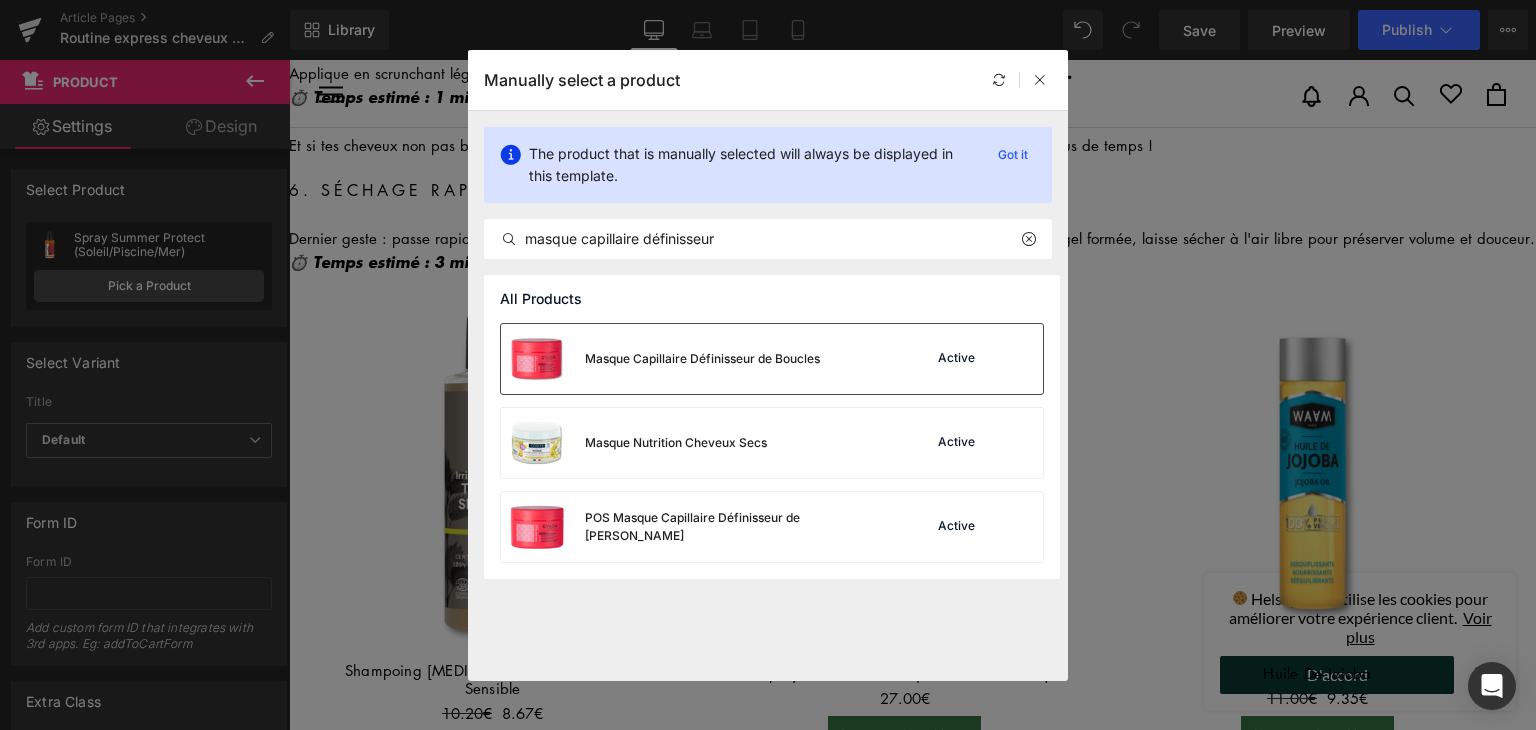 drag, startPoint x: 635, startPoint y: 358, endPoint x: 350, endPoint y: 303, distance: 290.2585 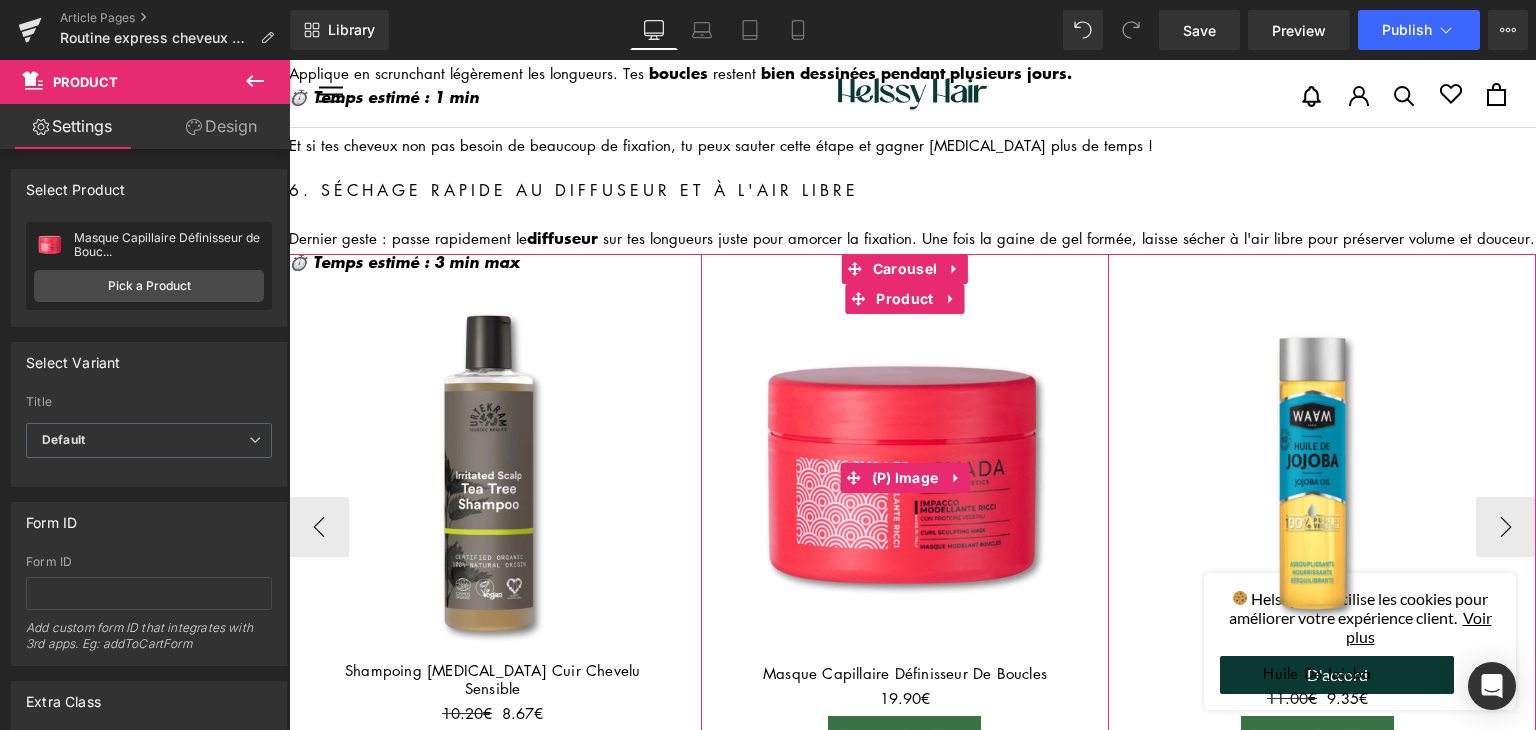 scroll, scrollTop: 1372, scrollLeft: 0, axis: vertical 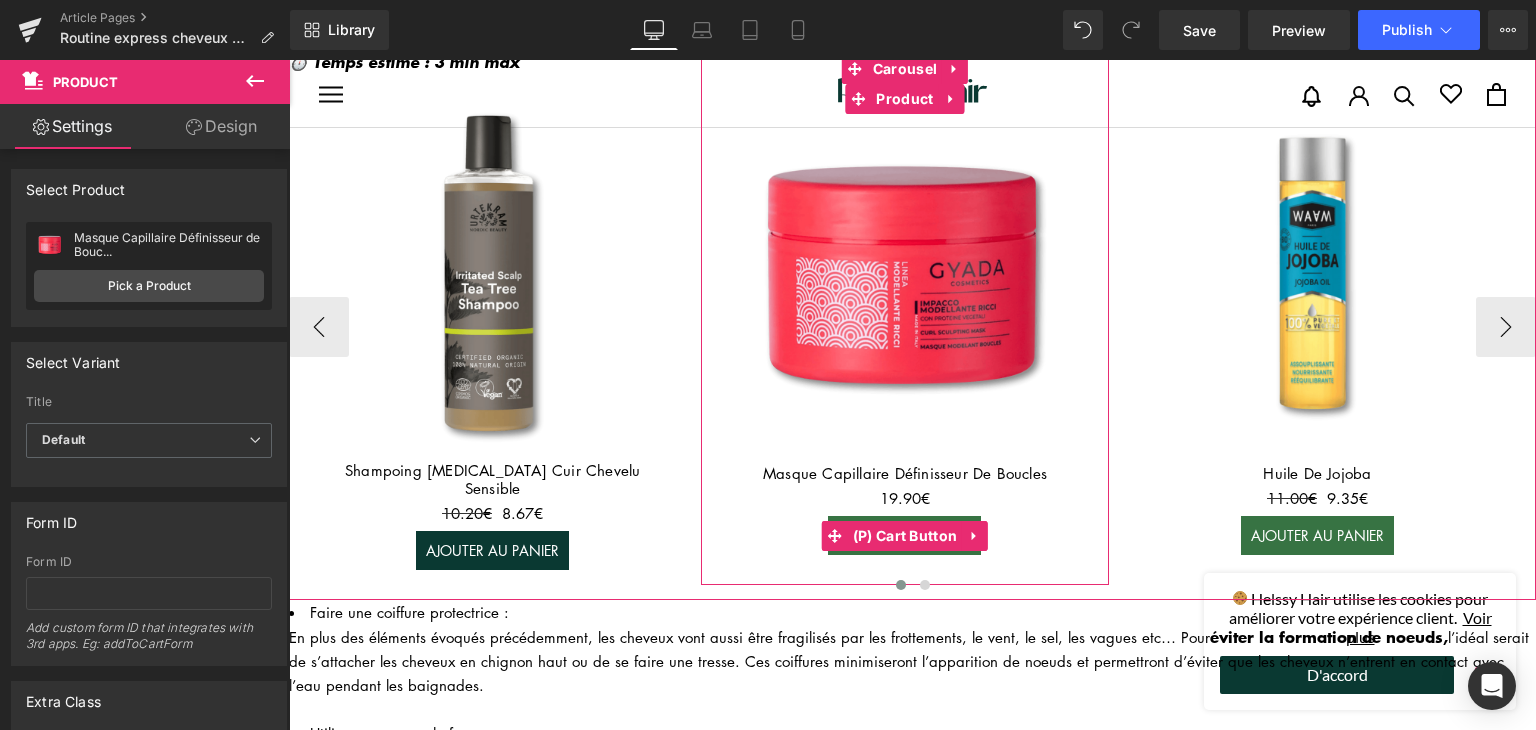 click on "(P) Cart Button" at bounding box center [905, 536] 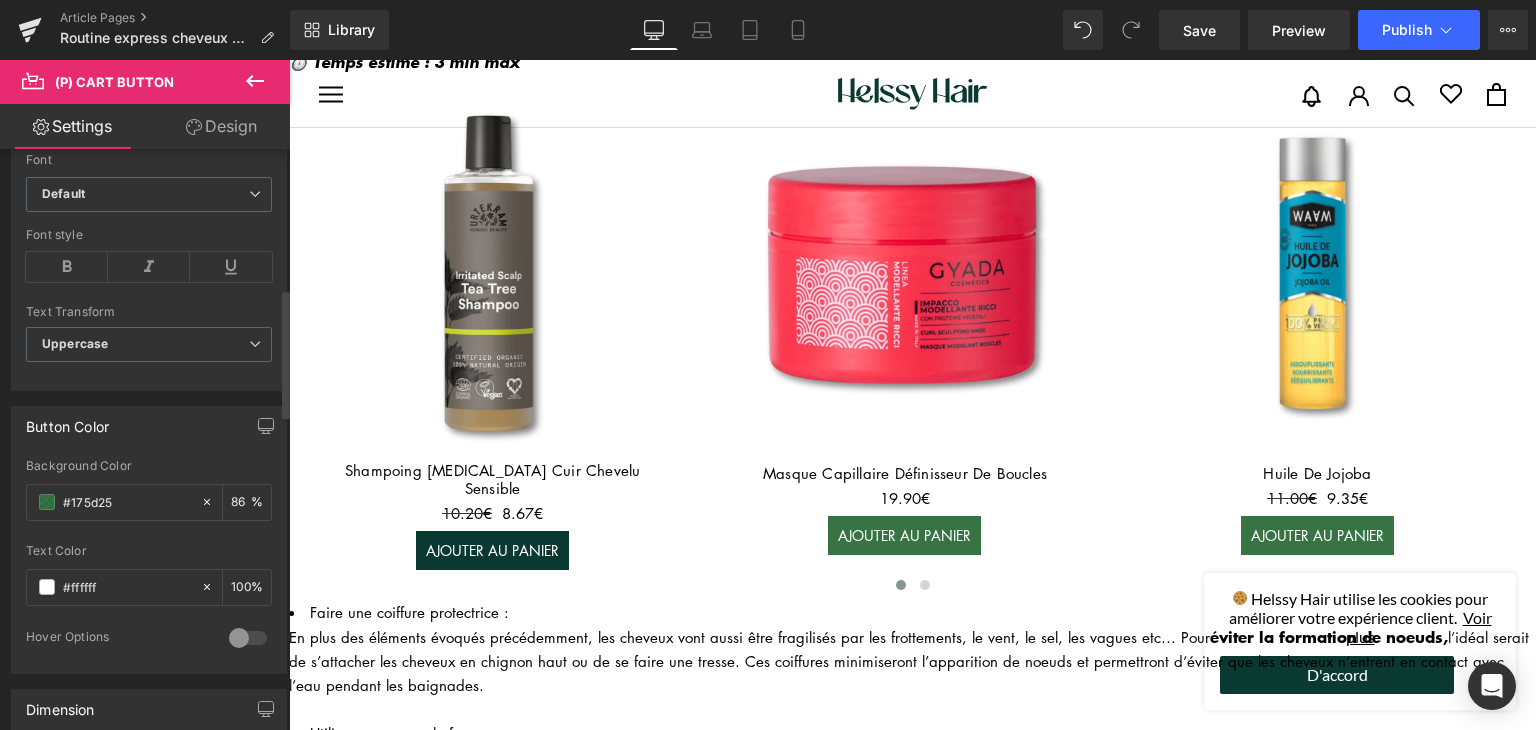scroll, scrollTop: 700, scrollLeft: 0, axis: vertical 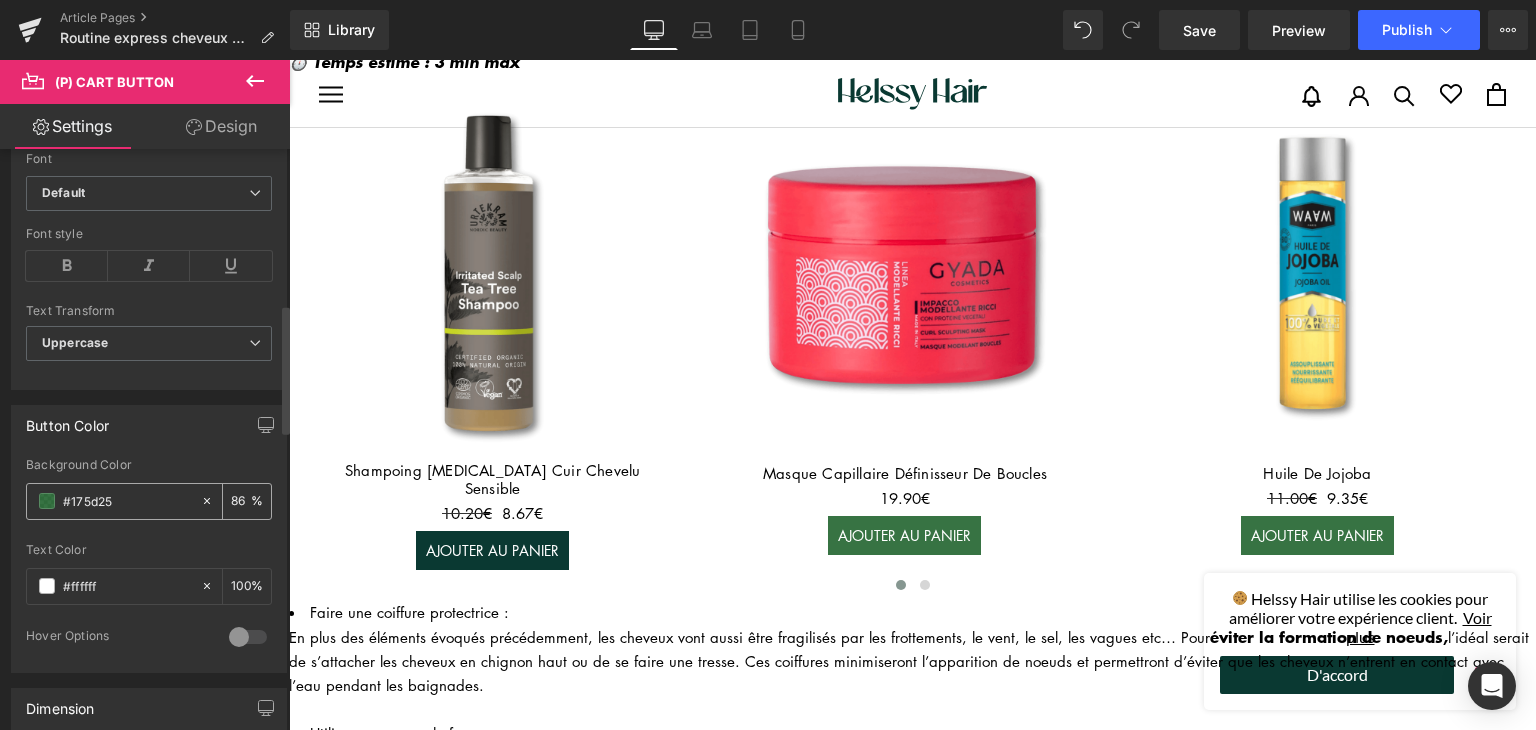 click on "#175d25" at bounding box center (127, 501) 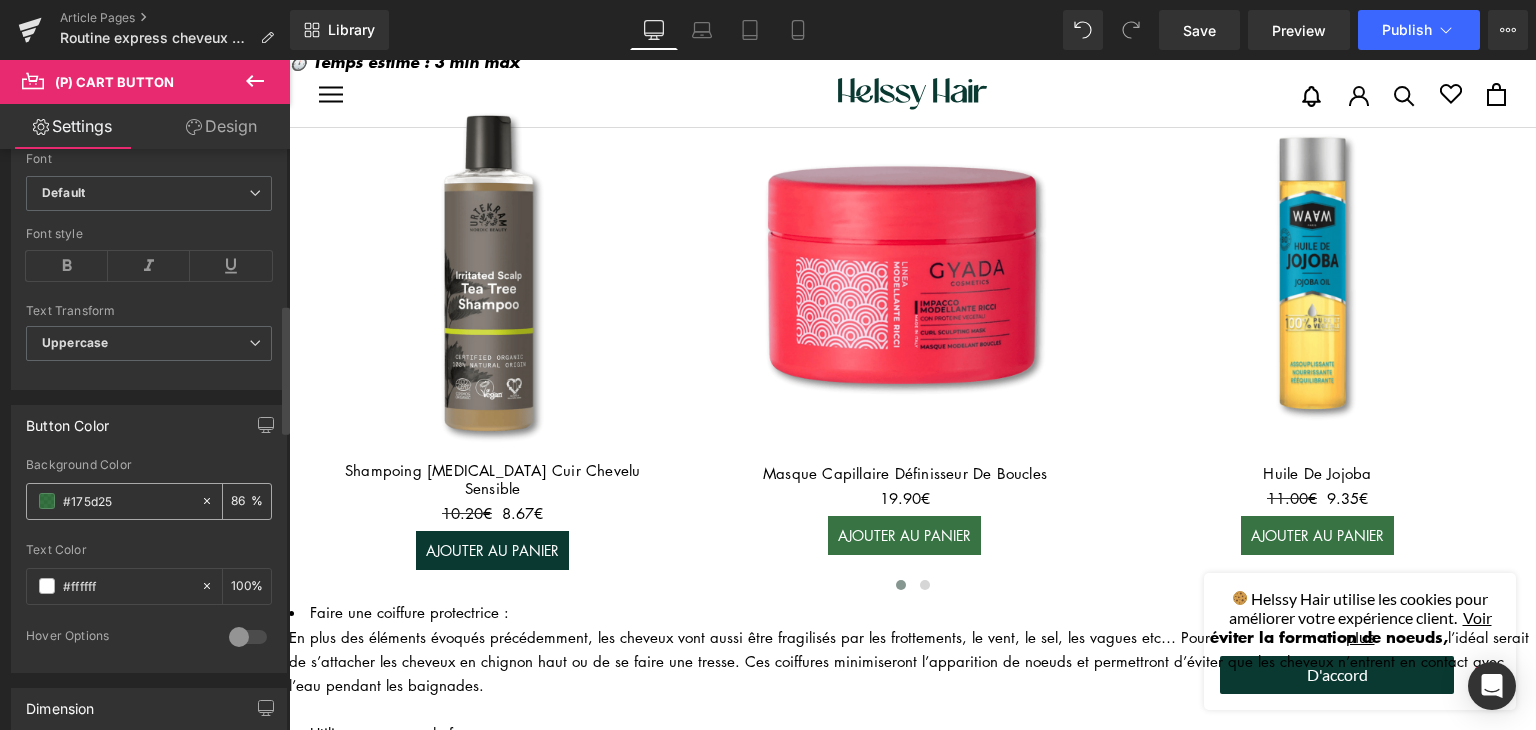 click on "#175d25" at bounding box center [127, 501] 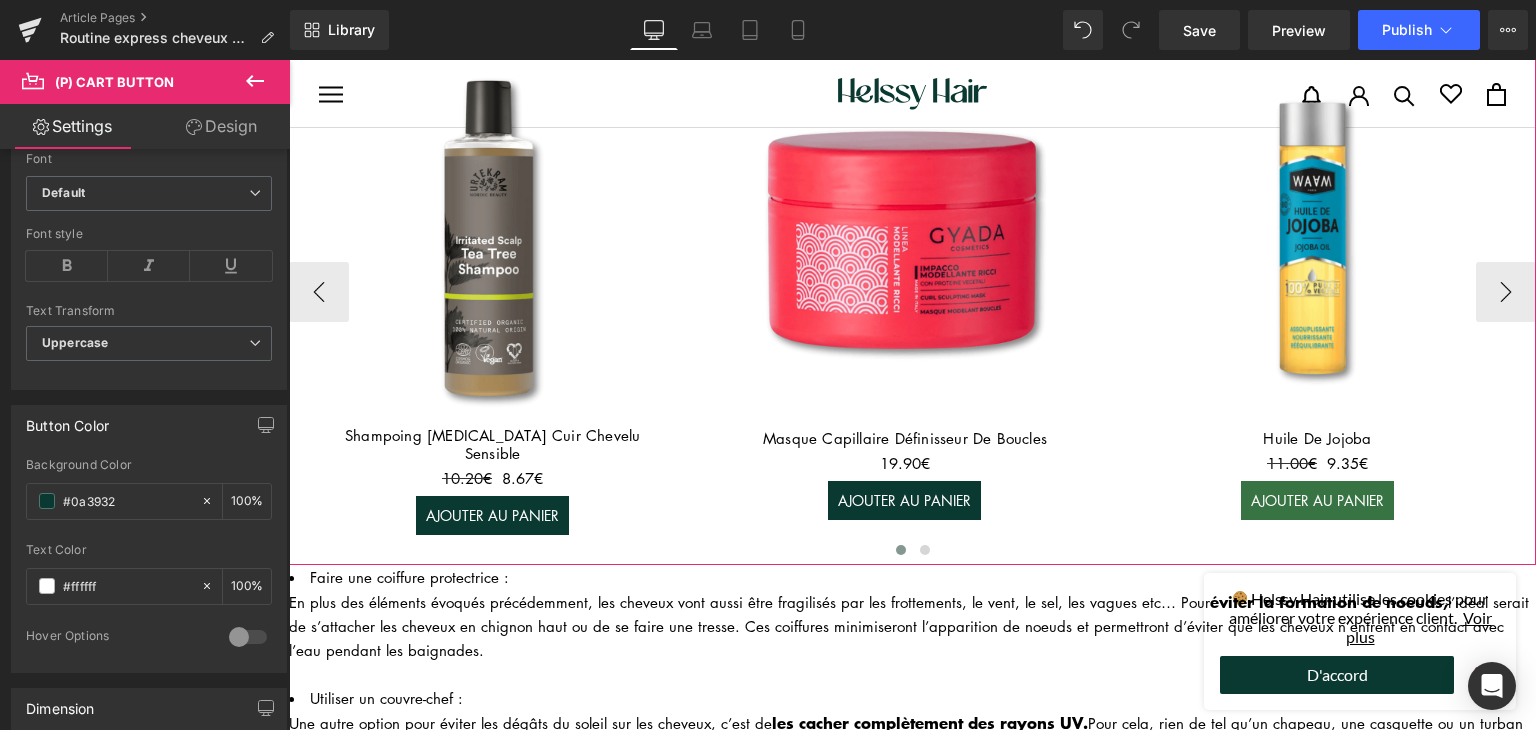 scroll, scrollTop: 1372, scrollLeft: 0, axis: vertical 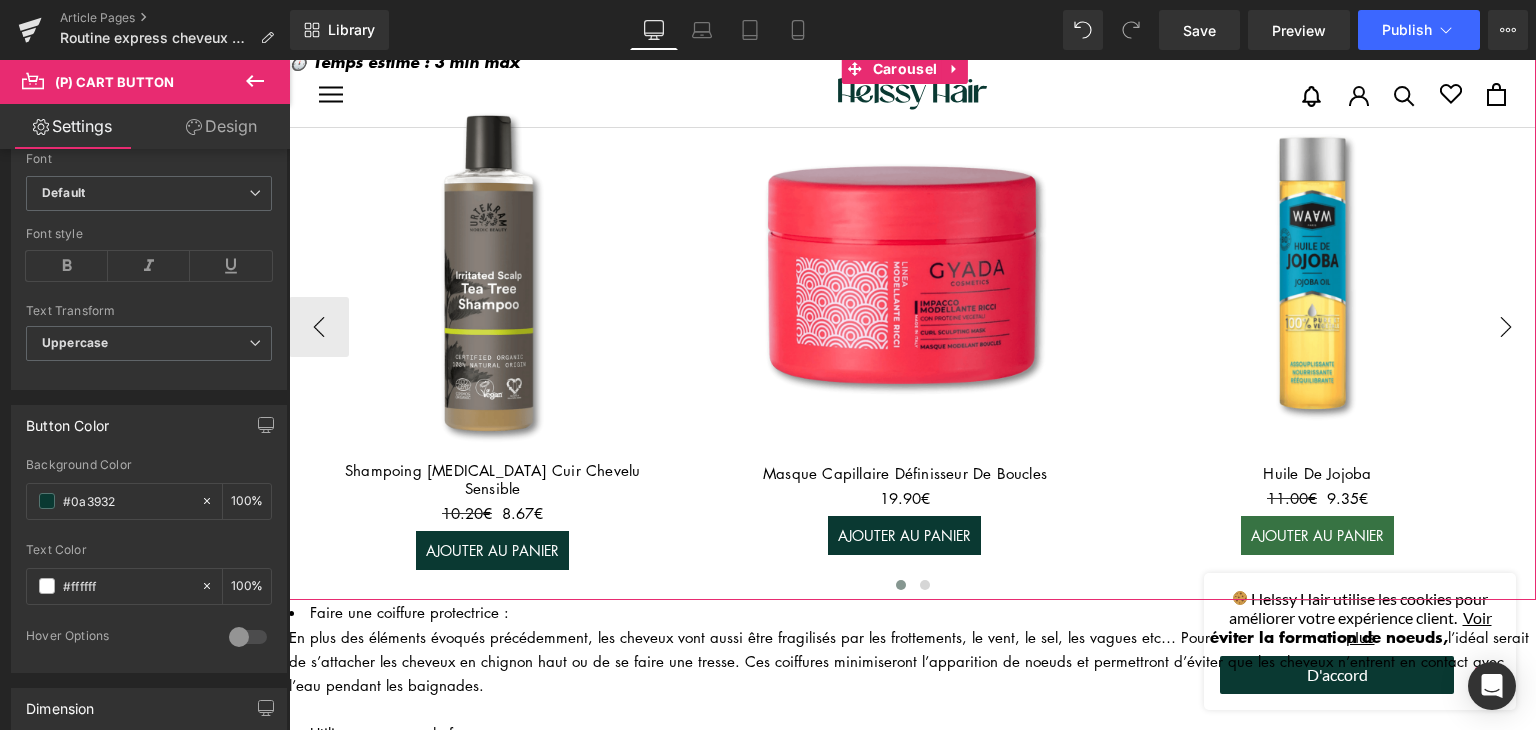 type on "#0a3932" 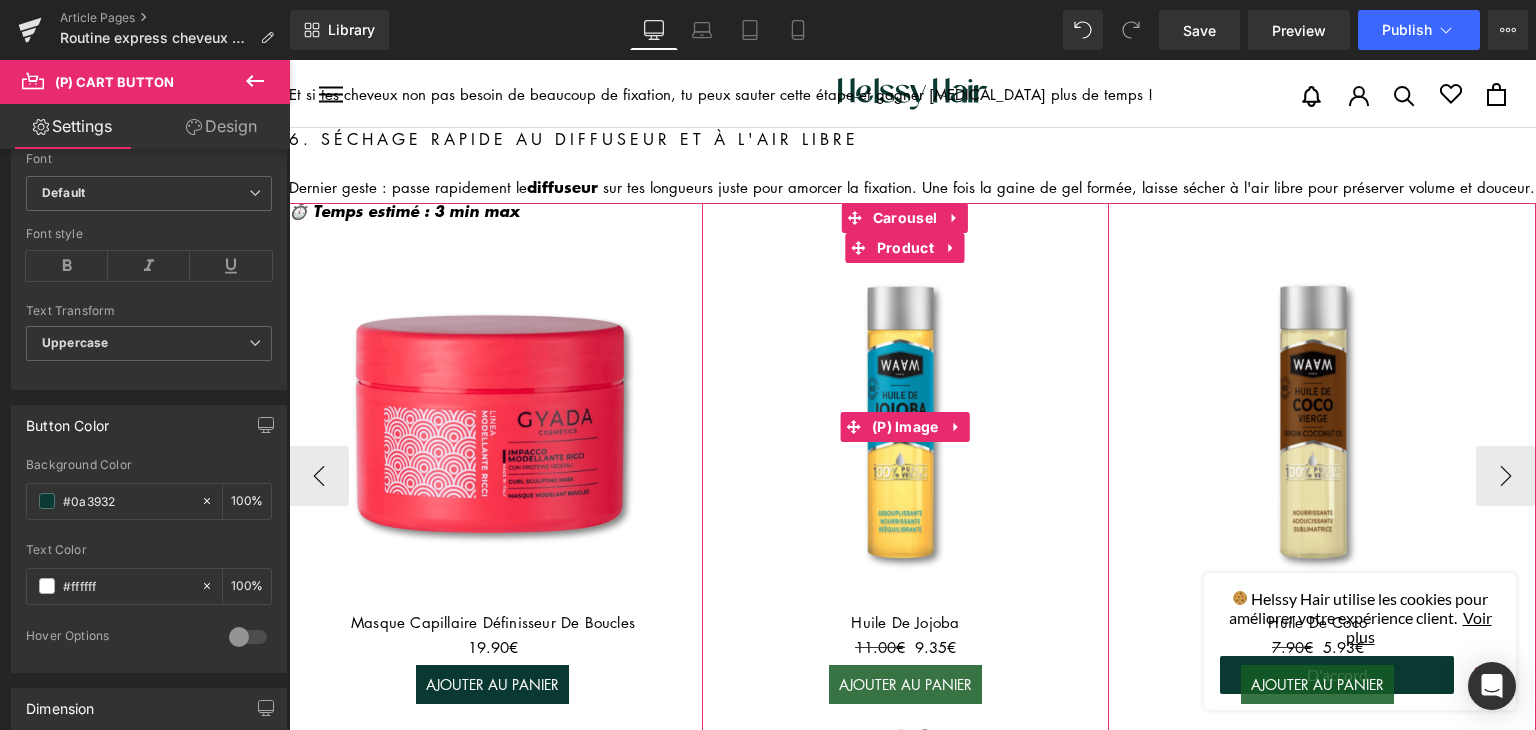 scroll, scrollTop: 1172, scrollLeft: 0, axis: vertical 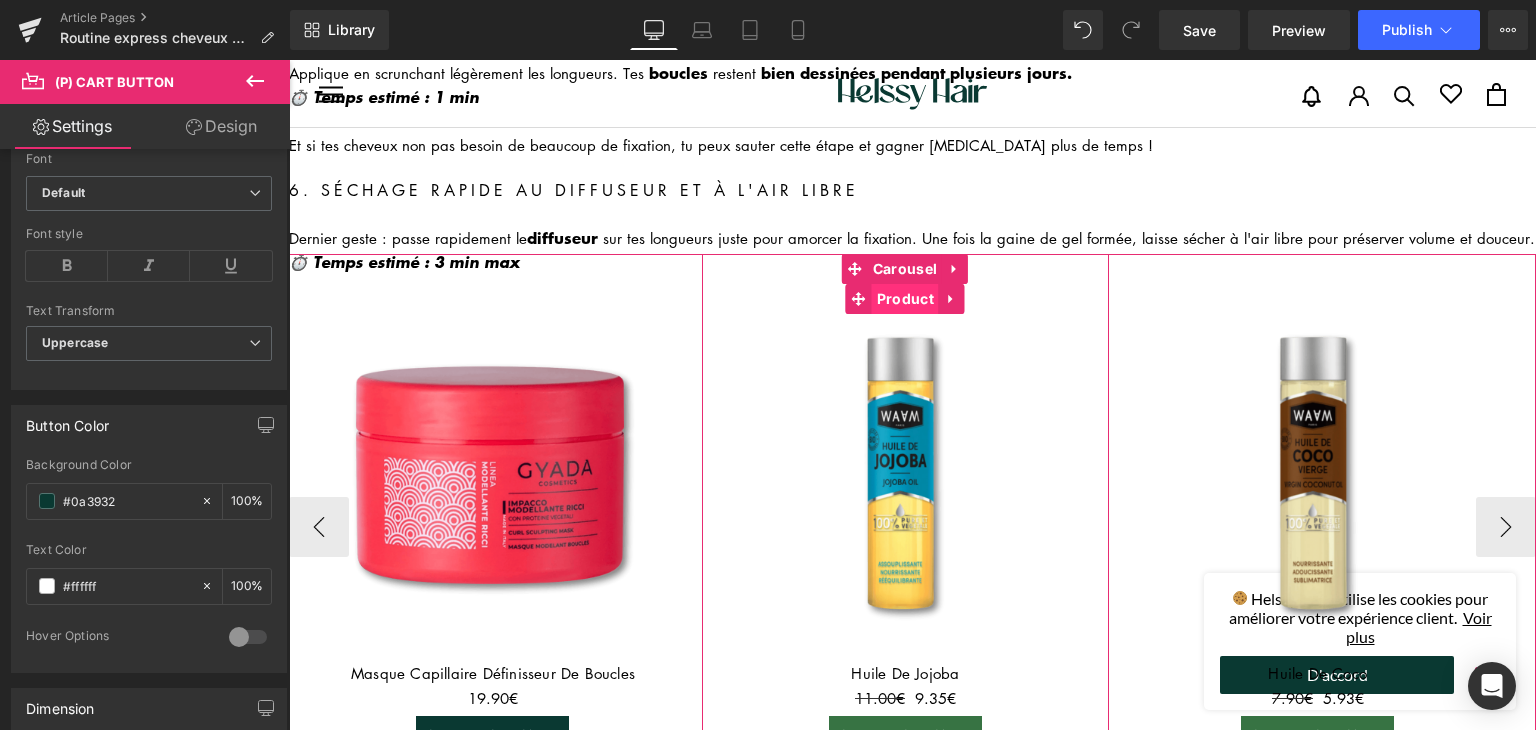 click on "Product" at bounding box center (905, 299) 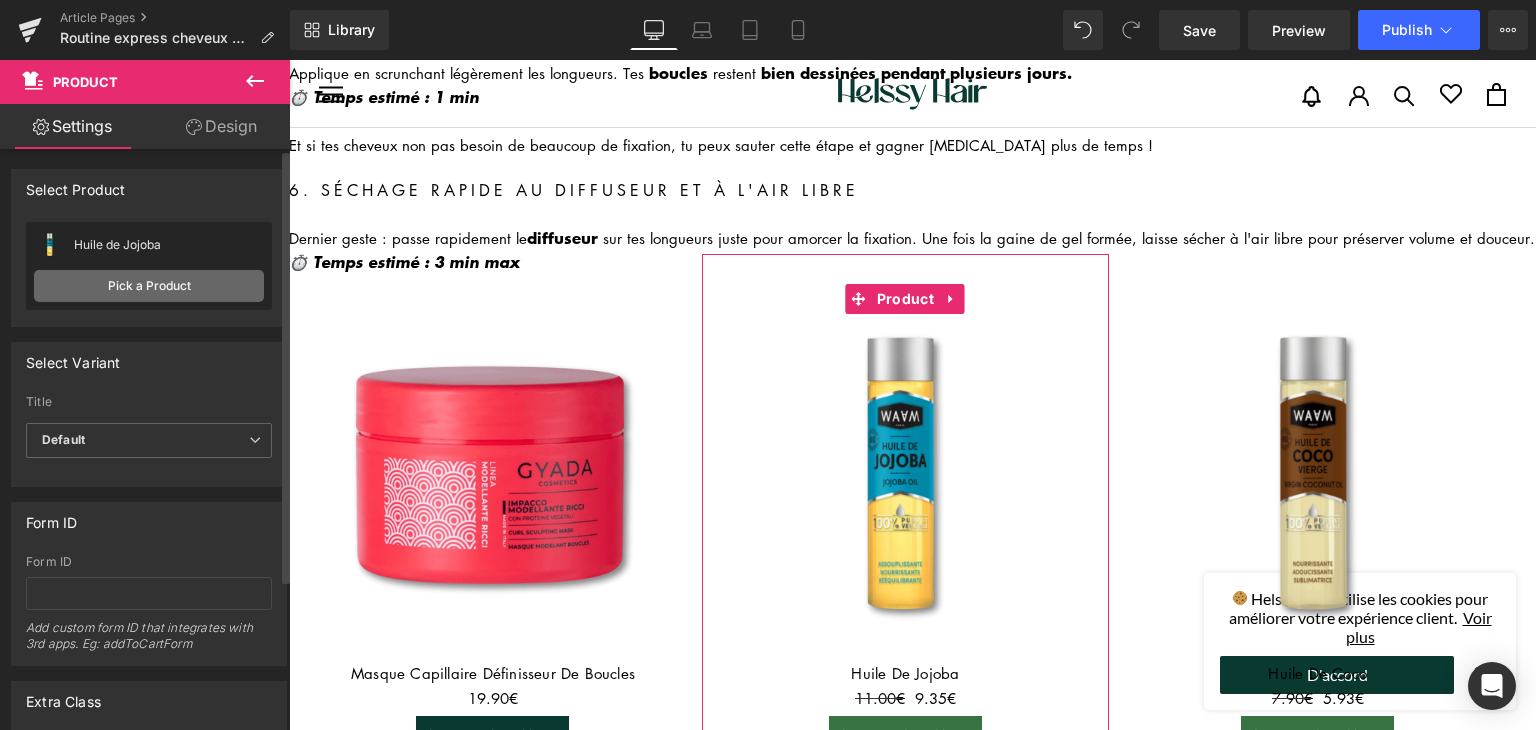 click on "Pick a Product" at bounding box center (149, 286) 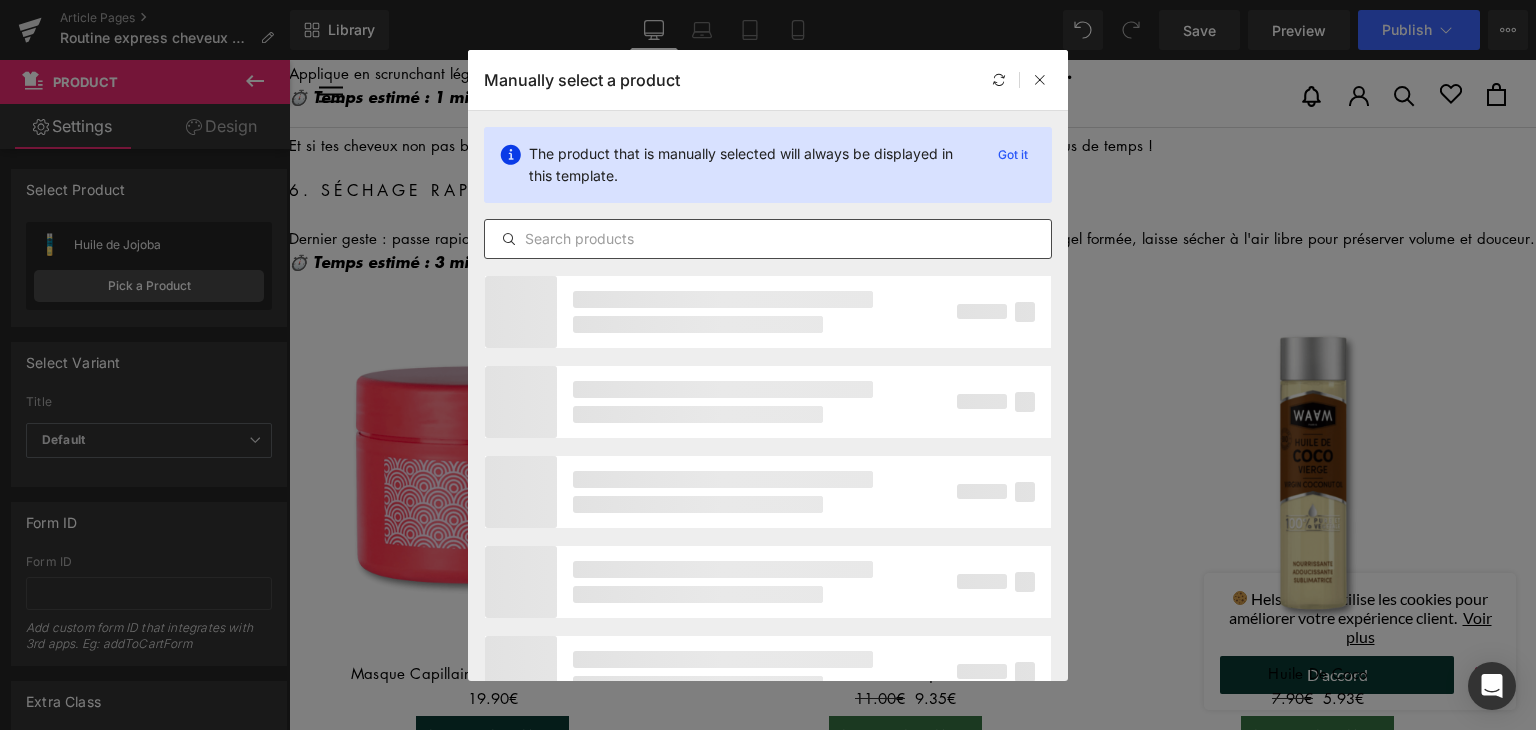 click at bounding box center (768, 239) 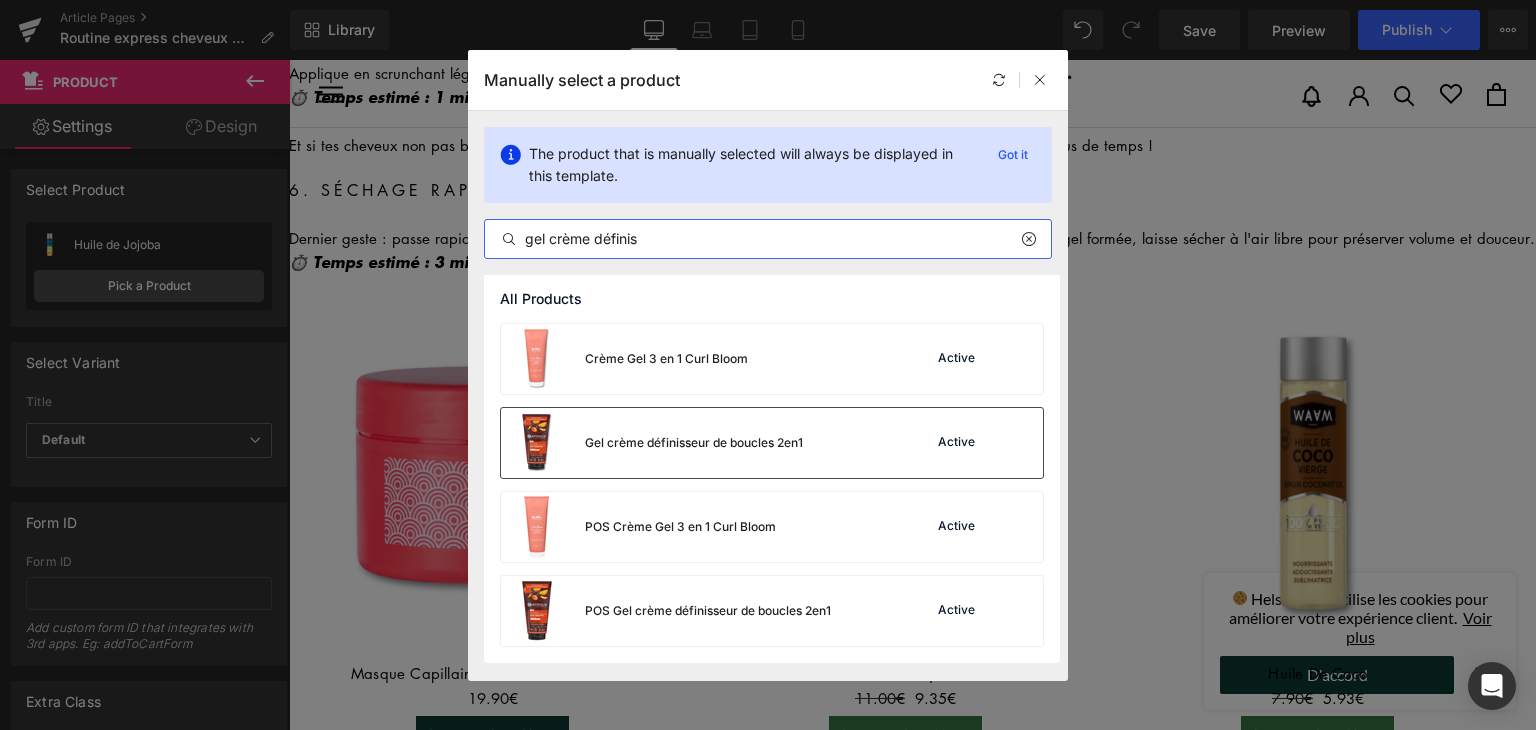 type on "gel crème définis" 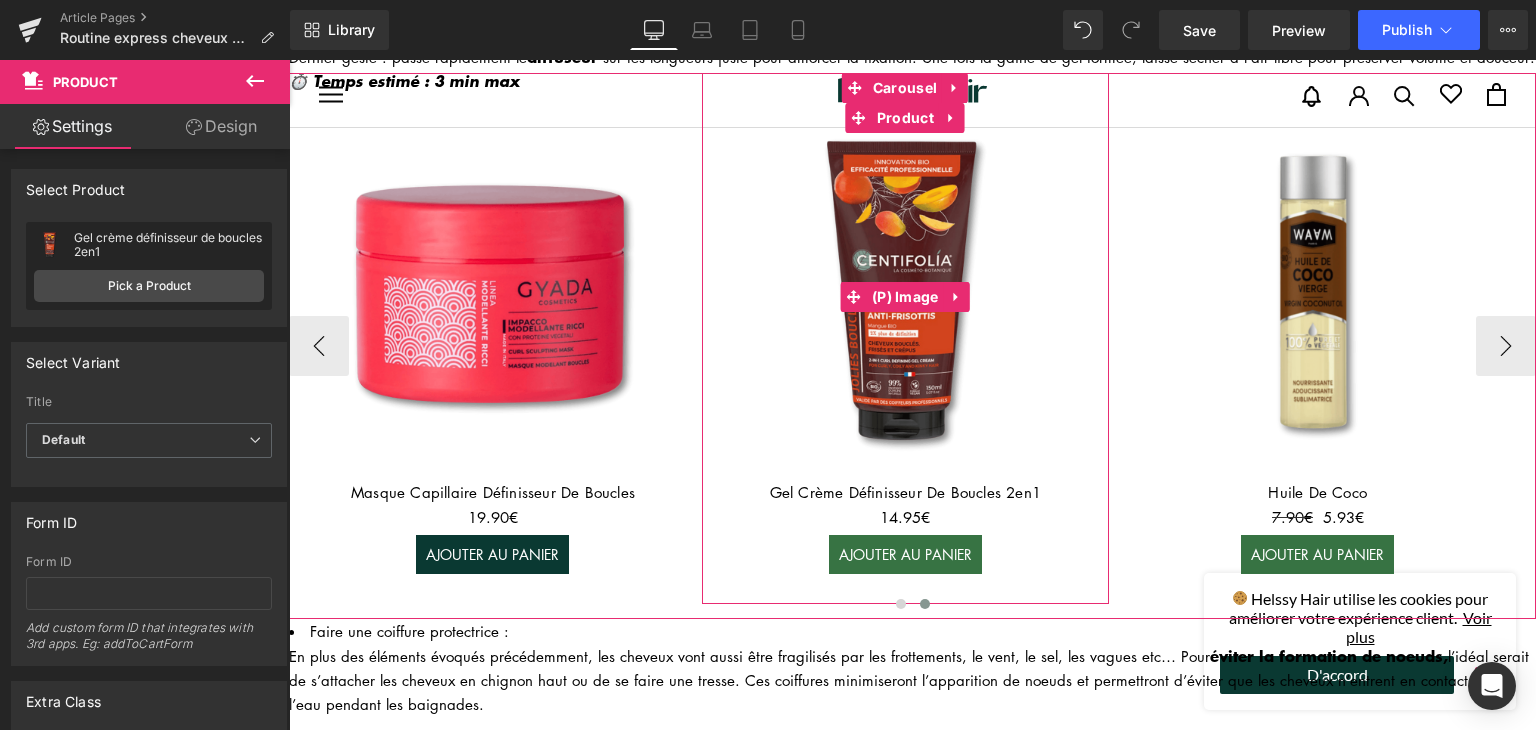 scroll, scrollTop: 1372, scrollLeft: 0, axis: vertical 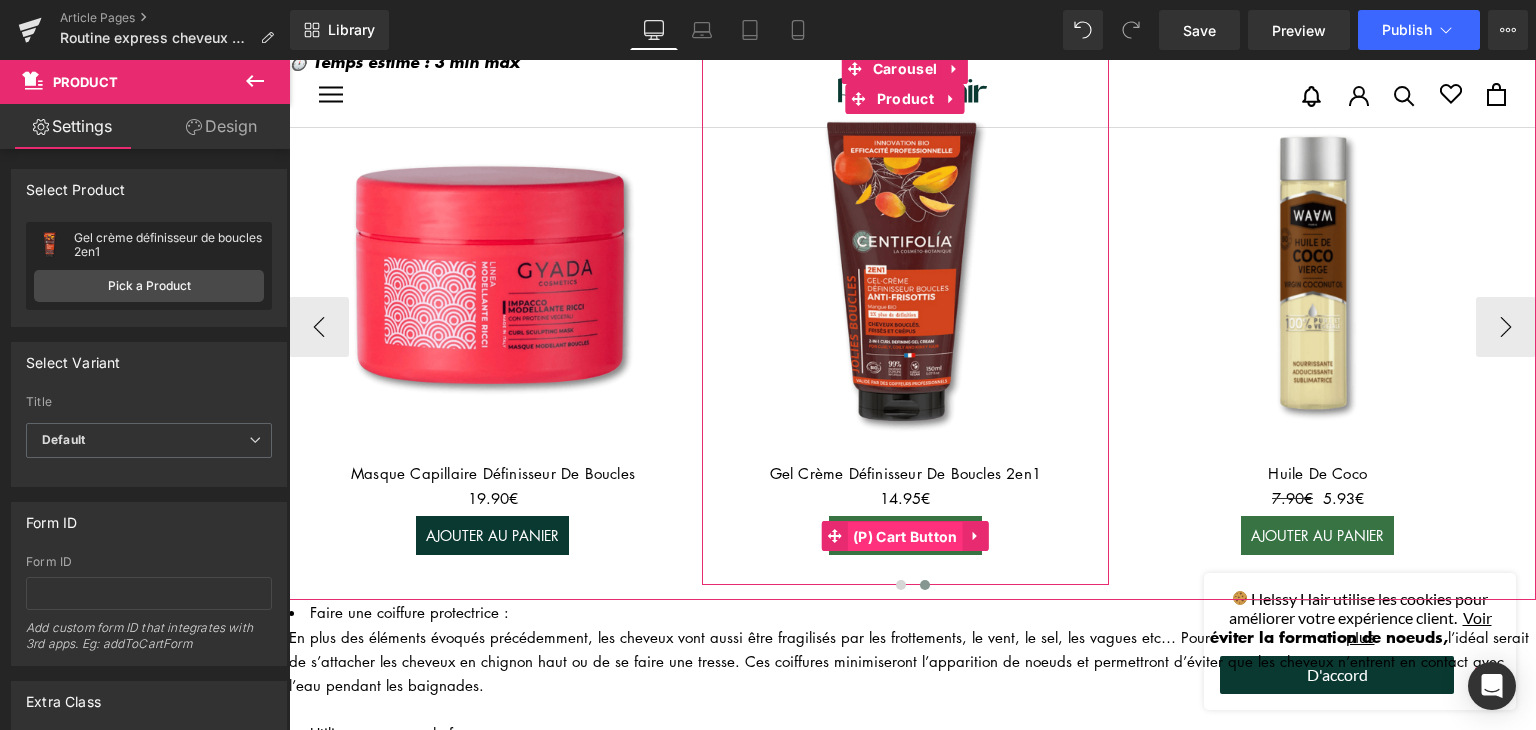 click on "(P) Cart Button" at bounding box center [905, 537] 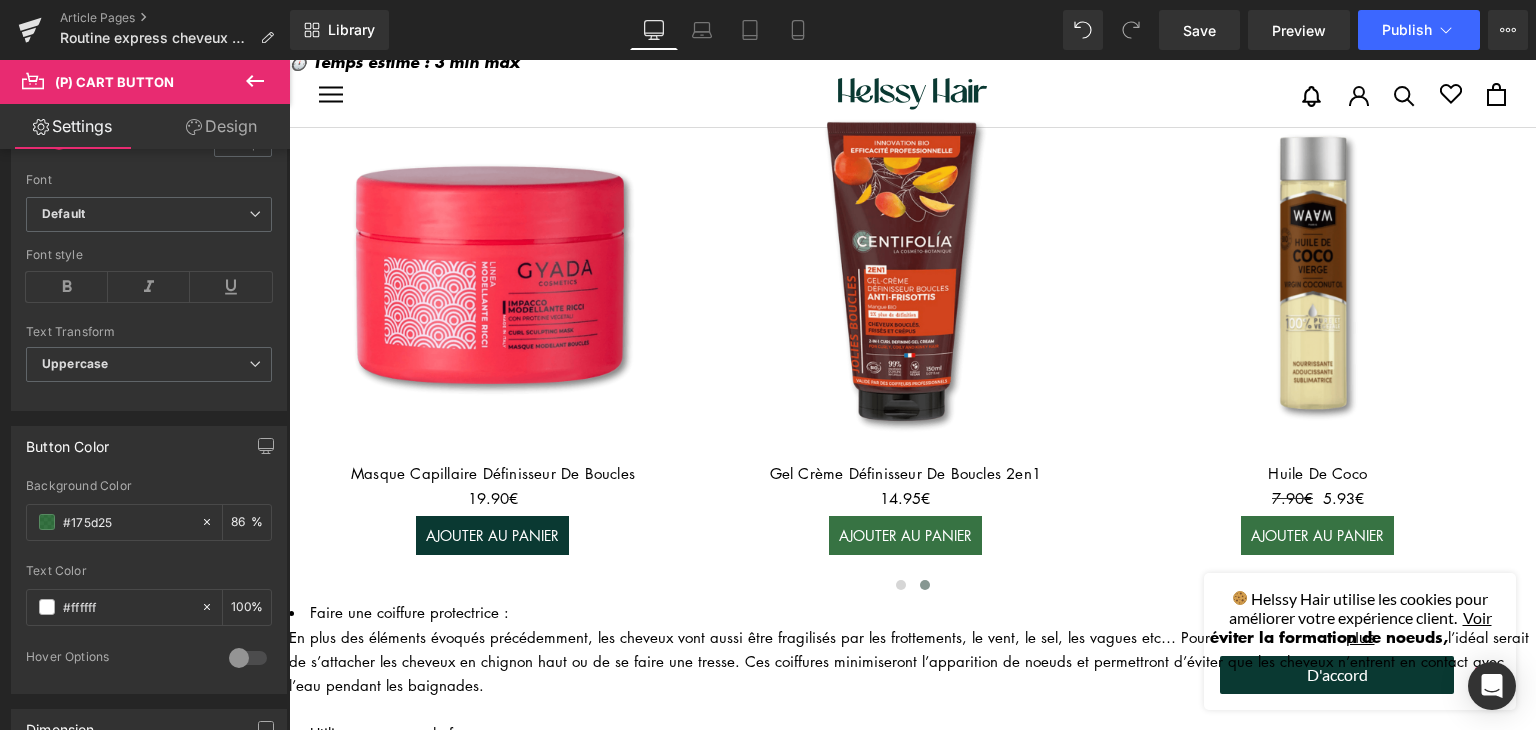 scroll, scrollTop: 700, scrollLeft: 0, axis: vertical 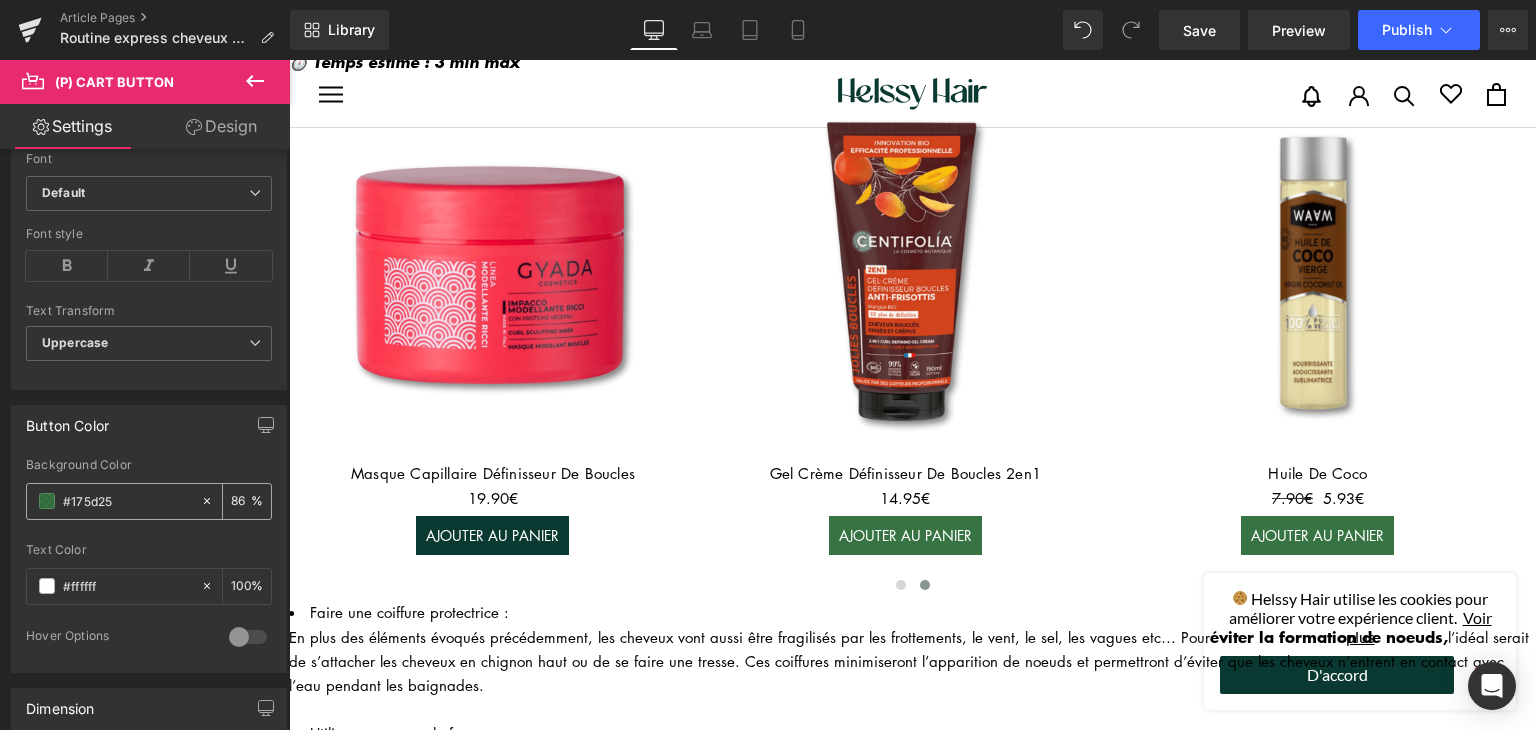 click on "#175d25" at bounding box center (127, 501) 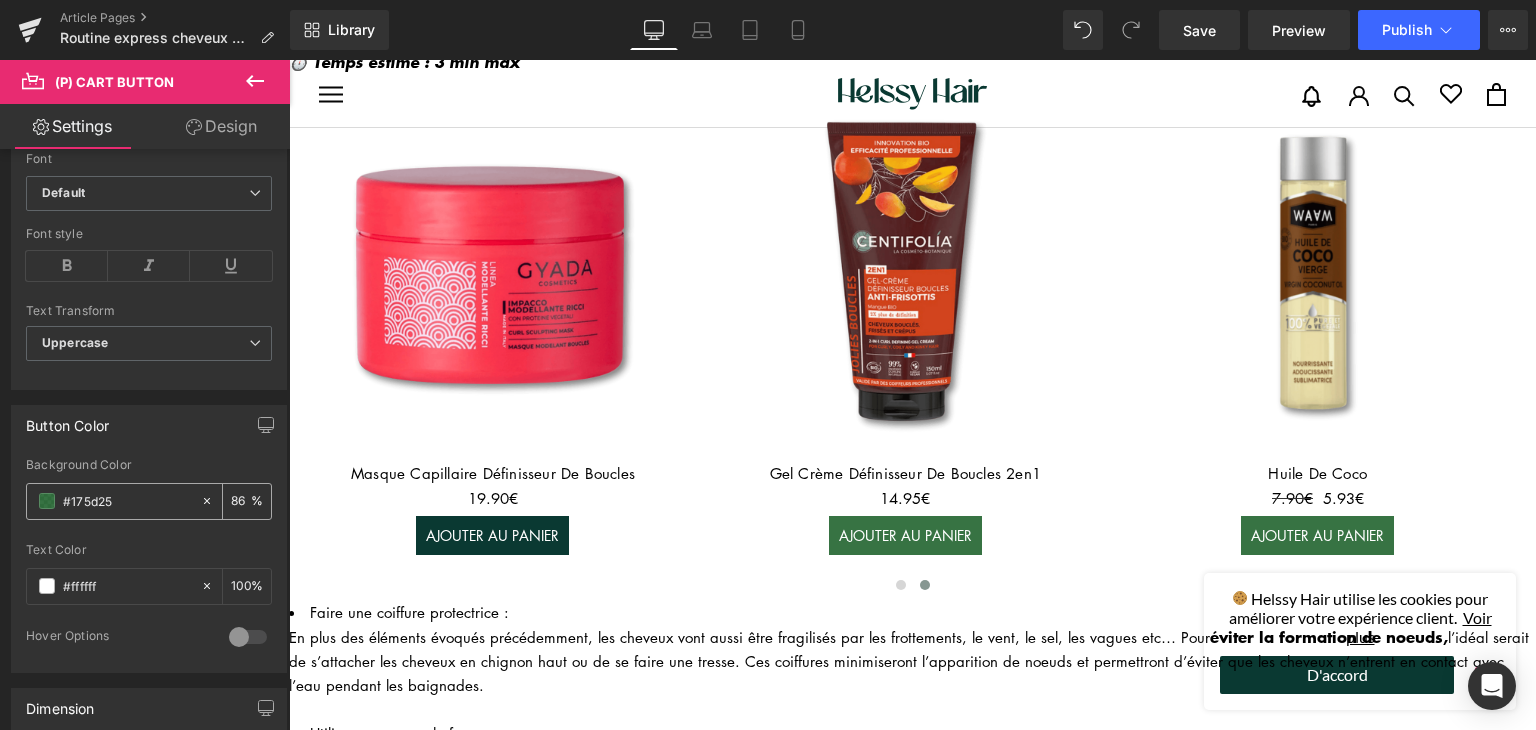 click on "#175d25" at bounding box center (127, 501) 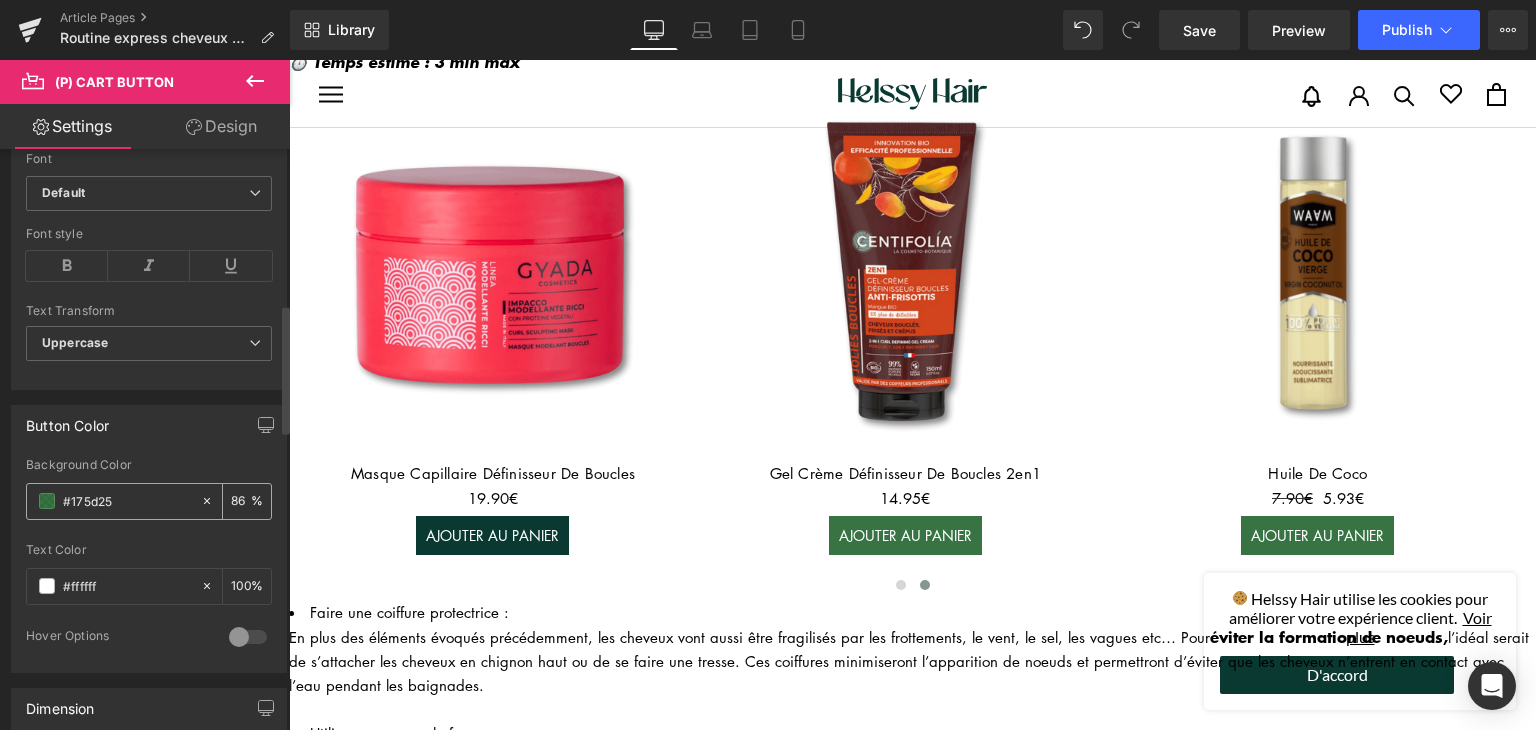 paste on "0a3932" 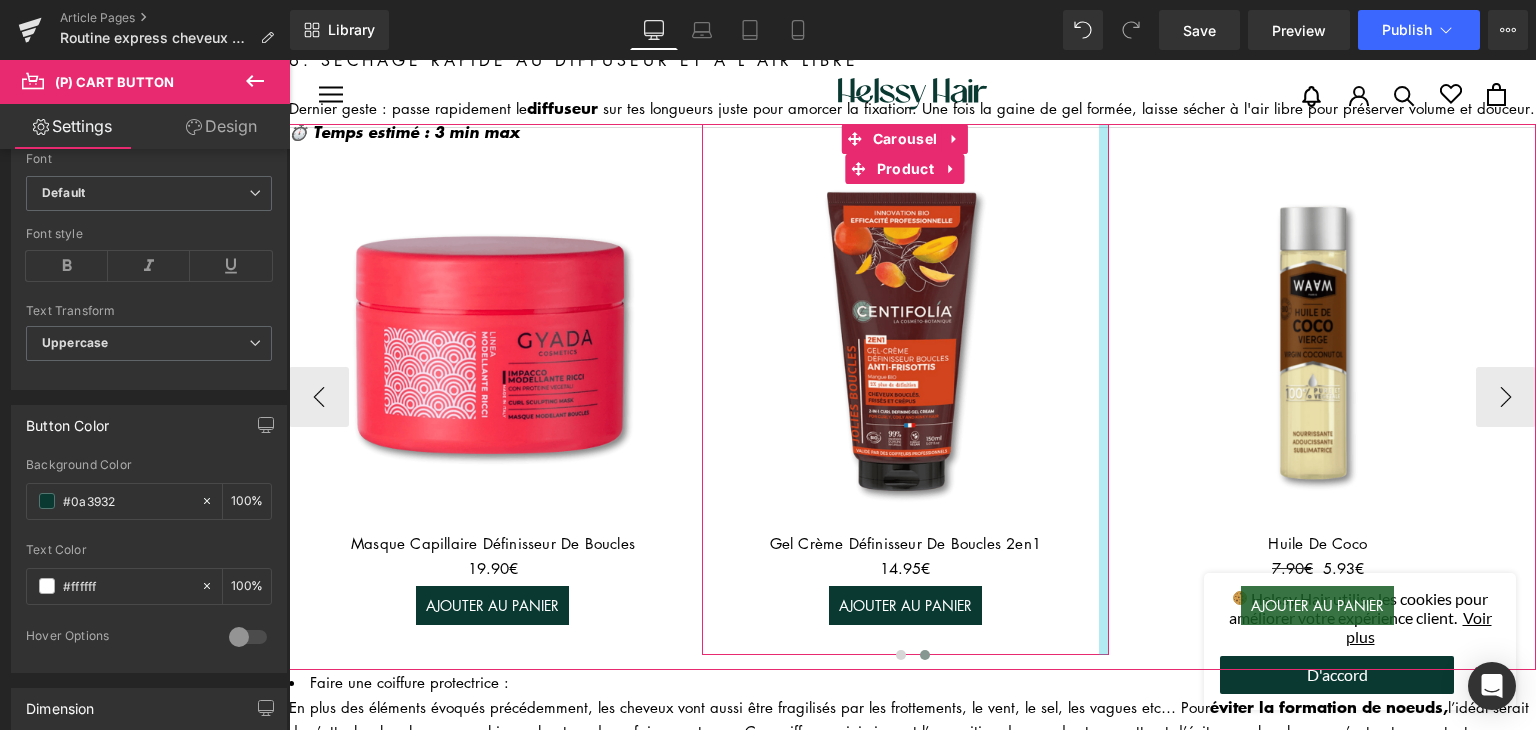 scroll, scrollTop: 1272, scrollLeft: 0, axis: vertical 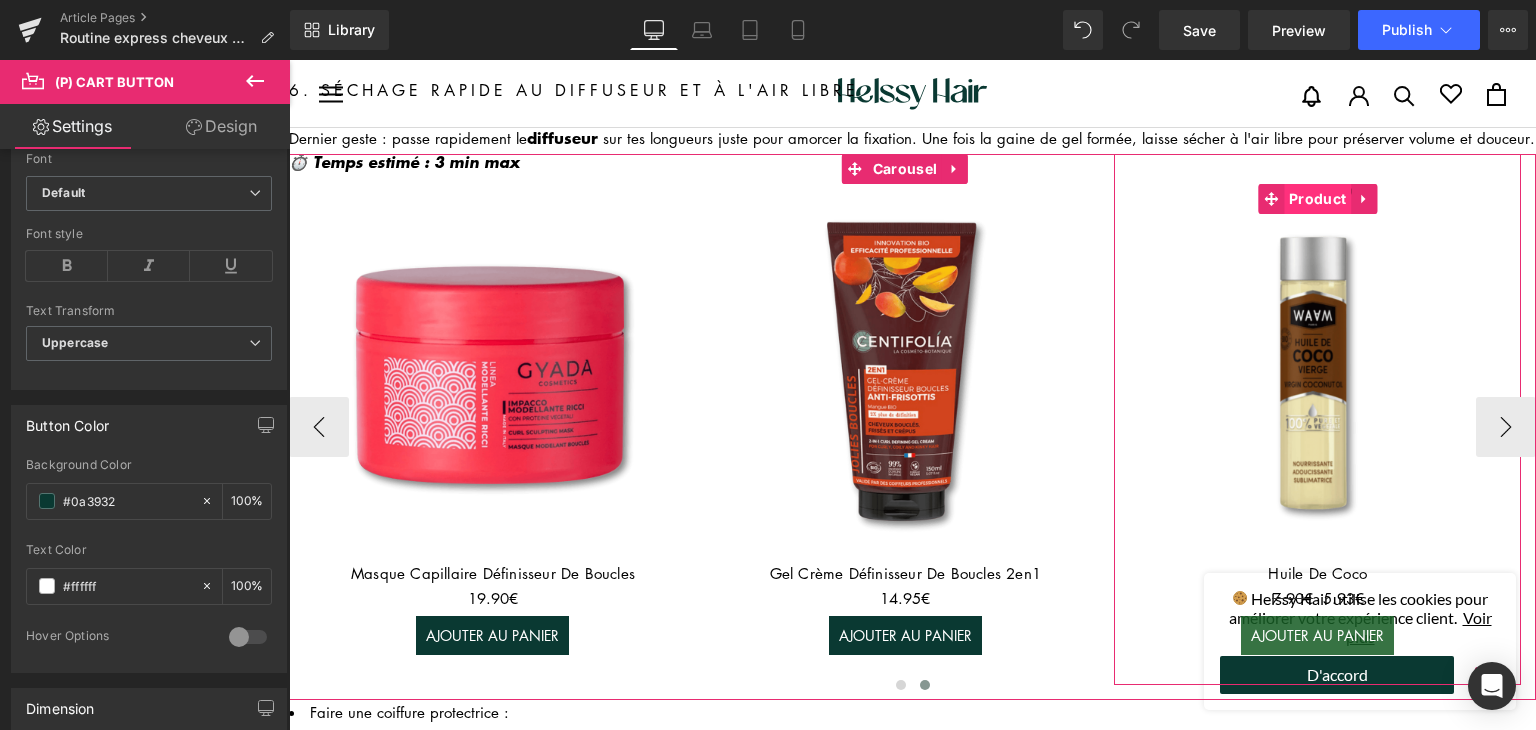 click on "Product" at bounding box center [1317, 199] 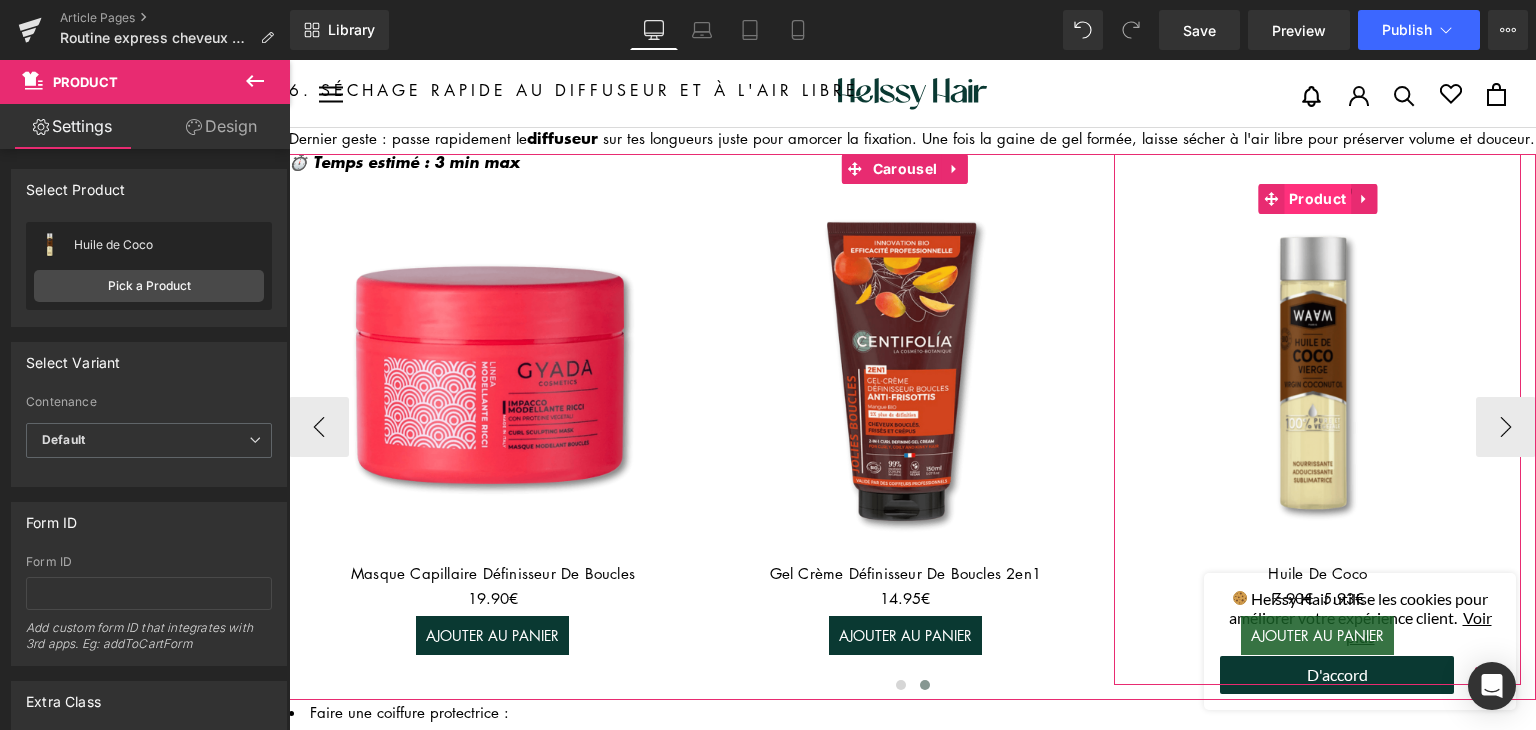 click on "Product" at bounding box center (1317, 199) 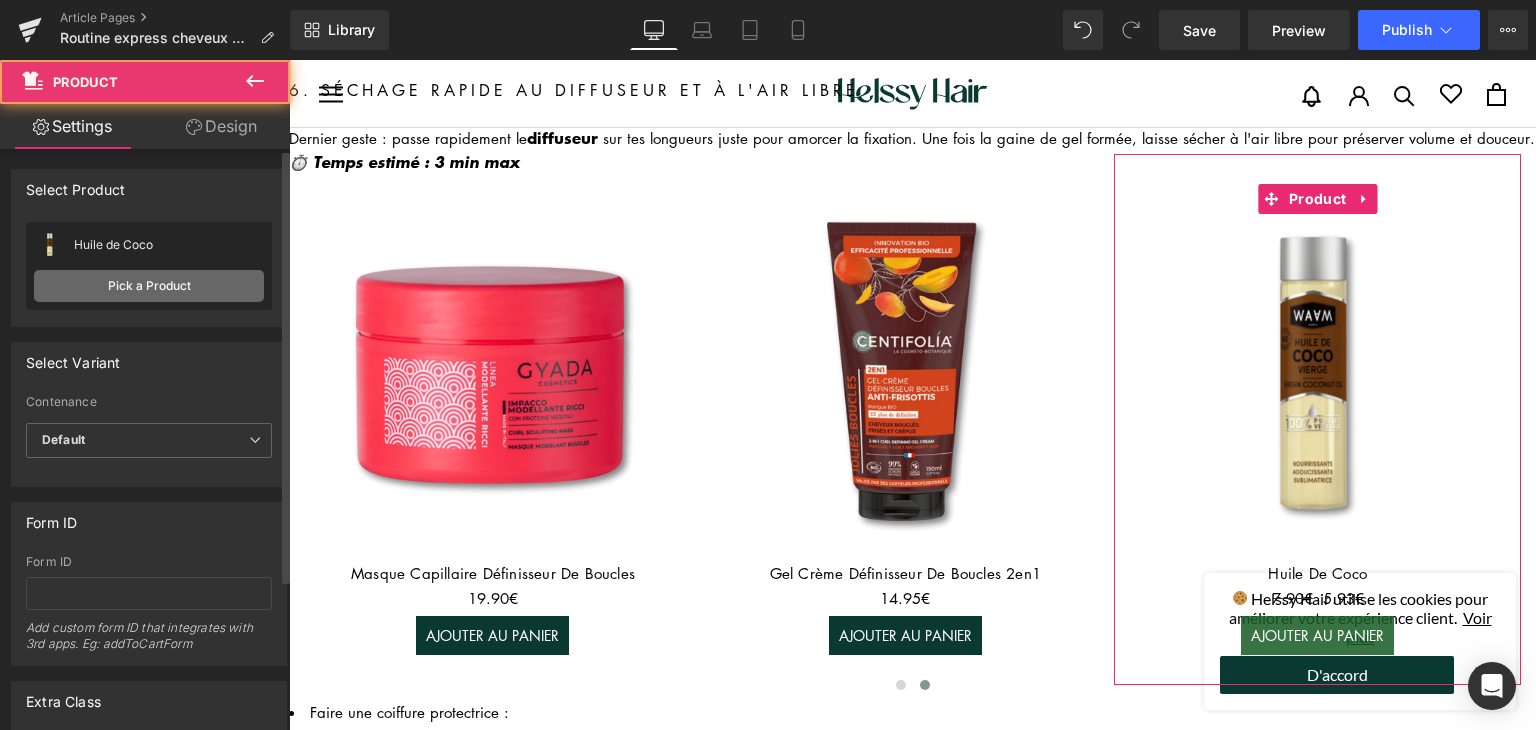 click on "Pick a Product" at bounding box center [149, 286] 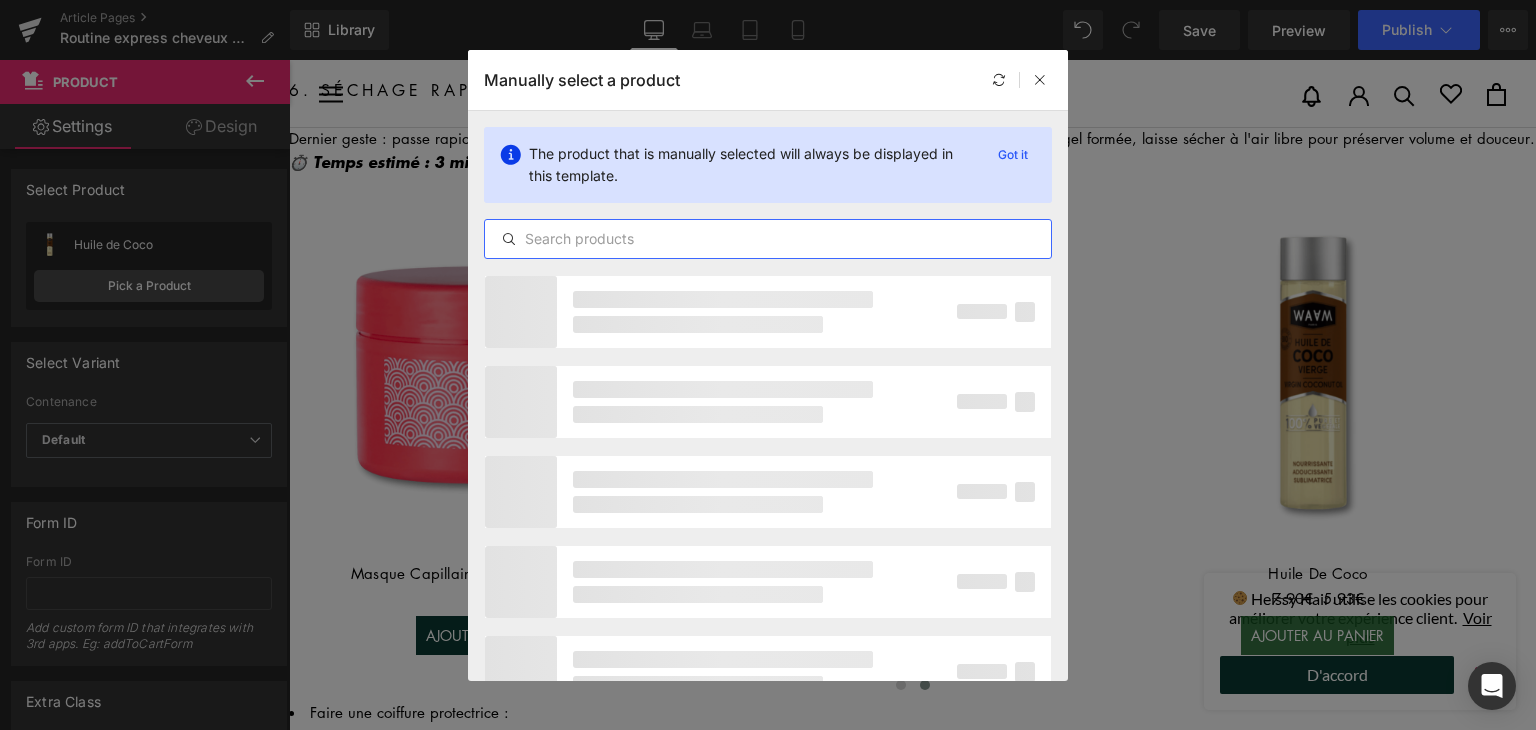 click at bounding box center (768, 239) 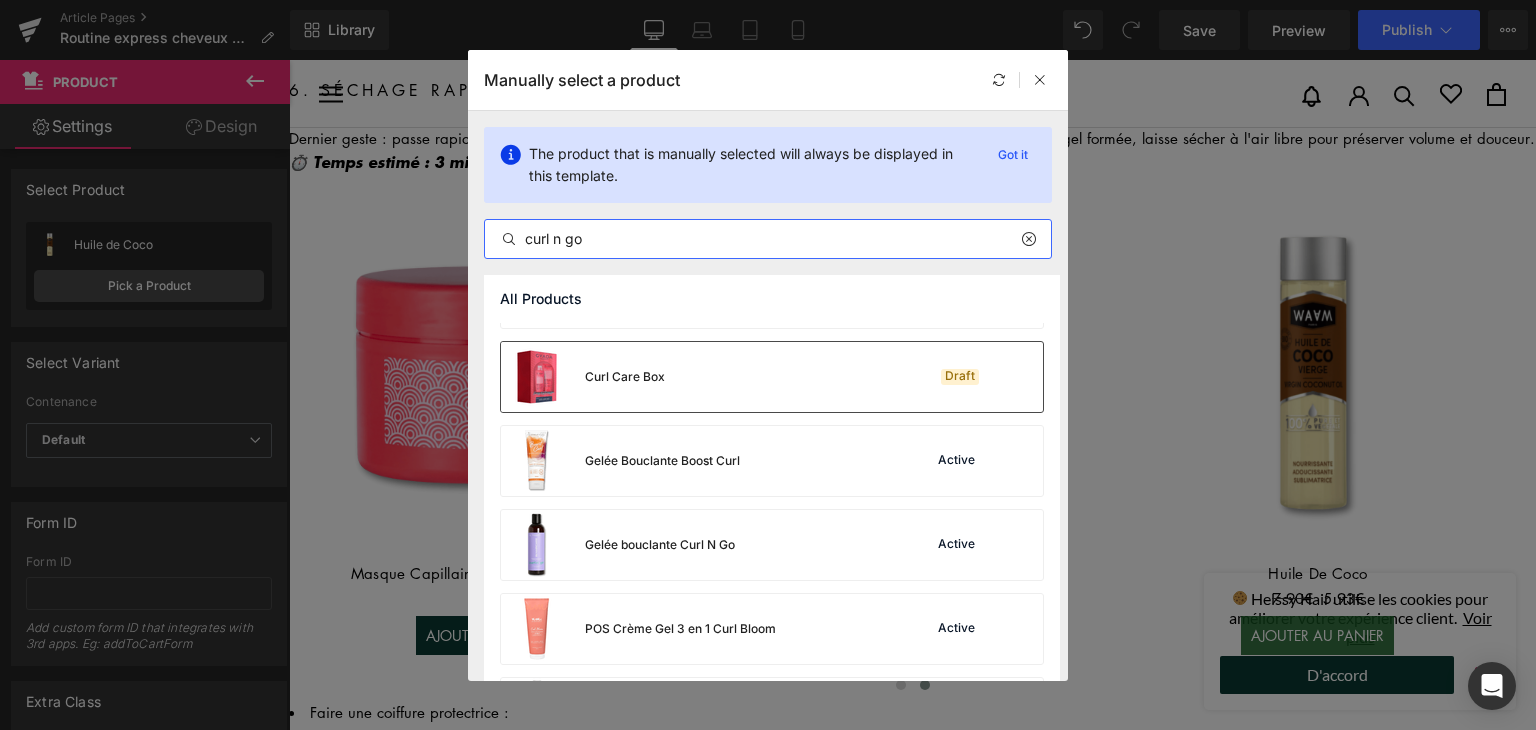 scroll, scrollTop: 100, scrollLeft: 0, axis: vertical 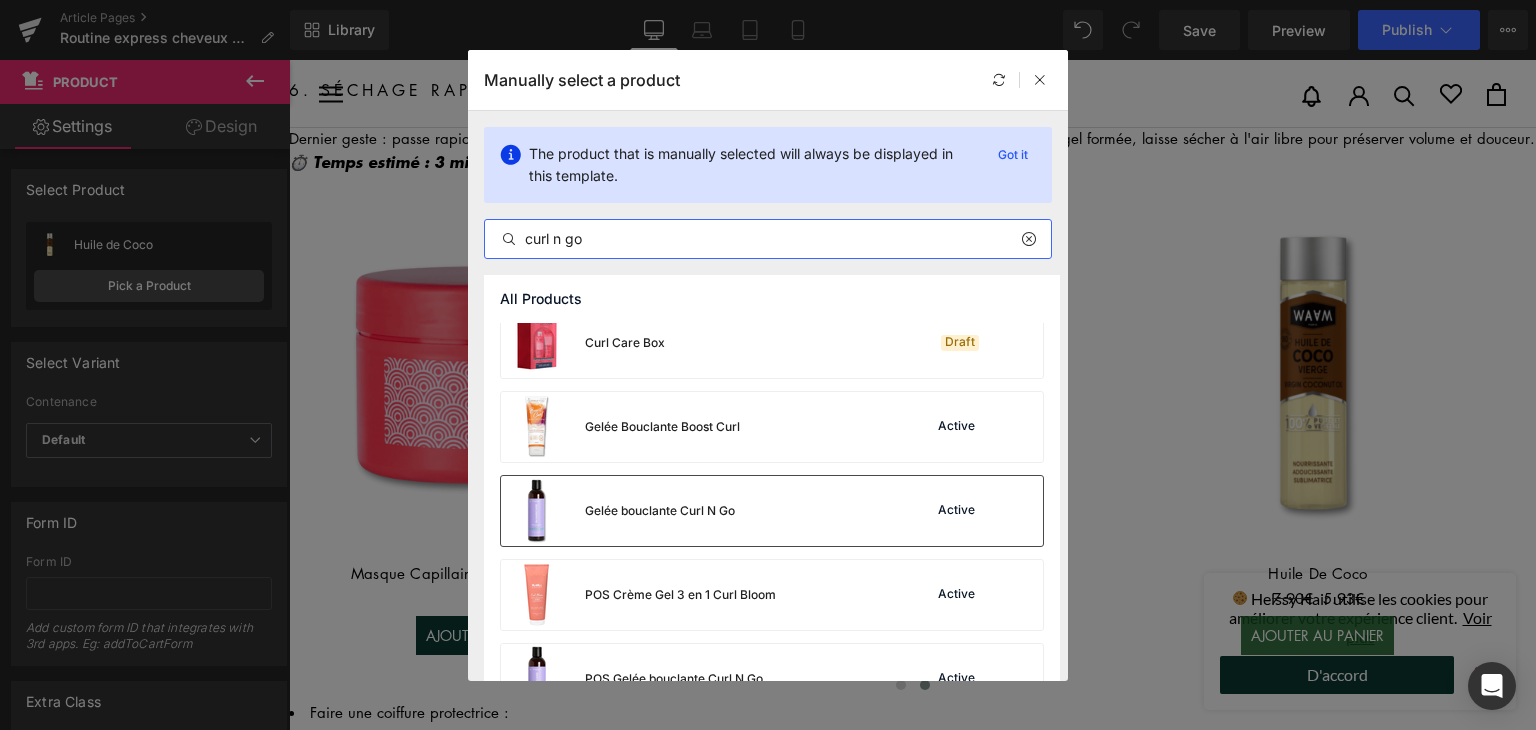 type on "curl n go" 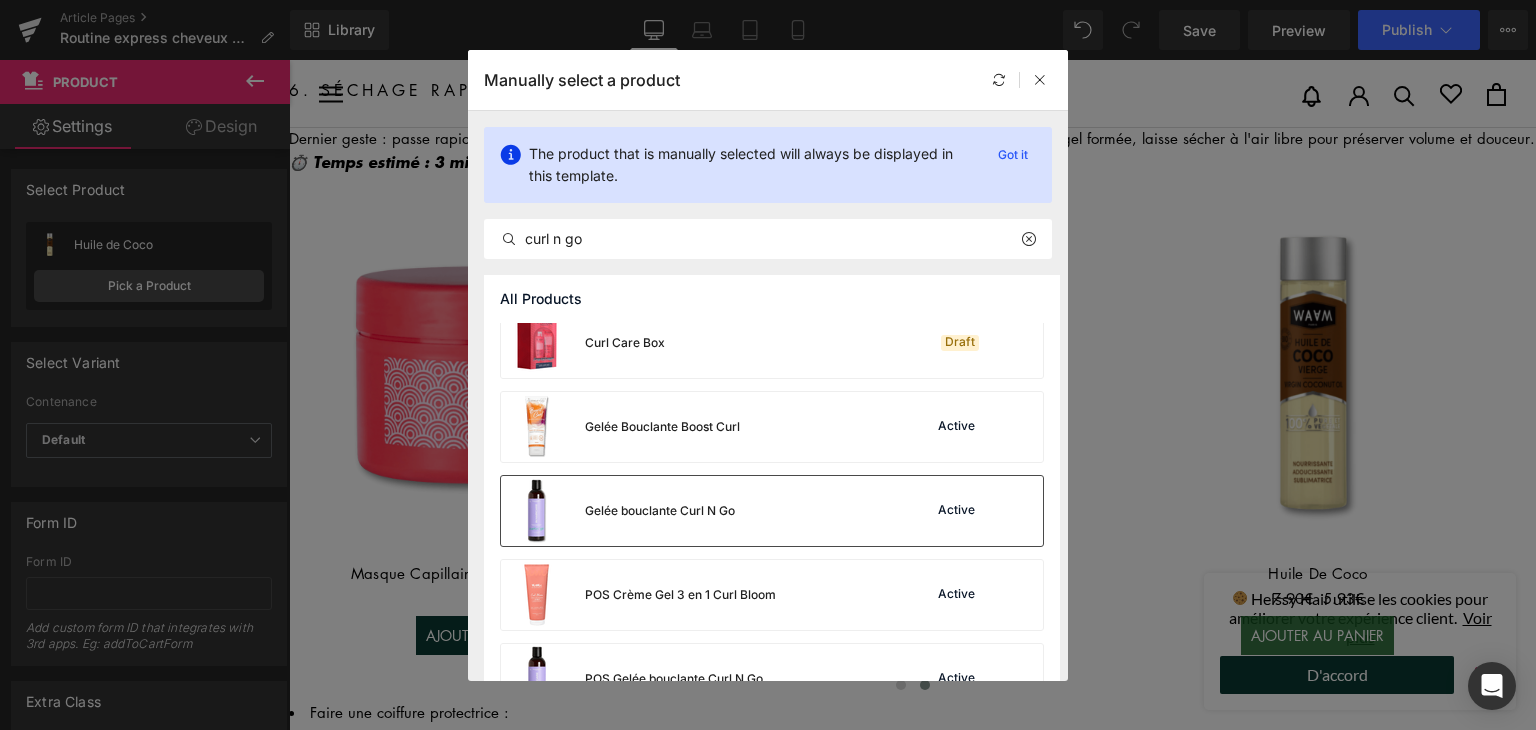drag, startPoint x: 603, startPoint y: 498, endPoint x: 319, endPoint y: 418, distance: 295.05255 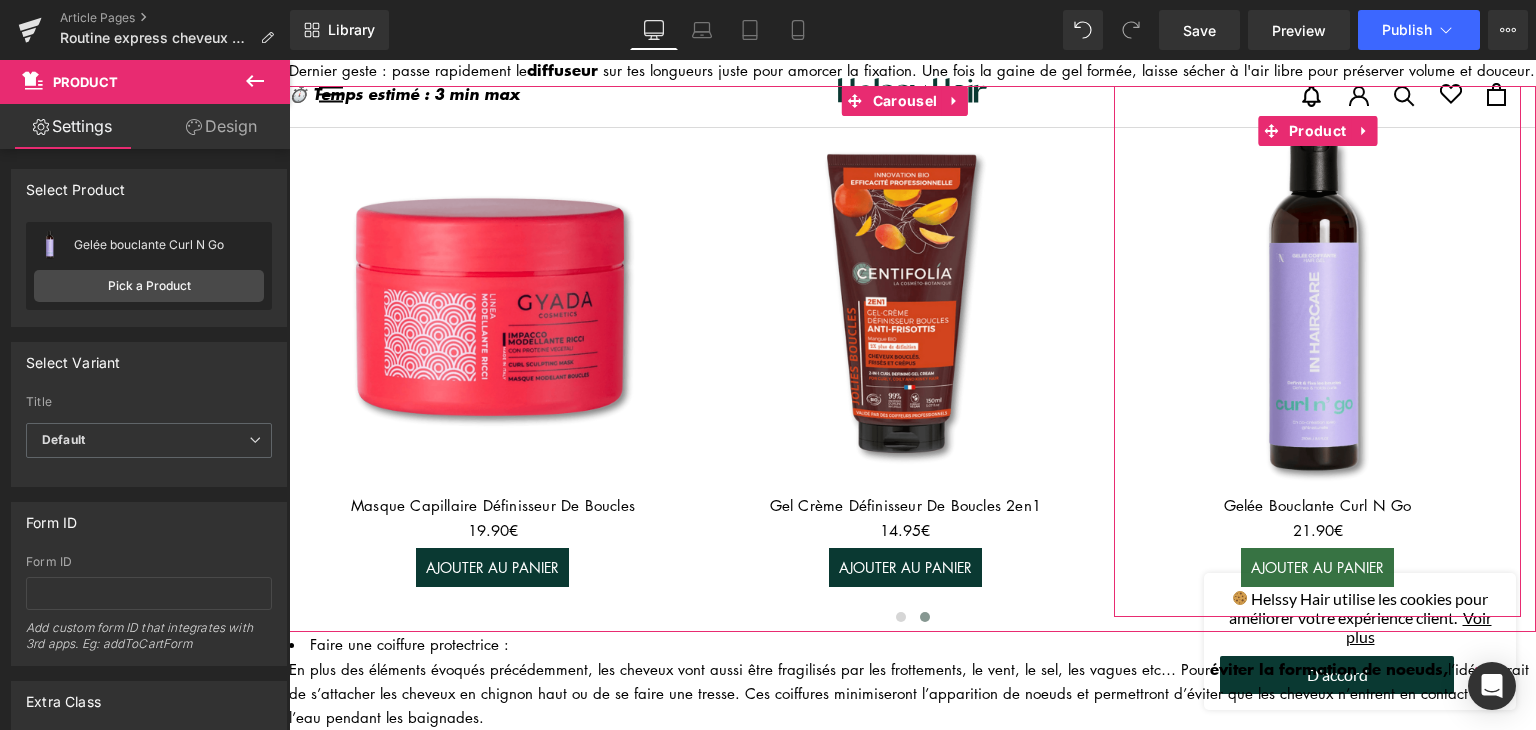 scroll, scrollTop: 1472, scrollLeft: 0, axis: vertical 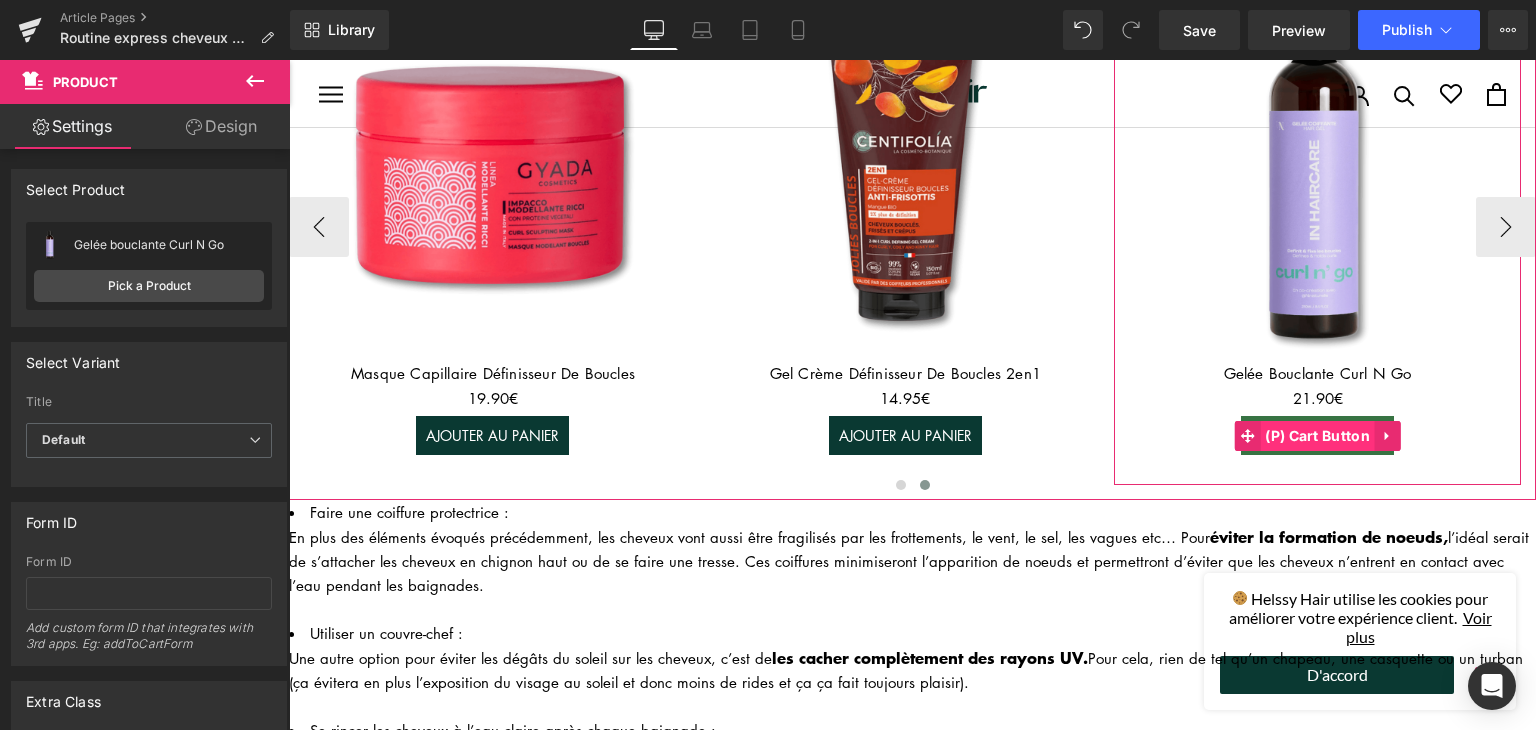 click on "(P) Cart Button" at bounding box center [1317, 436] 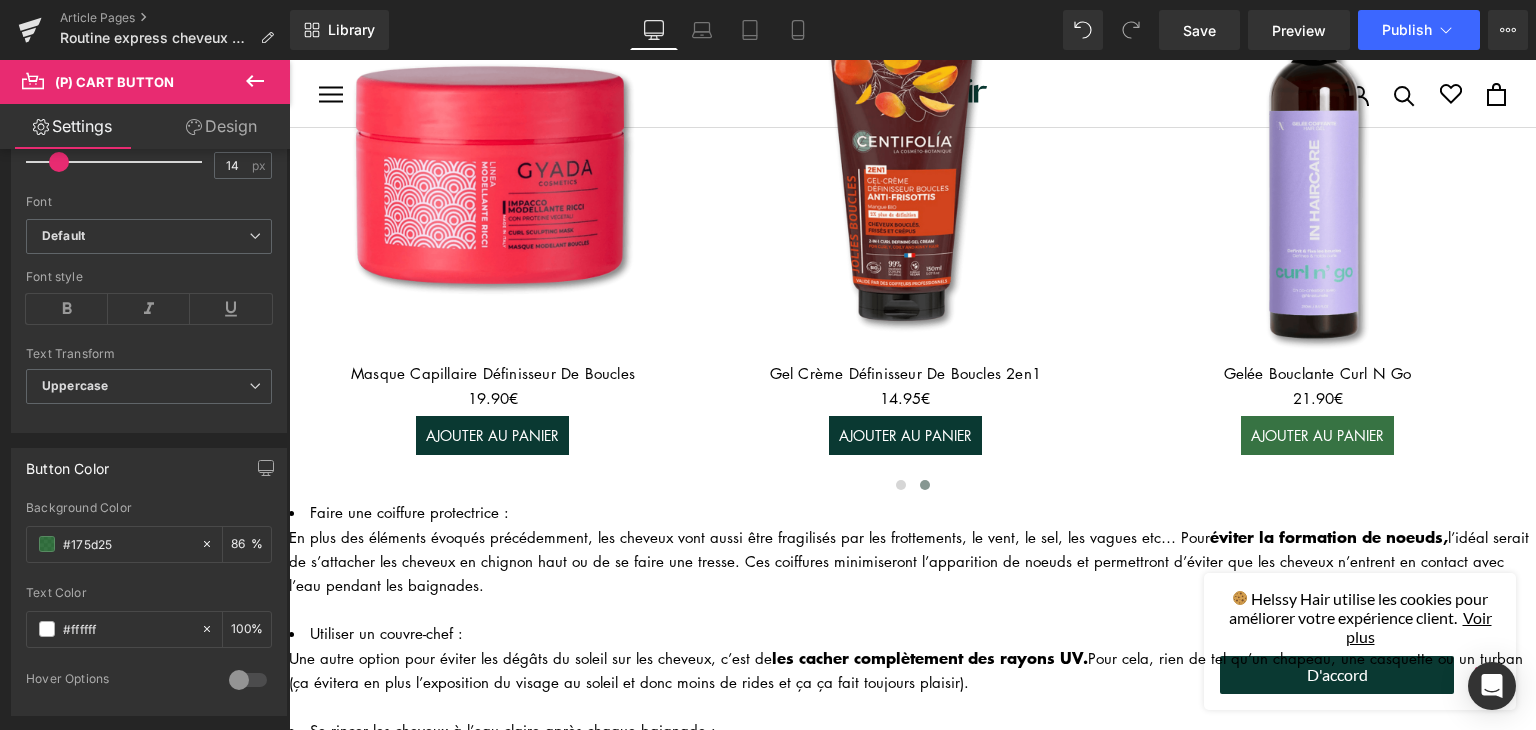 scroll, scrollTop: 800, scrollLeft: 0, axis: vertical 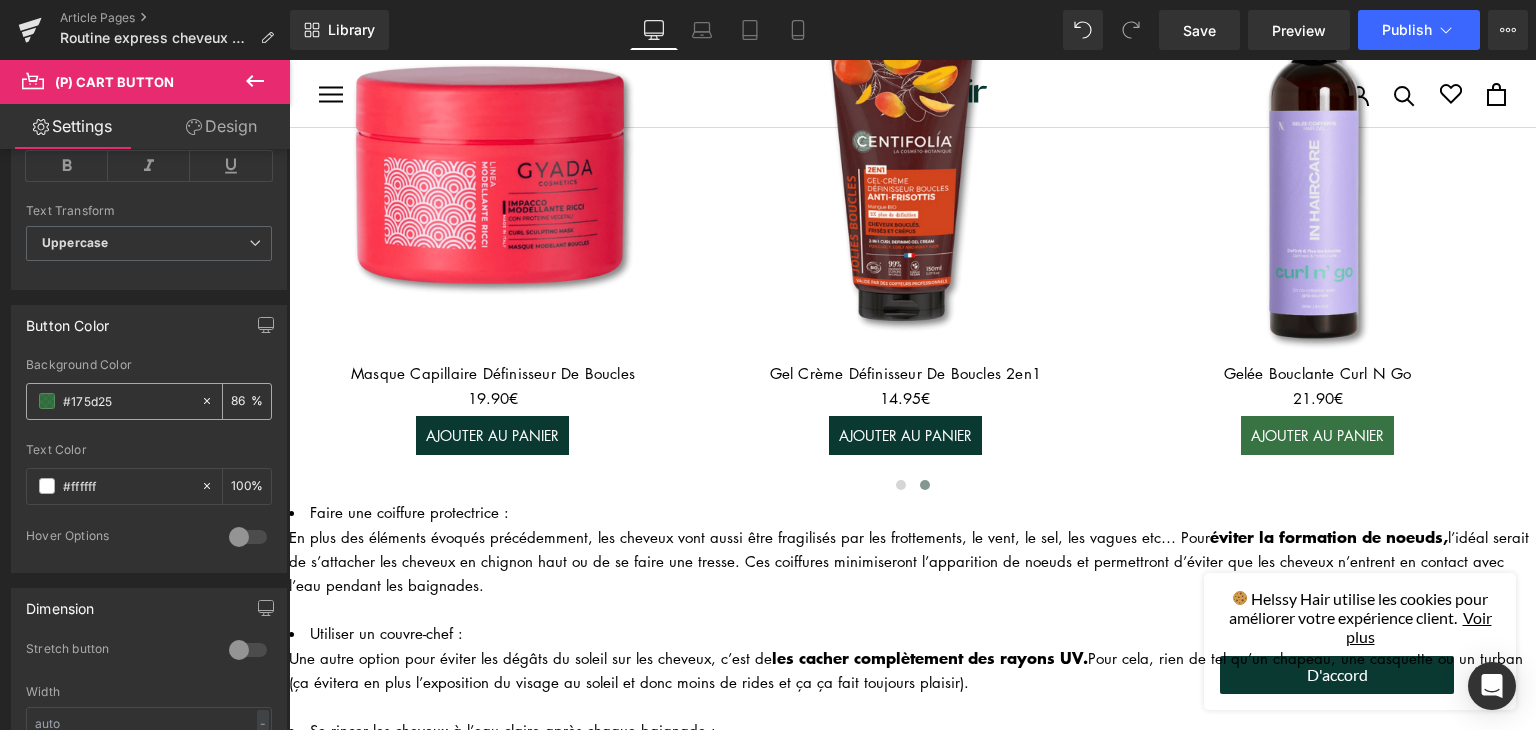 click on "#175d25" at bounding box center (127, 401) 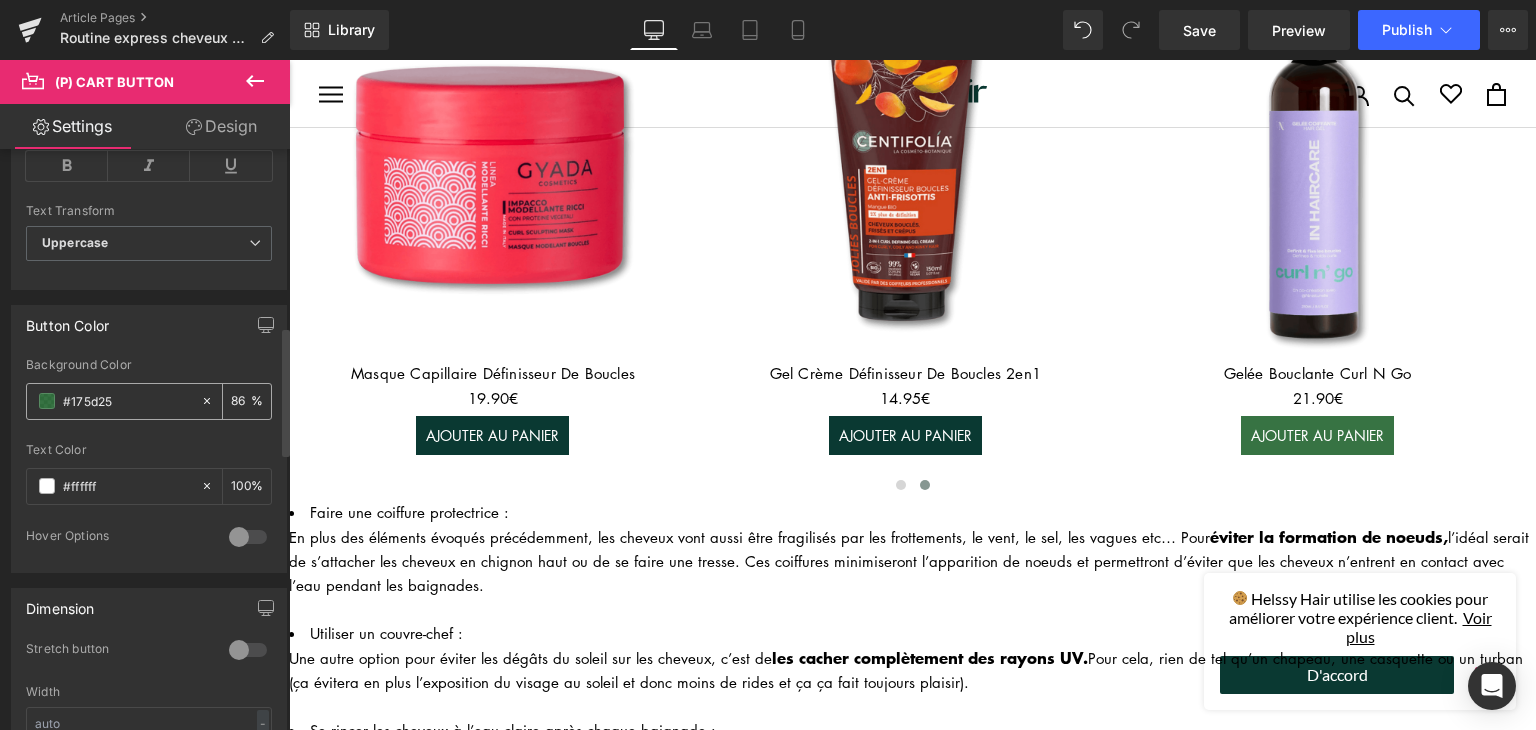 click on "#175d25" at bounding box center (127, 401) 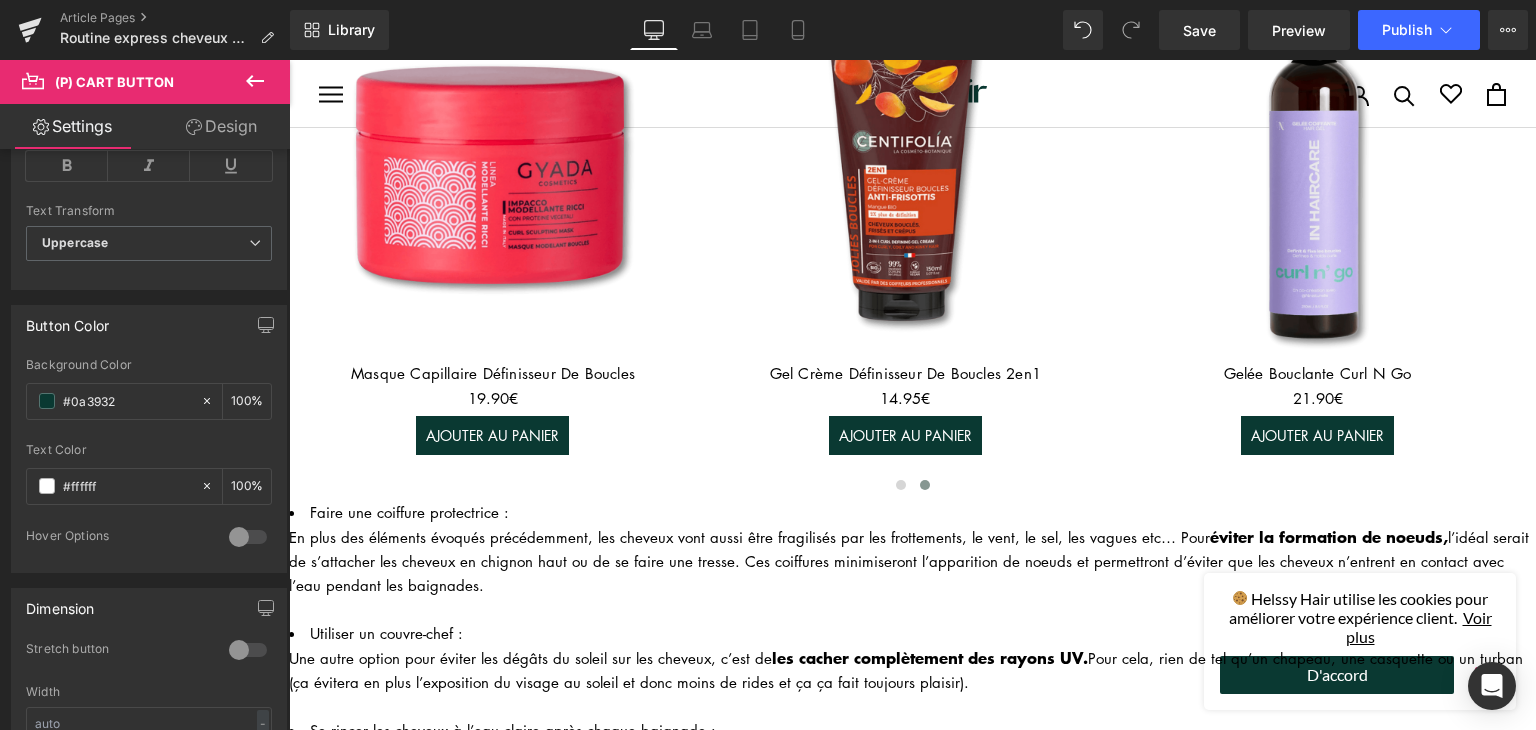 type on "#0a3932" 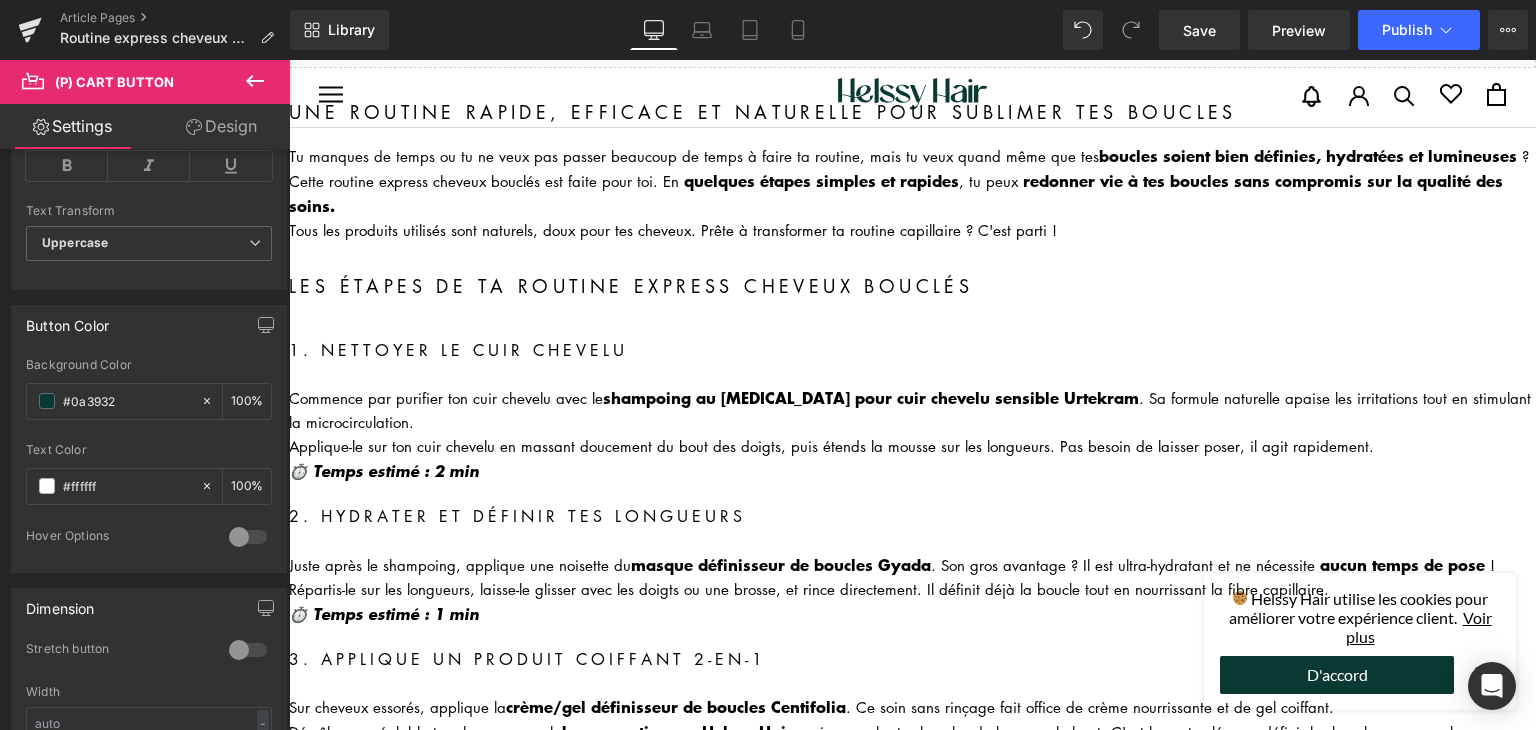 scroll, scrollTop: 72, scrollLeft: 0, axis: vertical 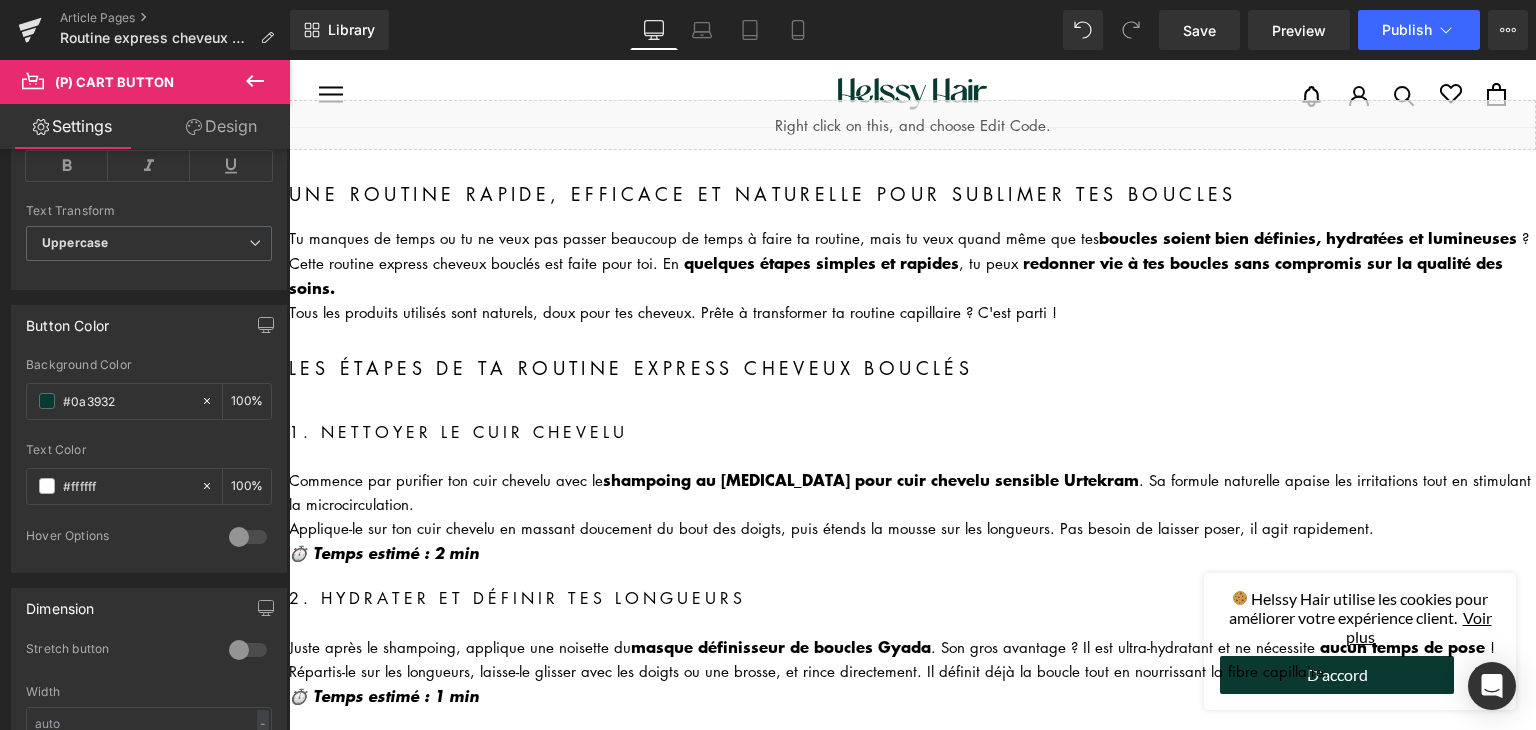 click 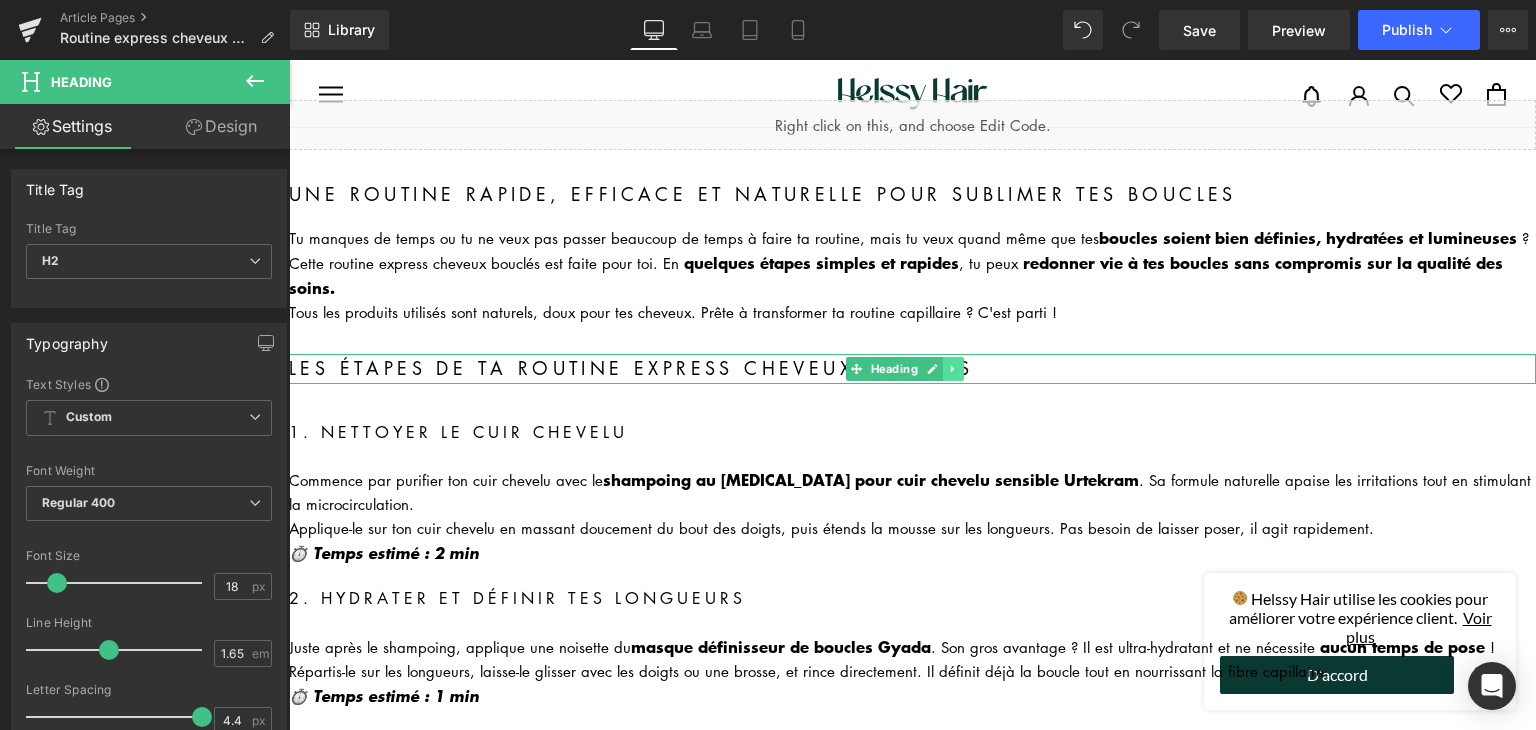 click at bounding box center (953, 369) 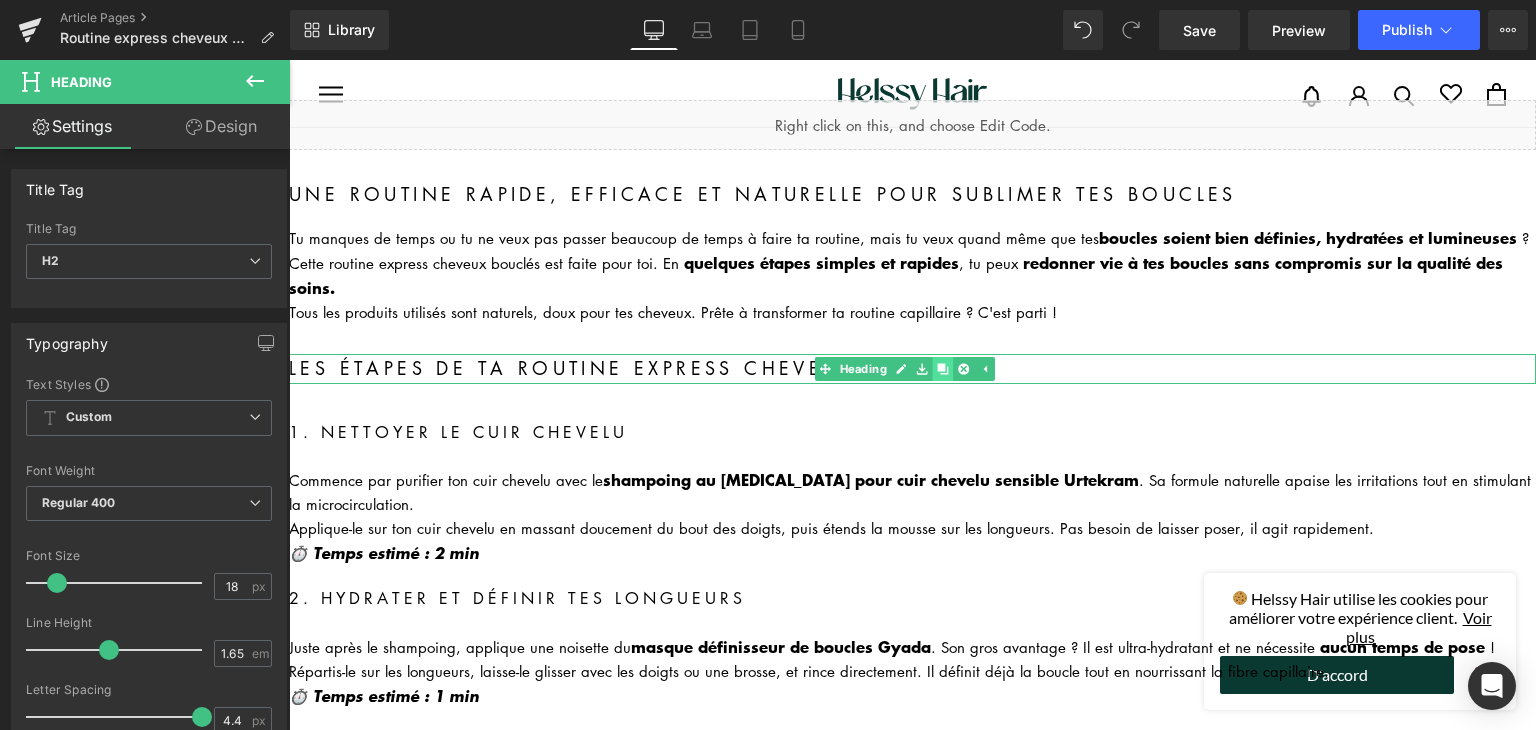 click at bounding box center [943, 369] 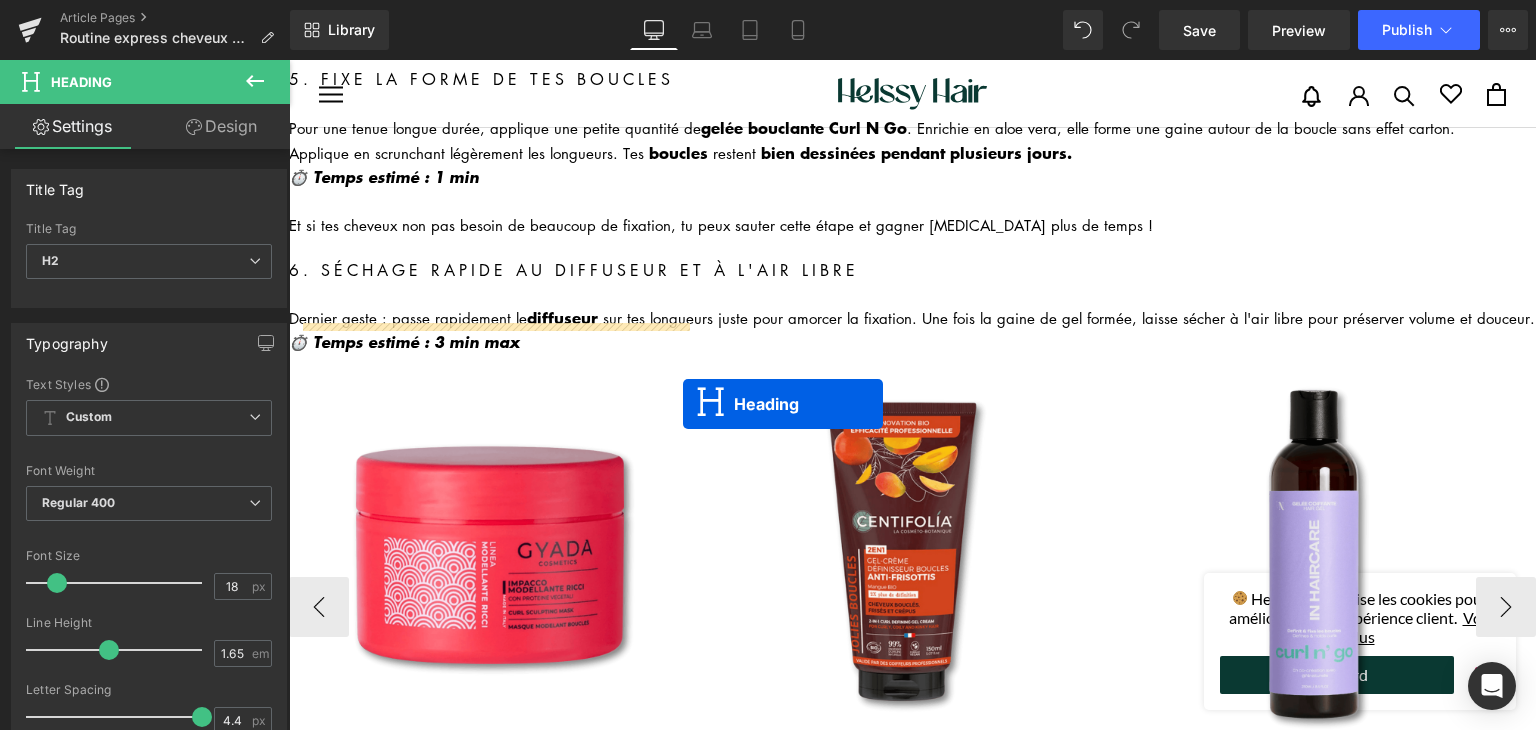 scroll, scrollTop: 1572, scrollLeft: 0, axis: vertical 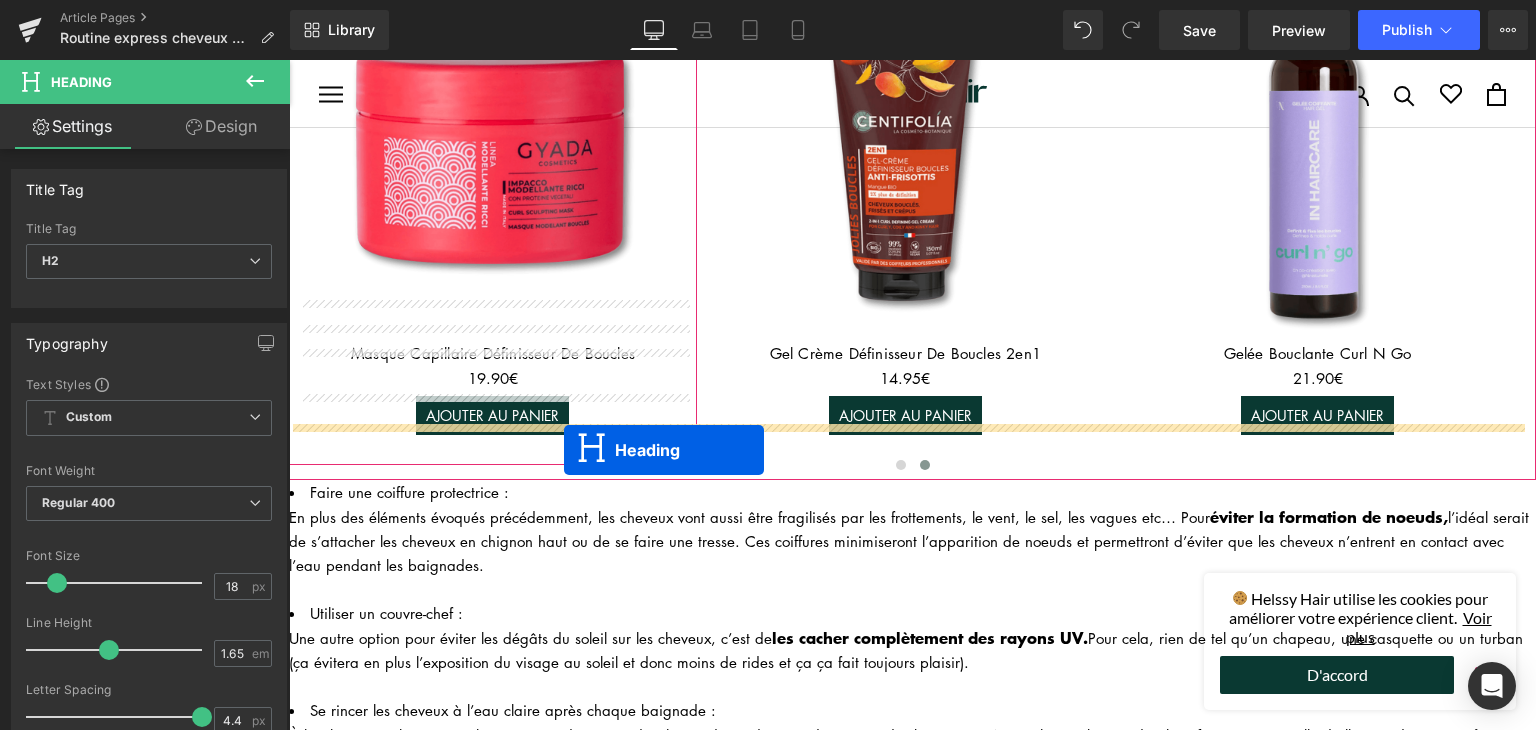 drag, startPoint x: 859, startPoint y: 439, endPoint x: 564, endPoint y: 450, distance: 295.20502 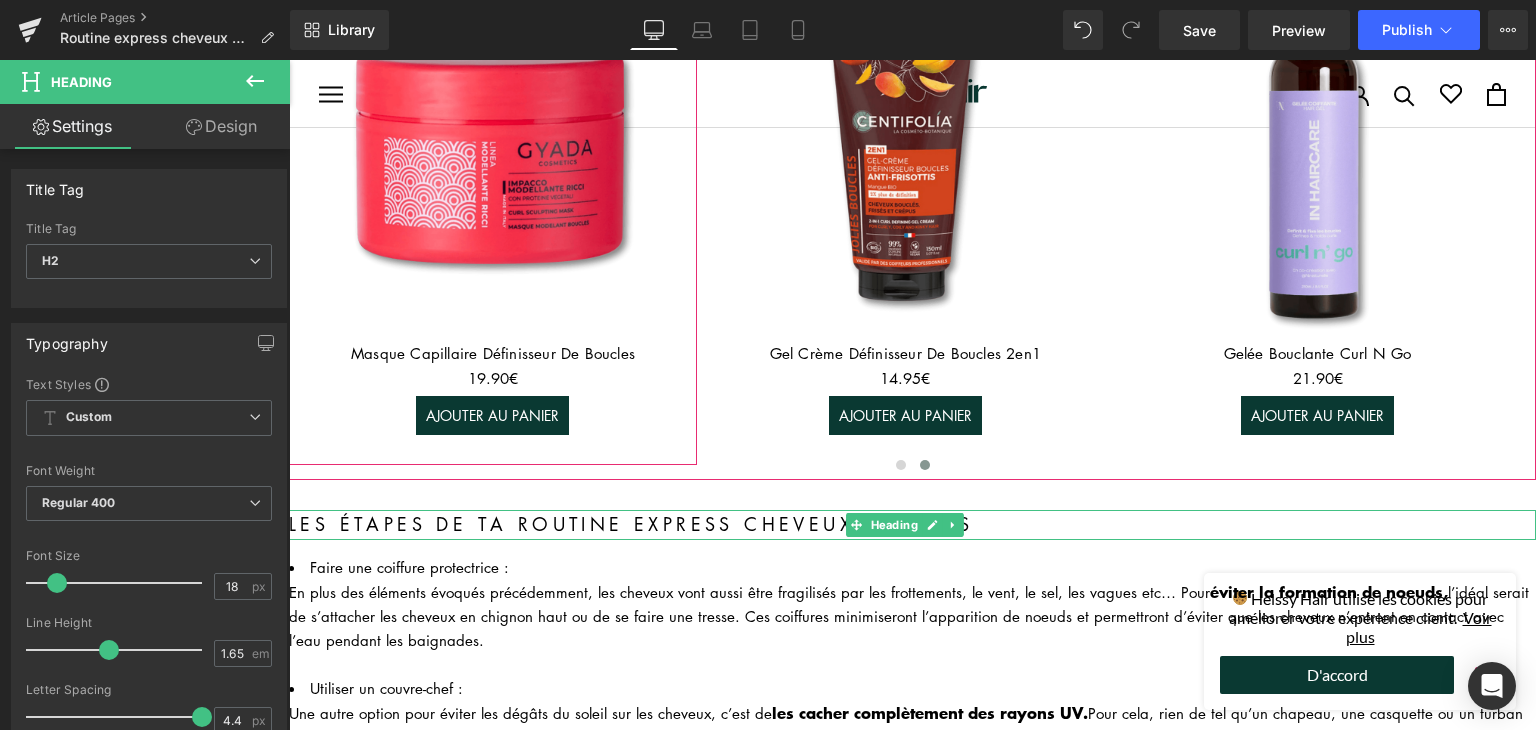 click on "Les étapes de ta routine express cheveux bouclés" at bounding box center (912, 525) 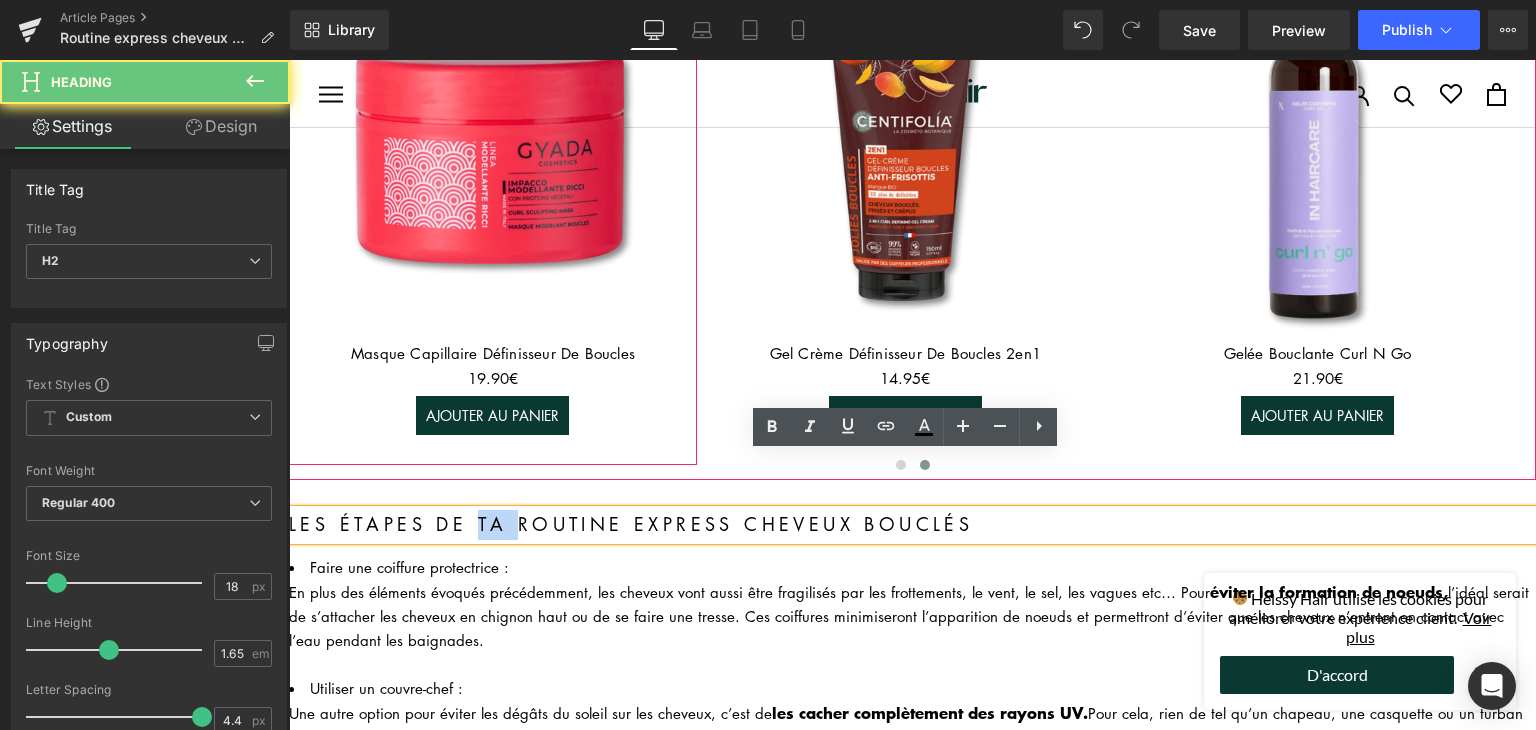 click on "Les étapes de ta routine express cheveux bouclés" at bounding box center [912, 525] 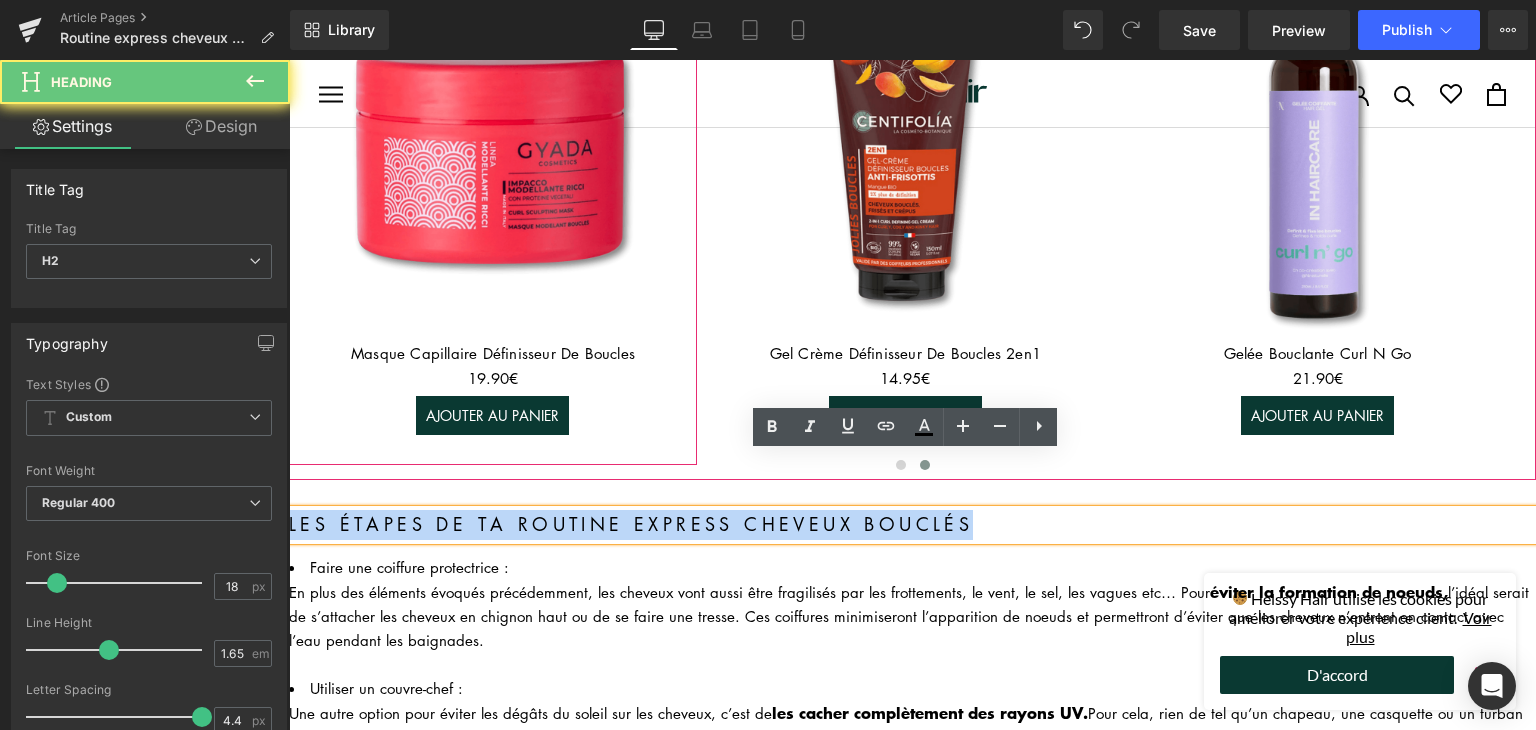 click on "Les étapes de ta routine express cheveux bouclés" at bounding box center (912, 525) 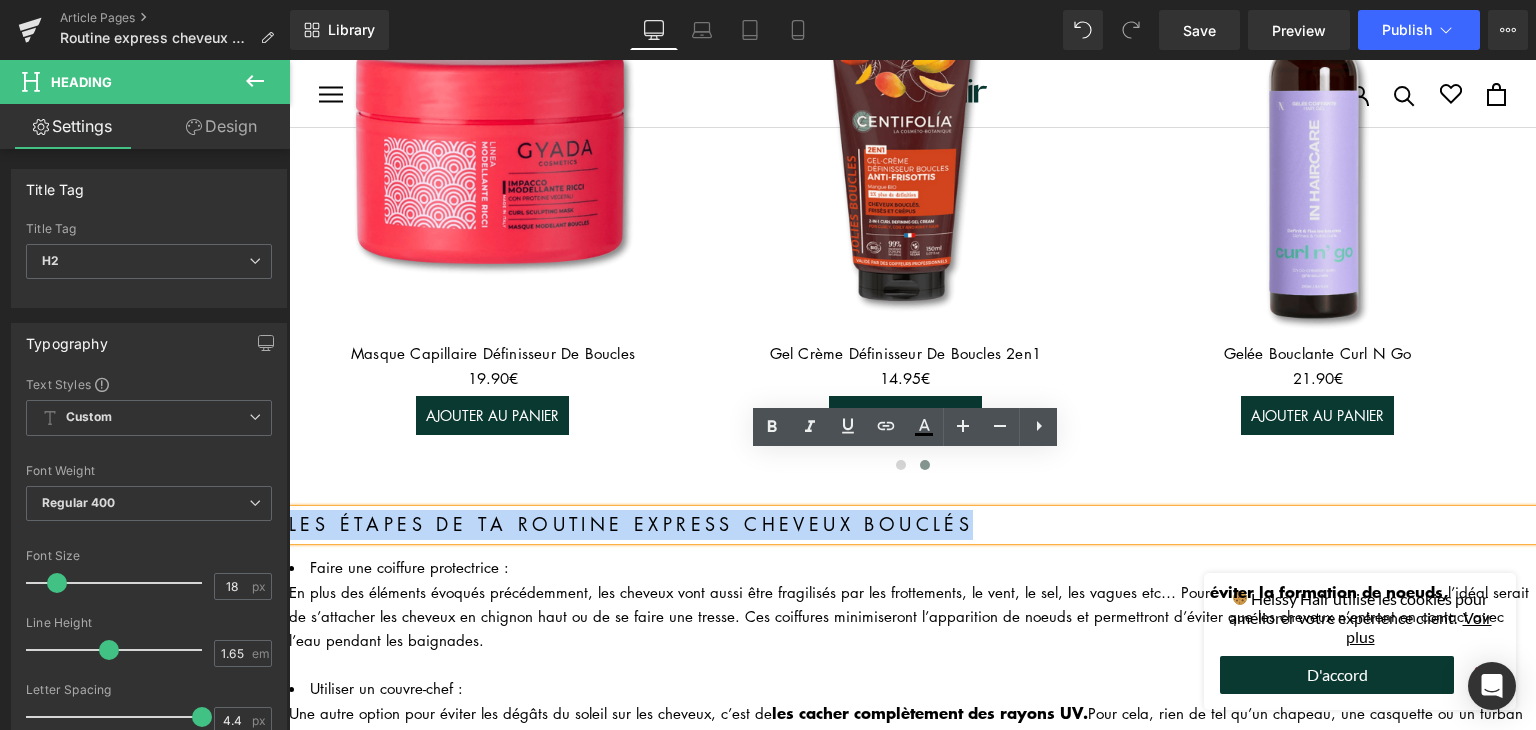 click on "Les étapes de ta routine express cheveux bouclés" at bounding box center (912, 525) 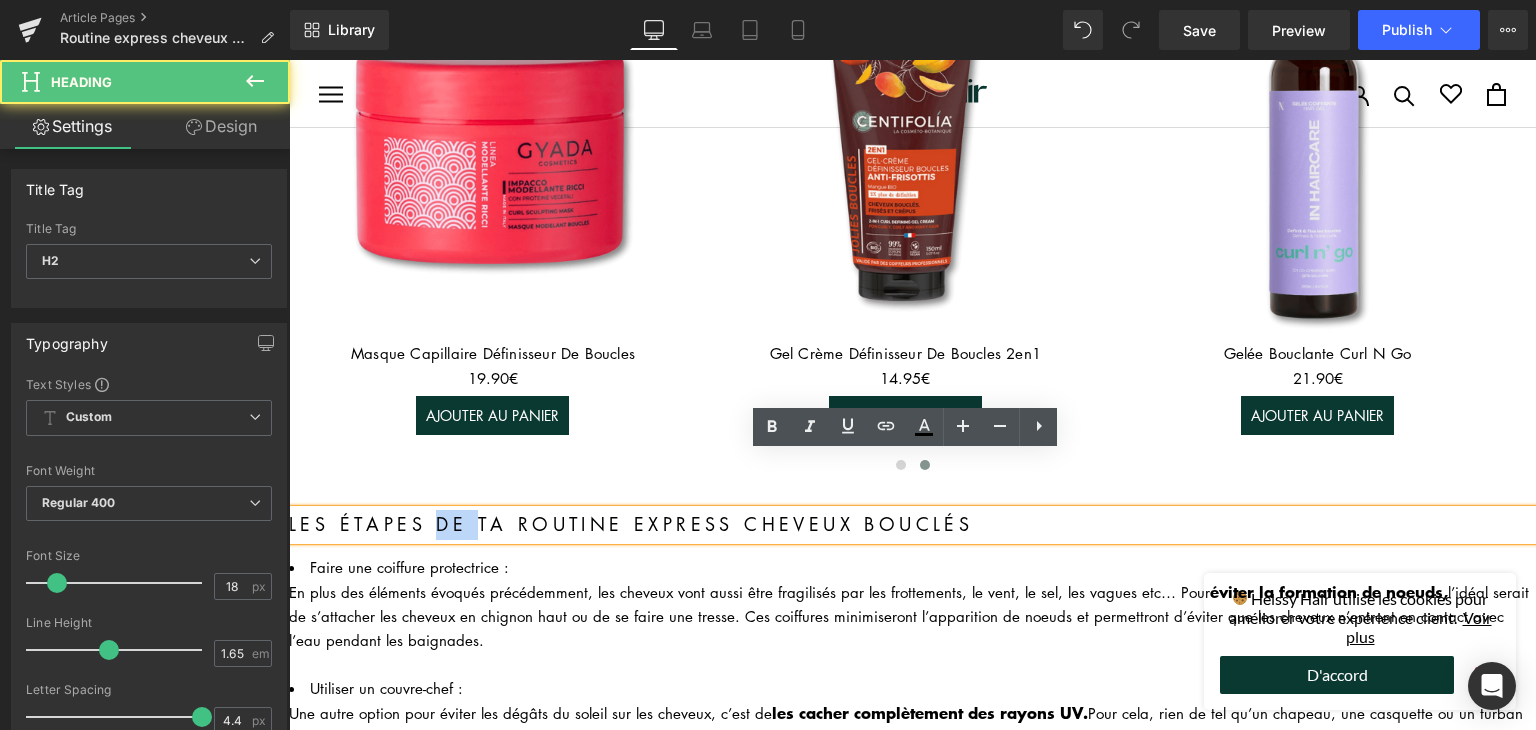 click on "Les étapes de ta routine express cheveux bouclés" at bounding box center [912, 525] 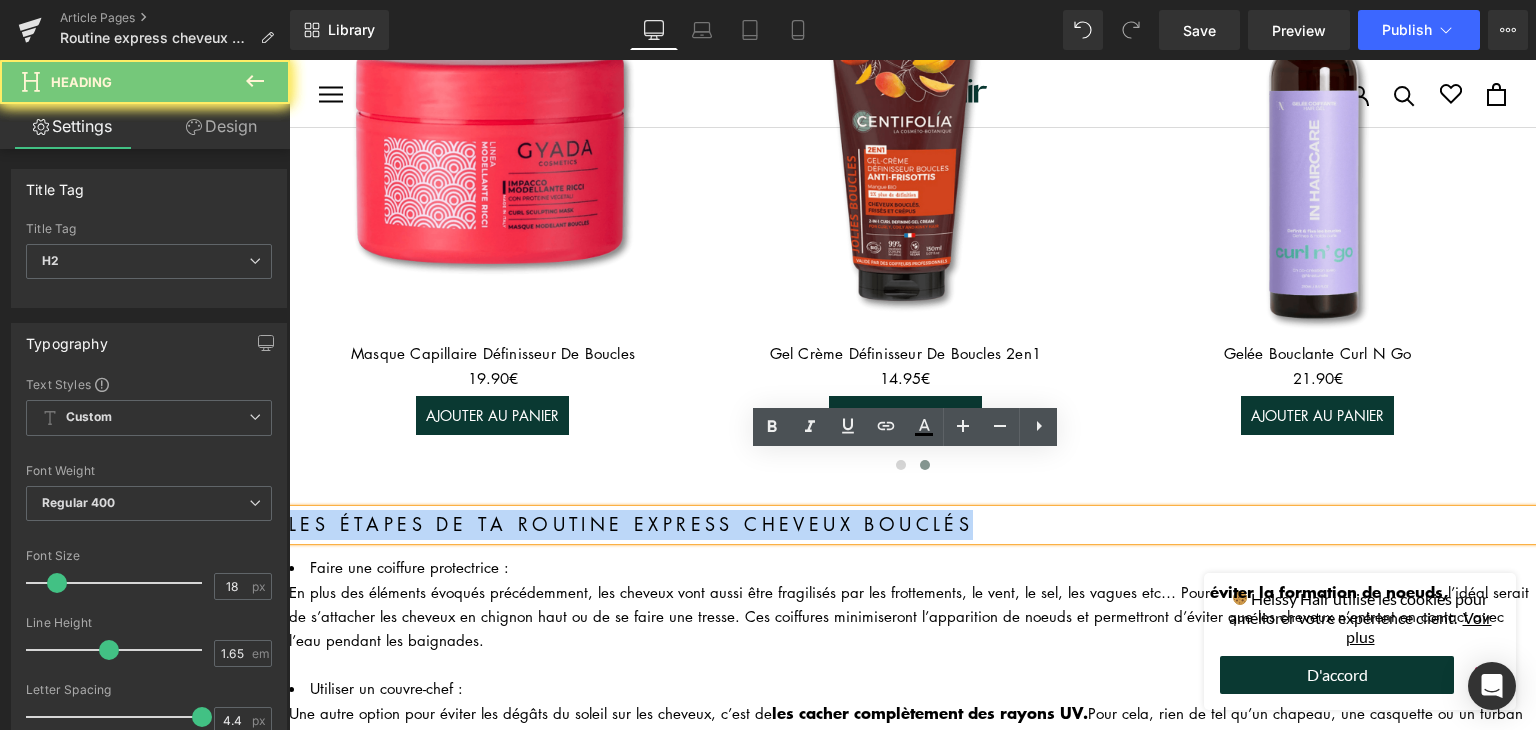 click on "Les étapes de ta routine express cheveux bouclés" at bounding box center [912, 525] 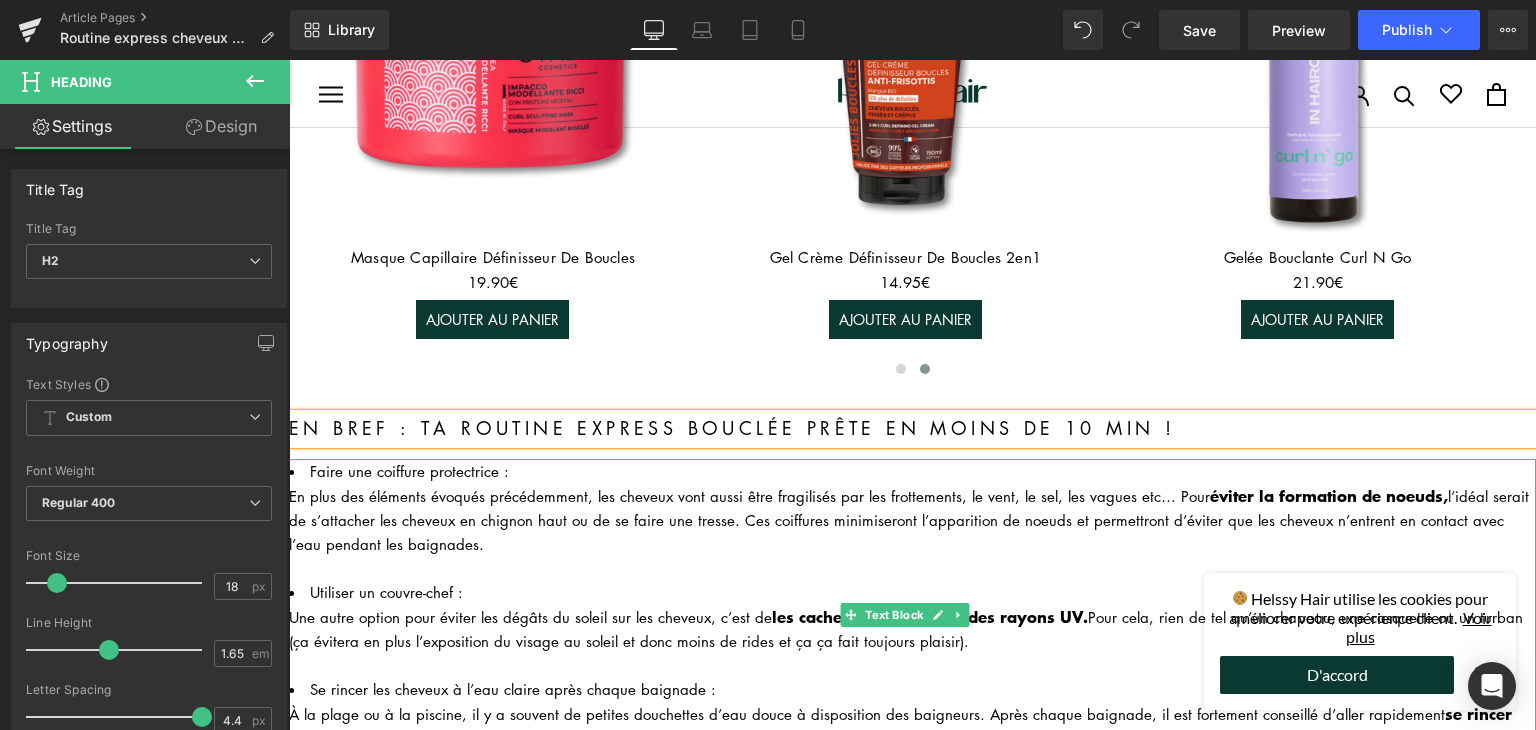 scroll, scrollTop: 1692, scrollLeft: 0, axis: vertical 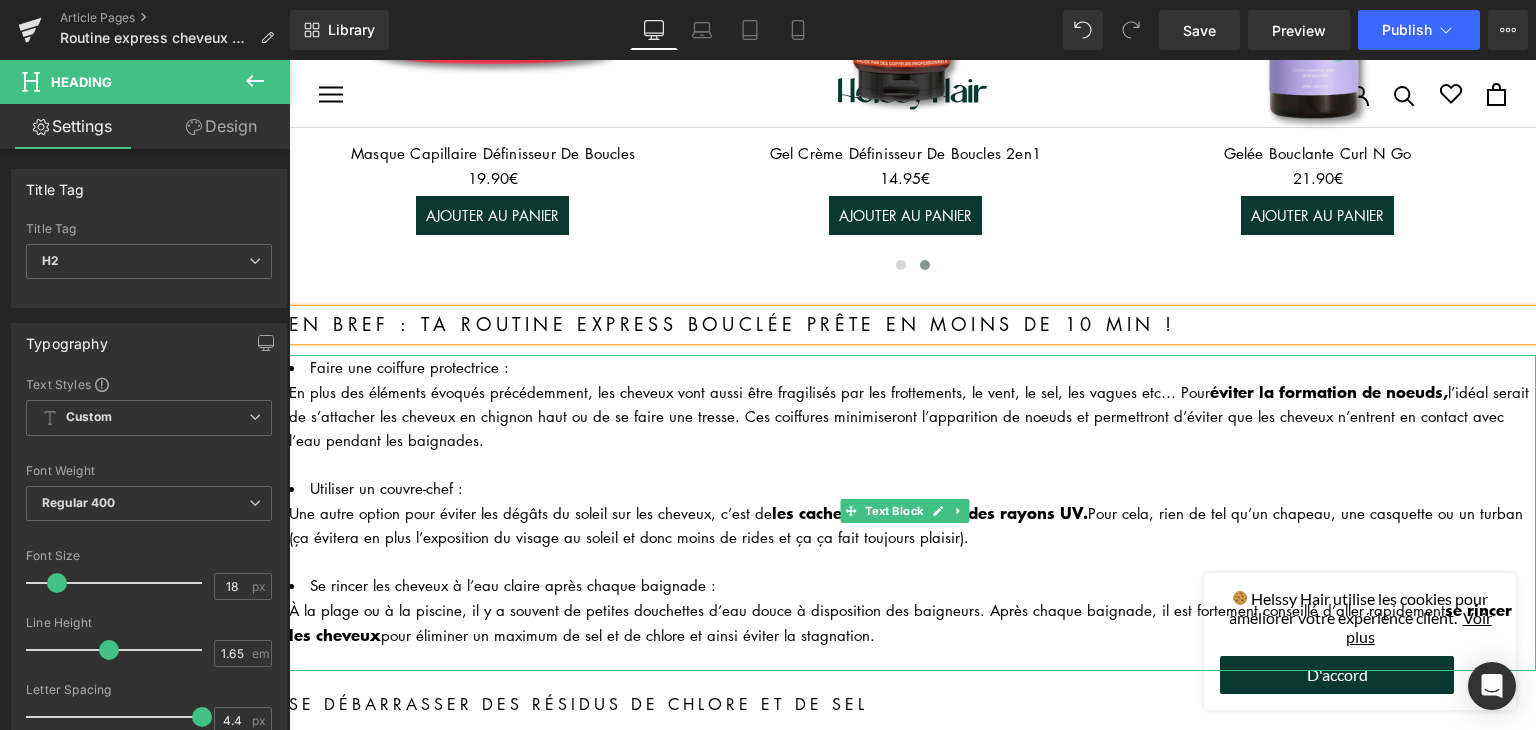click on "En plus des éléments évoqués précédemment, les cheveux vont aussi être fragilisés par les frottements, le vent, le sel, les vagues etc… Pour  éviter la formation de noeuds,  l’idéal serait de s’attacher les cheveux en chignon haut ou de se faire une tresse. Ces coiffures minimiseront l’apparition de noeuds et permettront d’éviter que les cheveux n’entrent en contact avec l’eau pendant les baignades." at bounding box center (912, 415) 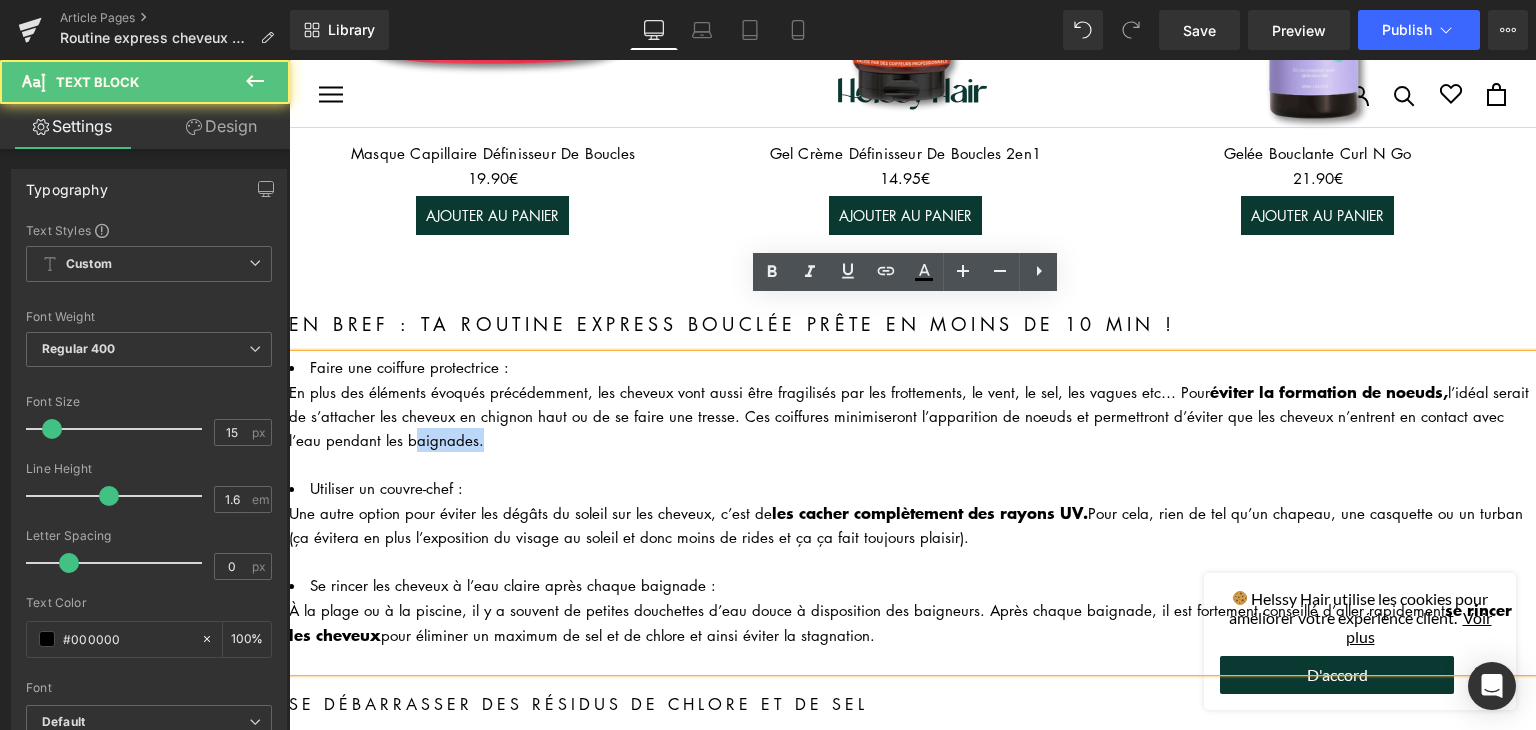 click on "En plus des éléments évoqués précédemment, les cheveux vont aussi être fragilisés par les frottements, le vent, le sel, les vagues etc… Pour  éviter la formation de noeuds,  l’idéal serait de s’attacher les cheveux en chignon haut ou de se faire une tresse. Ces coiffures minimiseront l’apparition de noeuds et permettront d’éviter que les cheveux n’entrent en contact avec l’eau pendant les baignades." at bounding box center [912, 415] 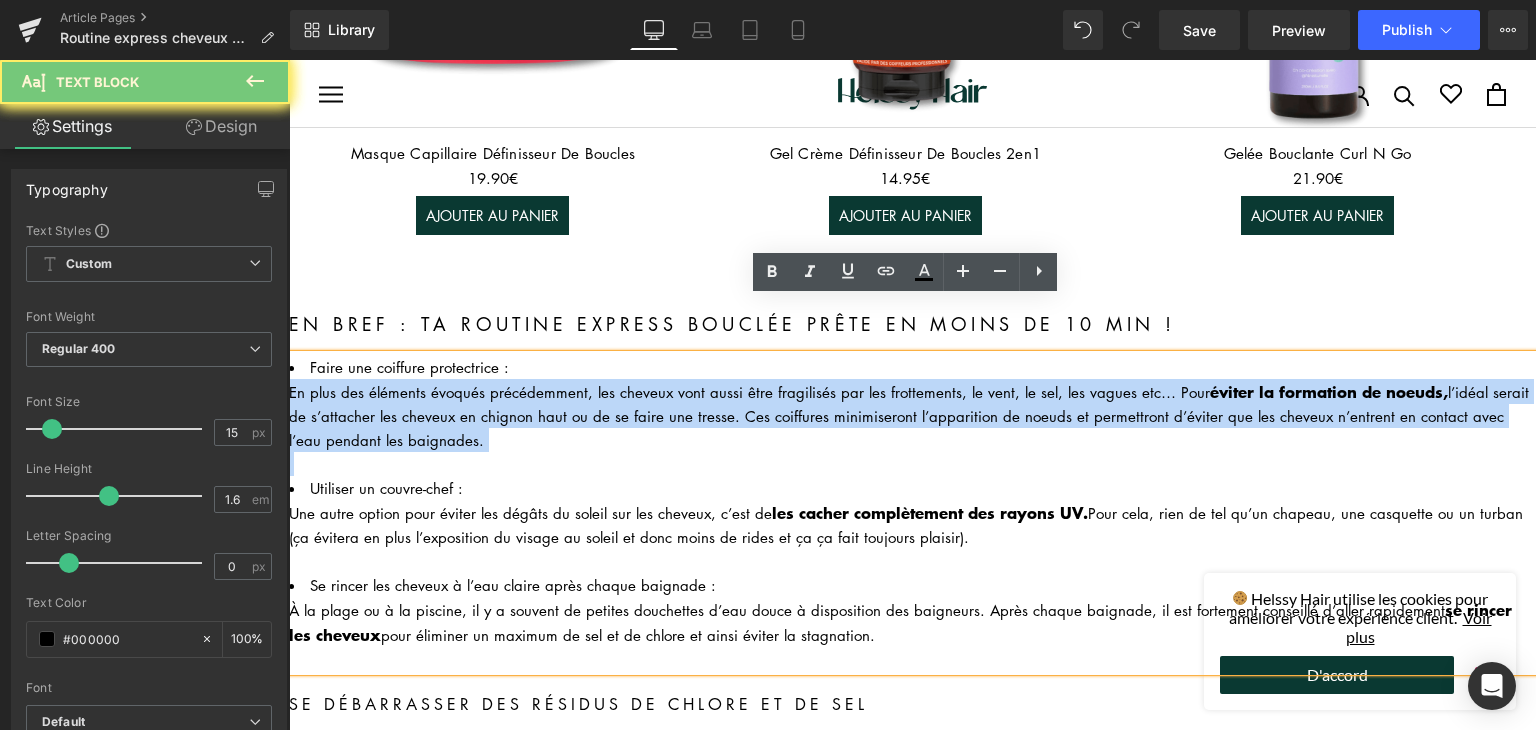 click on "En plus des éléments évoqués précédemment, les cheveux vont aussi être fragilisés par les frottements, le vent, le sel, les vagues etc… Pour  éviter la formation de noeuds,  l’idéal serait de s’attacher les cheveux en chignon haut ou de se faire une tresse. Ces coiffures minimiseront l’apparition de noeuds et permettront d’éviter que les cheveux n’entrent en contact avec l’eau pendant les baignades." at bounding box center (912, 415) 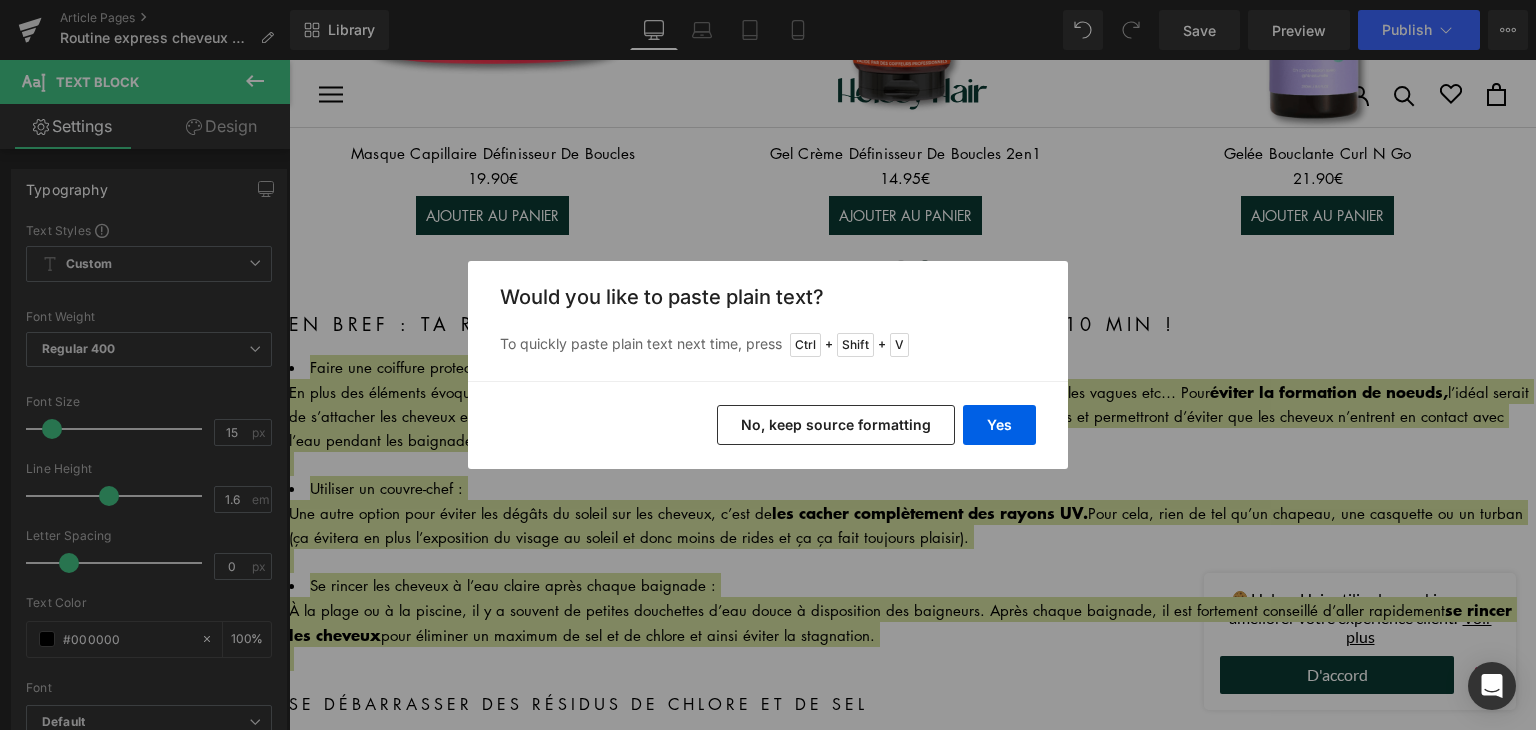 click on "No, keep source formatting" at bounding box center (836, 425) 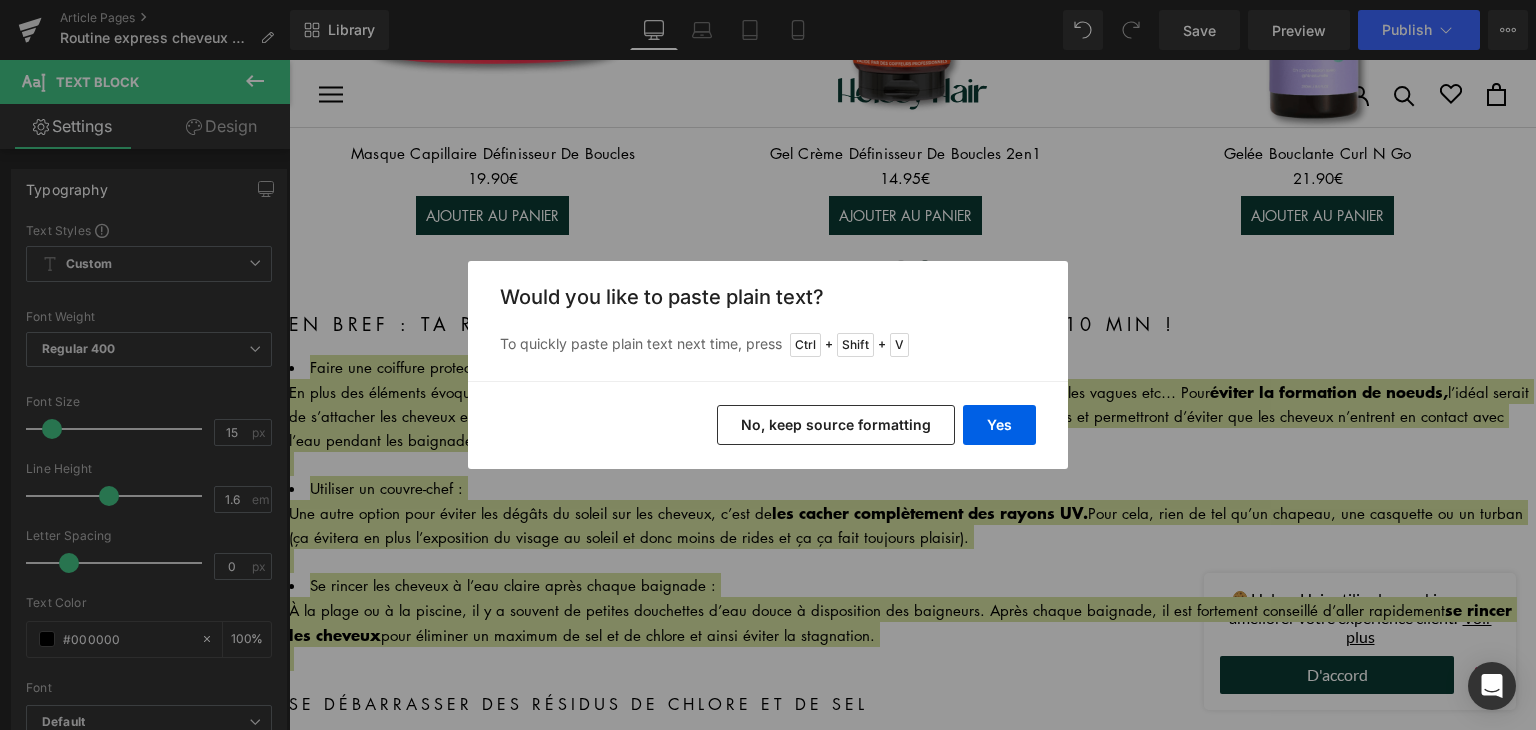 type 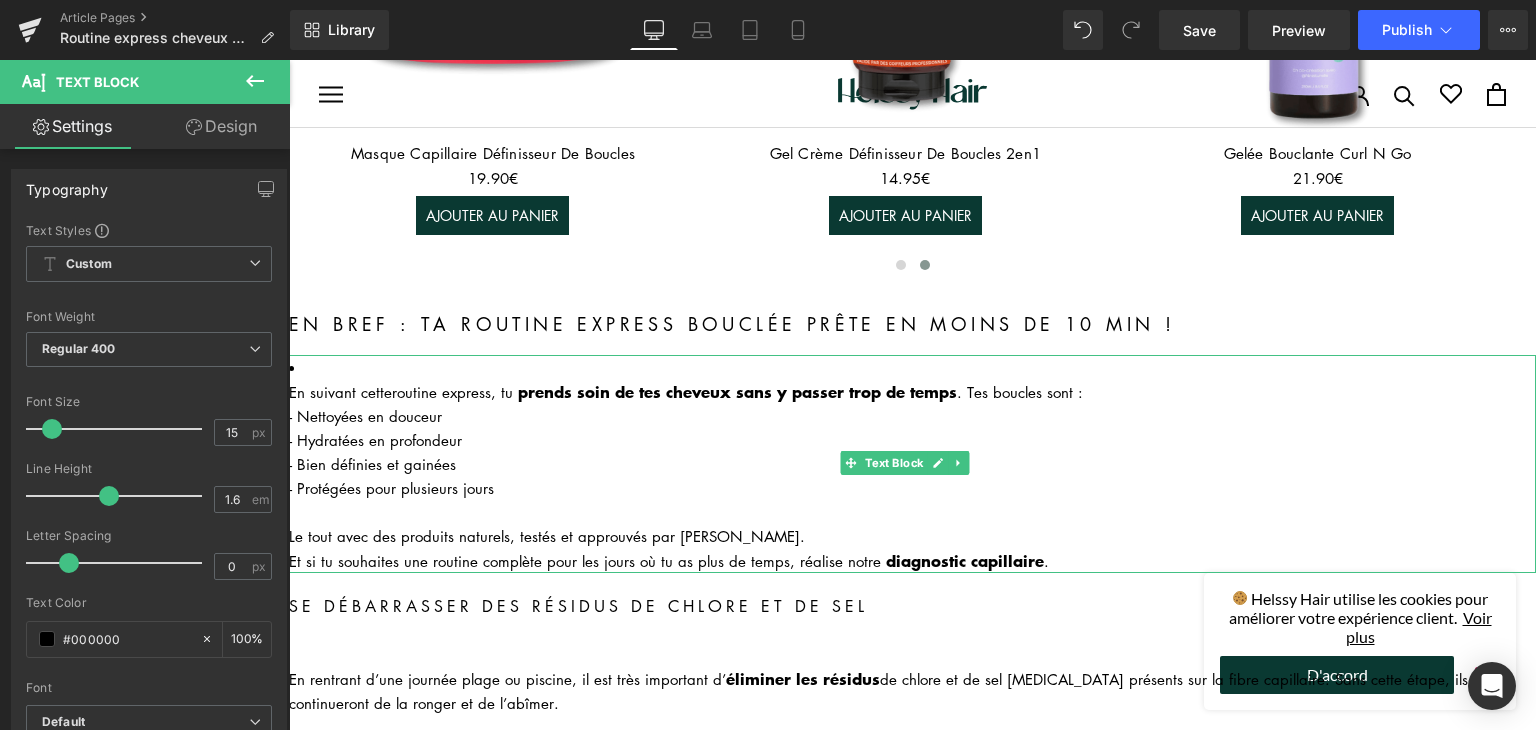 click on "En suivant cette  routine express , tu   prends soin de tes cheveux sans y passer trop de temps . Tes boucles sont : - Nettoyées en douceur - Hydratées en profondeur - Bien définies et gainées - Protégées pour plusieurs jours" at bounding box center (912, 439) 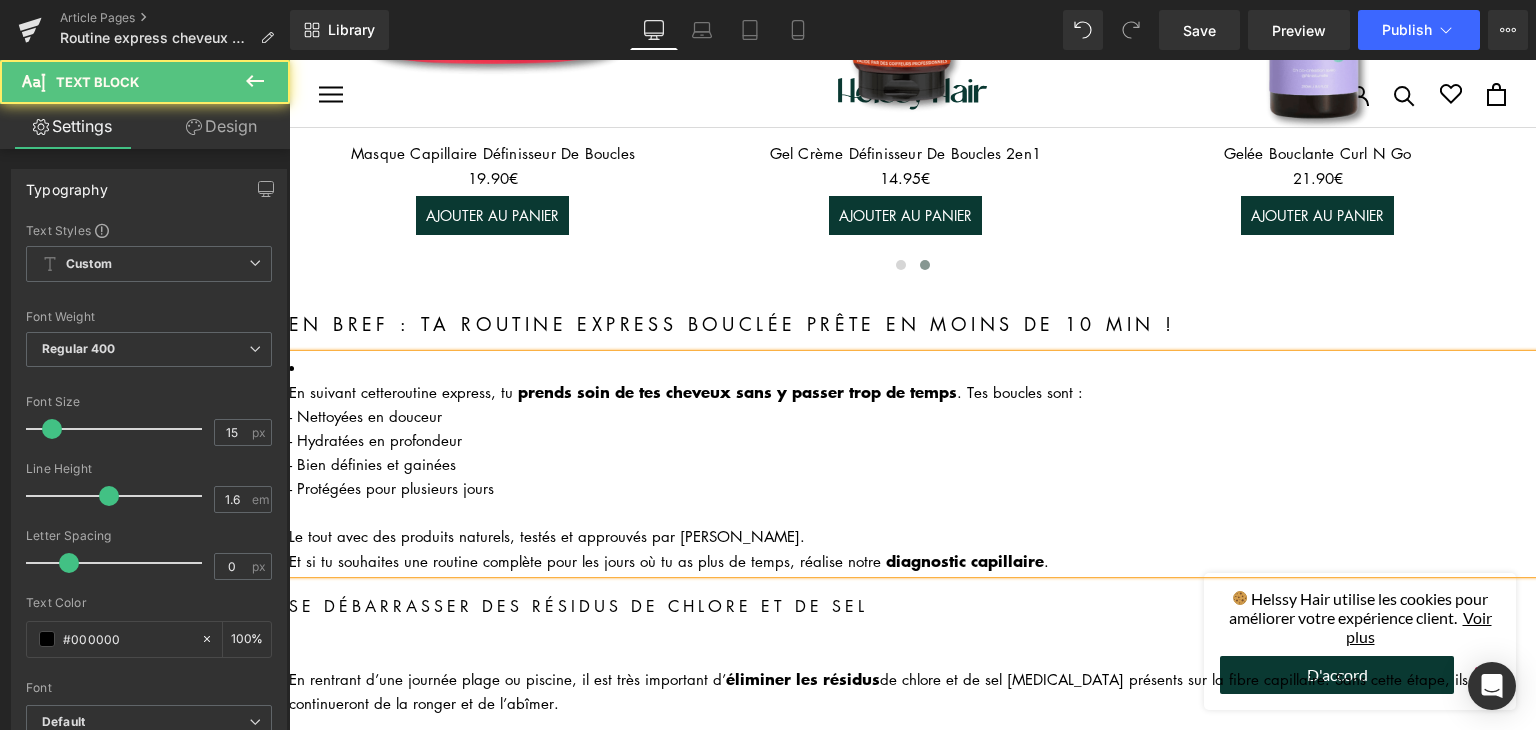 click on "En suivant cette  routine express , tu   prends soin de tes cheveux sans y passer trop de temps . Tes boucles sont : - Nettoyées en douceur - Hydratées en profondeur - Bien définies et gainées - Protégées pour plusieurs jours Le tout avec des produits naturels, testés et approuvés par Héloïse. Et si tu souhaites une routine complète pour les jours où tu as plus de temps, réalise notre   diagnostic capillaire ." at bounding box center [912, 464] 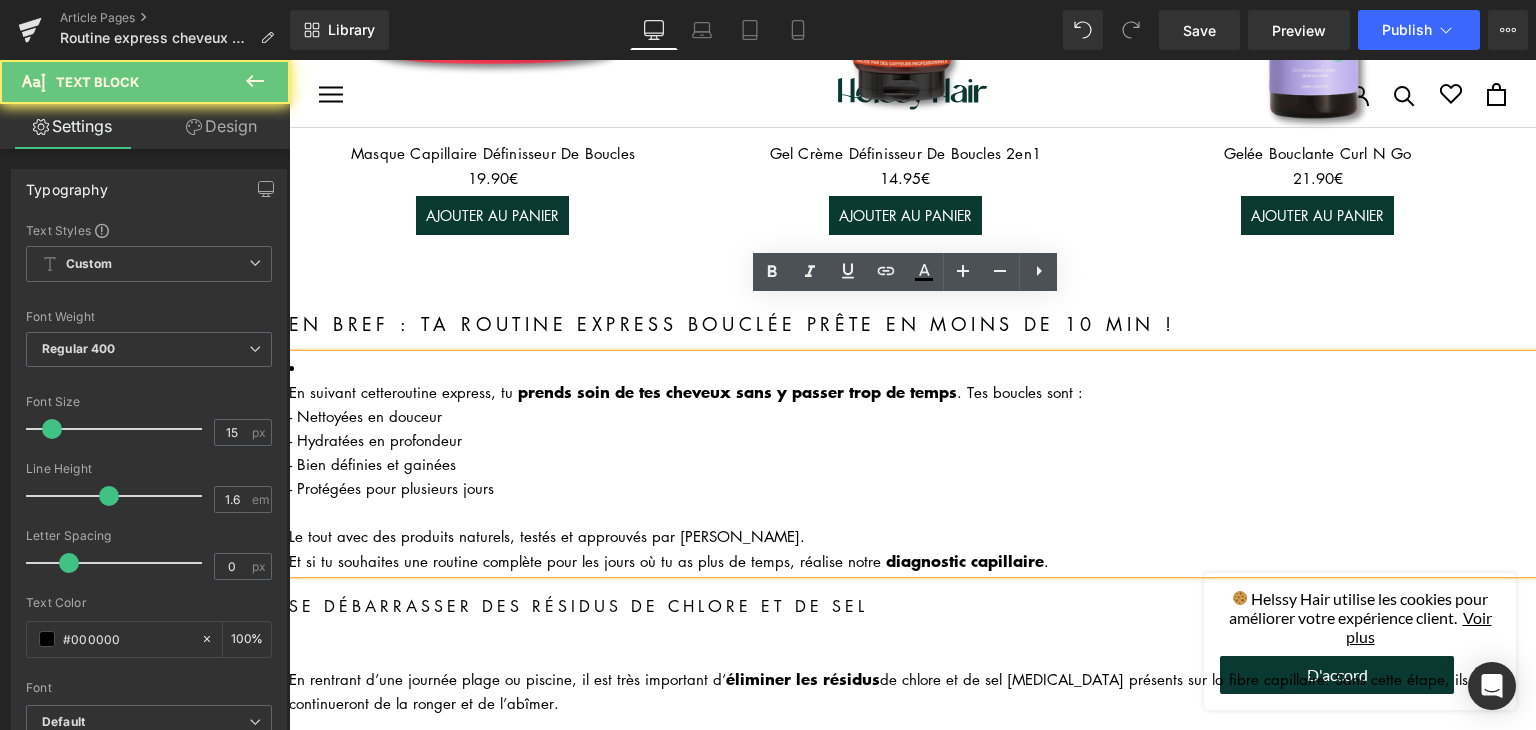 click on "En suivant cette  routine express , tu   prends soin de tes cheveux sans y passer trop de temps . Tes boucles sont : - Nettoyées en douceur - Hydratées en profondeur - Bien définies et gainées - Protégées pour plusieurs jours Le tout avec des produits naturels, testés et approuvés par Héloïse. Et si tu souhaites une routine complète pour les jours où tu as plus de temps, réalise notre   diagnostic capillaire ." at bounding box center [912, 464] 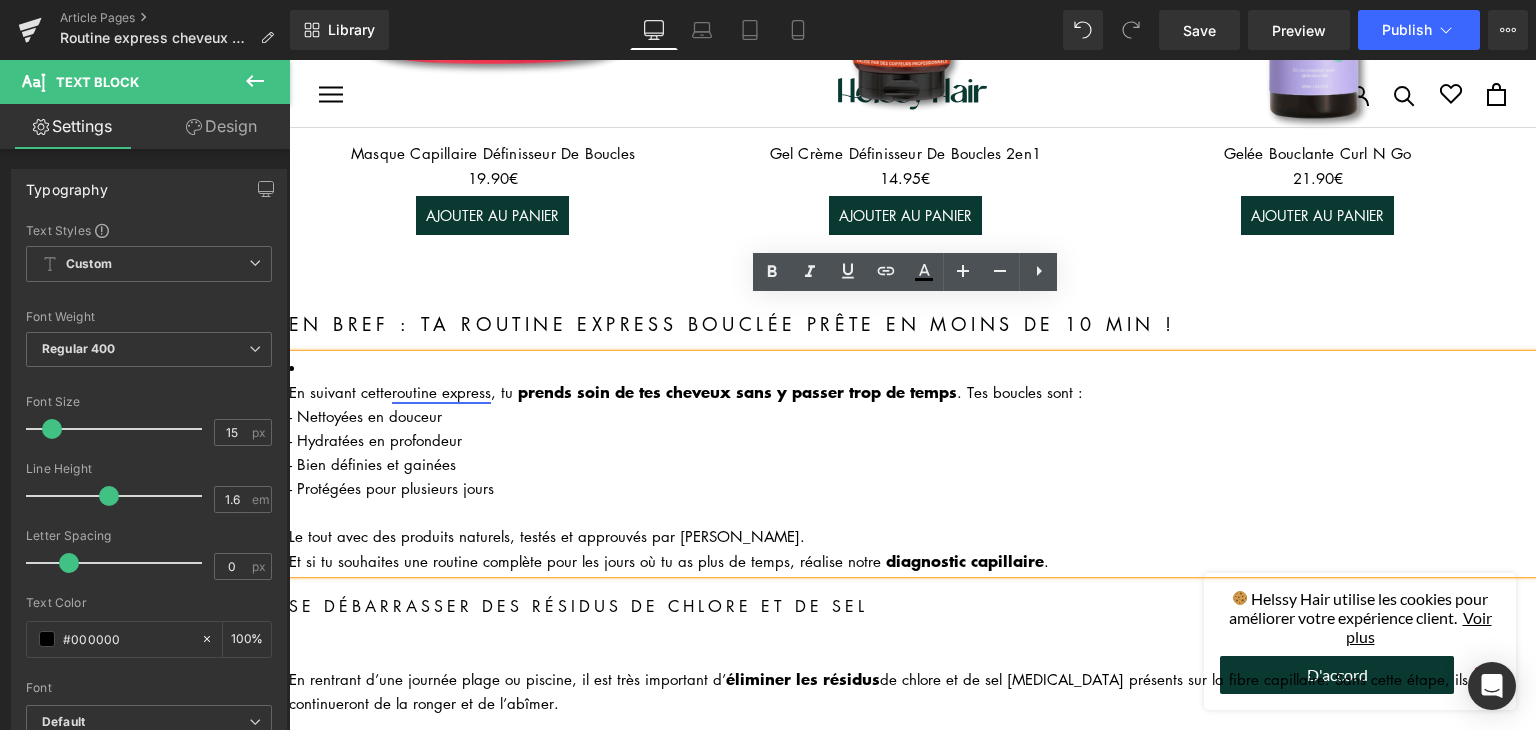 click on "routine express" at bounding box center [441, 392] 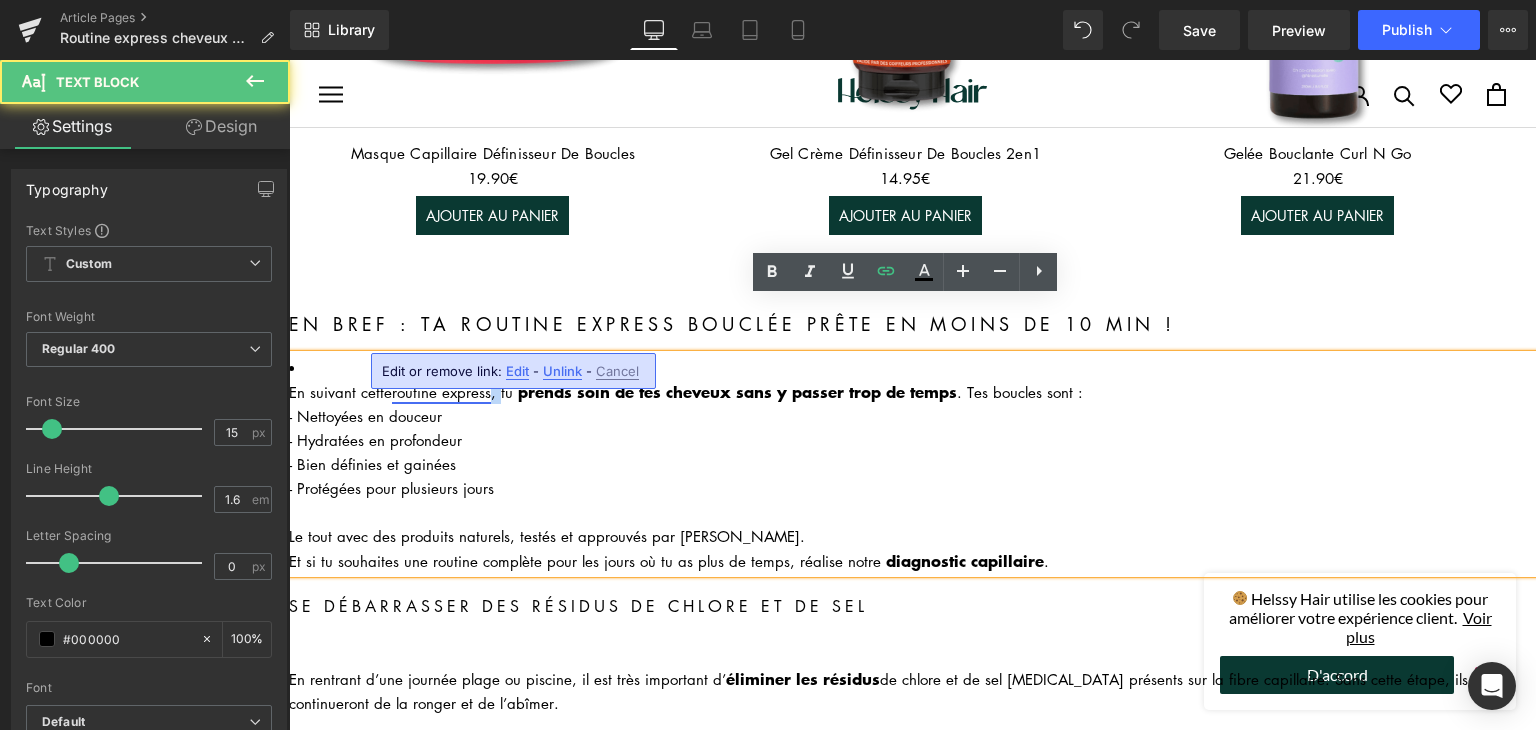 click on "routine express" at bounding box center (441, 392) 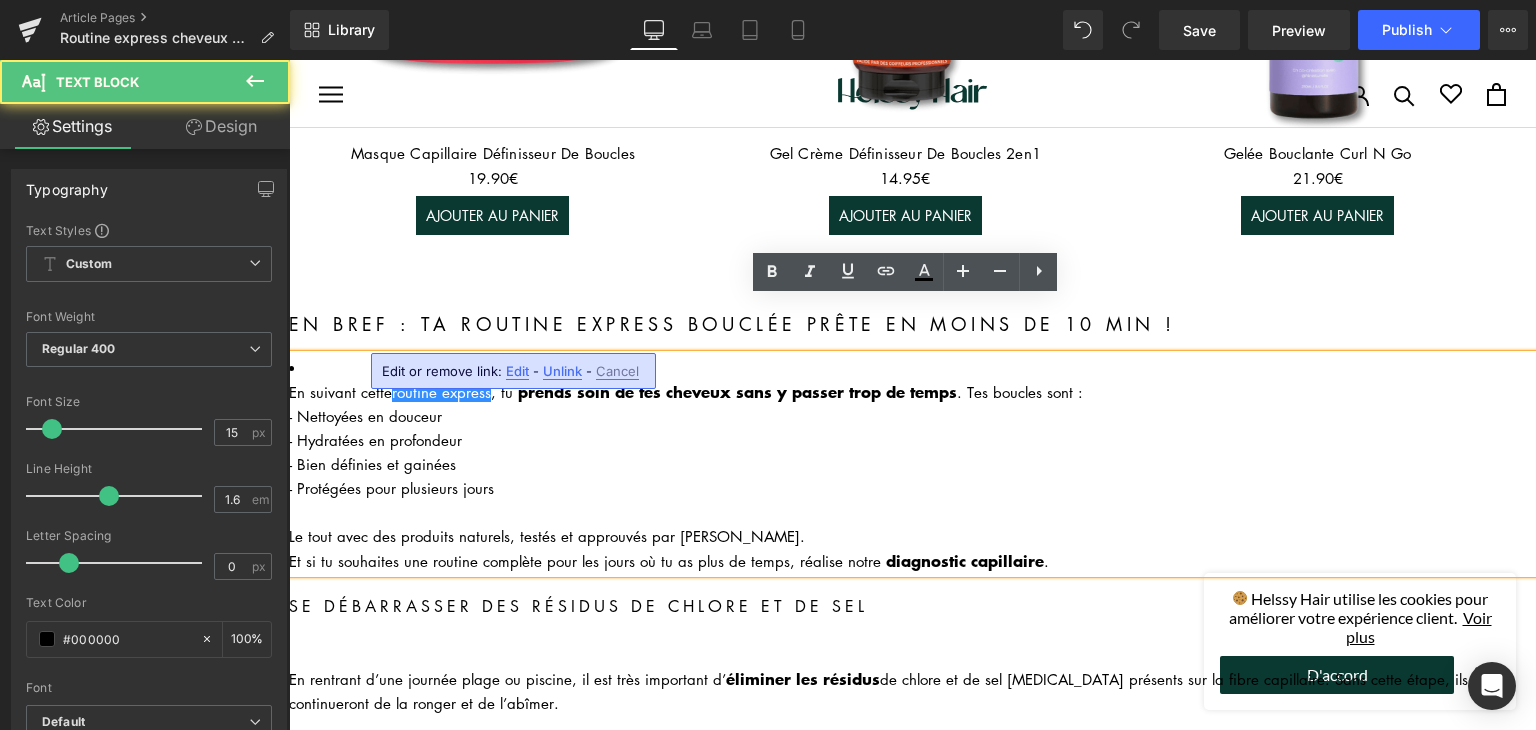 click on "En suivant cette  routine express , tu   prends soin de tes cheveux sans y passer trop de temps . Tes boucles sont : - Nettoyées en douceur - Hydratées en profondeur - Bien définies et gainées - Protégées pour plusieurs jours Le tout avec des produits naturels, testés et approuvés par Héloïse. Et si tu souhaites une routine complète pour les jours où tu as plus de temps, réalise notre   diagnostic capillaire ." at bounding box center (912, 464) 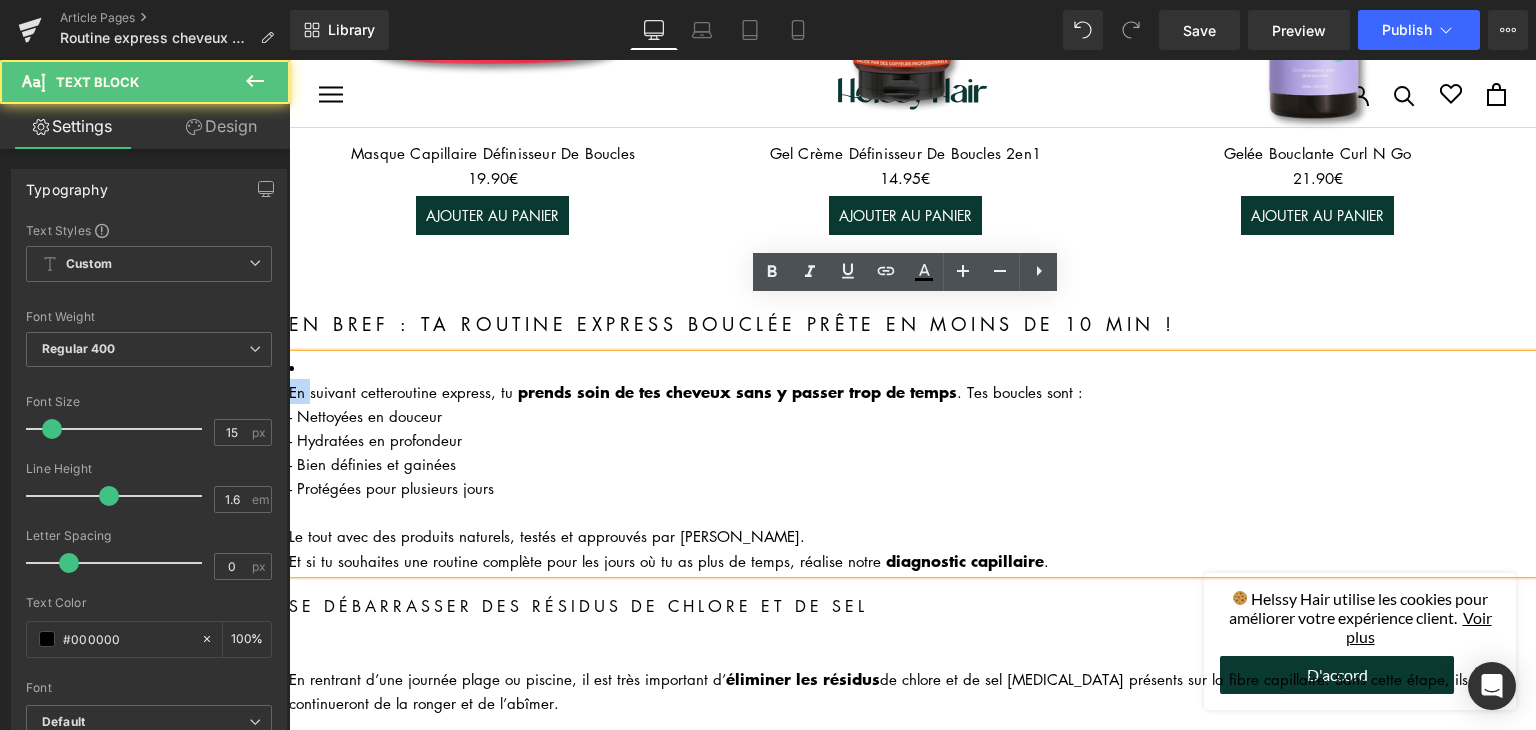 drag, startPoint x: 420, startPoint y: 308, endPoint x: 389, endPoint y: 308, distance: 31 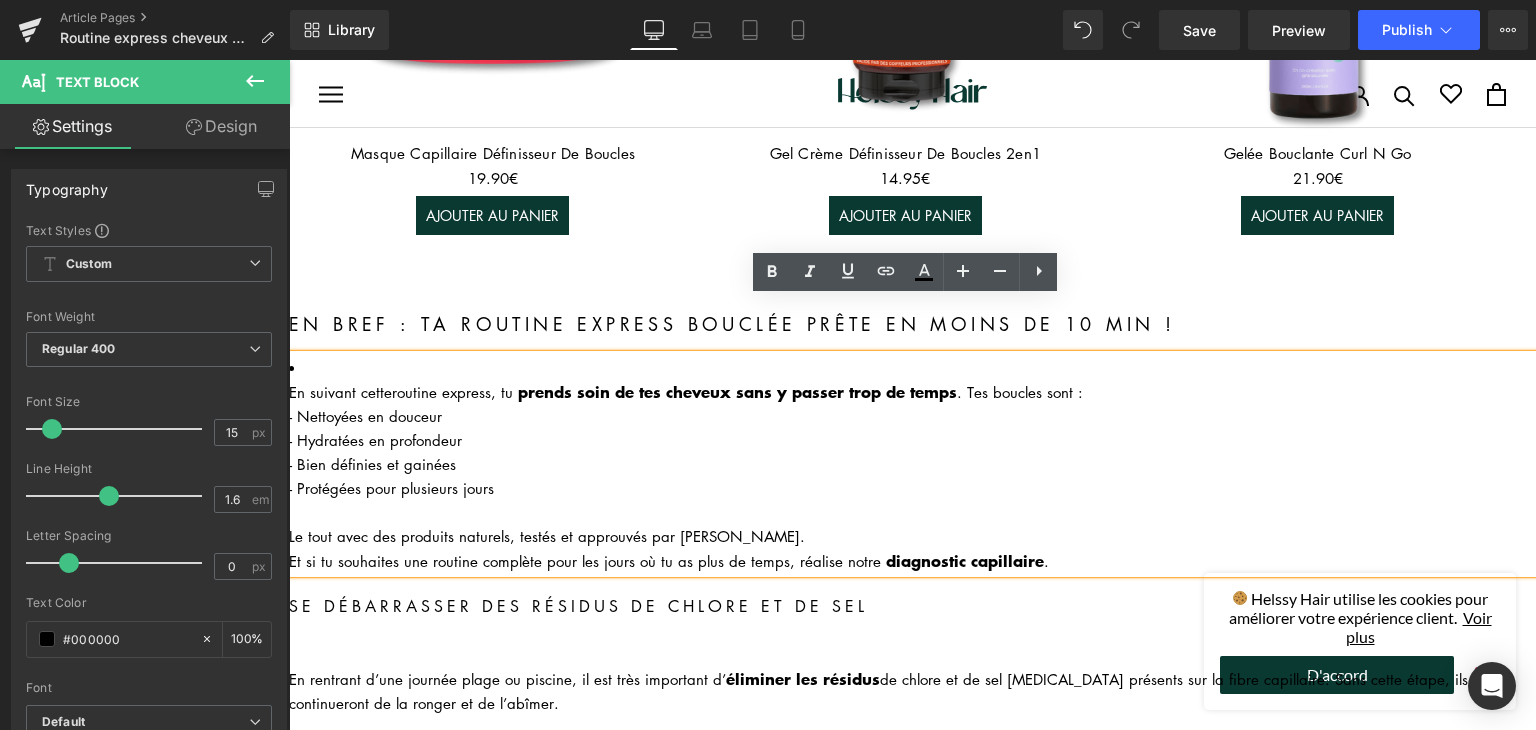 click on "En suivant cette  routine express , tu   prends soin de tes cheveux sans y passer trop de temps . Tes boucles sont : - Nettoyées en douceur - Hydratées en profondeur - Bien définies et gainées - Protégées pour plusieurs jours Le tout avec des produits naturels, testés et approuvés par Héloïse. Et si tu souhaites une routine complète pour les jours où tu as plus de temps, réalise notre   diagnostic capillaire ." at bounding box center [912, 464] 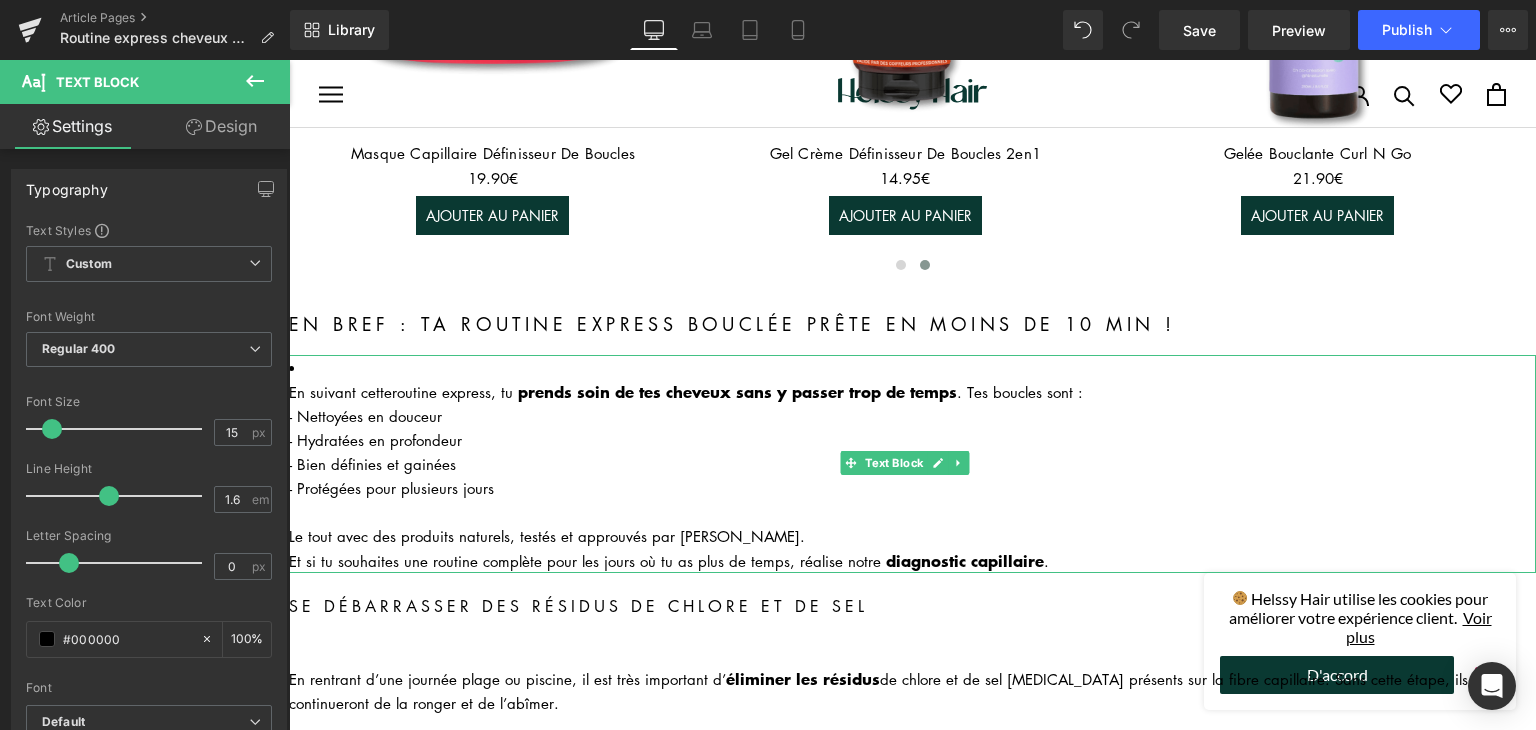 click on "En suivant cette  routine express , tu   prends soin de tes cheveux sans y passer trop de temps . Tes boucles sont : - Nettoyées en douceur - Hydratées en profondeur - Bien définies et gainées - Protégées pour plusieurs jours" at bounding box center [912, 439] 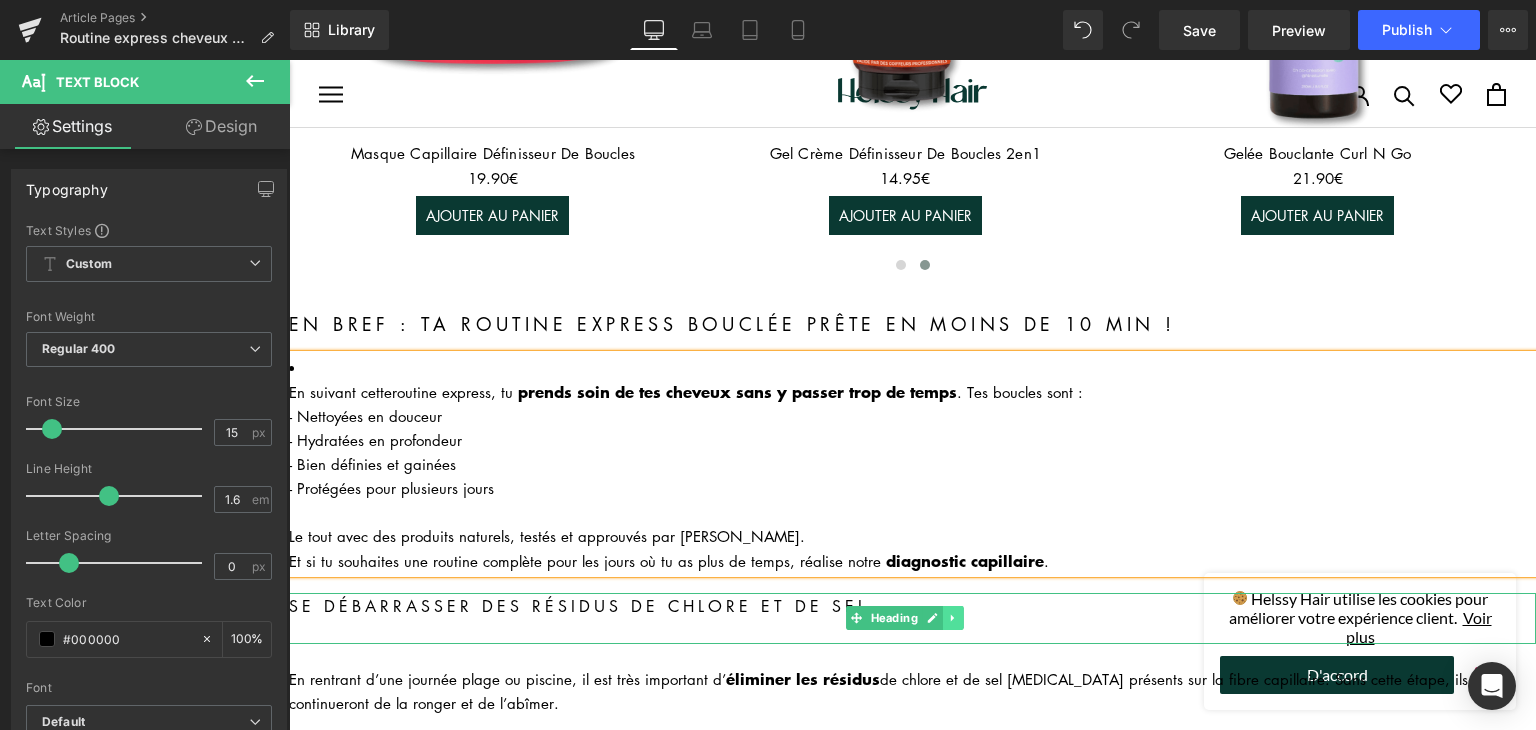 click at bounding box center (953, 618) 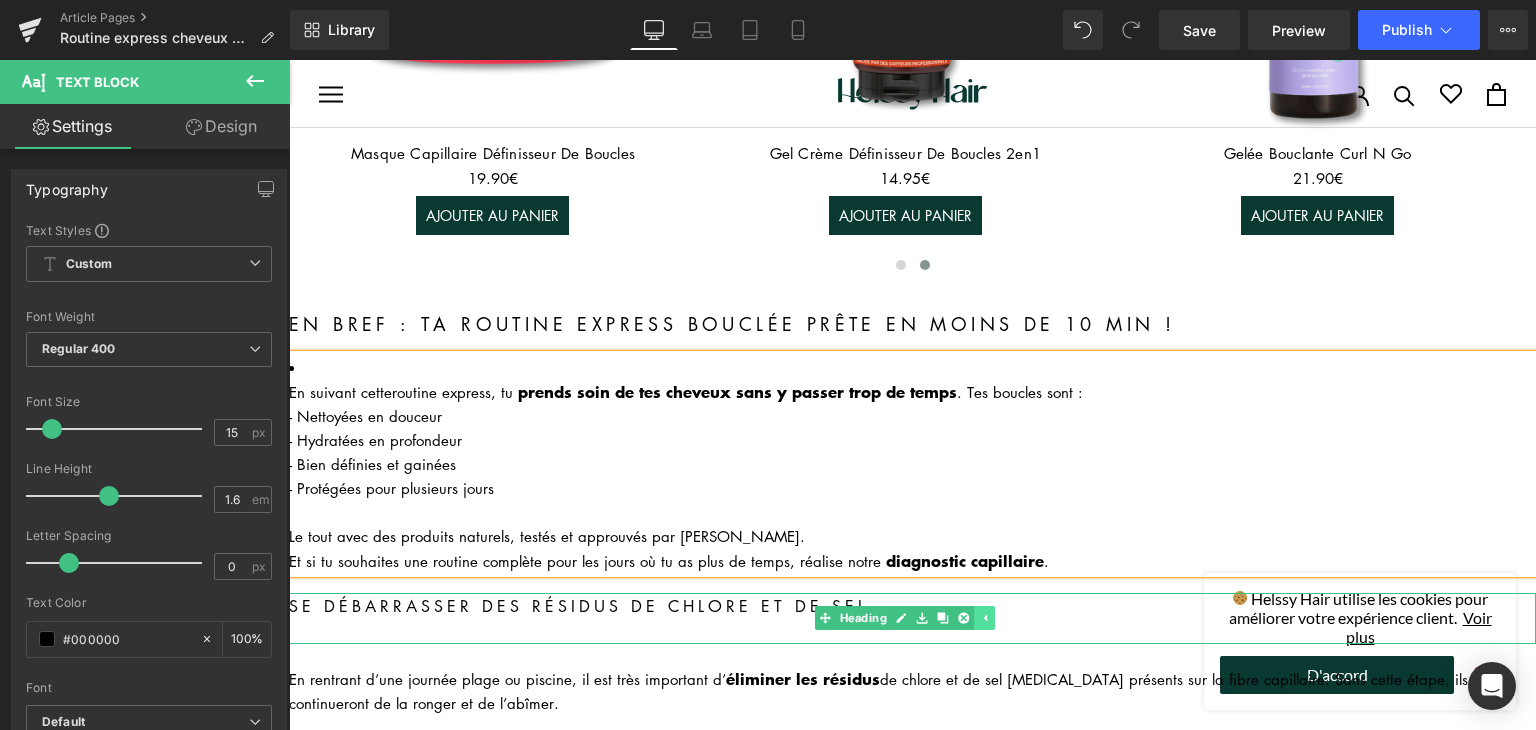 click at bounding box center (963, 618) 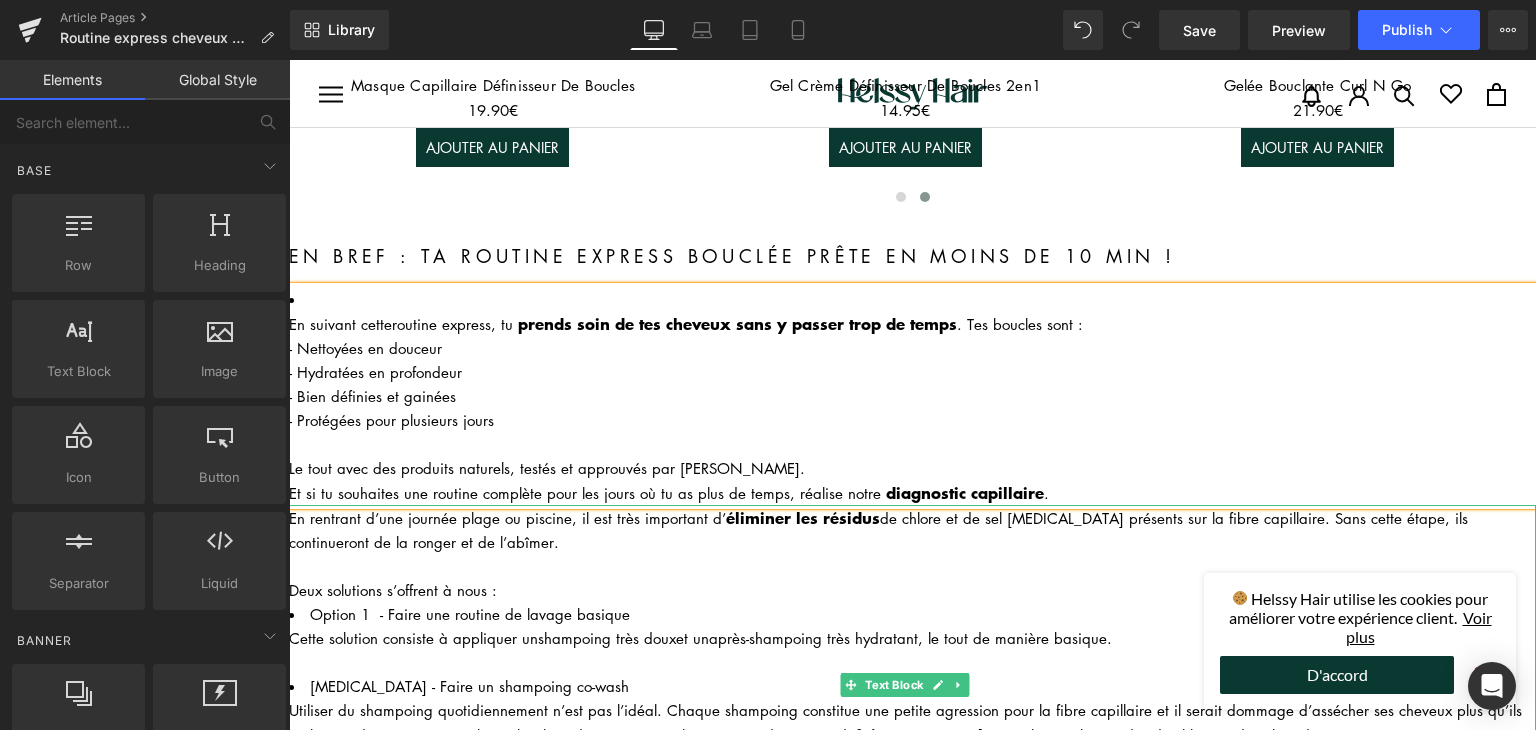 scroll, scrollTop: 1792, scrollLeft: 0, axis: vertical 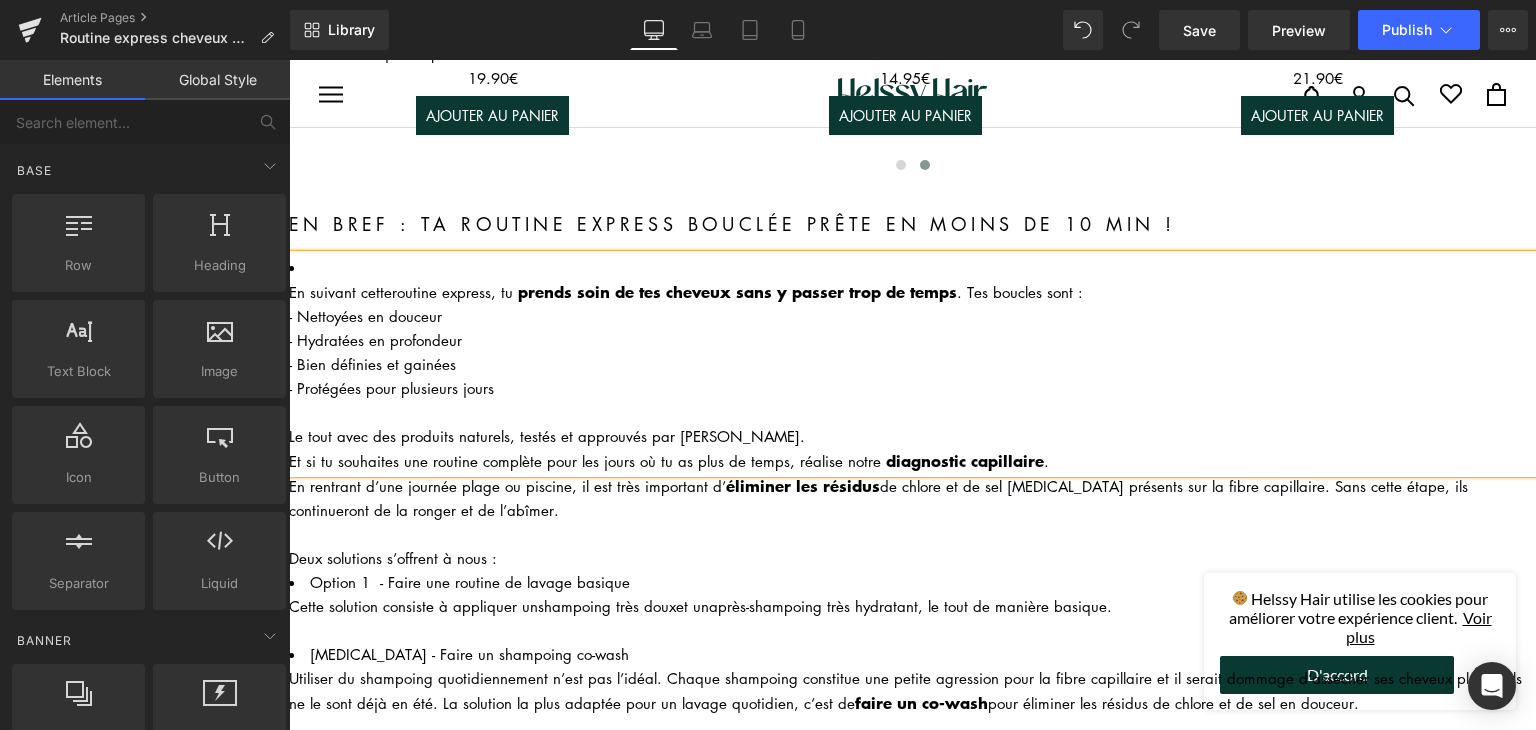 click on "En suivant cette  routine express , tu   prends soin de tes cheveux sans y passer trop de temps . Tes boucles sont : - Nettoyées en douceur - Hydratées en profondeur - Bien définies et gainées - Protégées pour plusieurs jours" at bounding box center (912, 339) 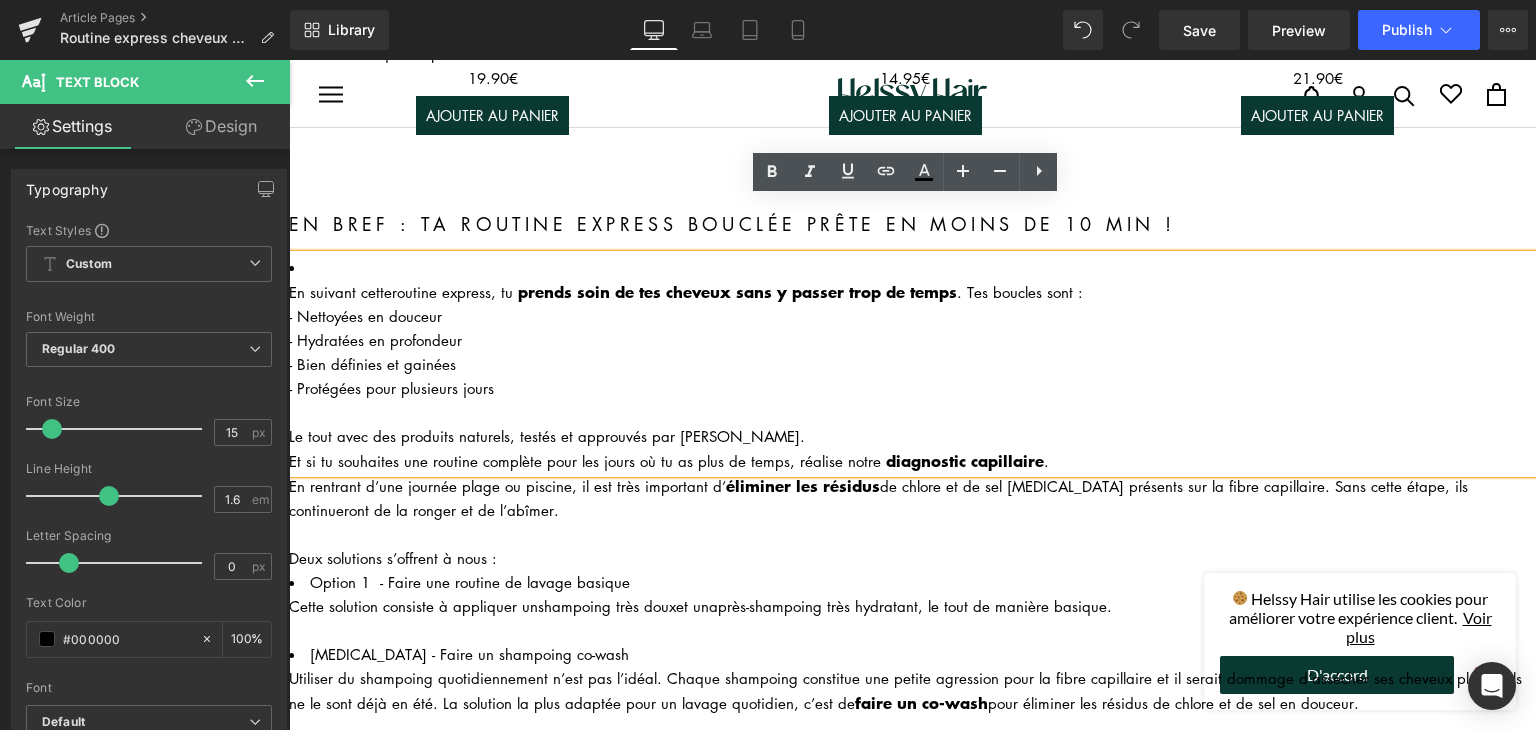 click on "Cette solution consiste à appliquer un  shampoing très doux  et un  après-shampoing très hydratant , le tout de manière basique." at bounding box center (912, 606) 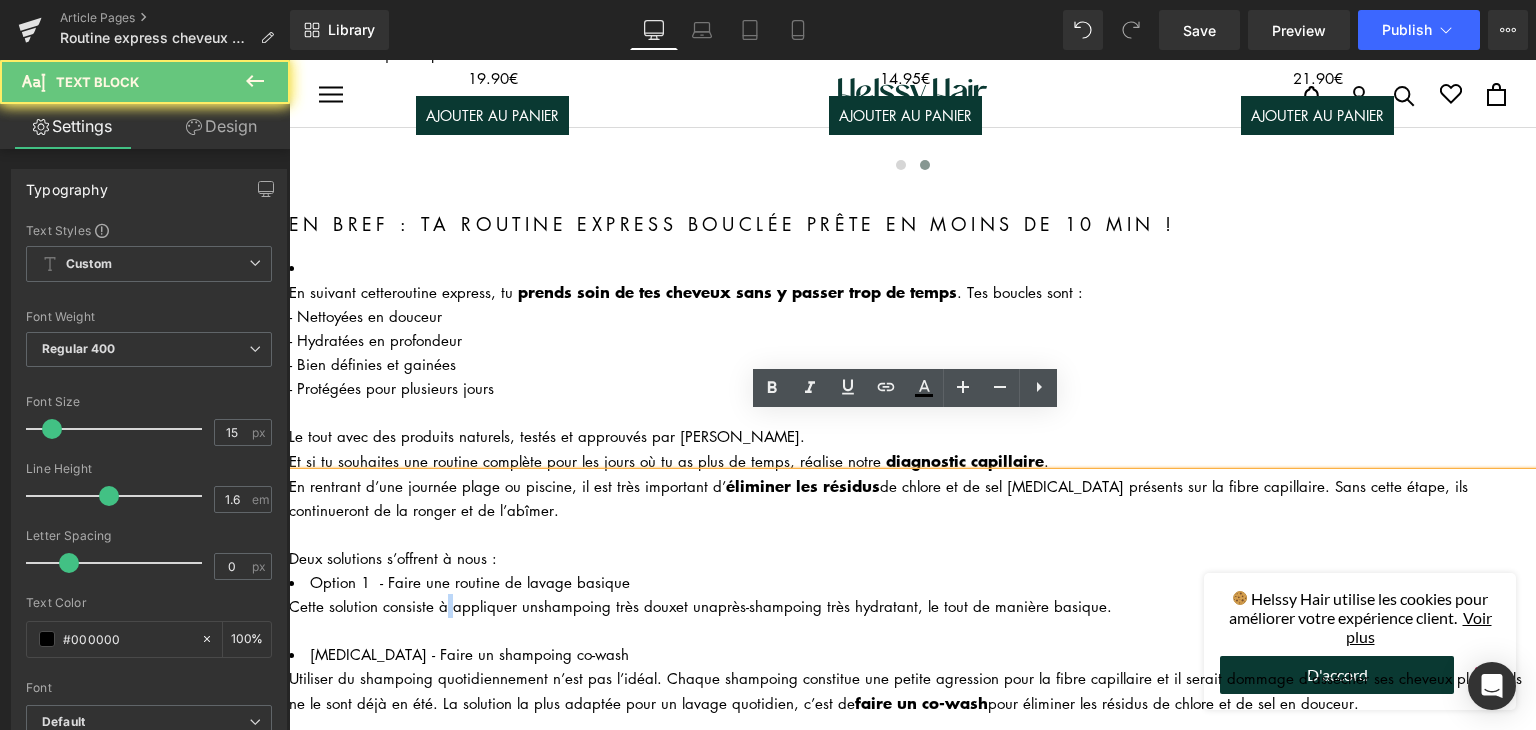 click on "Cette solution consiste à appliquer un  shampoing très doux  et un  après-shampoing très hydratant , le tout de manière basique." at bounding box center [912, 606] 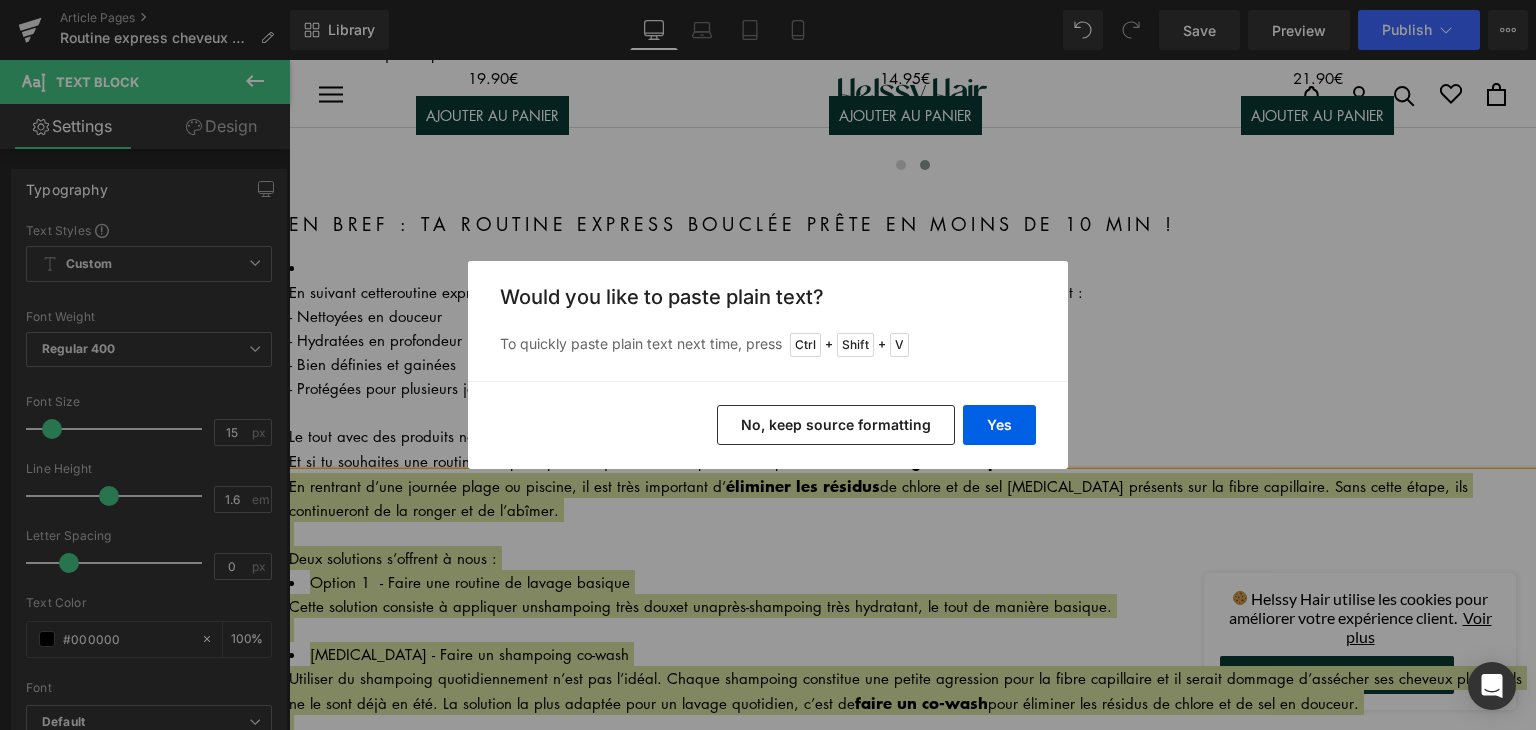 click on "No, keep source formatting" at bounding box center [836, 425] 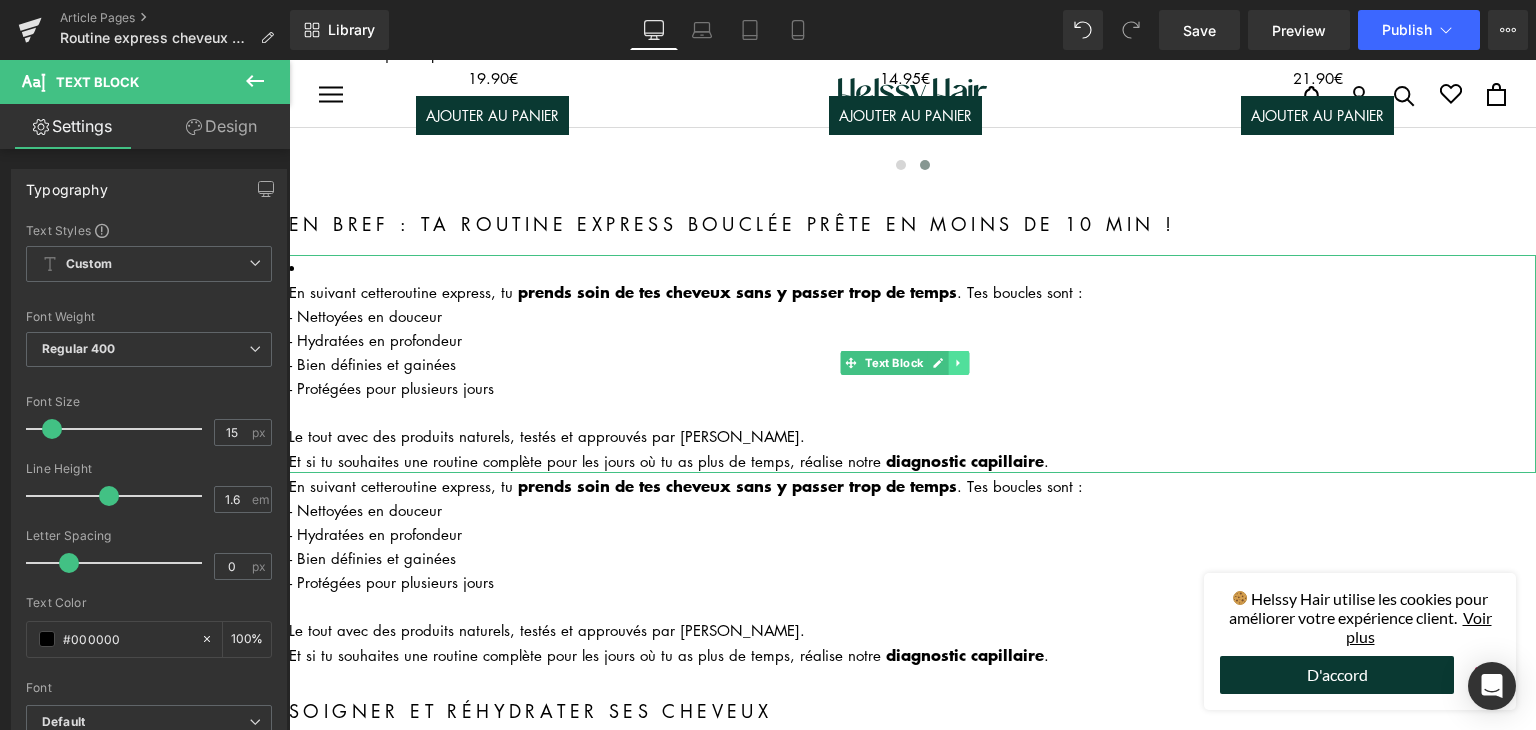 click at bounding box center (959, 363) 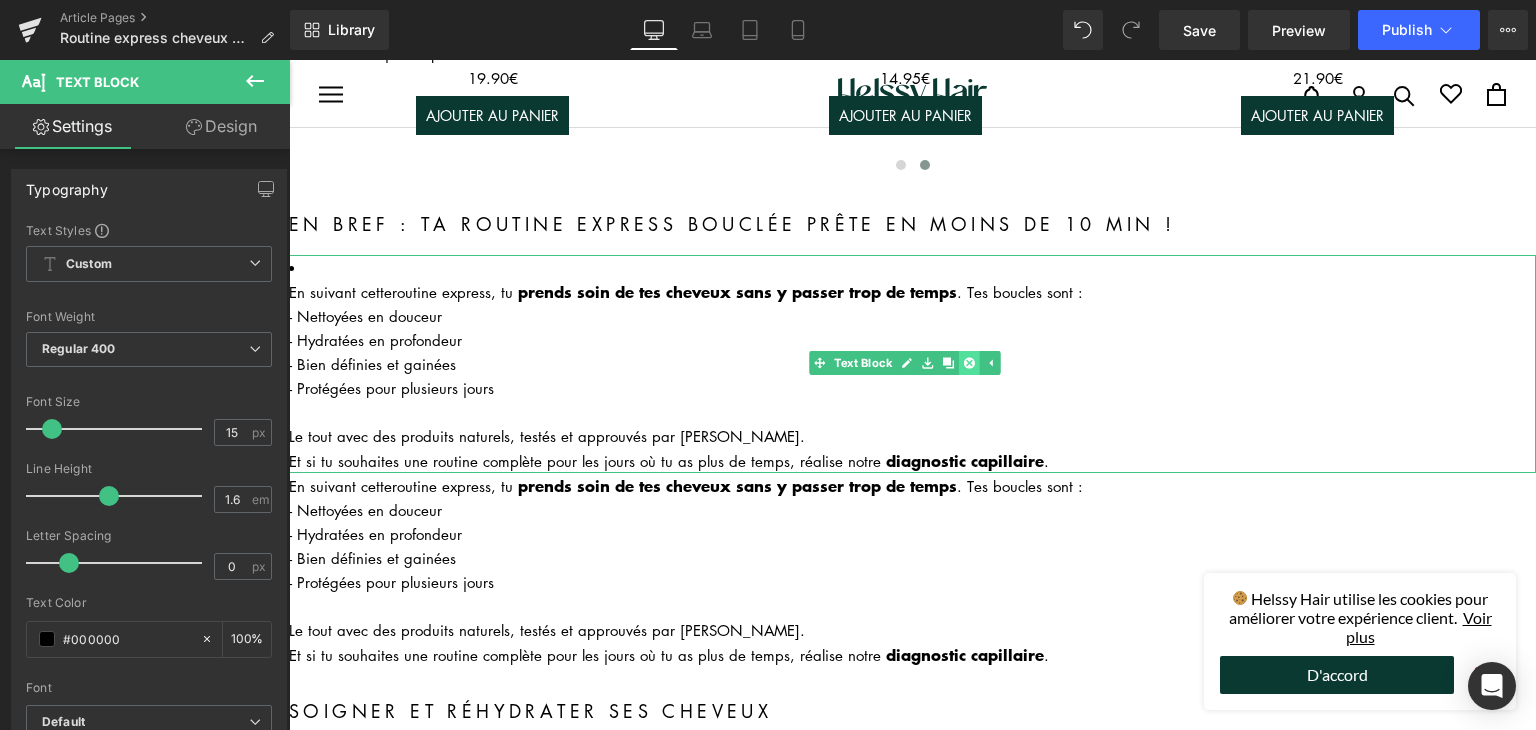 click at bounding box center [969, 363] 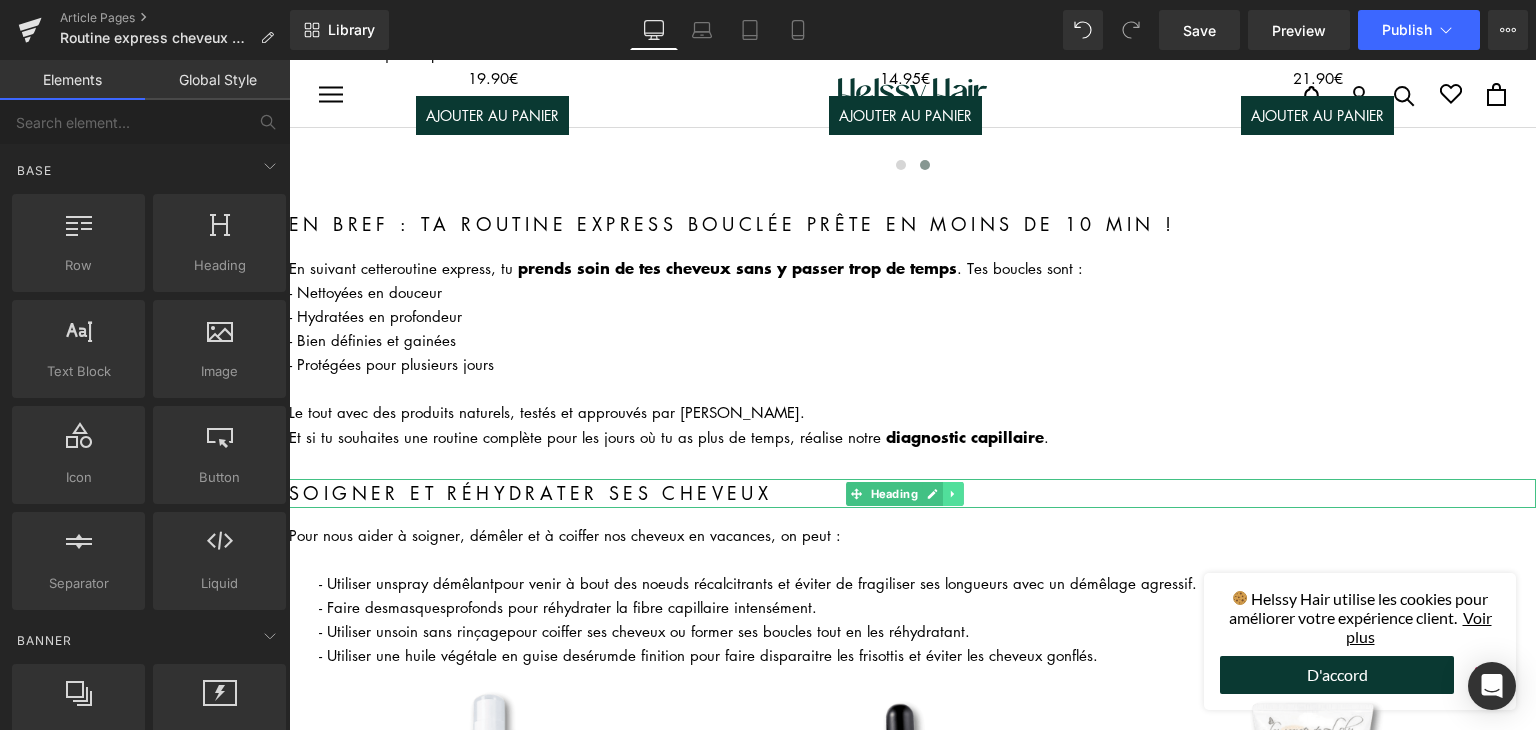 click at bounding box center (953, 494) 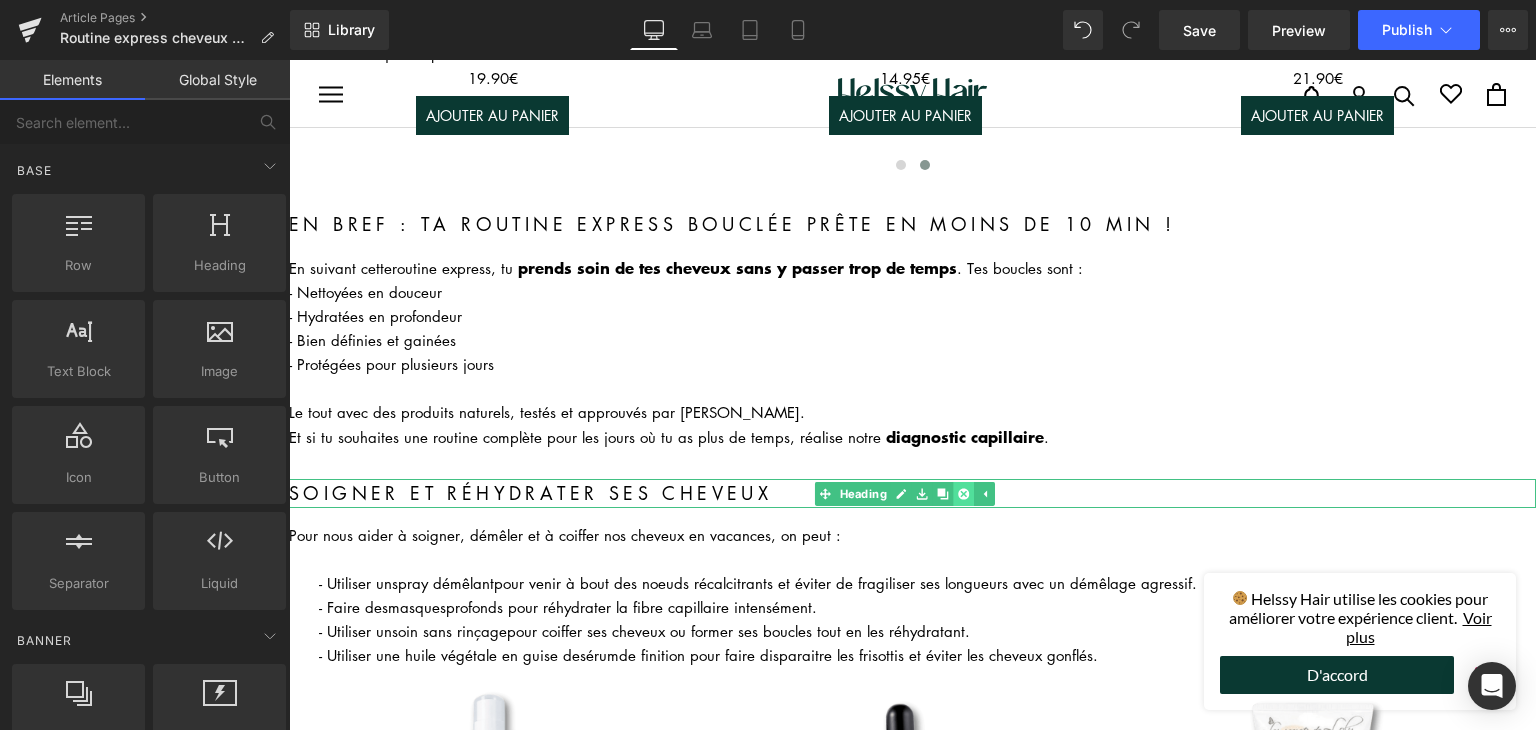 click 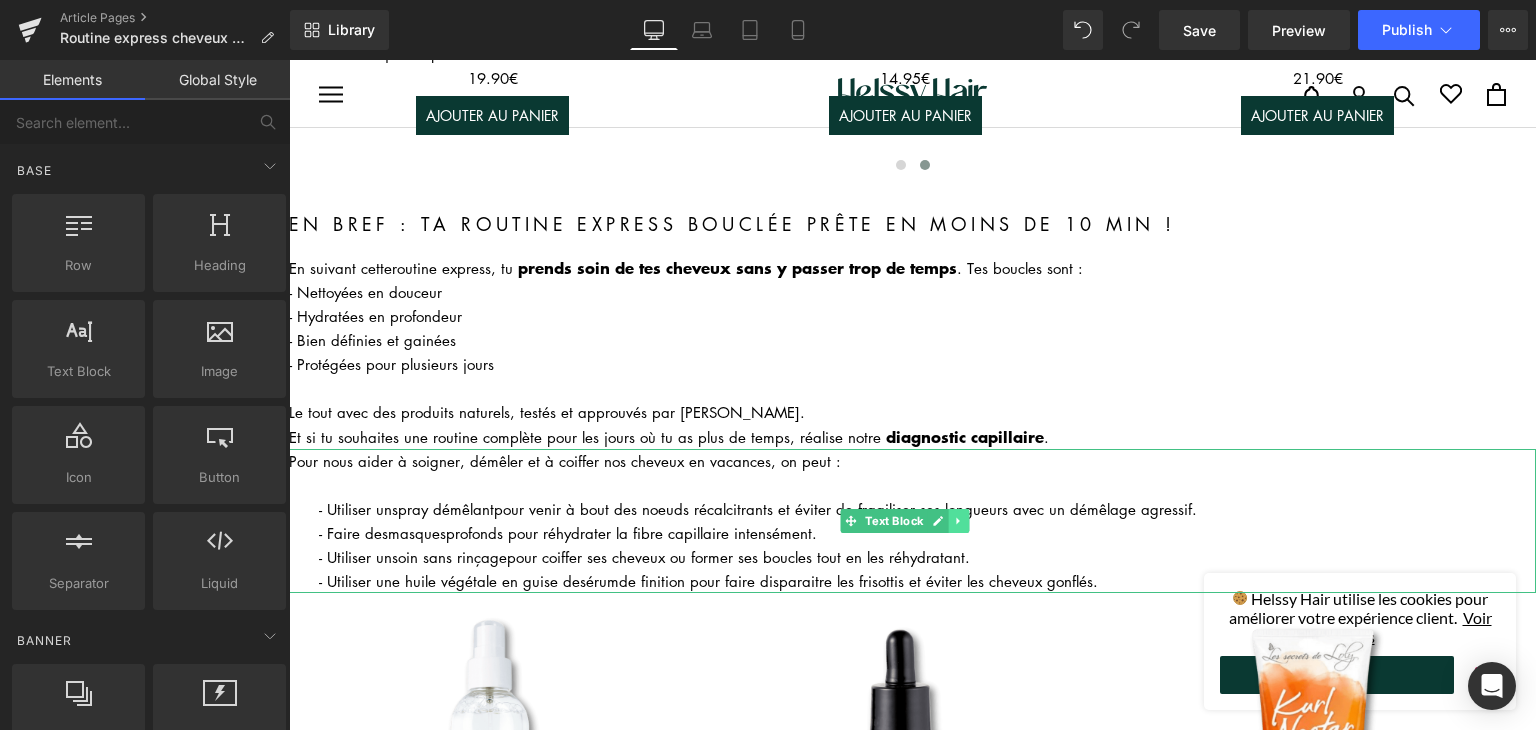 click at bounding box center [959, 521] 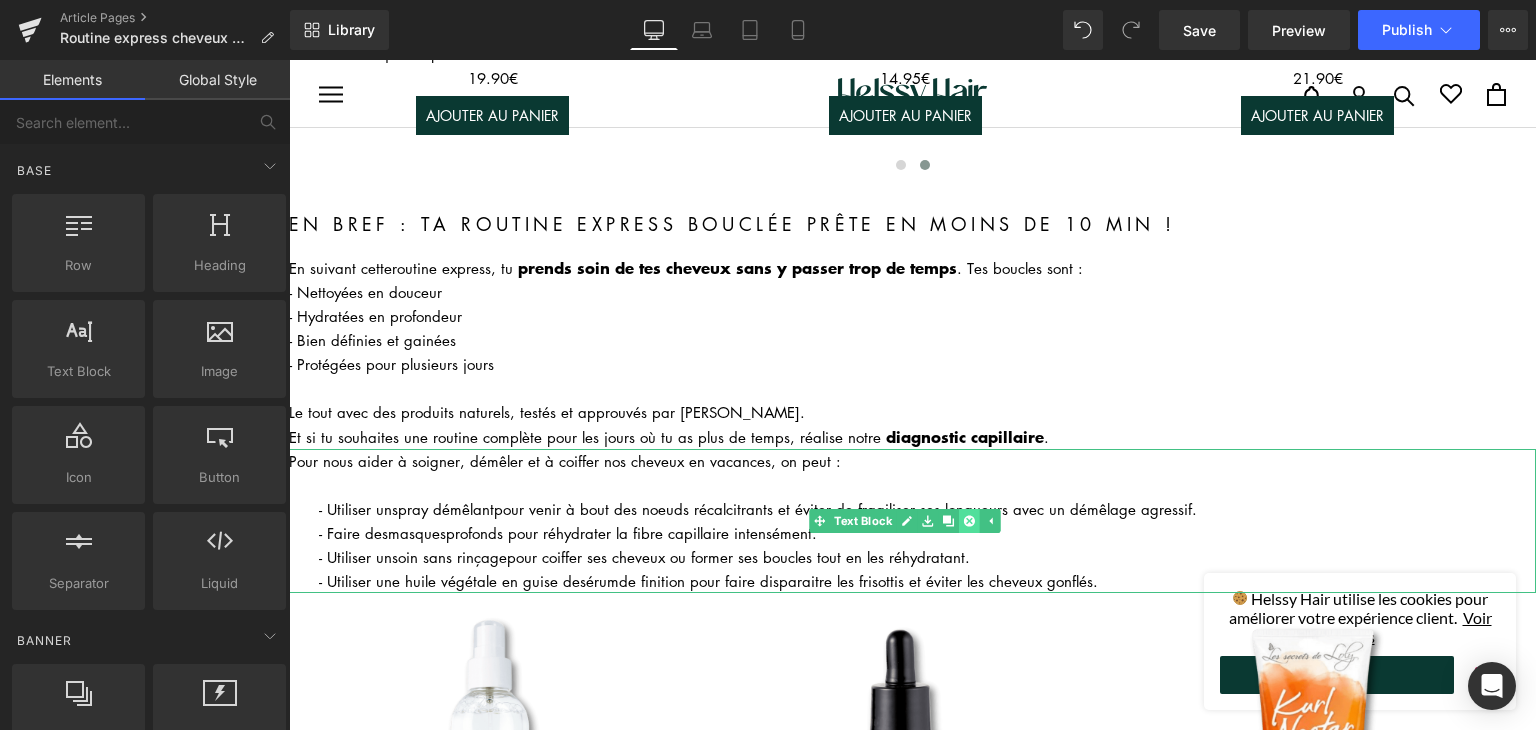 click at bounding box center [969, 521] 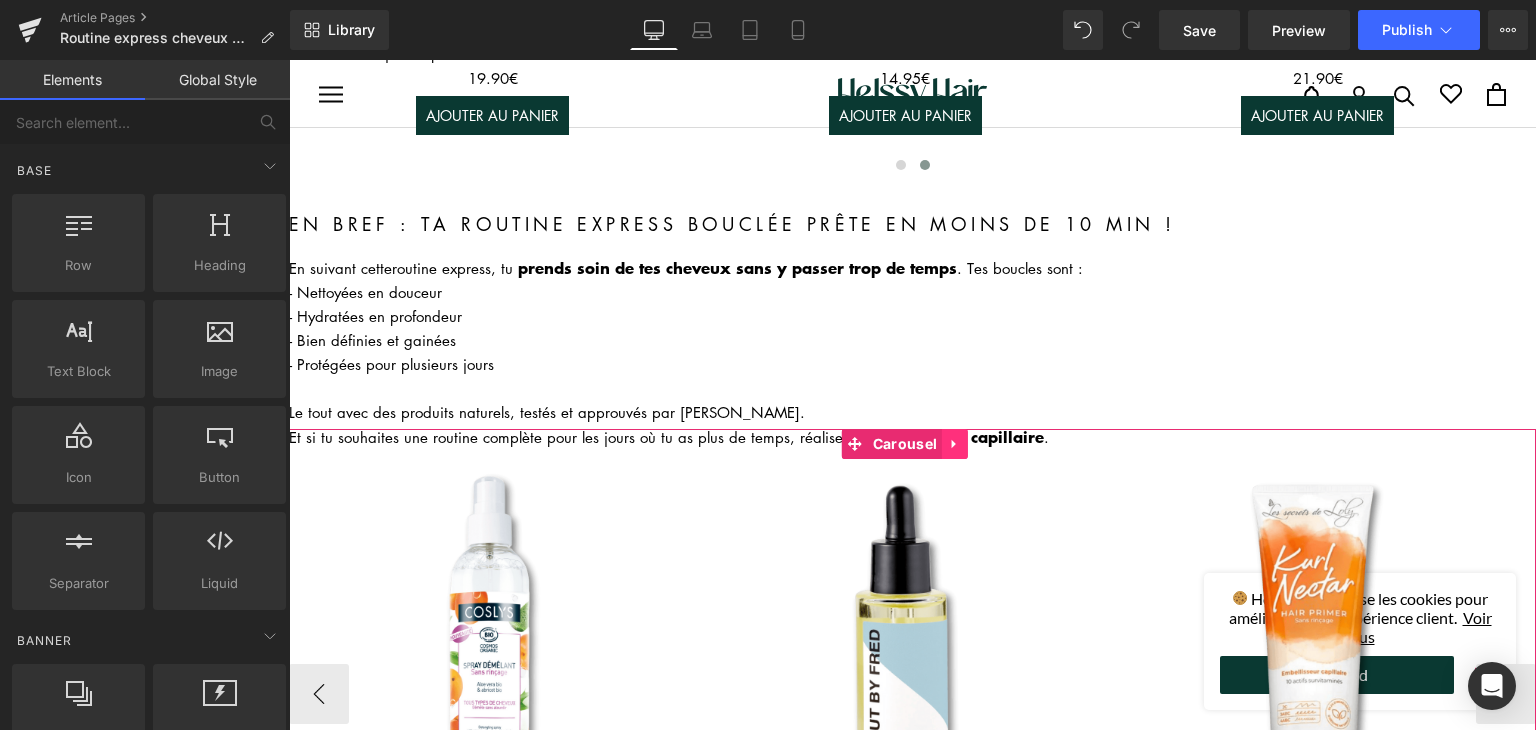 click 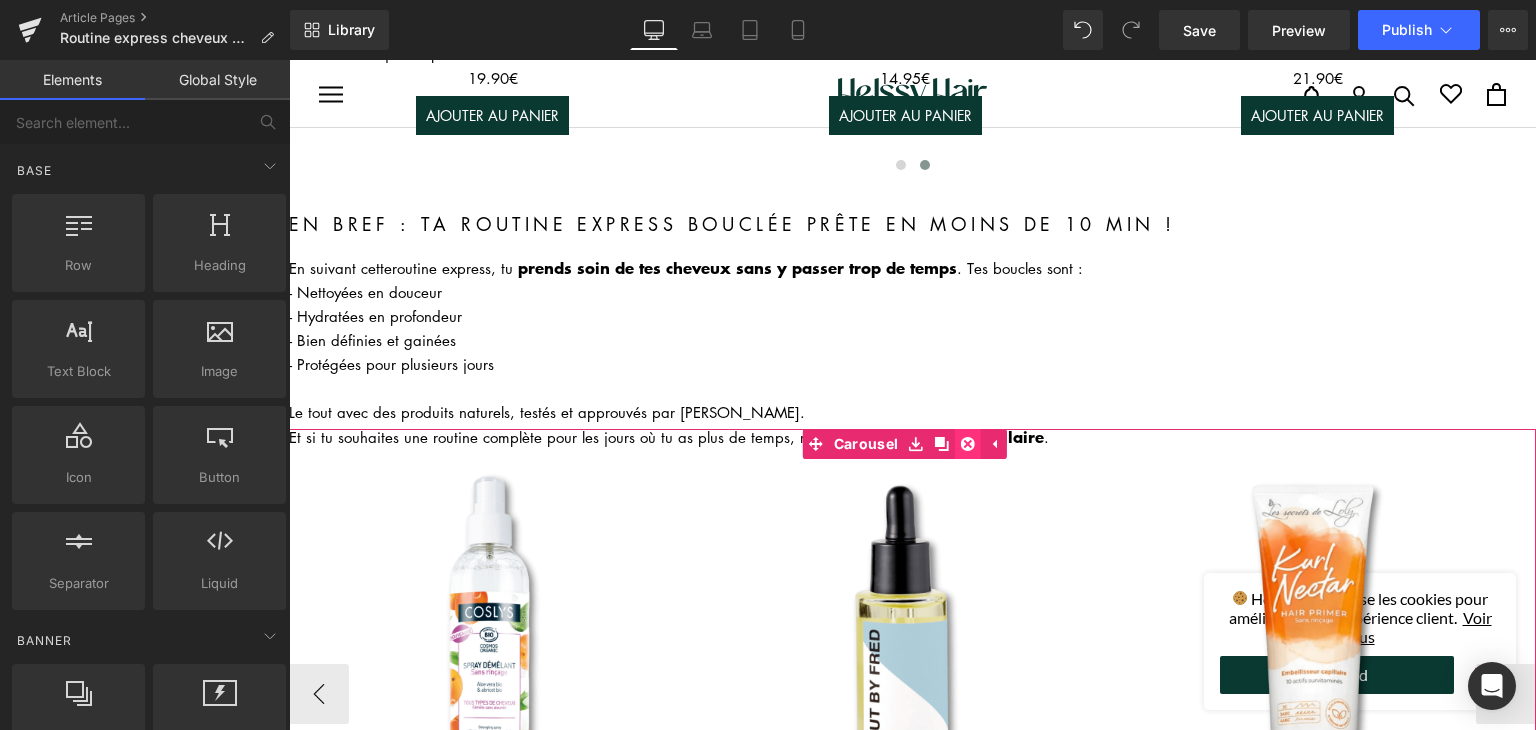 click 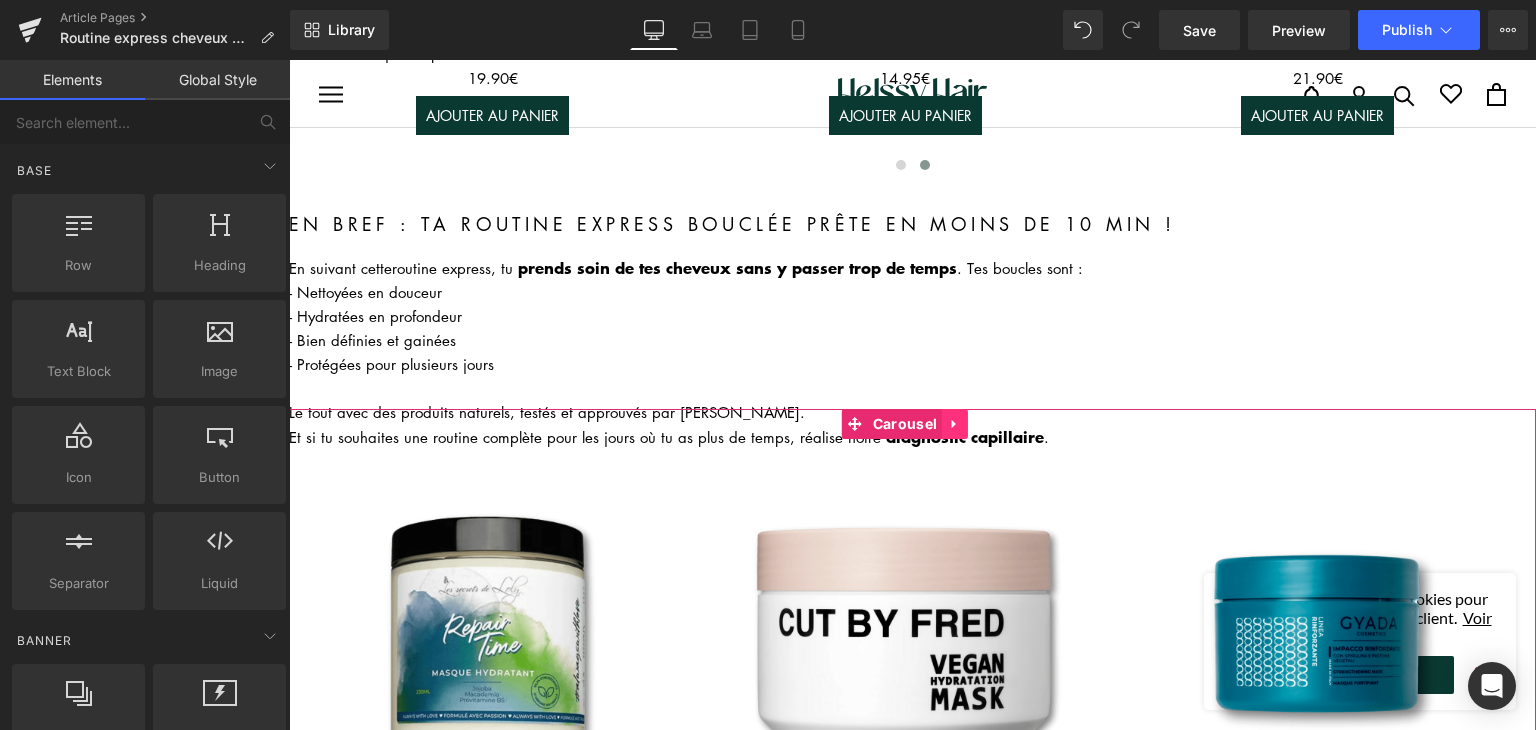 click 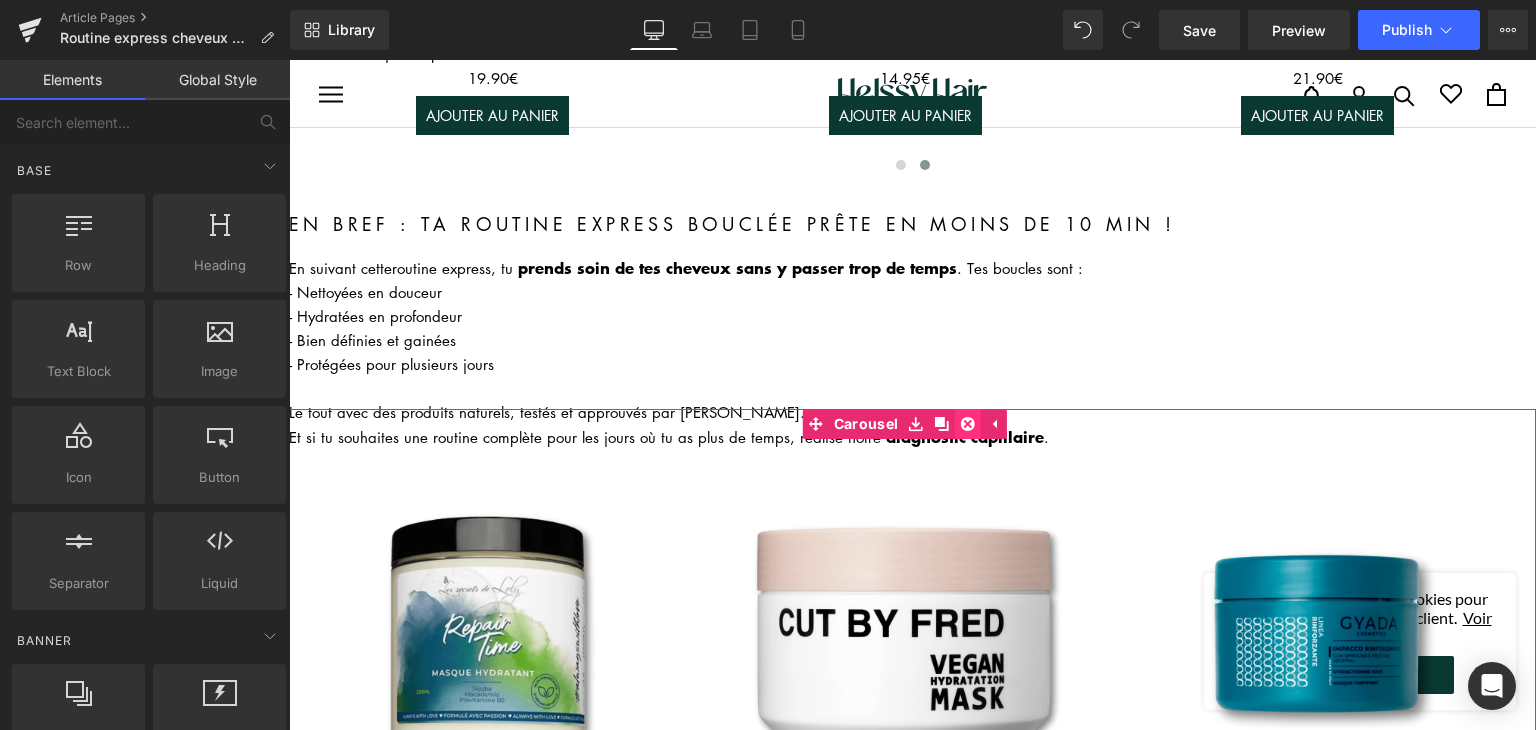 click 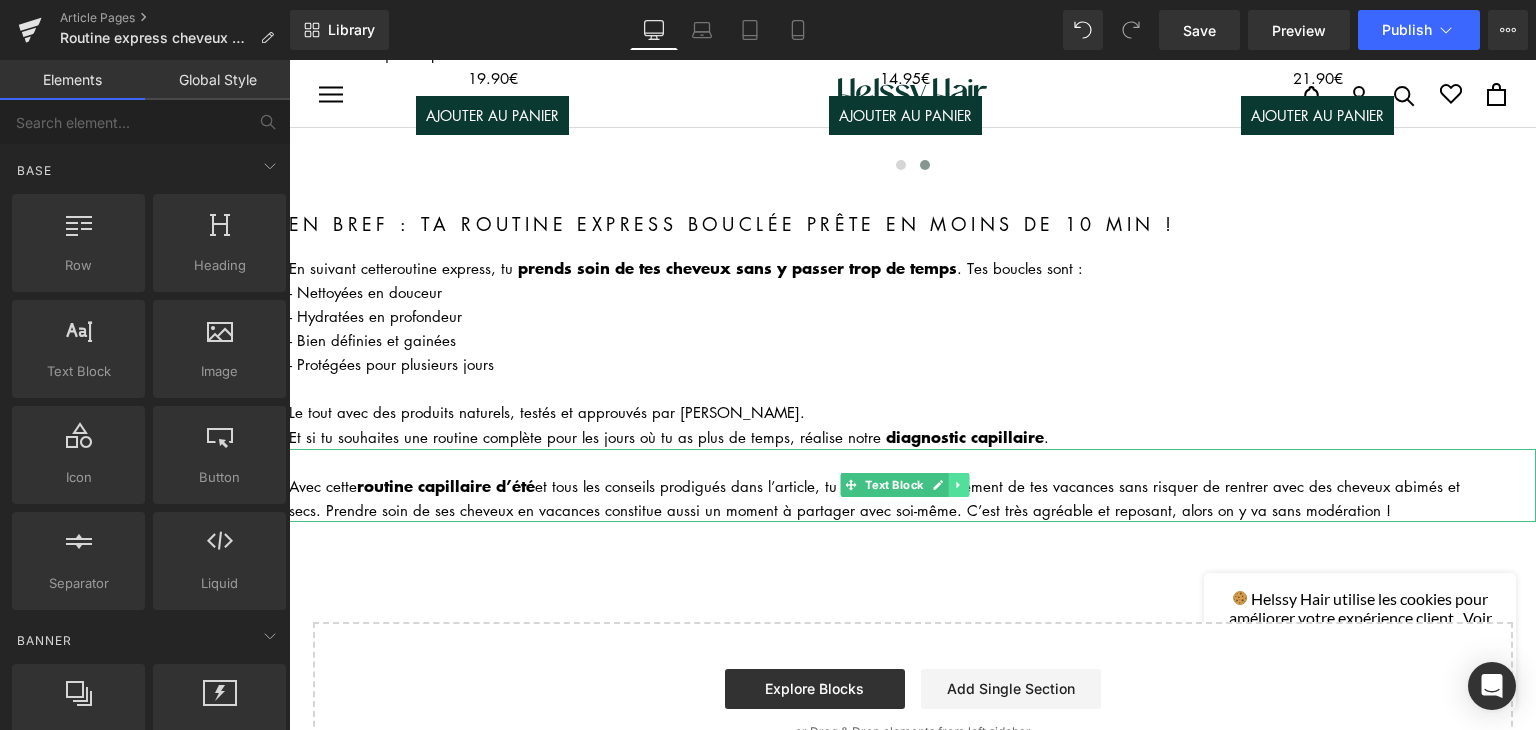 click at bounding box center [959, 485] 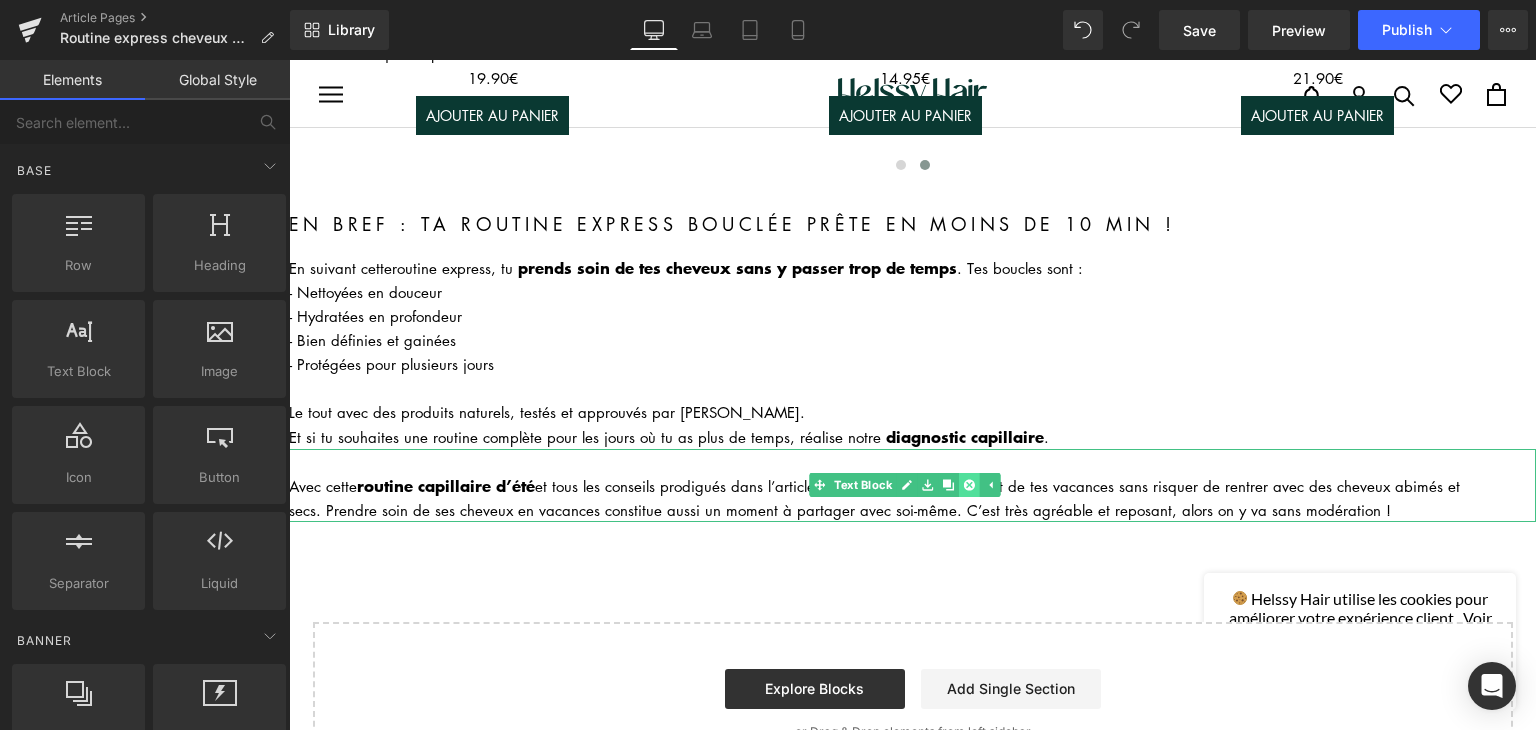 click 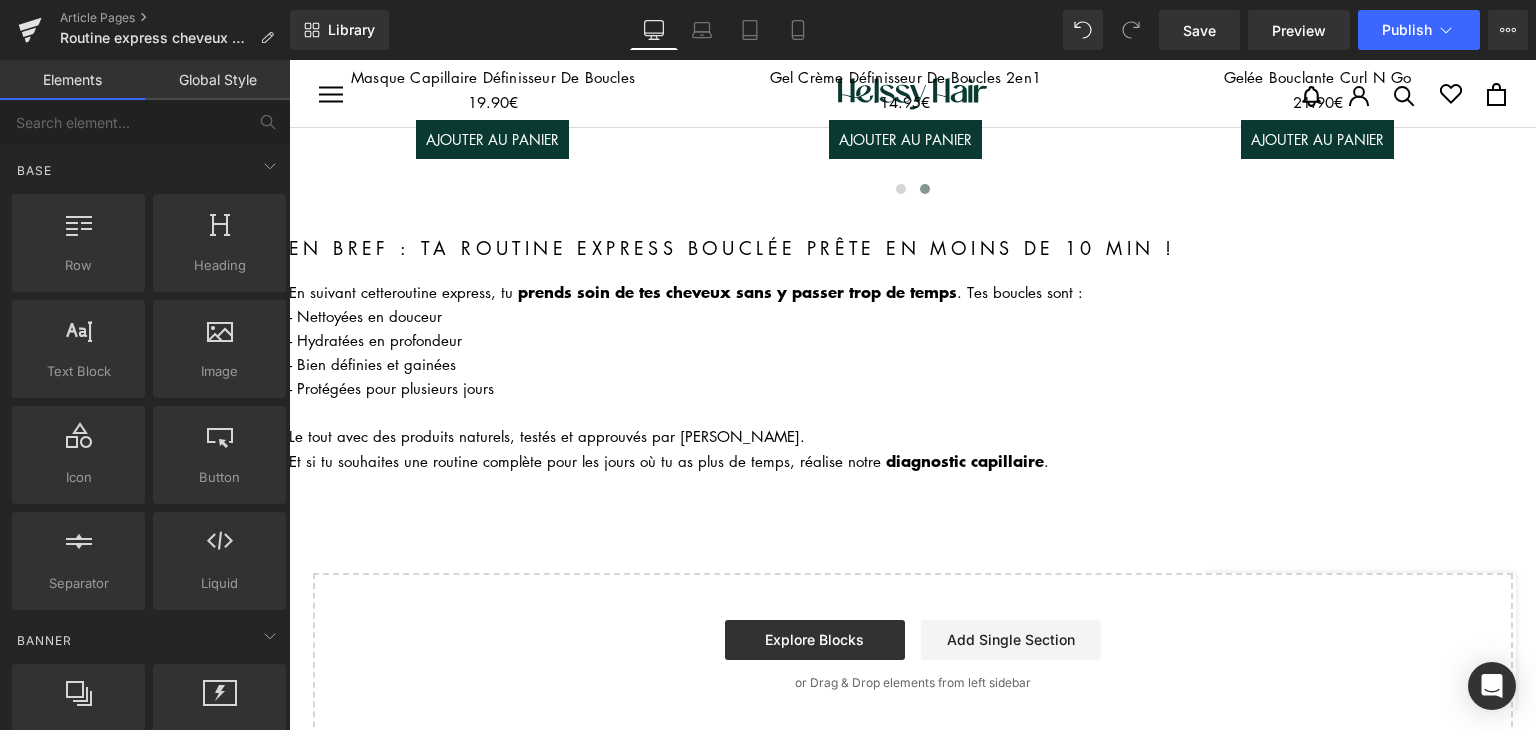 scroll, scrollTop: 1692, scrollLeft: 0, axis: vertical 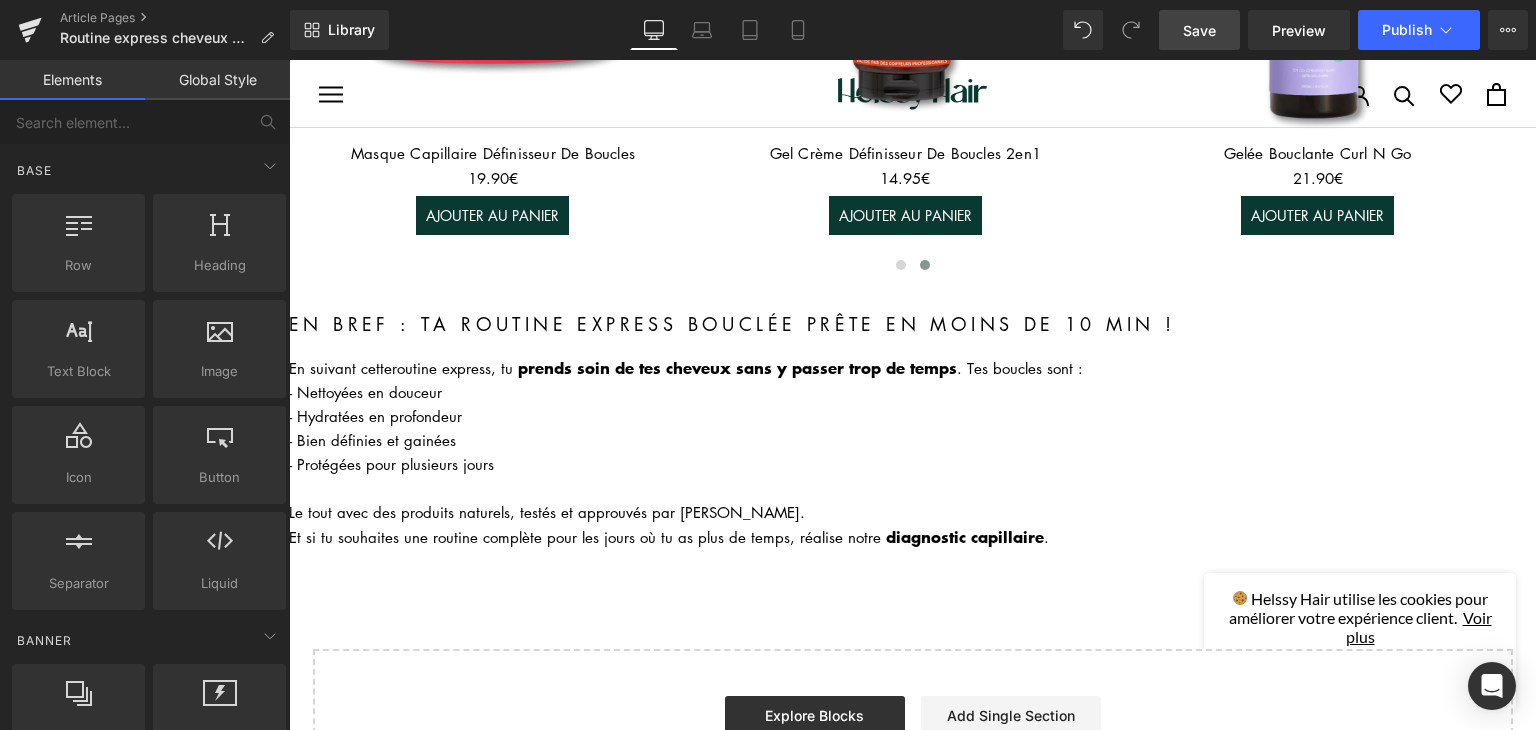 click on "Save" at bounding box center [1199, 30] 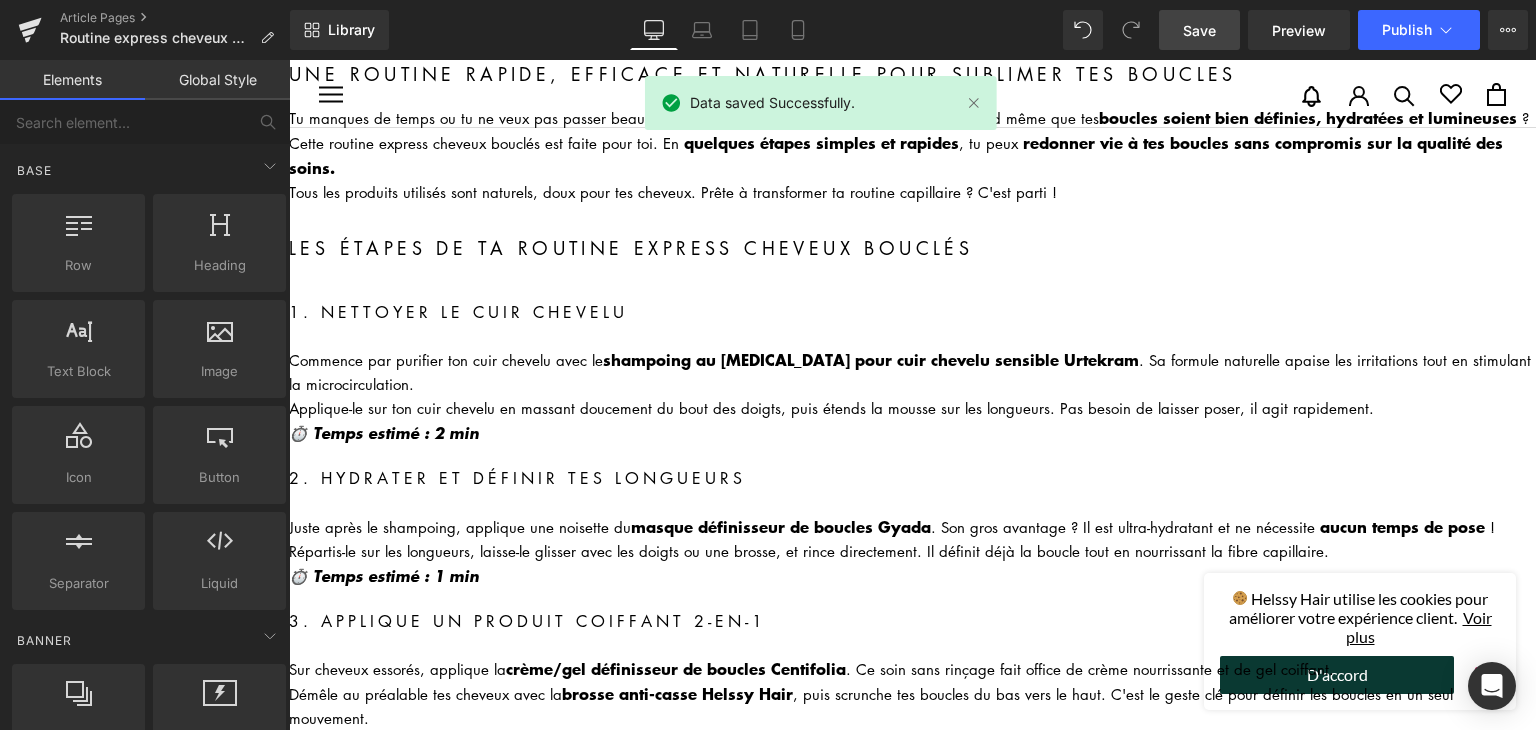 scroll, scrollTop: 0, scrollLeft: 0, axis: both 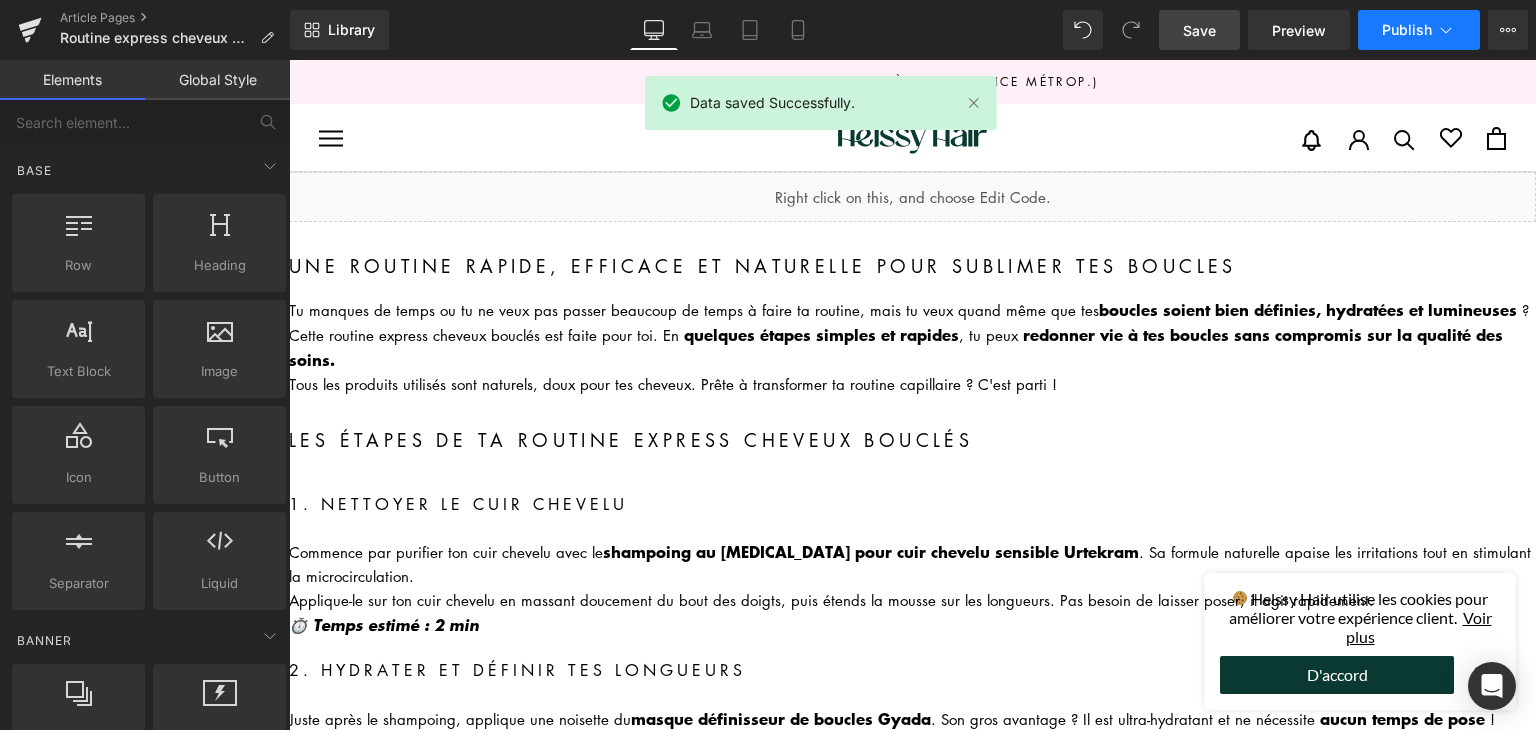 click on "Publish" at bounding box center [1419, 30] 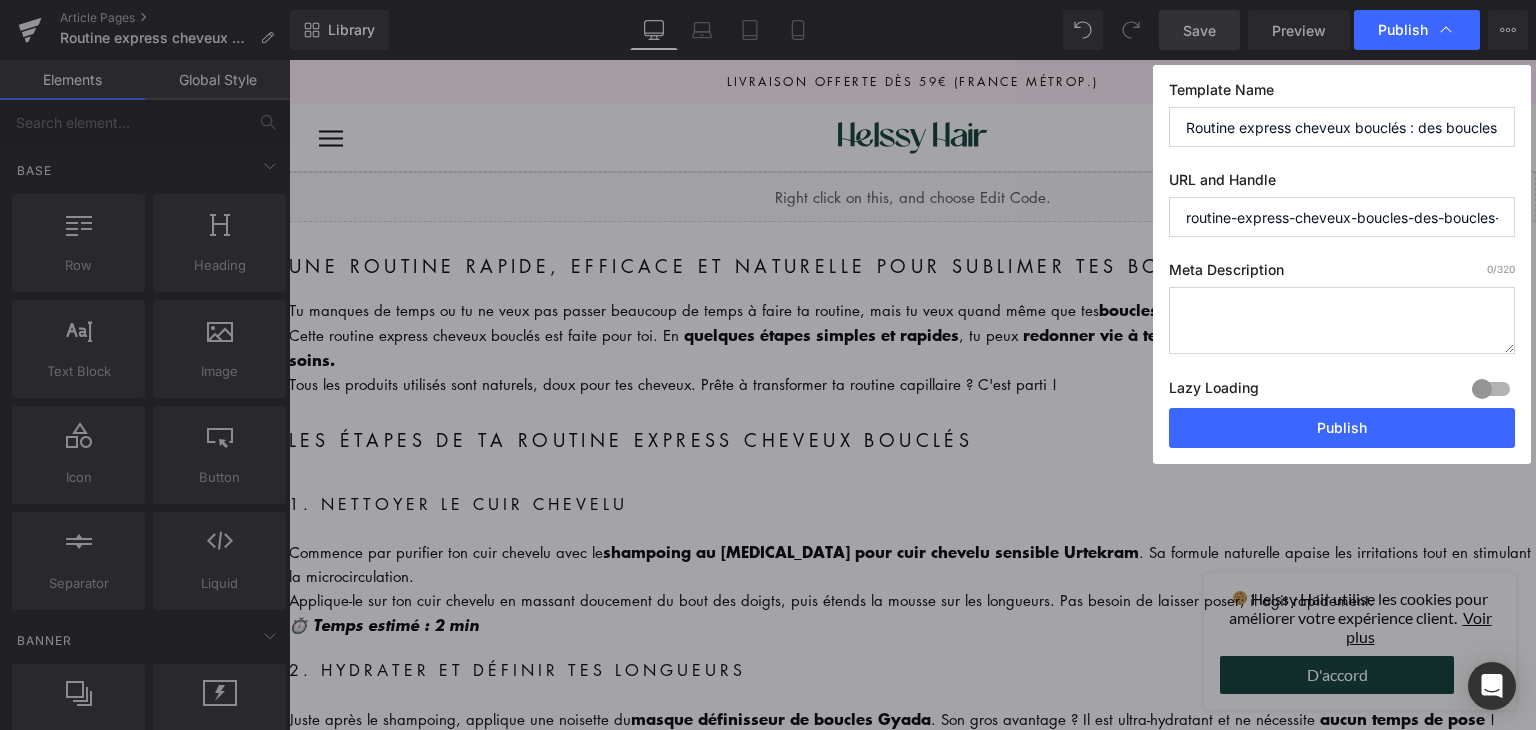 click on "routine-express-cheveux-boucles-des-boucles-parfaites-en-un-rien-de-temps-1" at bounding box center [1342, 217] 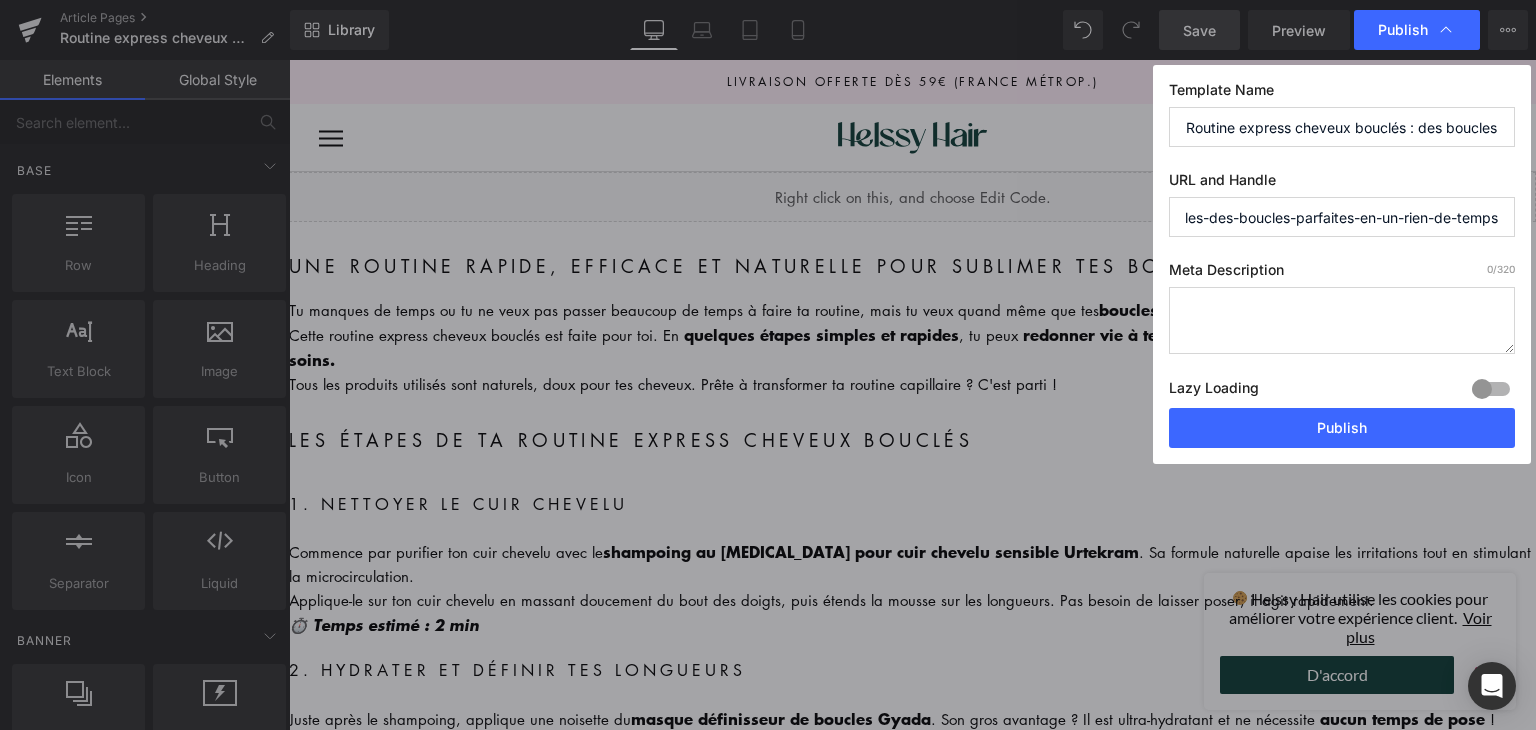scroll, scrollTop: 0, scrollLeft: 214, axis: horizontal 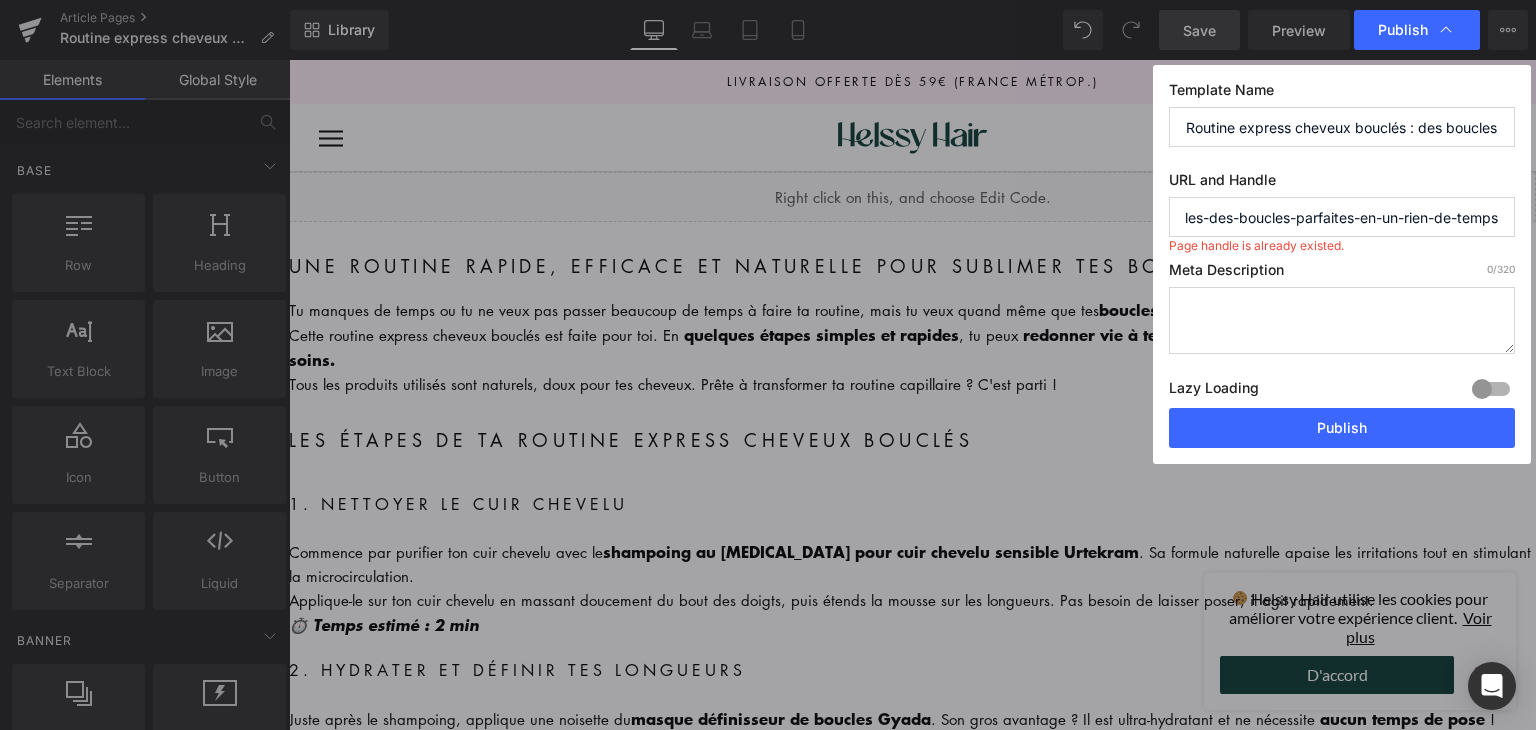click on "Meta Description 0 /320" at bounding box center [1342, 274] 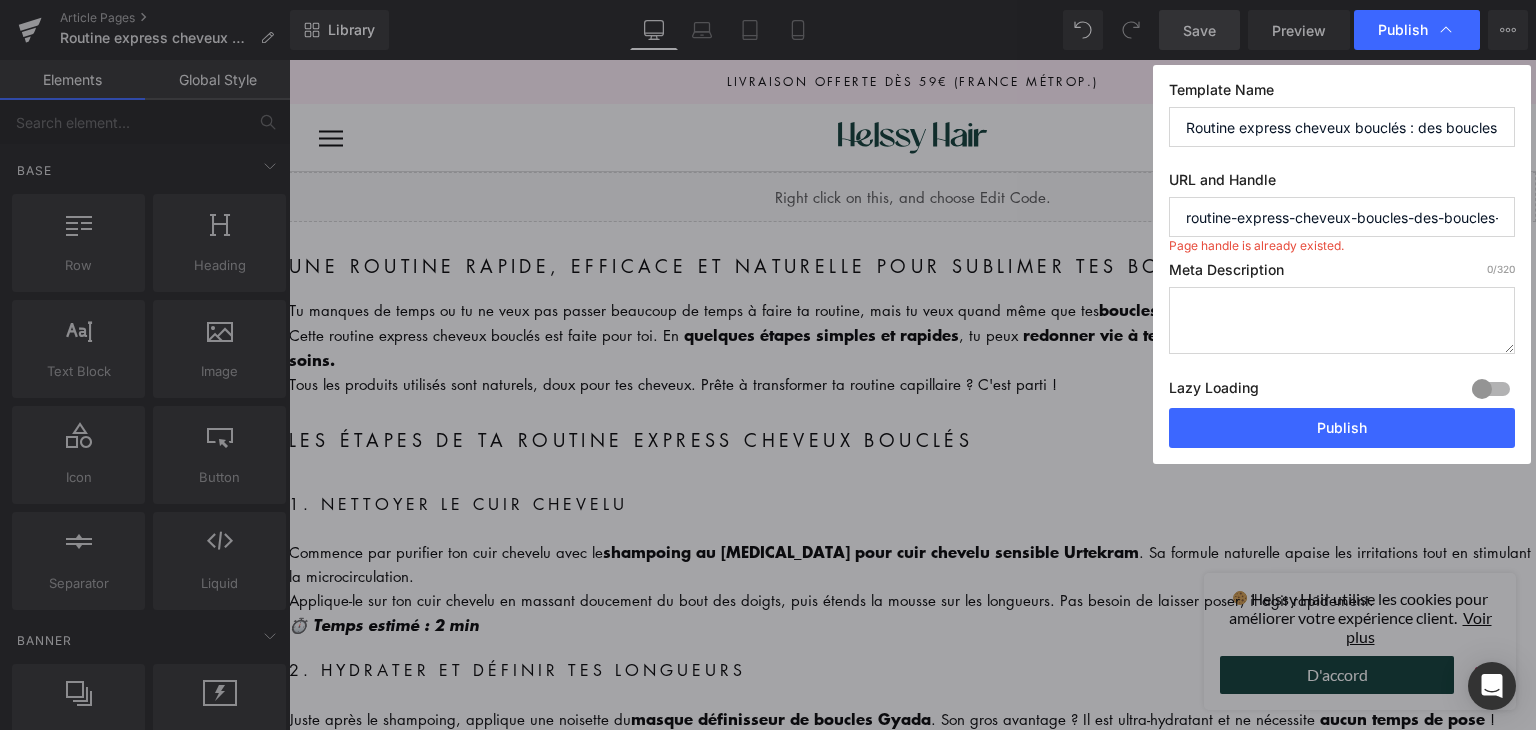 click on "routine-express-cheveux-boucles-des-boucles-parfaites-en-un-rien-de-temps" at bounding box center [1342, 217] 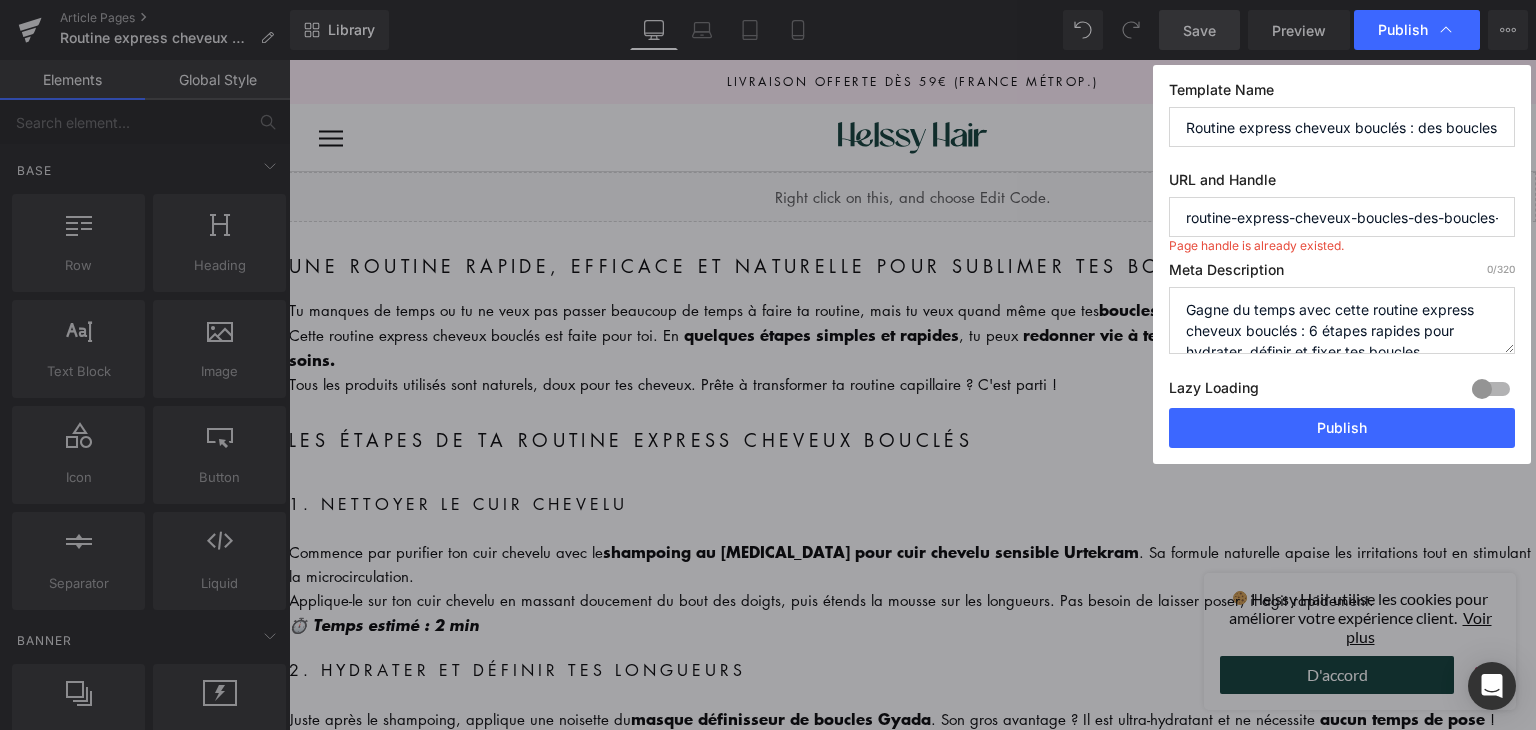 scroll, scrollTop: 28, scrollLeft: 0, axis: vertical 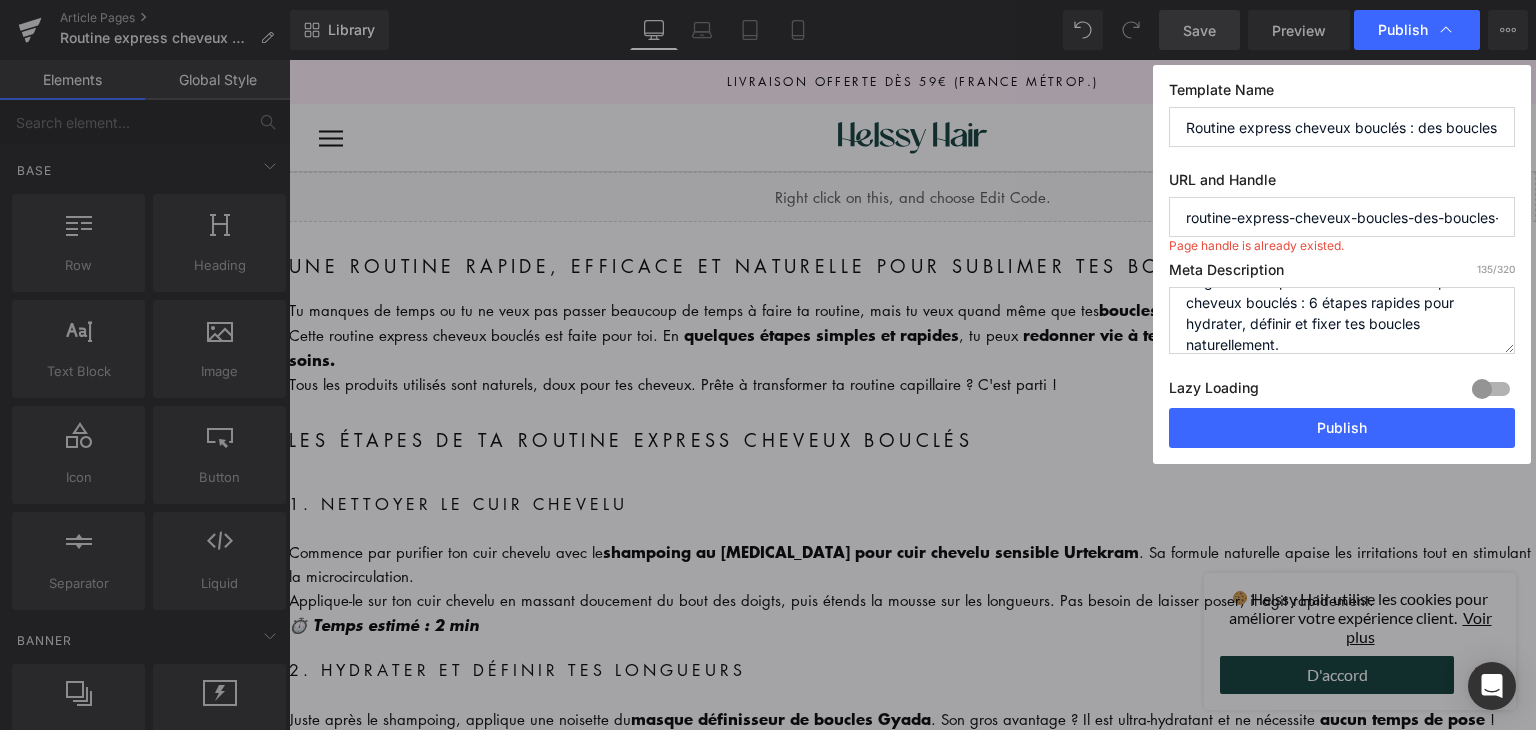 type on "Gagne du temps avec cette routine express cheveux bouclés : 6 étapes rapides pour hydrater, définir et fixer tes boucles naturellement." 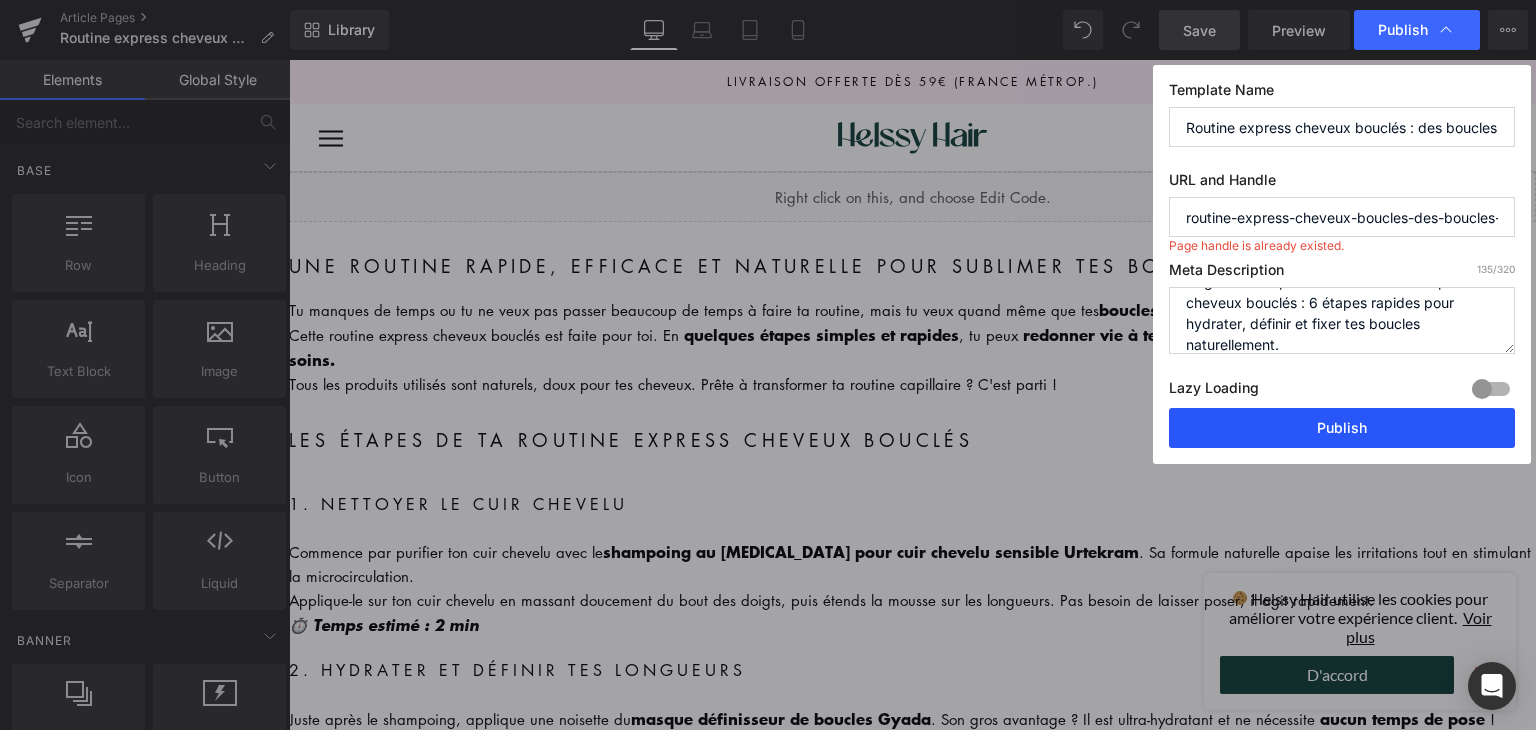 click on "Publish" at bounding box center (1342, 428) 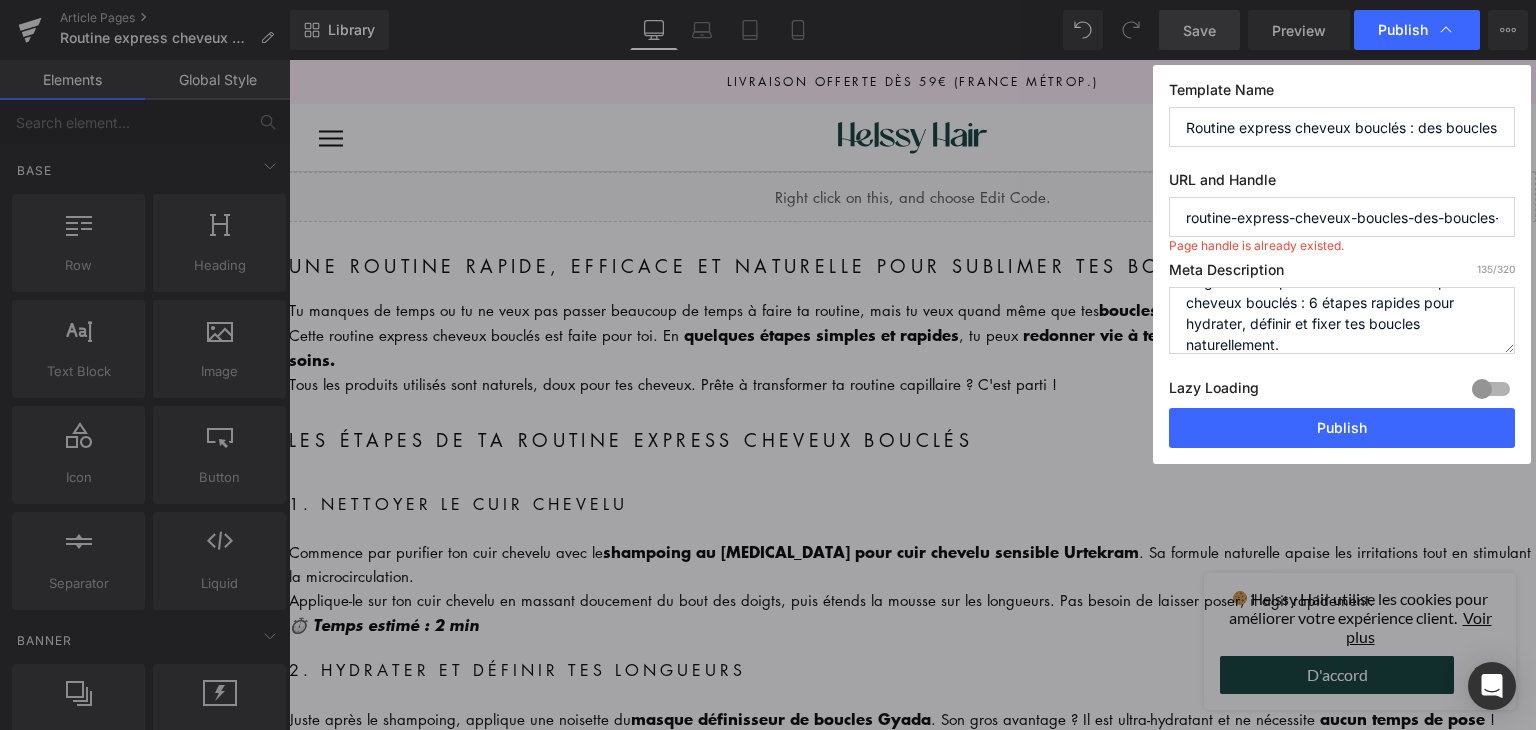 click on "routine-express-cheveux-boucles-des-boucles-parfaites-en-un-rien-de-temps" at bounding box center [1342, 217] 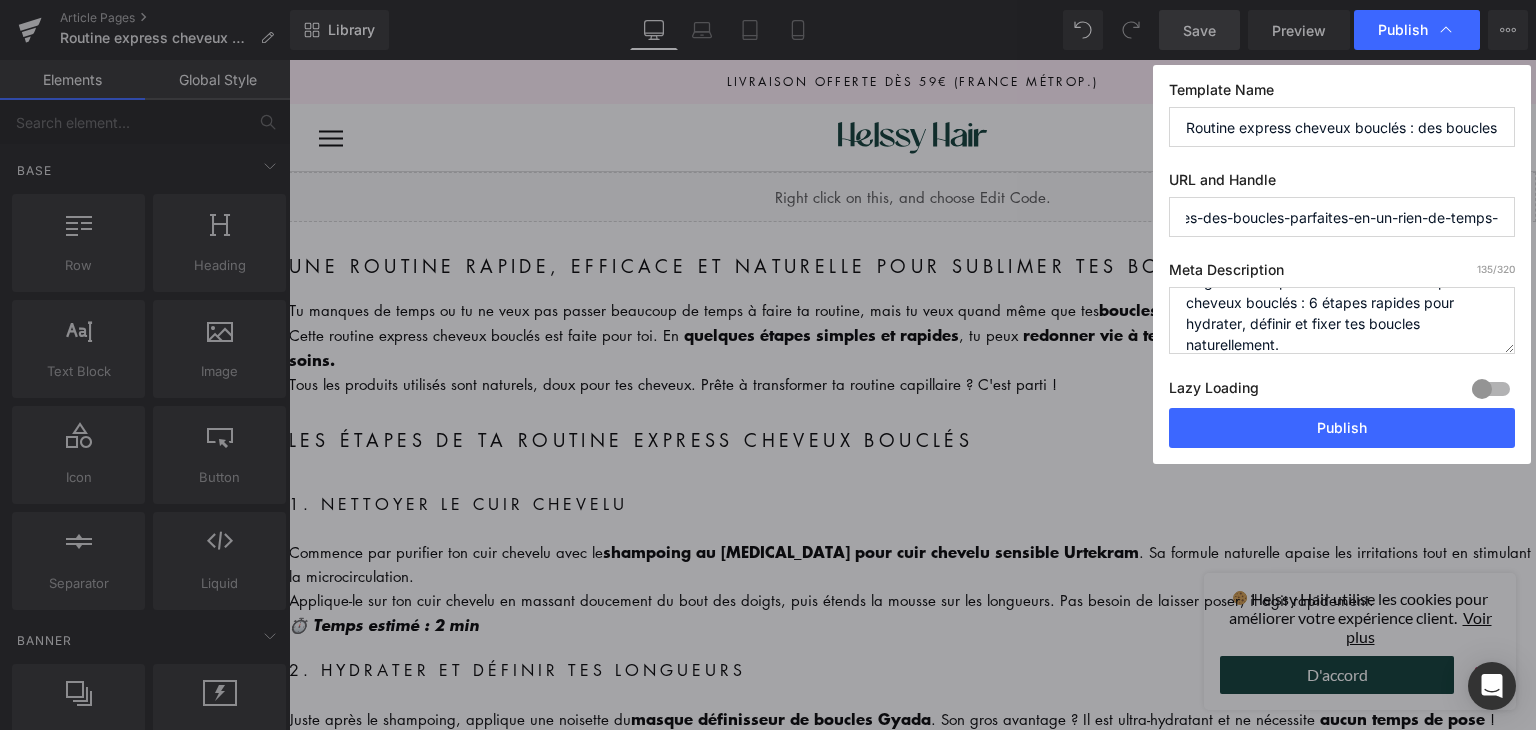 scroll, scrollTop: 0, scrollLeft: 220, axis: horizontal 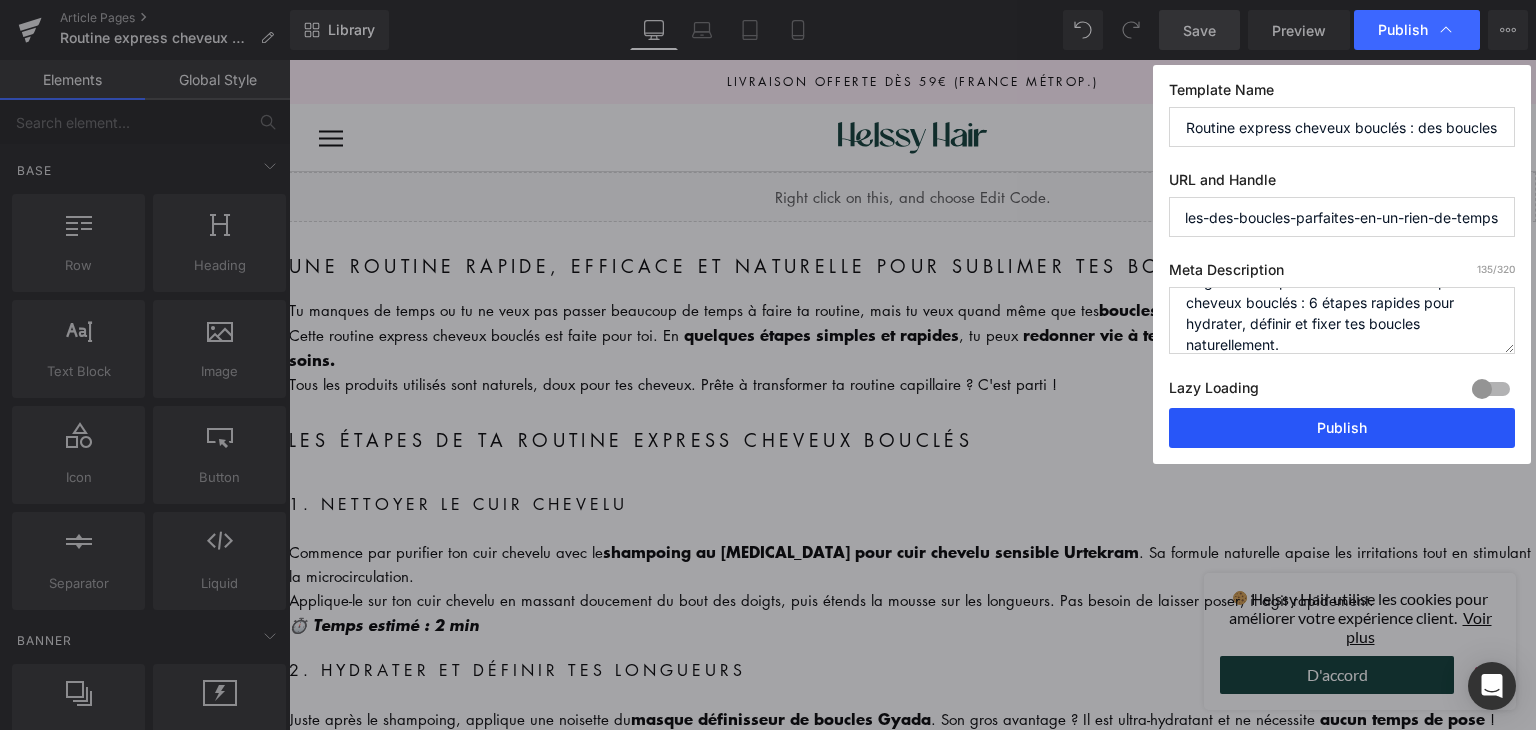 click on "Publish" at bounding box center (1342, 428) 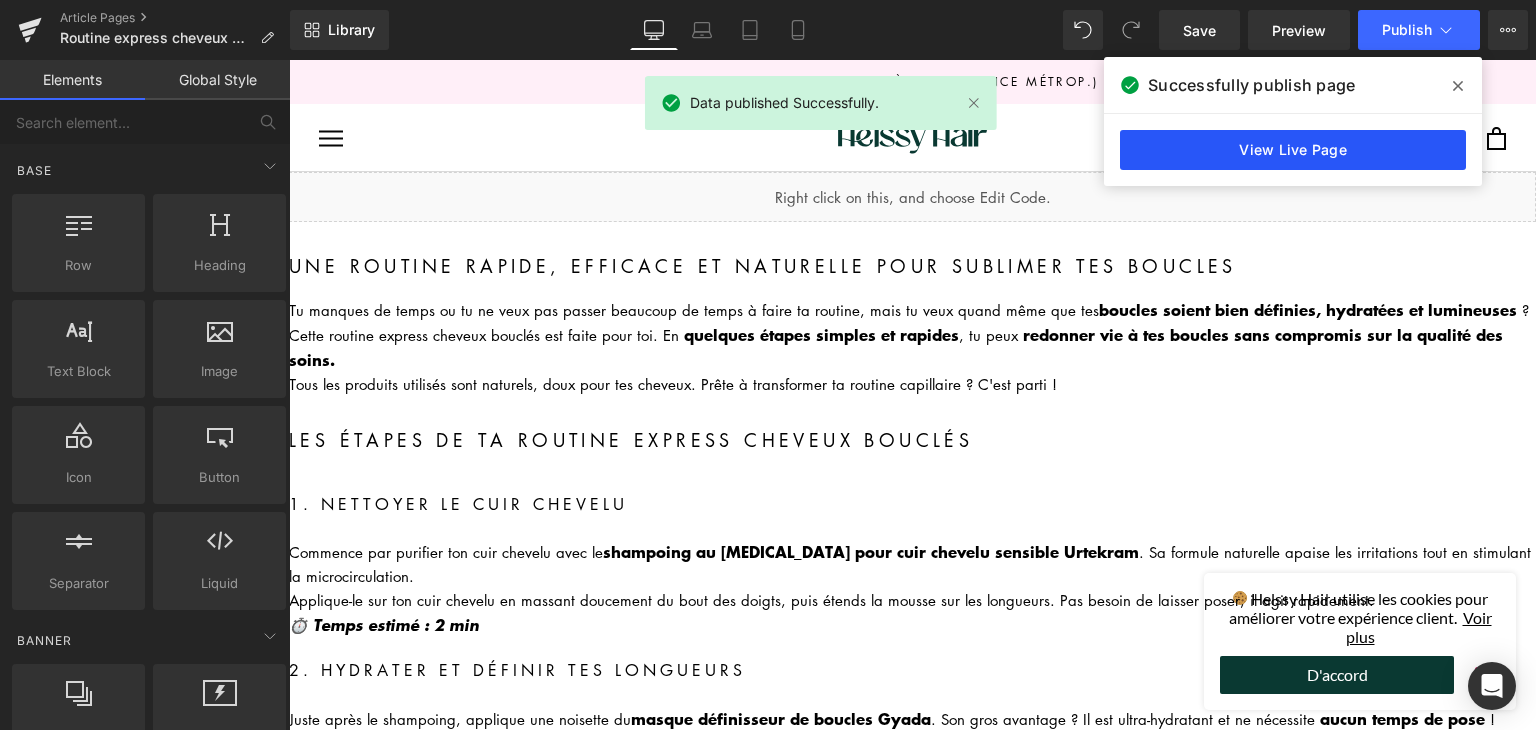 click on "View Live Page" at bounding box center (1293, 150) 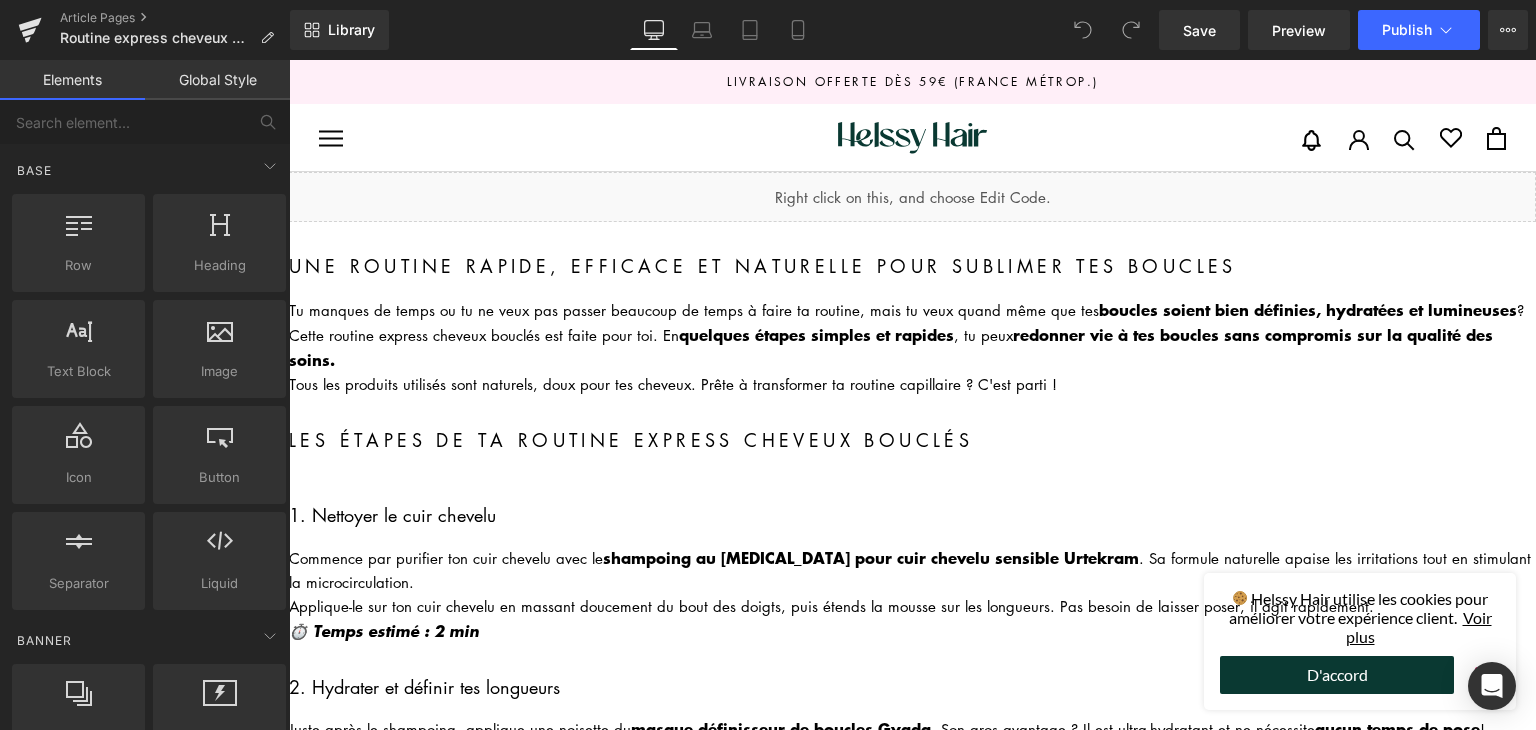 scroll, scrollTop: 0, scrollLeft: 0, axis: both 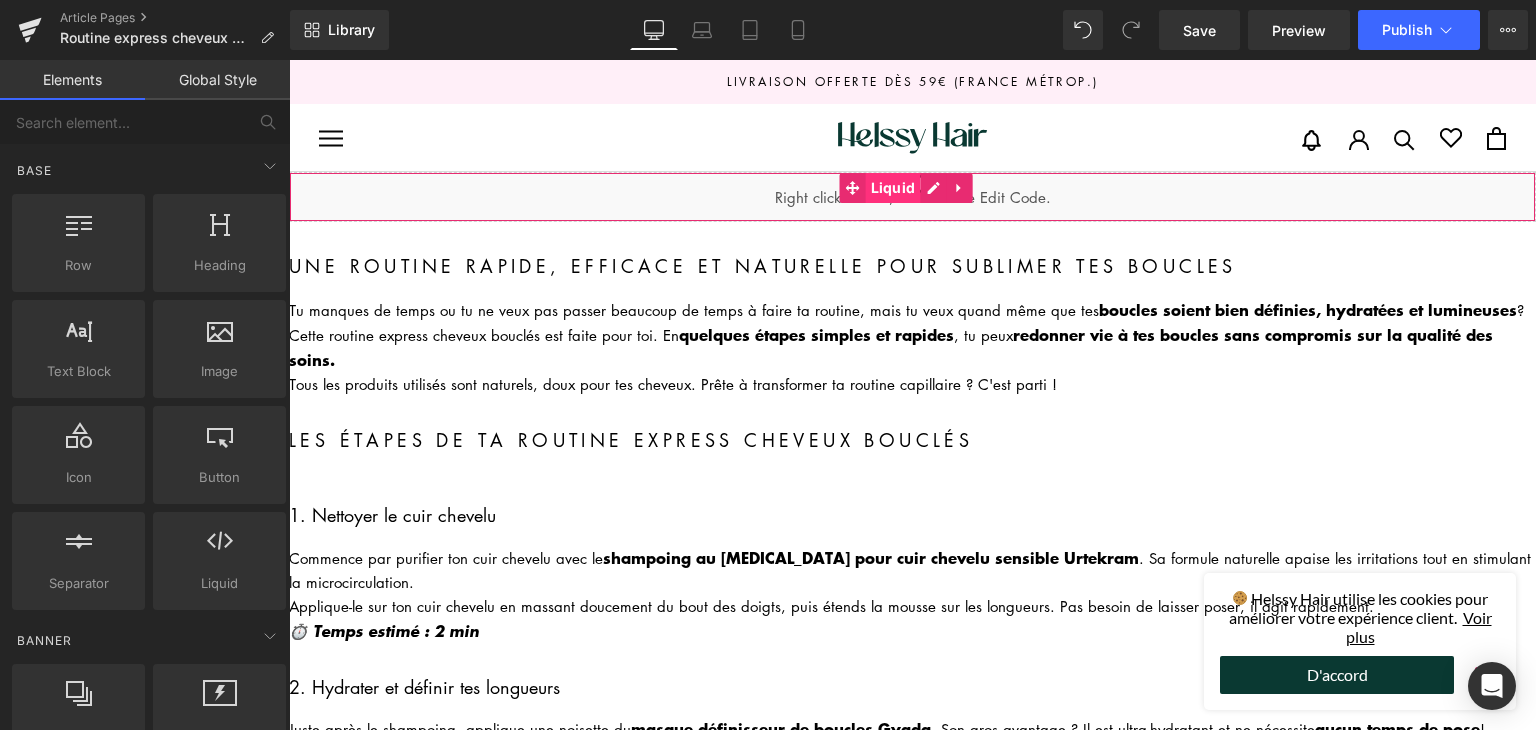 click on "Liquid" at bounding box center [893, 188] 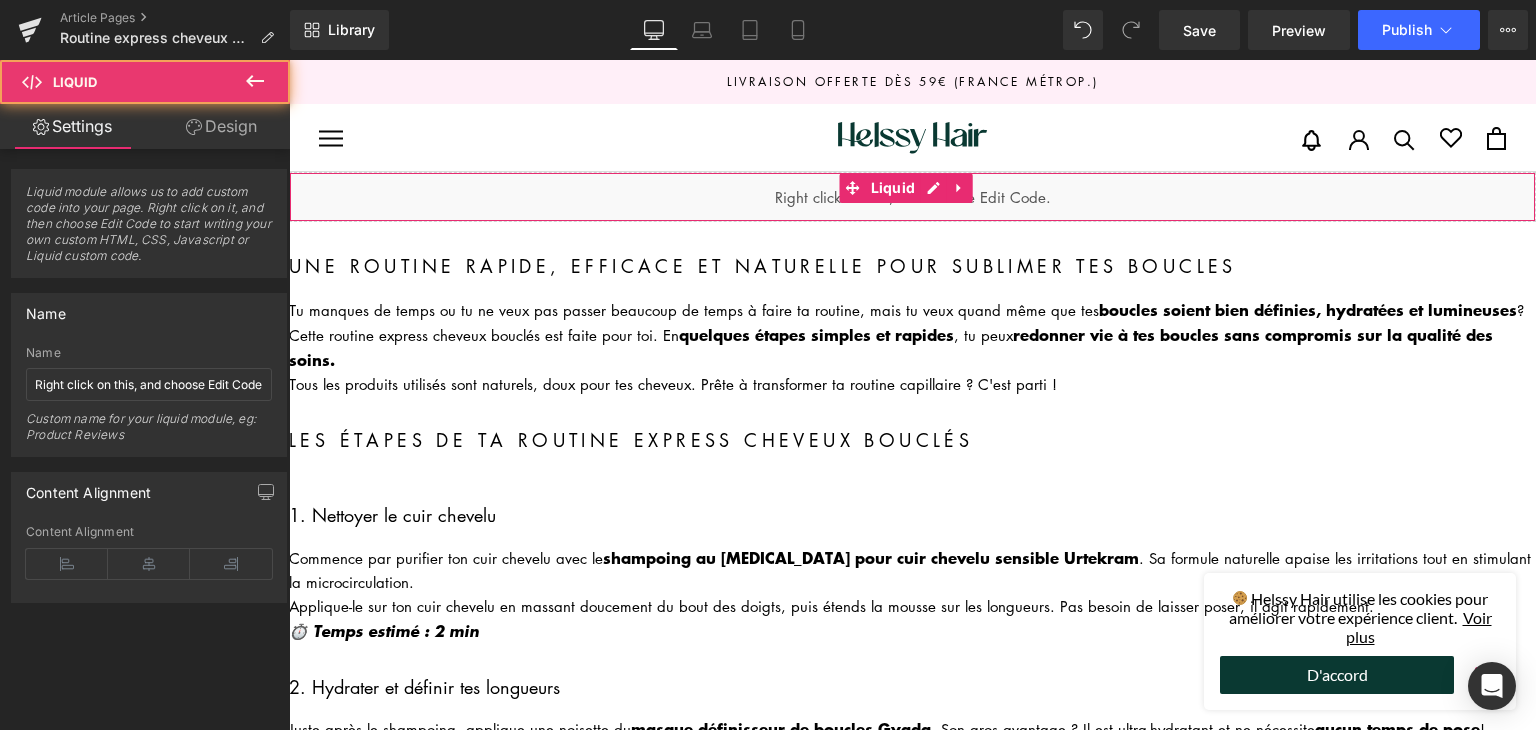 click on "Liquid" at bounding box center (912, 197) 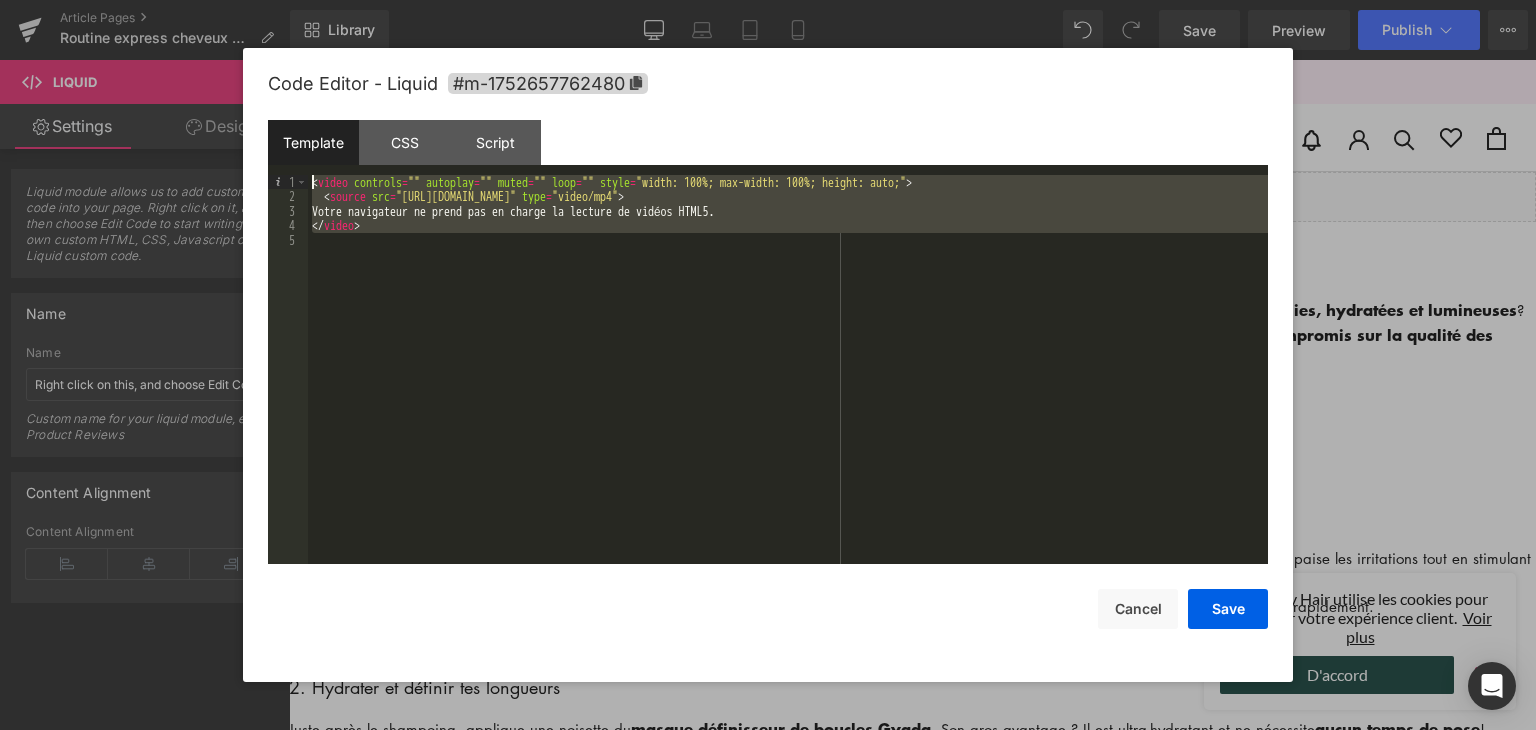 drag, startPoint x: 700, startPoint y: 234, endPoint x: 325, endPoint y: 169, distance: 380.59164 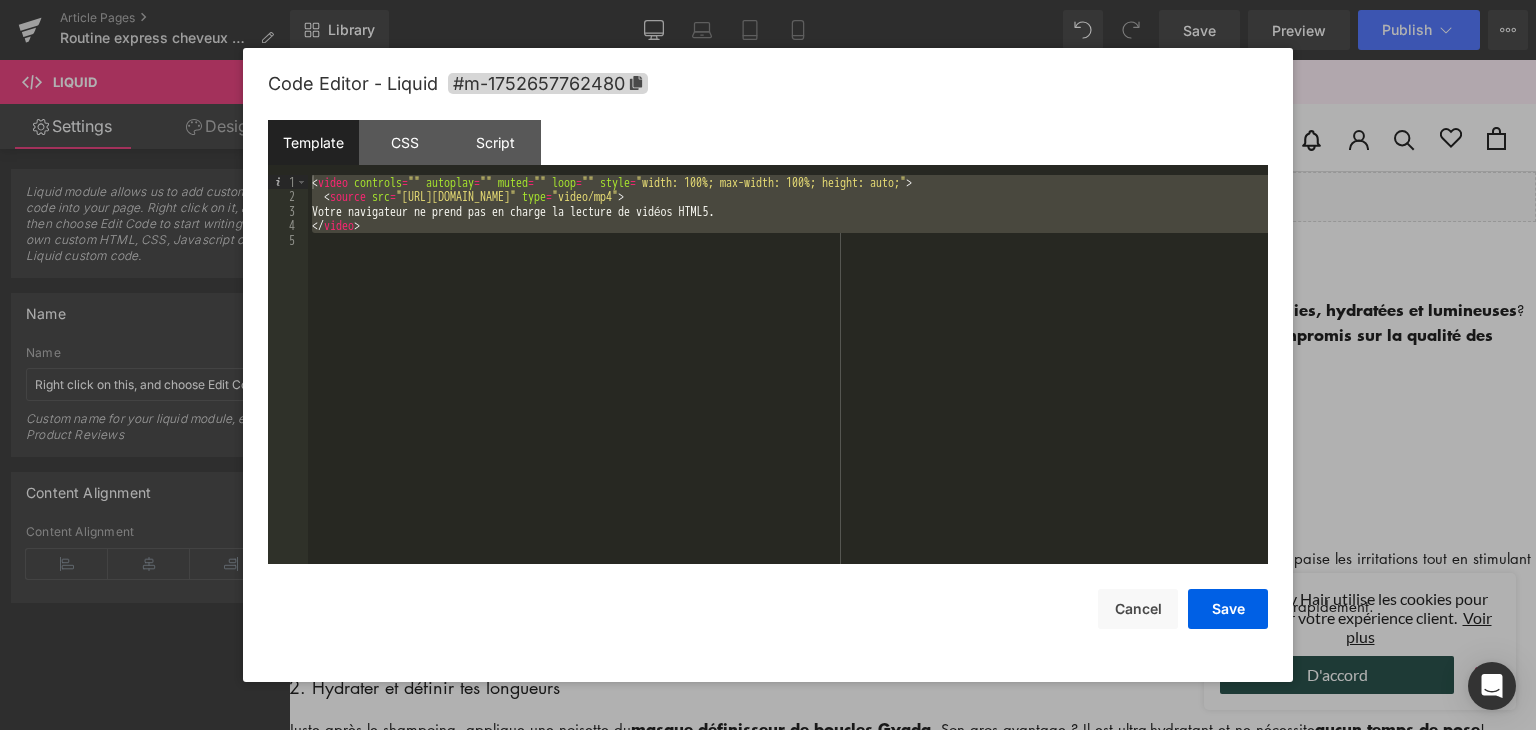 click at bounding box center [768, 365] 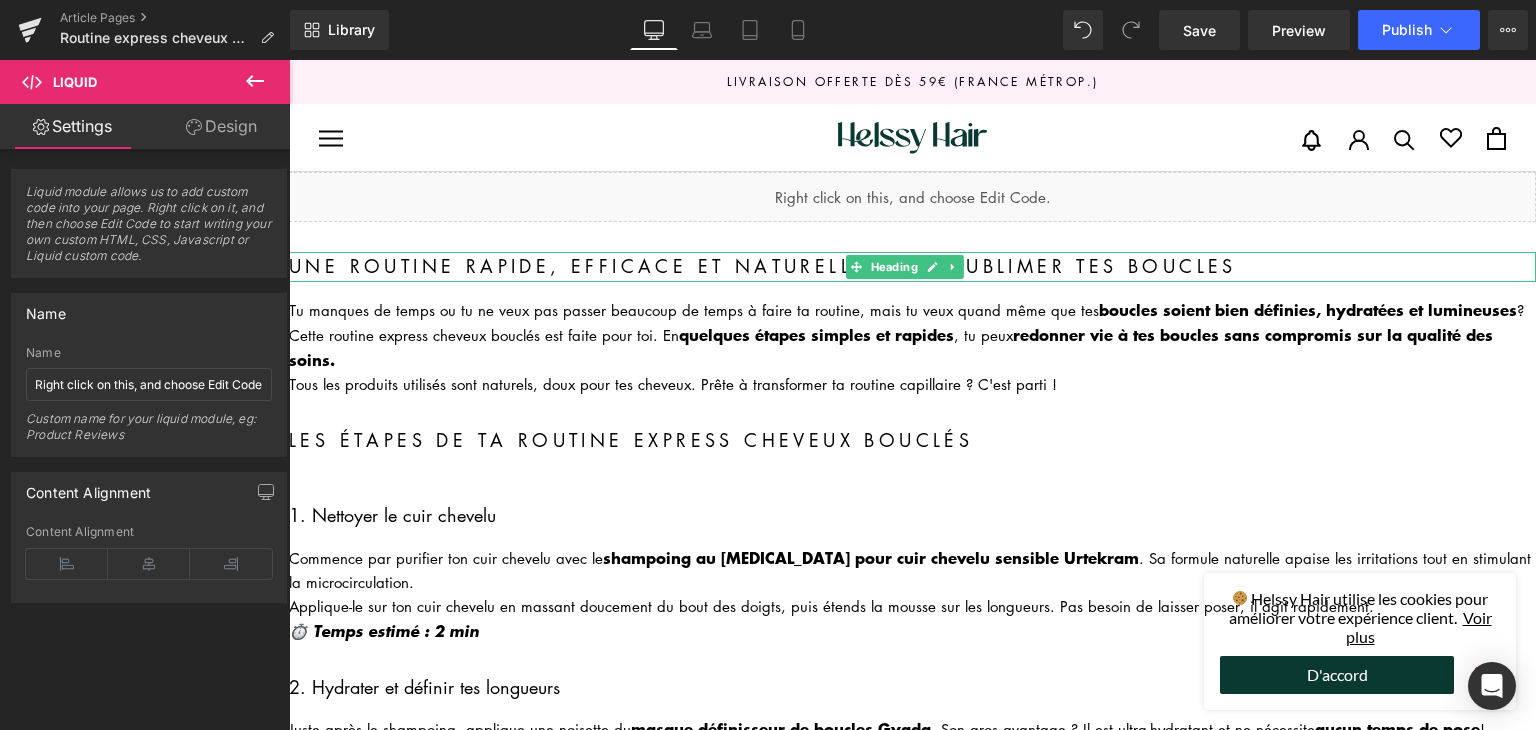 click on "Liquid         Une routine rapide, efficace et naturelle pour sublimer tes boucles Heading         Tu manques de temps ou tu ne veux pas passer beaucoup de temps à faire ta routine, mais tu veux quand même que tes  boucles soient bien définies, hydratées et lumineuses  ?  Cette routine express cheveux bouclés est faite pour toi. En  quelques étapes simples et rapides , tu peux  redonner vie à tes boucles sans compromis sur la qualité des soins. Tous les produits utilisés sont naturels, doux pour tes cheveux. Prête à transformer ta routine capillaire ? C'est parti ! Text Block         Les étapes de ta routine express cheveux bouclés Heading          1. Nettoyer le cuir chevelu Heading         Commence par purifier ton cuir chevelu avec le  shampoing au [MEDICAL_DATA] pour cuir chevelu sensible Urtekram . Sa formule naturelle apaise les irritations tout en stimulant la microcirculation. ⏱️ Temps estimé : 2 min Text Block         2. Hydrater et définir tes longueurs Heading          ! Text Block" at bounding box center (912, 1302) 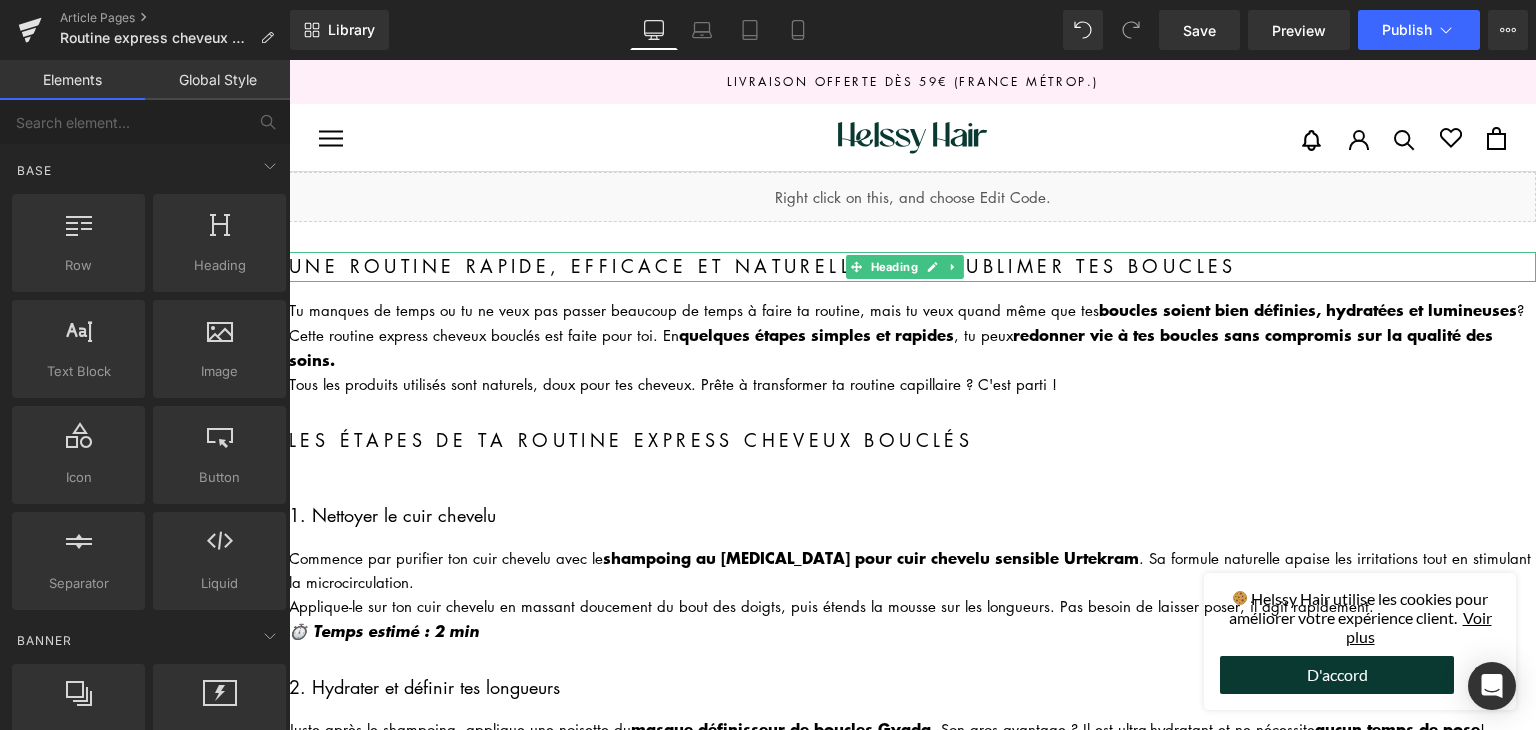 click on "Une routine rapide, efficace et naturelle pour sublimer tes boucles" at bounding box center [912, 267] 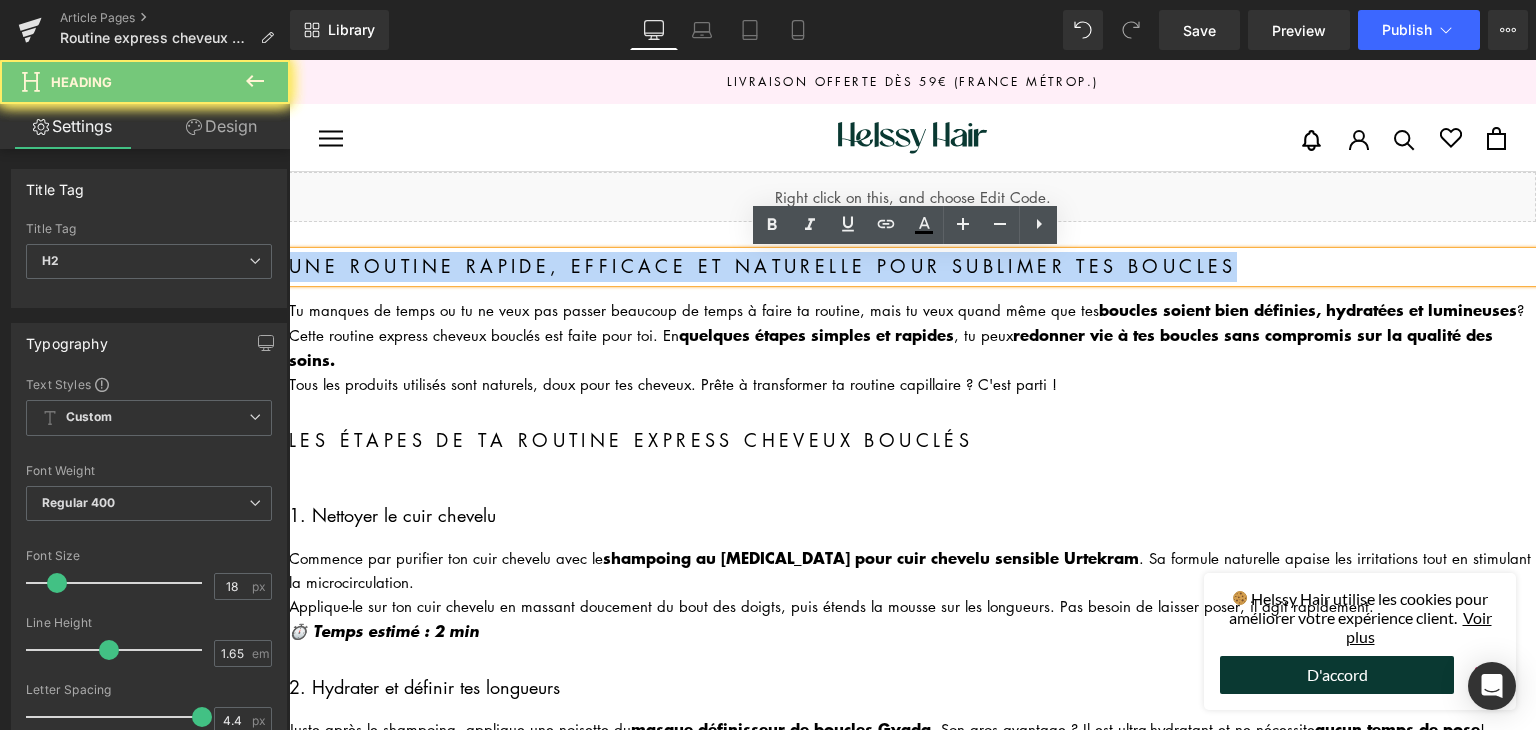 click on "Une routine rapide, efficace et naturelle pour sublimer tes boucles" at bounding box center (912, 267) 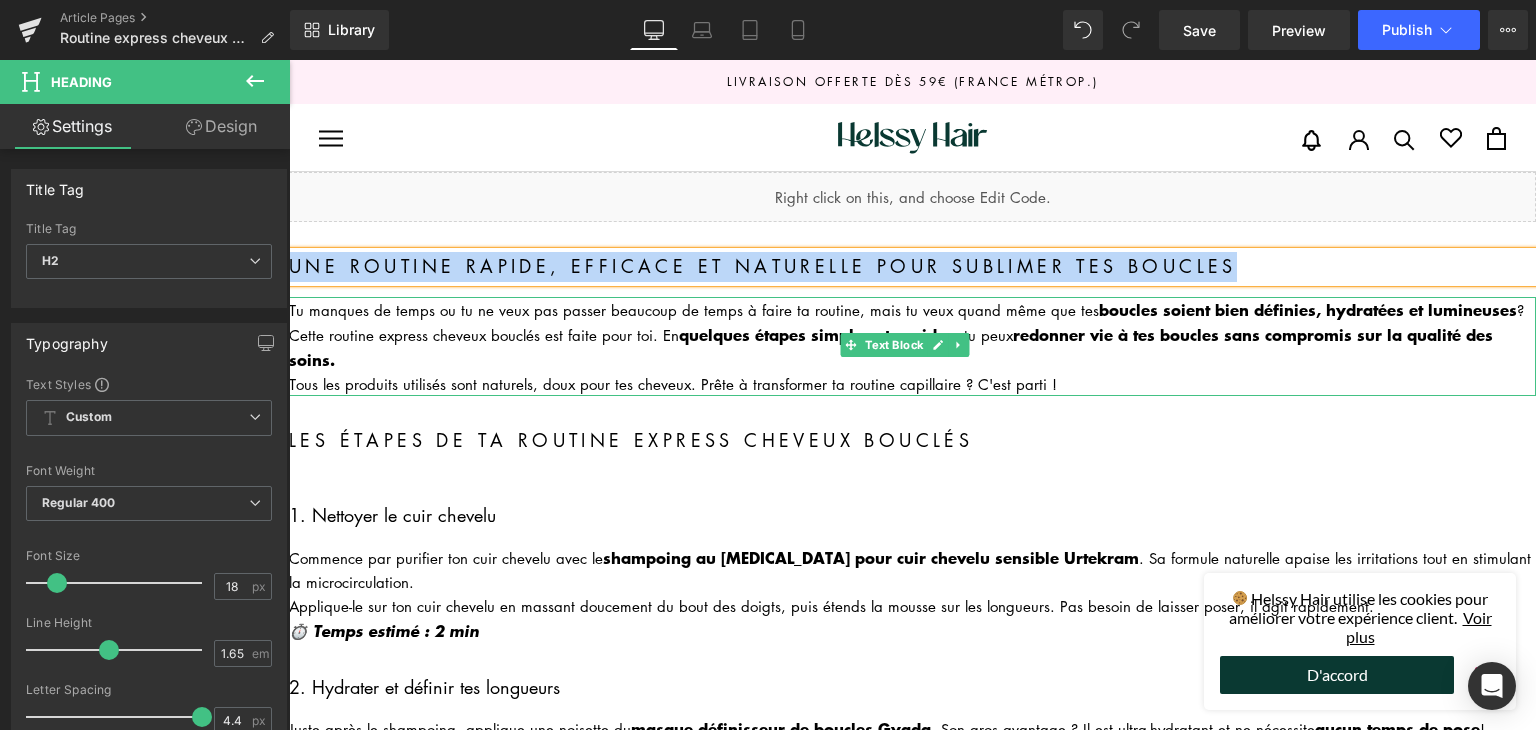 click on "Tous les produits utilisés sont naturels, doux pour tes cheveux. Prête à transformer ta routine capillaire ? C'est parti !" at bounding box center [912, 384] 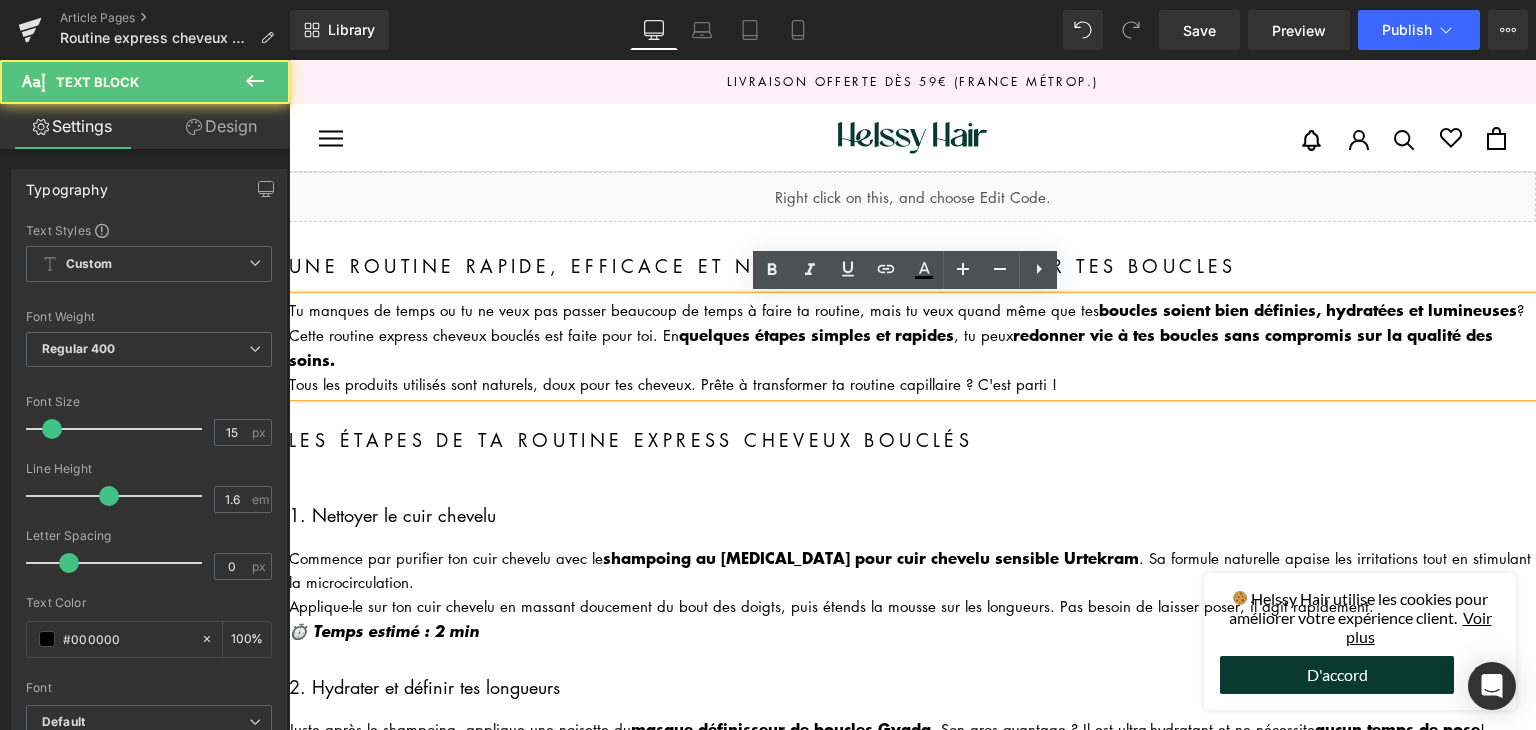 click on "Tous les produits utilisés sont naturels, doux pour tes cheveux. Prête à transformer ta routine capillaire ? C'est parti !" at bounding box center [912, 384] 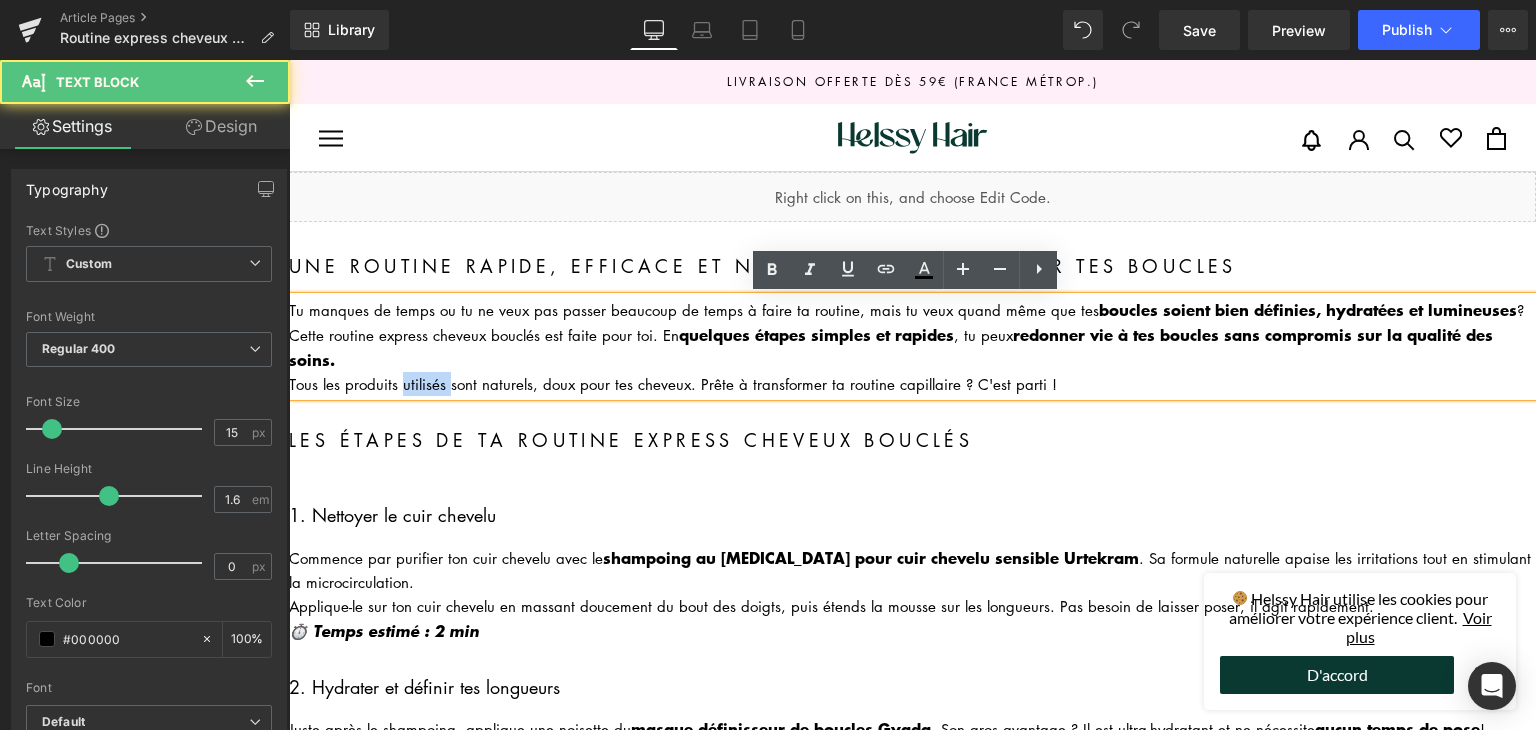 click on "Tous les produits utilisés sont naturels, doux pour tes cheveux. Prête à transformer ta routine capillaire ? C'est parti !" at bounding box center [912, 384] 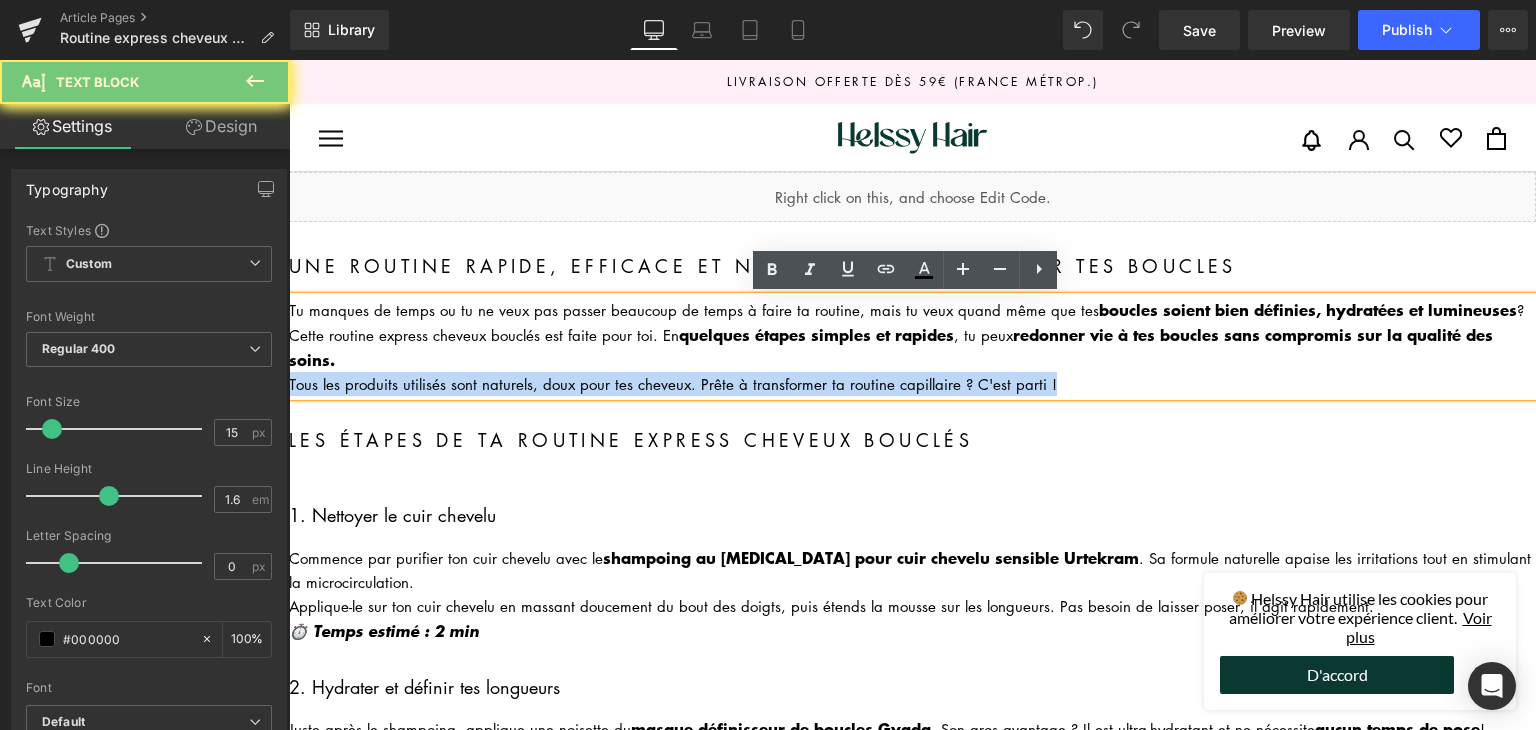 click on "Tous les produits utilisés sont naturels, doux pour tes cheveux. Prête à transformer ta routine capillaire ? C'est parti !" at bounding box center (912, 384) 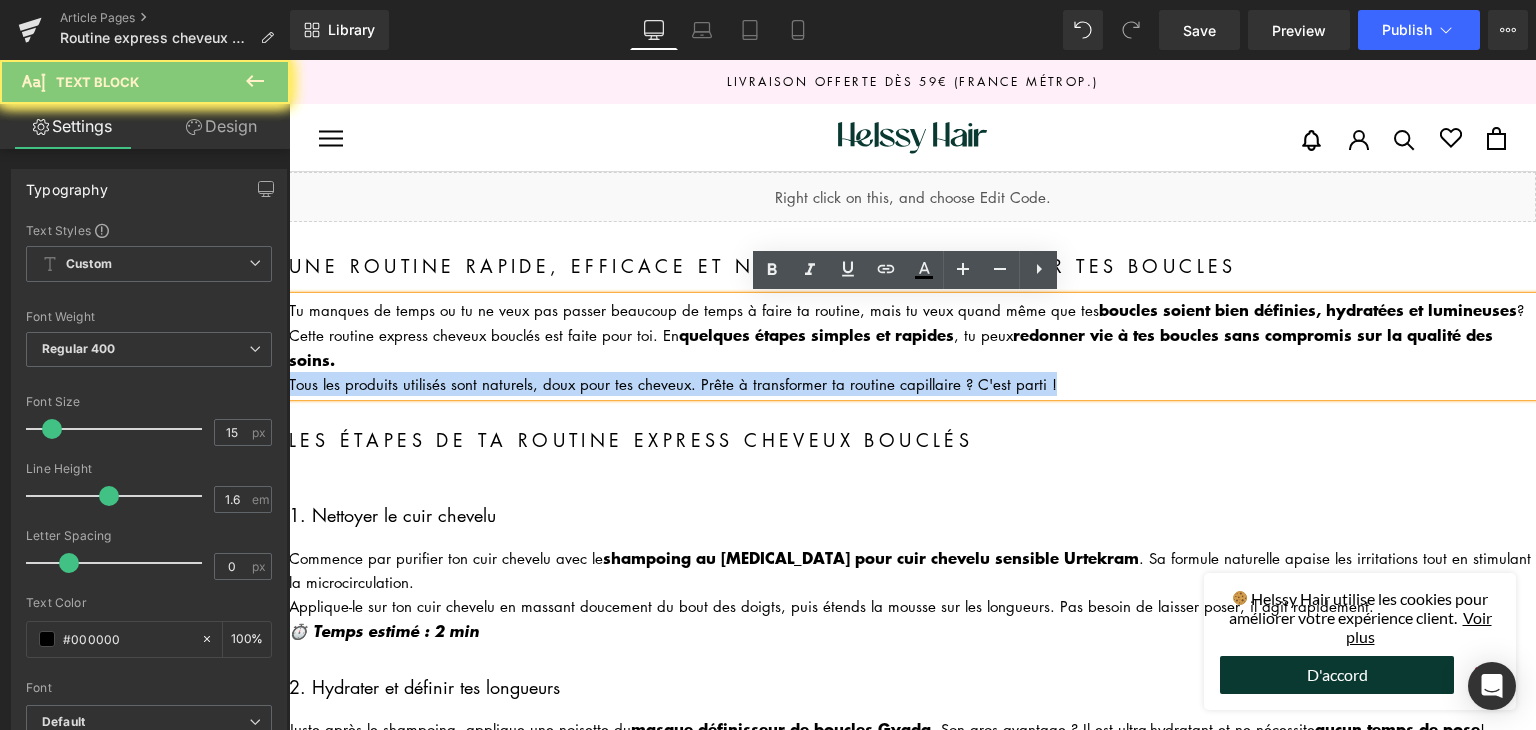 click on "Tous les produits utilisés sont naturels, doux pour tes cheveux. Prête à transformer ta routine capillaire ? C'est parti !" at bounding box center (912, 384) 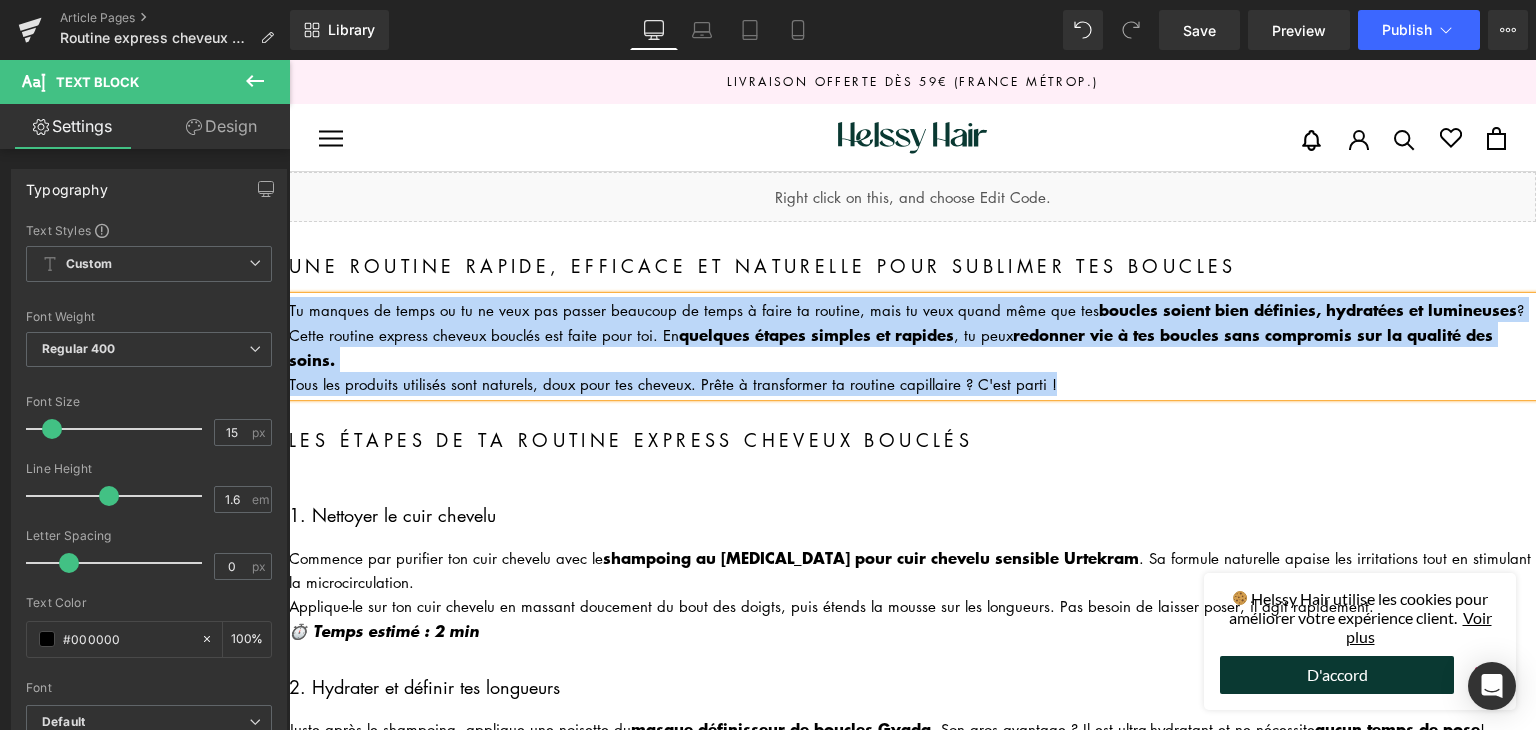 copy on "Tu manques de temps ou tu ne veux pas passer beaucoup de temps à faire ta routine, mais tu veux quand même que tes  boucles soient bien définies, hydratées et lumineuses  ?  Cette routine express cheveux bouclés est faite pour toi. En  quelques étapes simples et rapides , tu peux  redonner vie à tes boucles sans compromis sur la qualité des soins. Tous les produits utilisés sont naturels, doux pour tes cheveux. Prête à transformer ta routine capillaire ? C'est parti !" 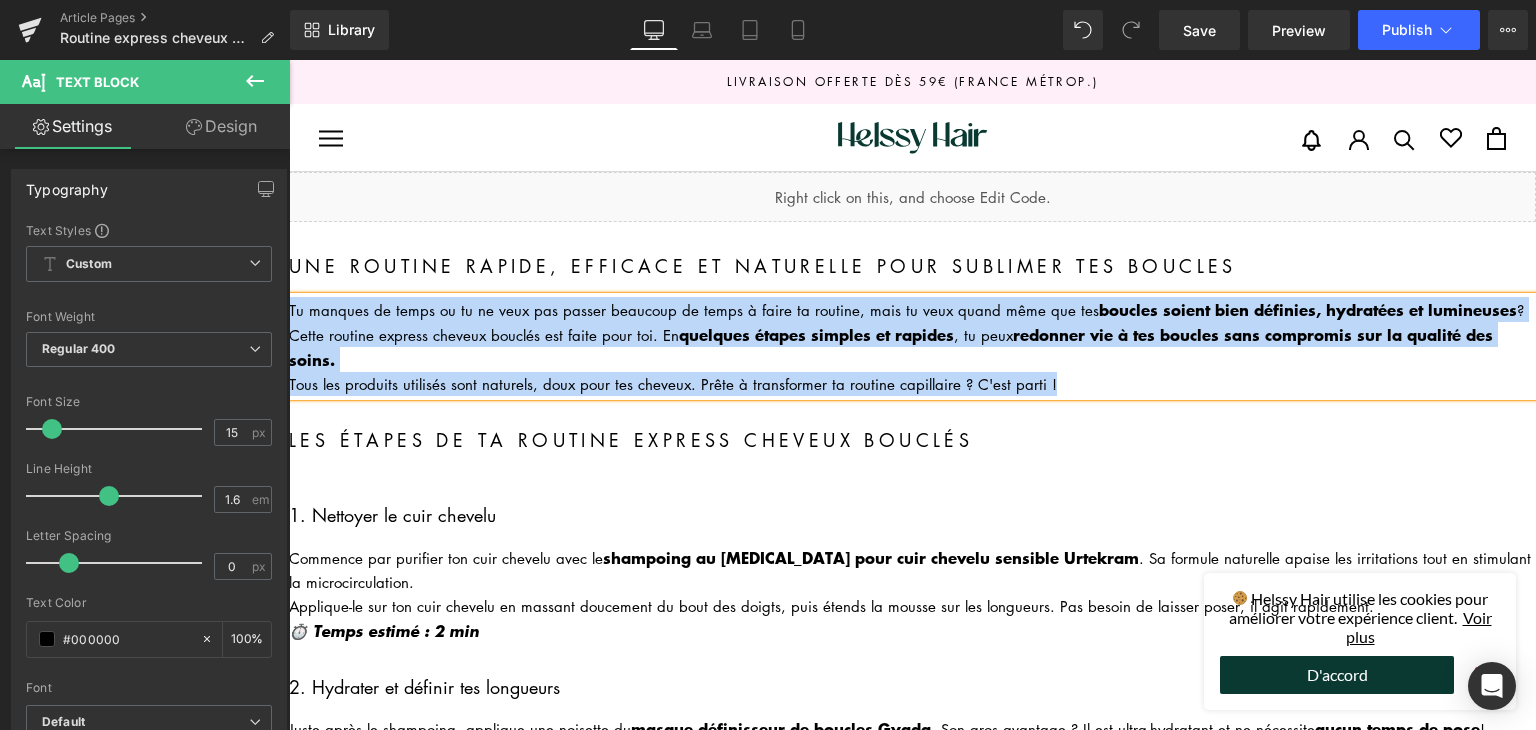 scroll, scrollTop: 100, scrollLeft: 0, axis: vertical 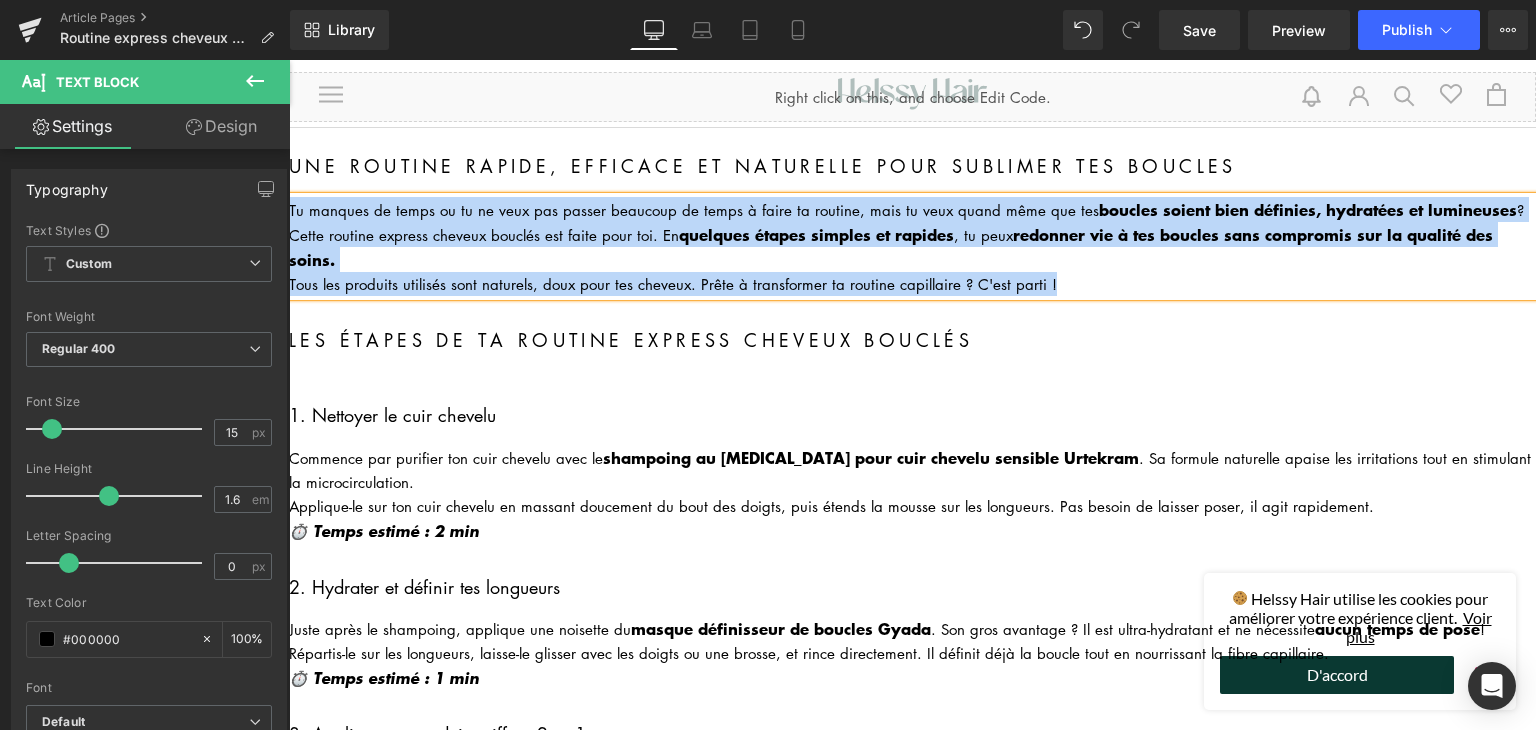 click on "Les étapes de ta routine express cheveux bouclés" at bounding box center [912, 341] 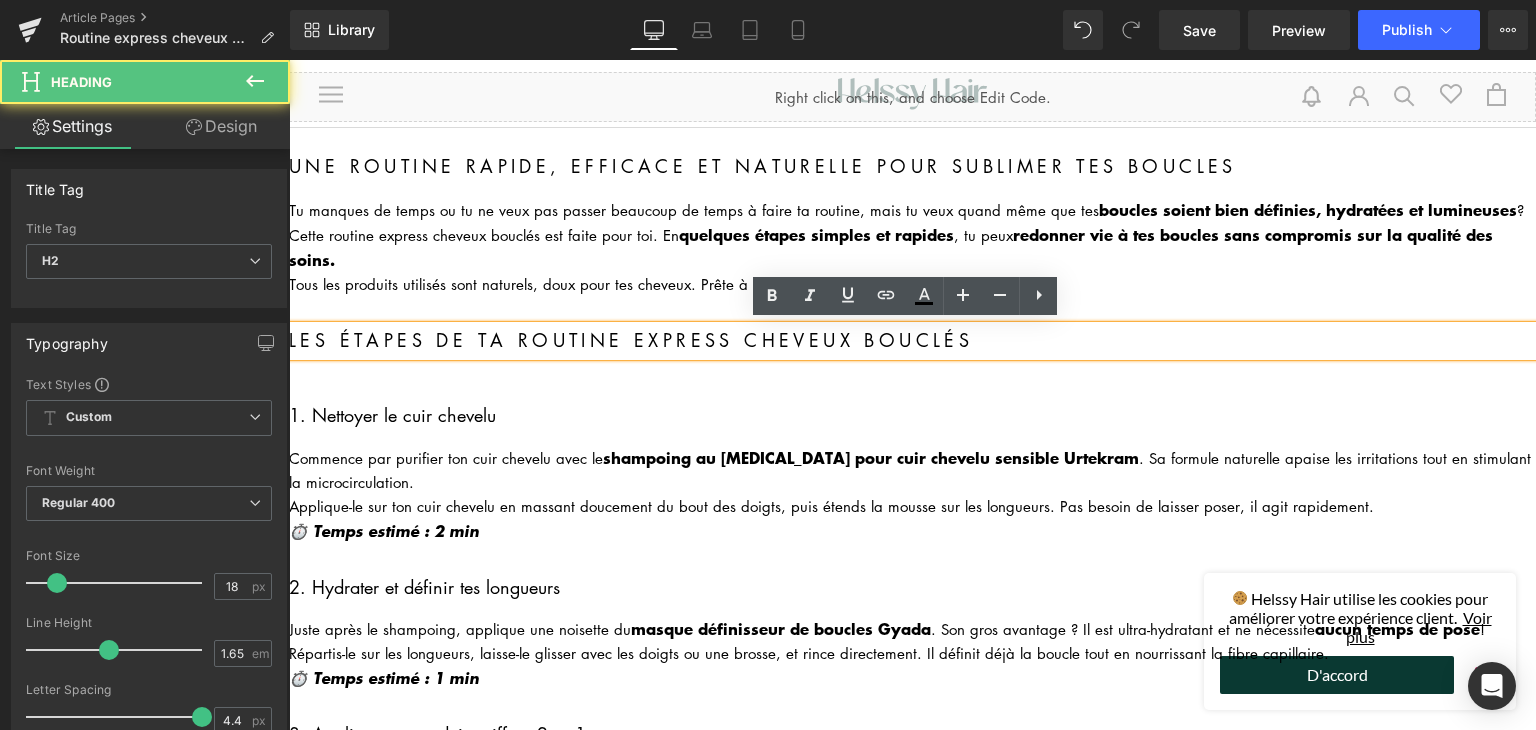 click on "Les étapes de ta routine express cheveux bouclés" at bounding box center [912, 341] 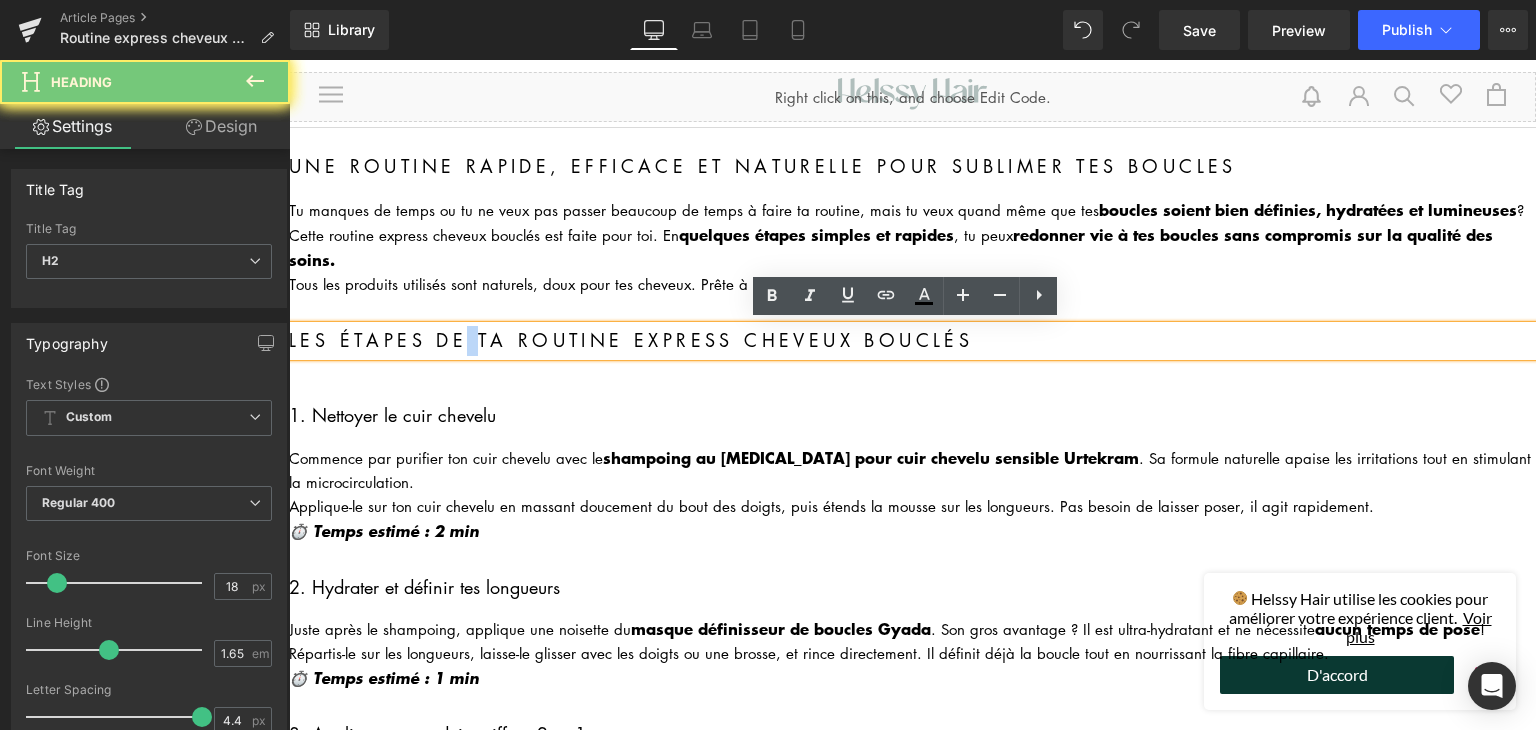 click on "Les étapes de ta routine express cheveux bouclés" at bounding box center [912, 341] 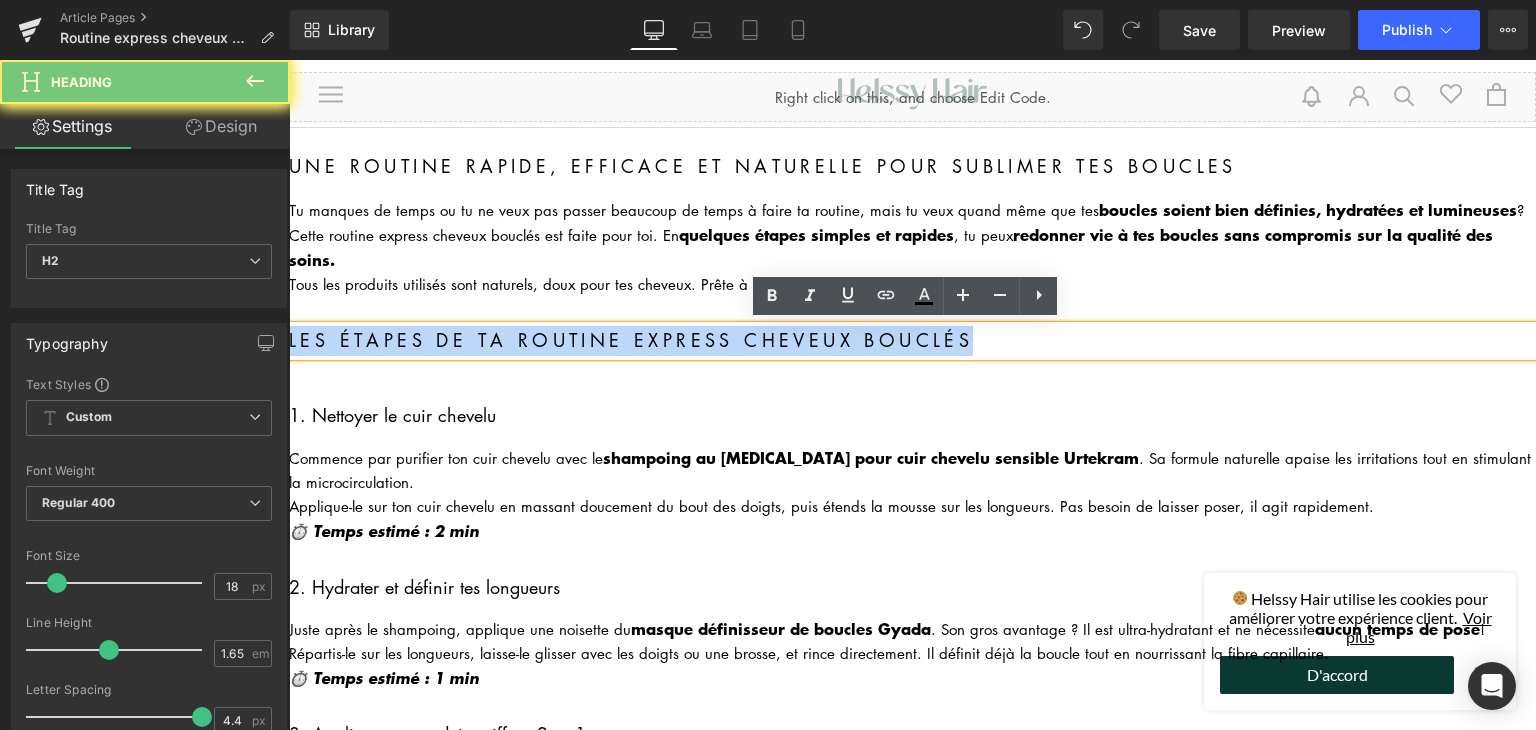 click on "Les étapes de ta routine express cheveux bouclés" at bounding box center [912, 341] 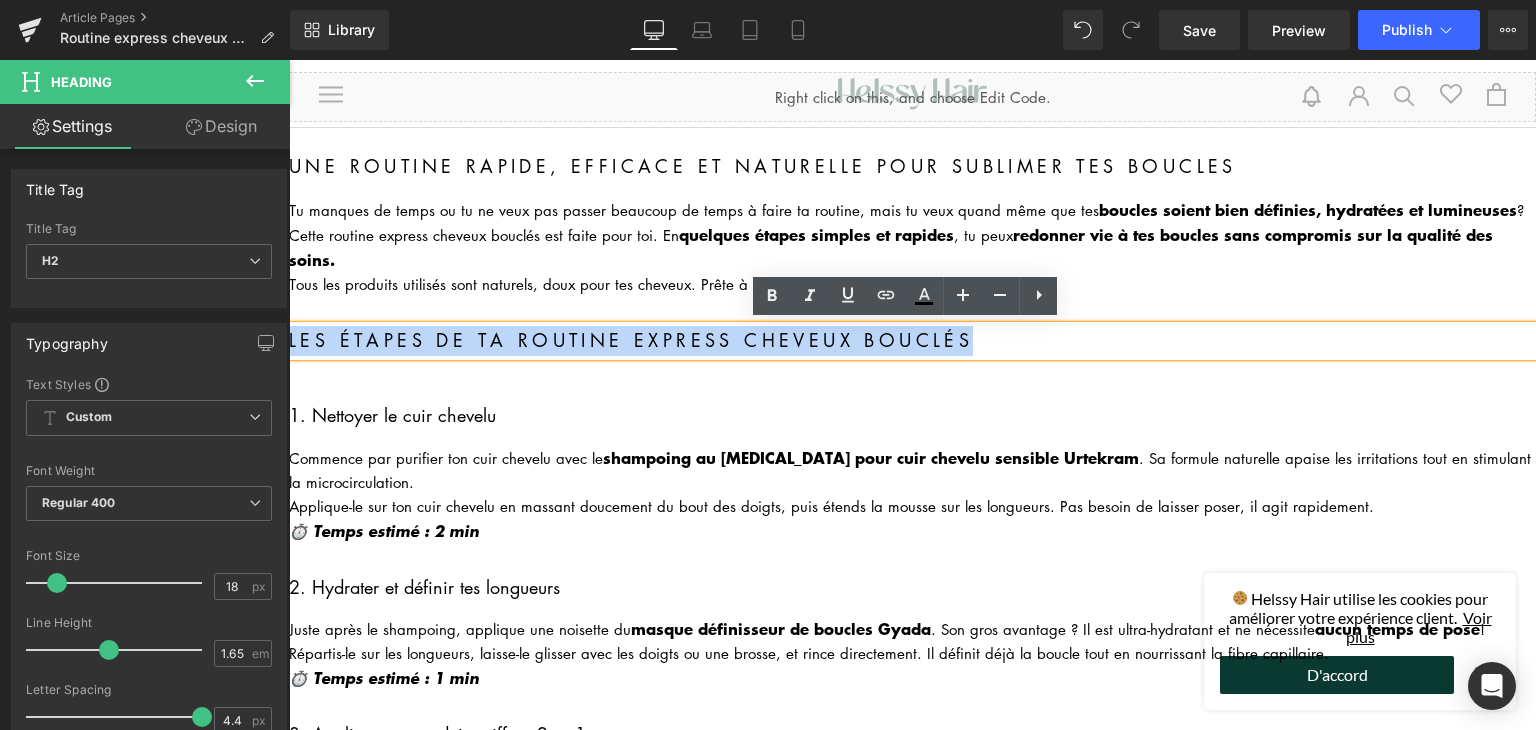 copy on "Les étapes de ta routine express cheveux bouclés" 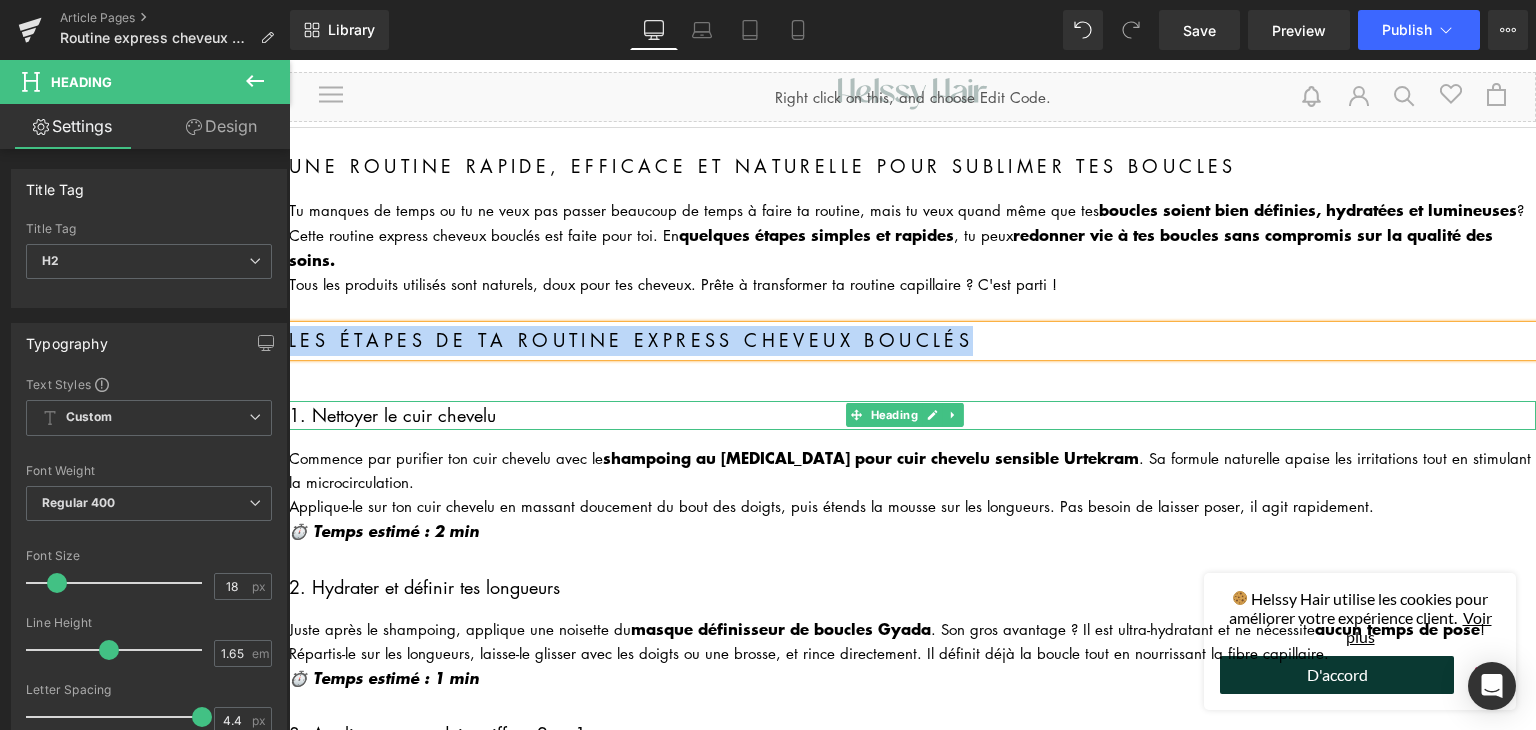 click on "1. Nettoyer le cuir chevelu" at bounding box center [912, 415] 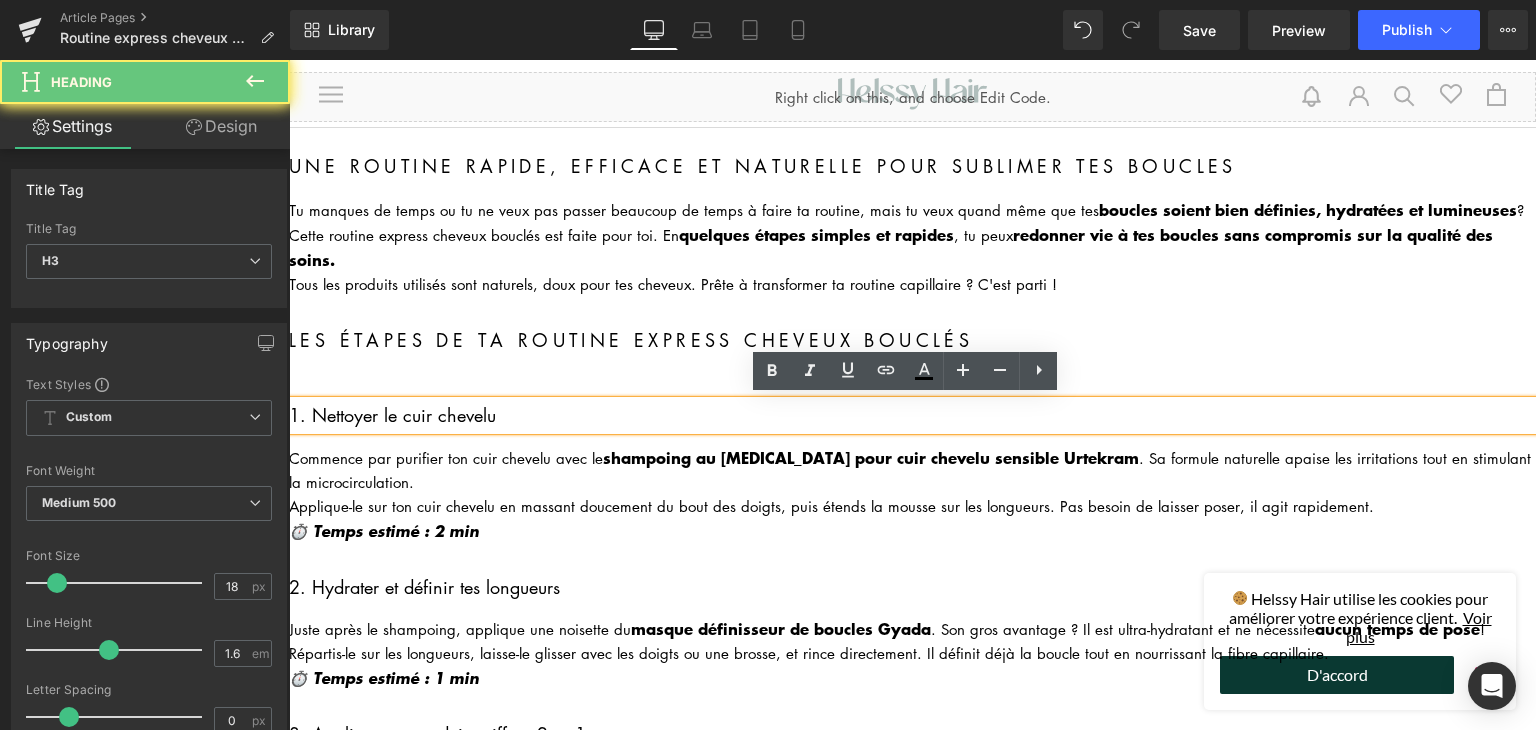 click on "1. Nettoyer le cuir chevelu" at bounding box center (912, 415) 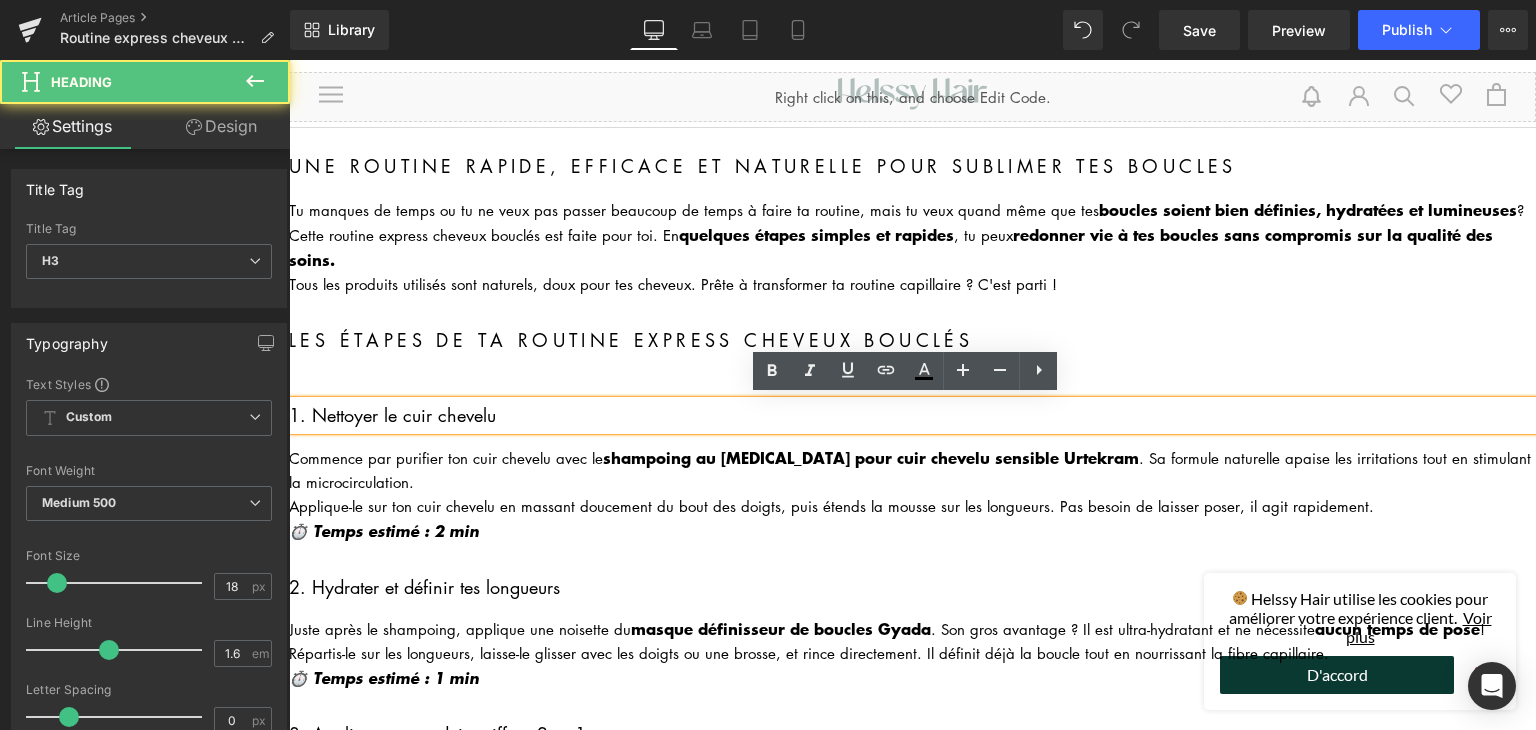 click on "1. Nettoyer le cuir chevelu" at bounding box center [912, 415] 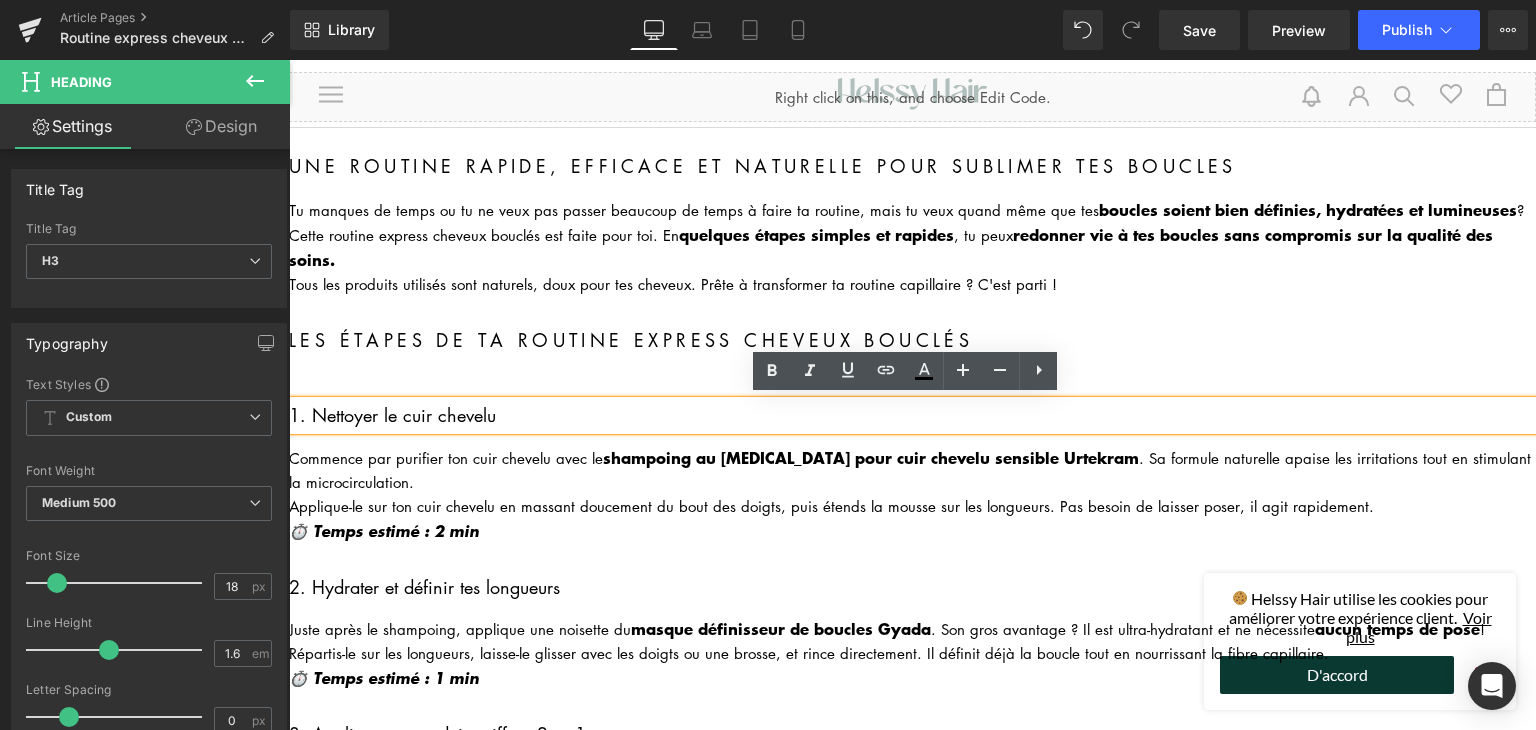 copy on "1. Nettoyer le cuir chevelu" 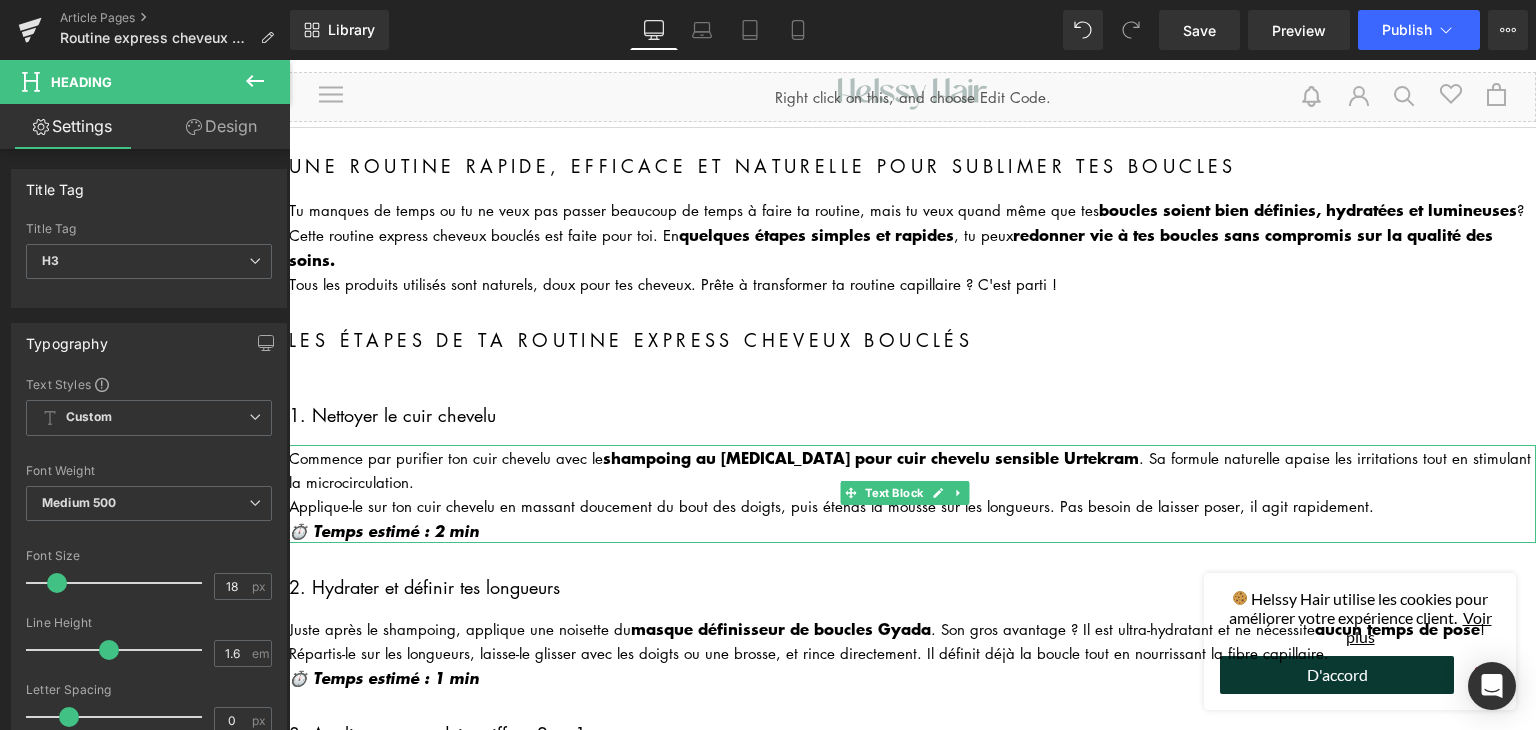 click on "Applique-le sur ton cuir chevelu en massant doucement du bout des doigts, puis étends la mousse sur les longueurs. Pas besoin de laisser poser, il agit rapidement." at bounding box center [912, 506] 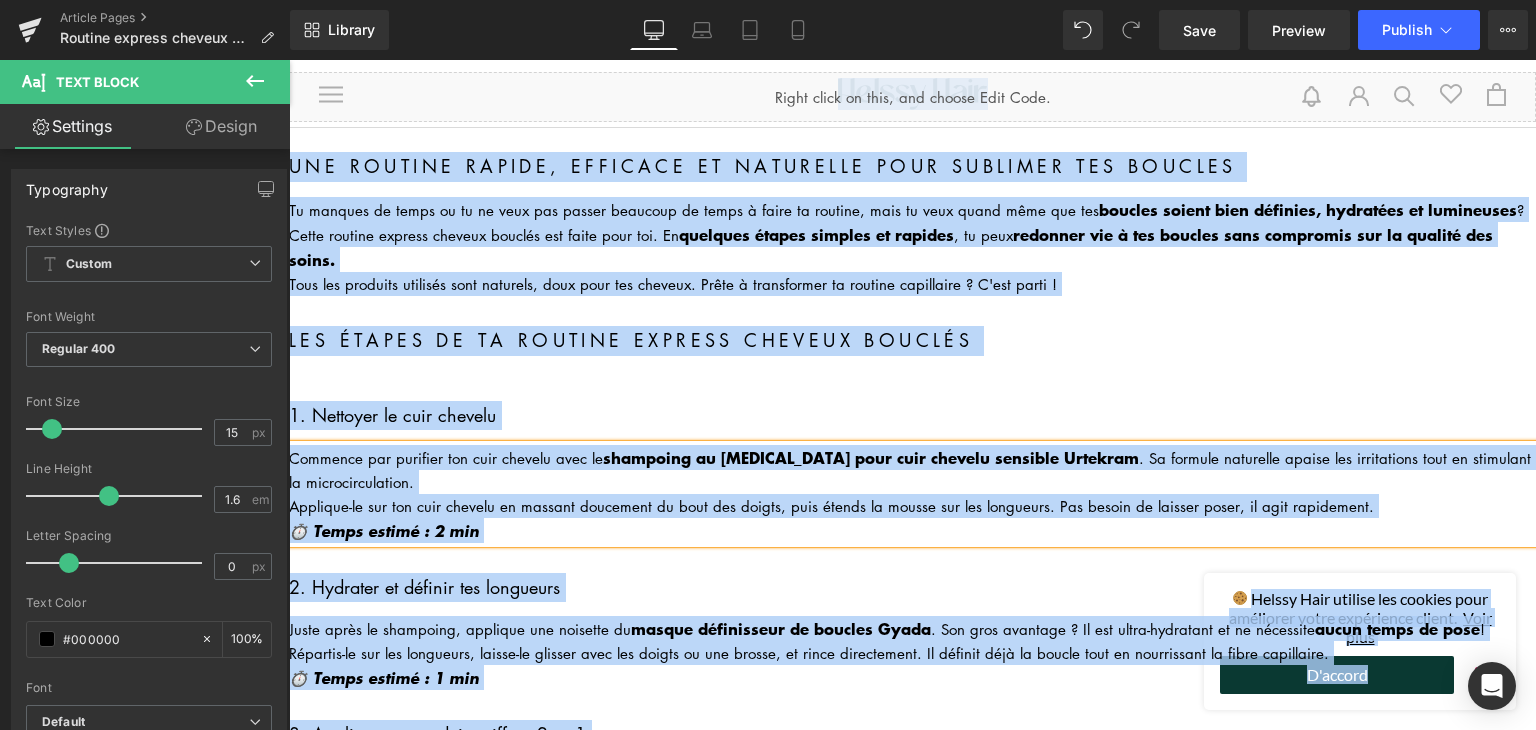 click on "⏱️ Temps estimé : 2 min" at bounding box center [384, 530] 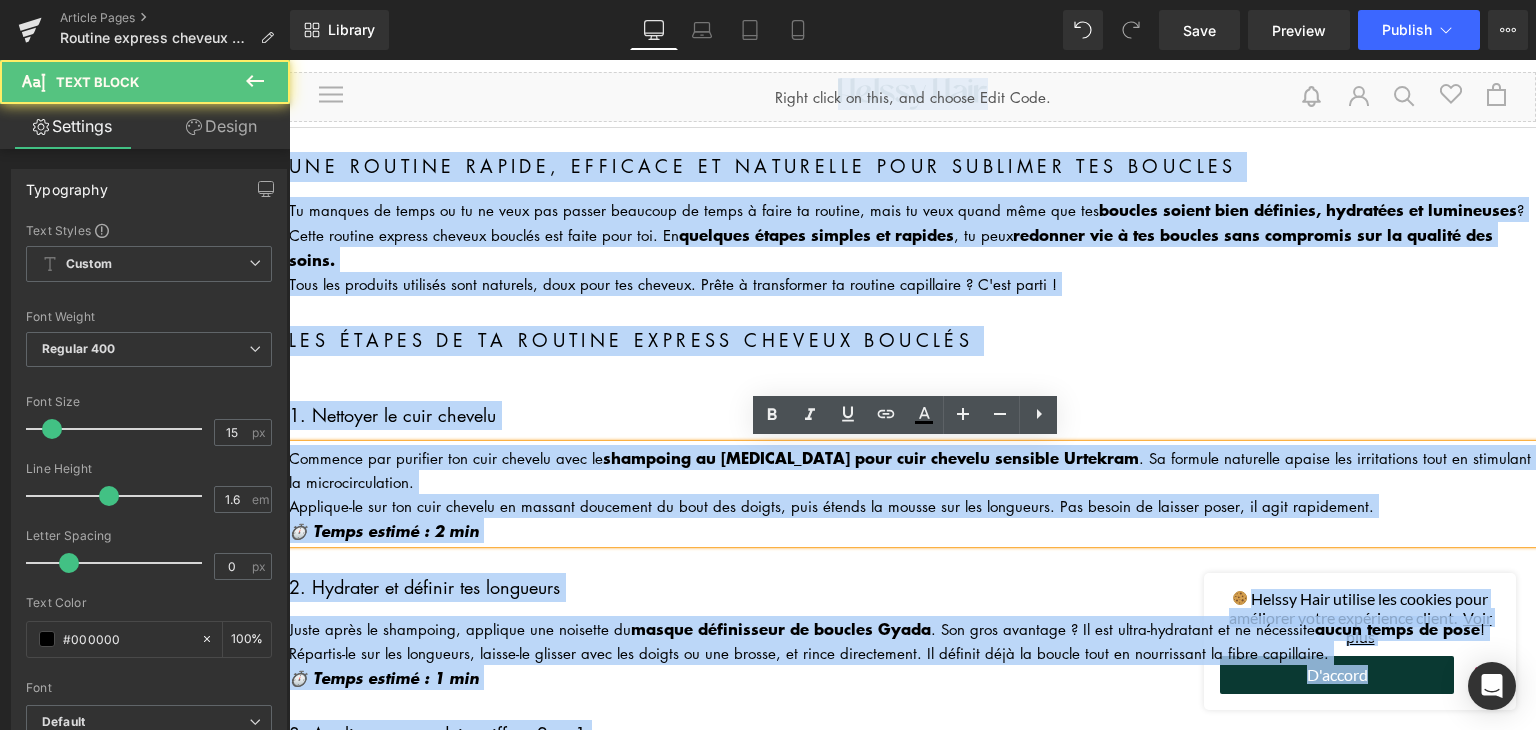 click on "Liquid         Une routine rapide, efficace et naturelle pour sublimer tes boucles Heading         Tu manques de temps ou tu ne veux pas passer beaucoup de temps à faire ta routine, mais tu veux quand même que tes  boucles soient bien définies, hydratées et lumineuses  ?  Cette routine express cheveux bouclés est faite pour toi. En  quelques étapes simples et rapides , tu peux  redonner vie à tes boucles sans compromis sur la qualité des soins. Tous les produits utilisés sont naturels, doux pour tes cheveux. Prête à transformer ta routine capillaire ? C'est parti ! Text Block         Les étapes de ta routine express cheveux bouclés Heading          1. Nettoyer le cuir chevelu Heading         Commence par purifier ton cuir chevelu avec le  shampoing au [MEDICAL_DATA] pour cuir chevelu sensible Urtekram . Sa formule naturelle apaise les irritations tout en stimulant la microcirculation. ⏱️ Temps estimé : 2 min Text Block         2. Hydrater et définir tes longueurs Heading          ! Text Block" at bounding box center [912, 1202] 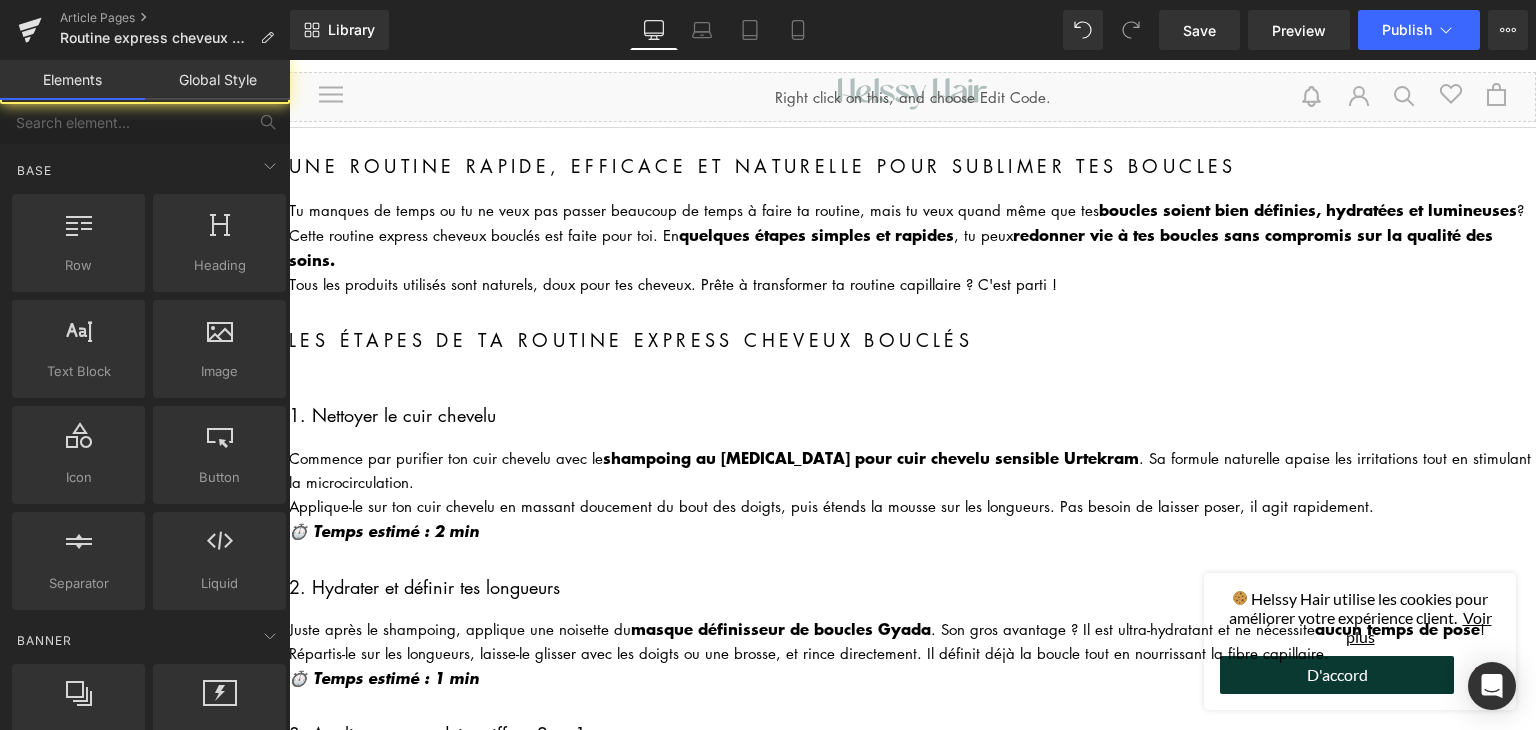 click on "Applique-le sur ton cuir chevelu en massant doucement du bout des doigts, puis étends la mousse sur les longueurs. Pas besoin de laisser poser, il agit rapidement." at bounding box center (912, 506) 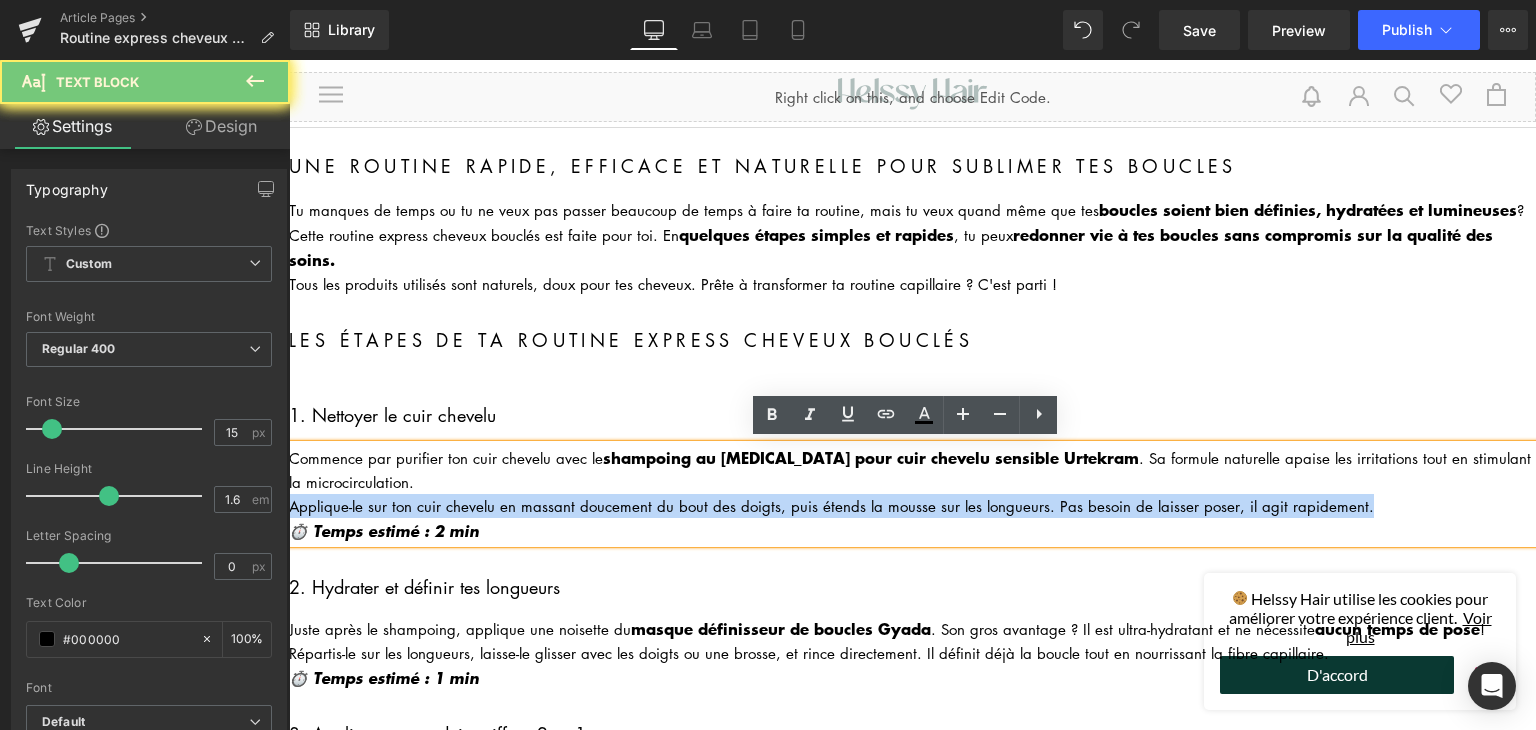click on "Applique-le sur ton cuir chevelu en massant doucement du bout des doigts, puis étends la mousse sur les longueurs. Pas besoin de laisser poser, il agit rapidement." at bounding box center (912, 506) 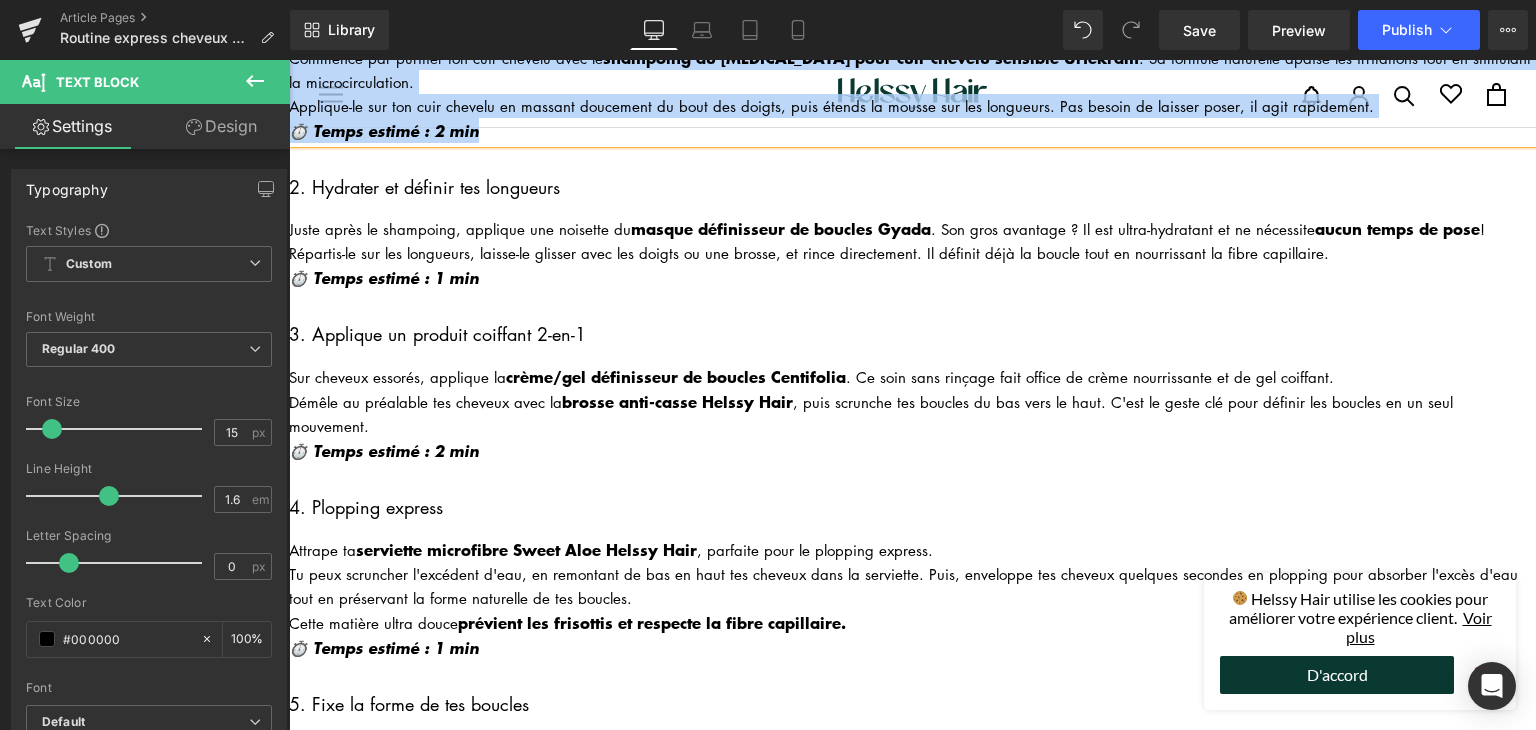 scroll, scrollTop: 400, scrollLeft: 0, axis: vertical 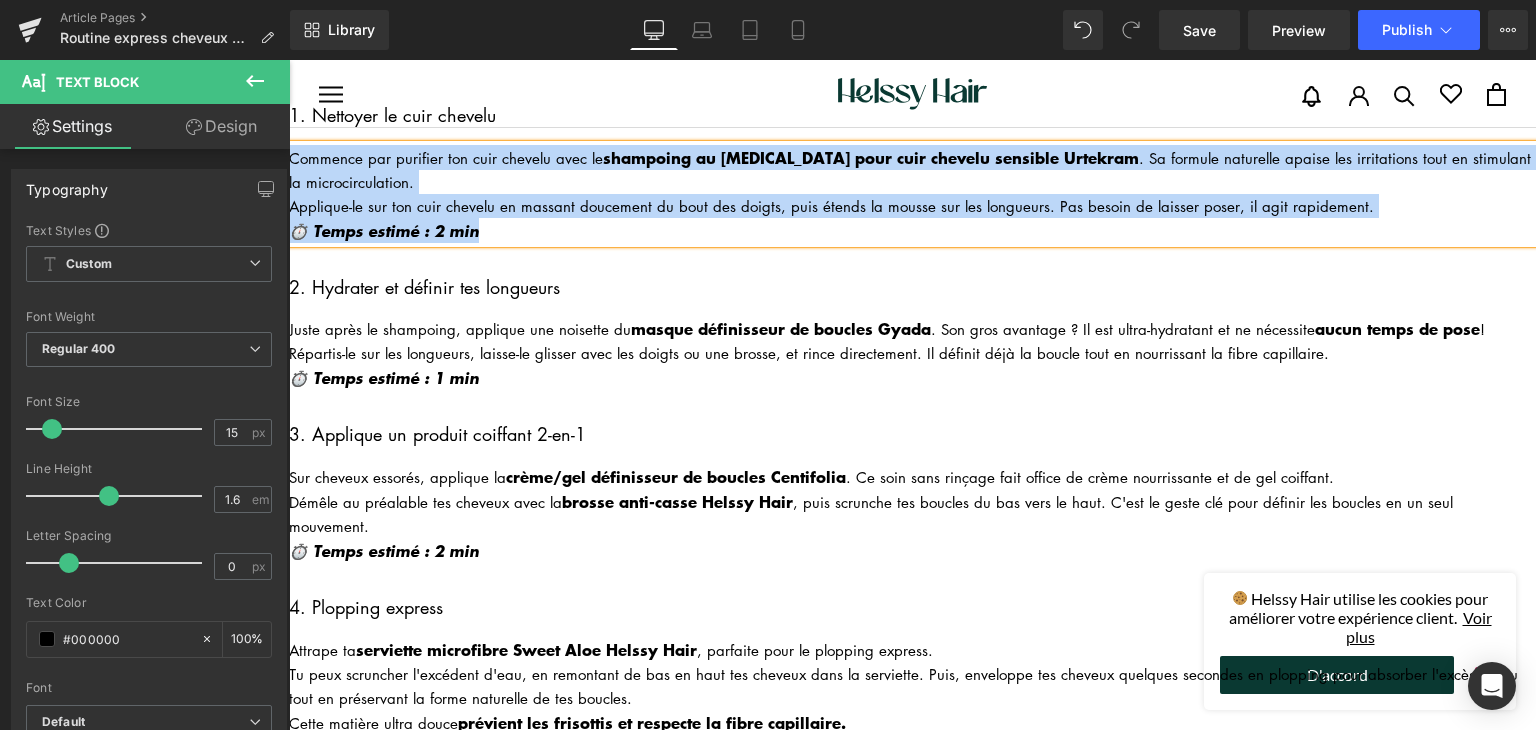click on "2. Hydrater et définir tes longueurs" at bounding box center (912, 287) 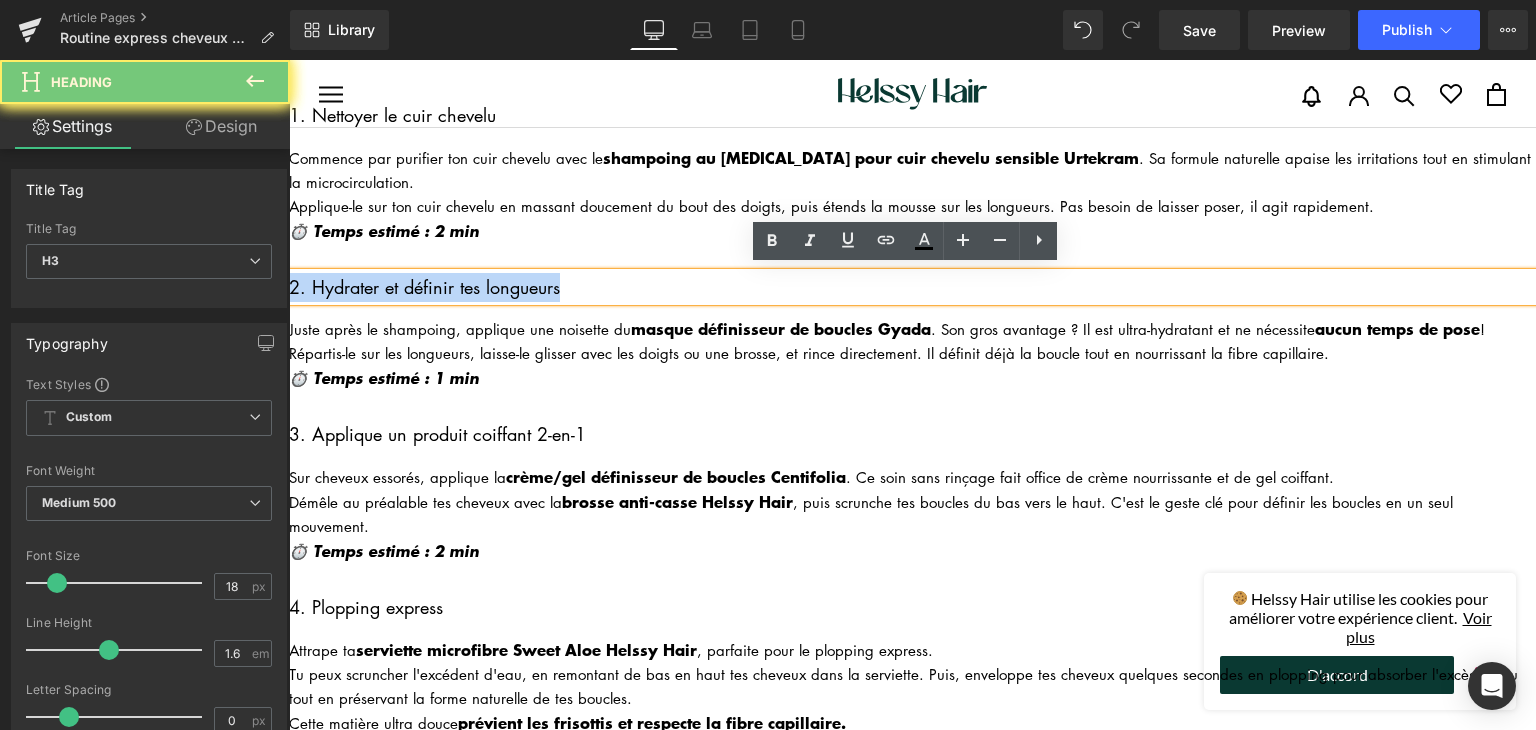 click on "2. Hydrater et définir tes longueurs" at bounding box center (912, 287) 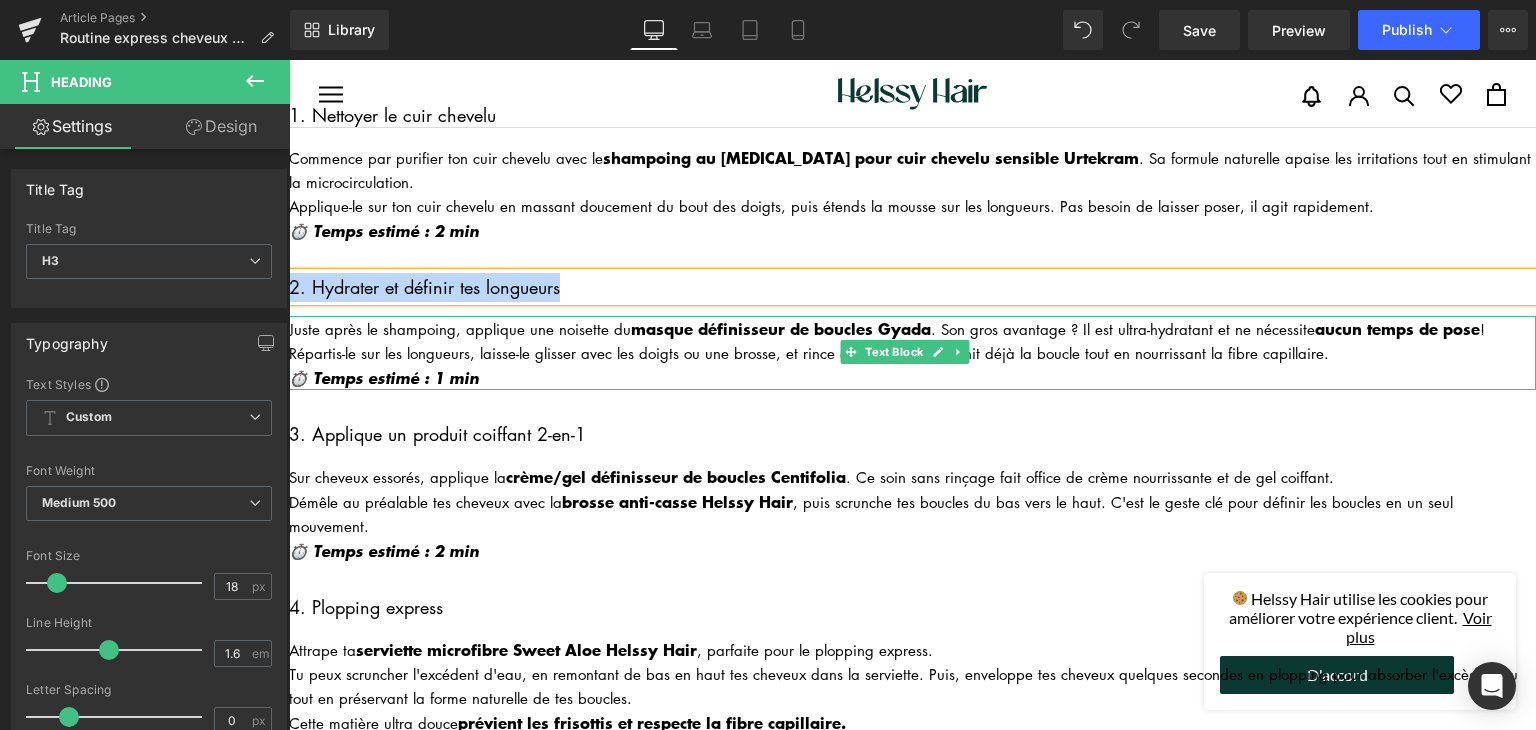 click on "Répartis-le sur les longueurs, laisse-le glisser avec les doigts ou une brosse, et rince directement. Il définit déjà la boucle tout en nourrissant la fibre capillaire." at bounding box center (912, 353) 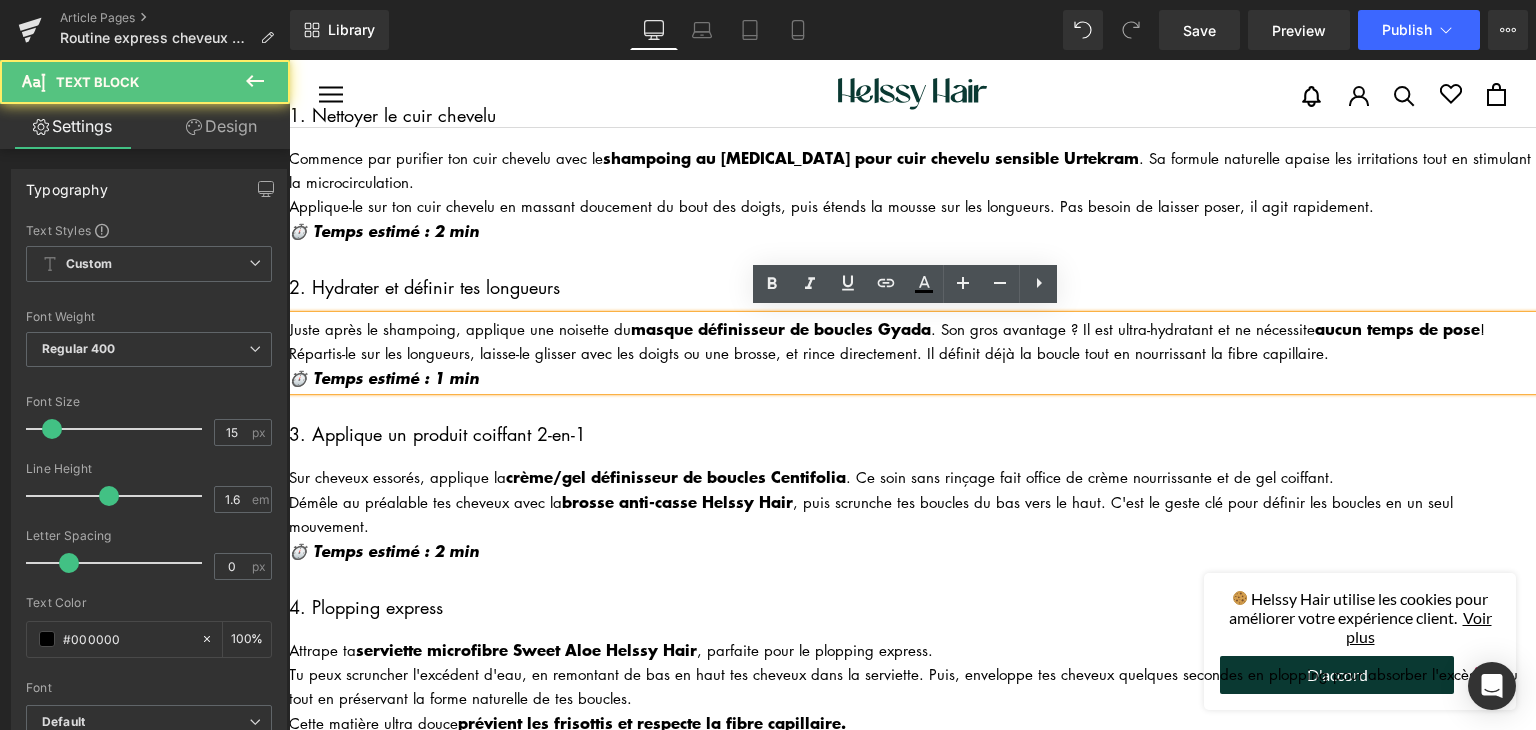 click on "Répartis-le sur les longueurs, laisse-le glisser avec les doigts ou une brosse, et rince directement. Il définit déjà la boucle tout en nourrissant la fibre capillaire." at bounding box center (912, 353) 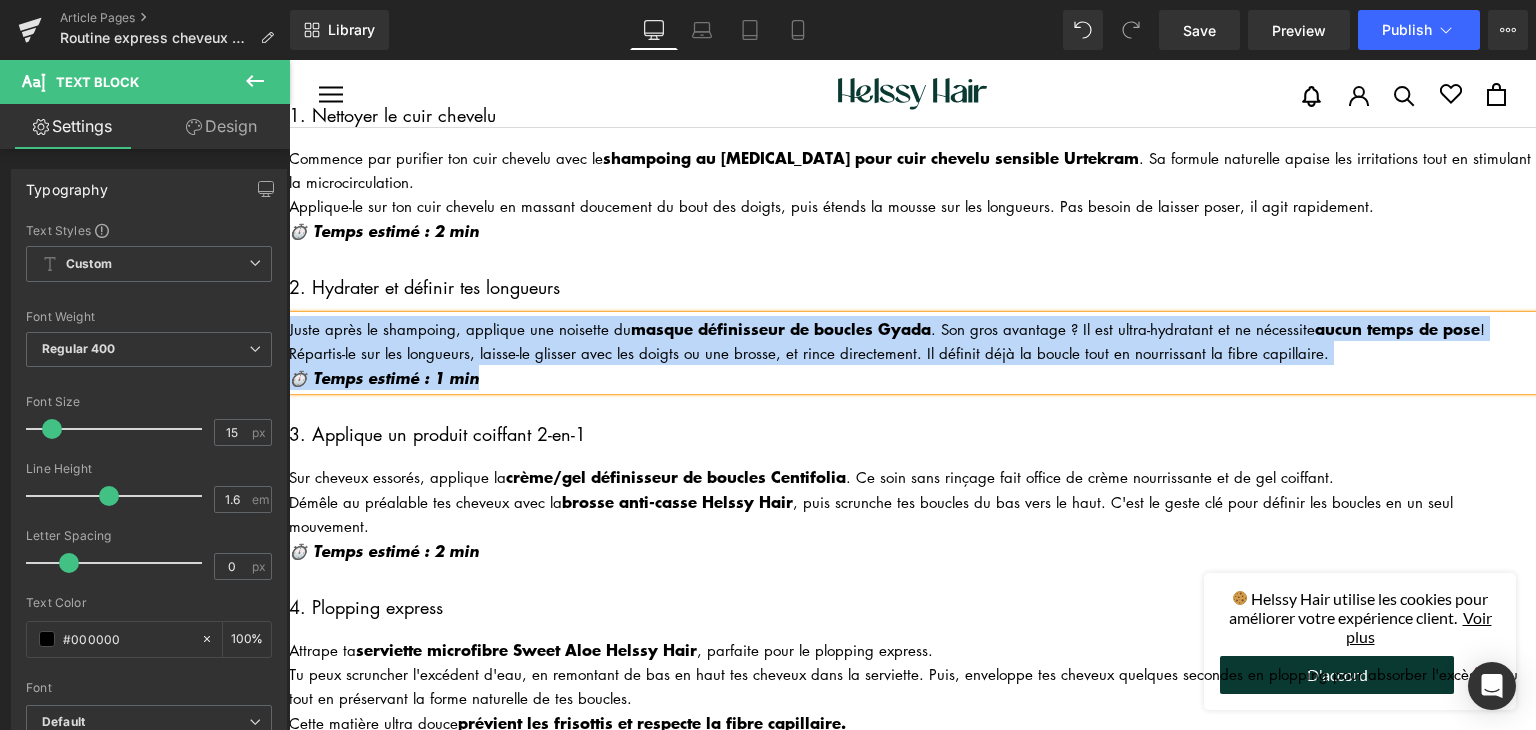 copy on "Juste après le shampoing, applique une noisette du masque définisseur de boucles Gyada . Son gros avantage ? Il est ultra-hydratant et ne nécessite  aucun temps de pose  ! Répartis-le sur les longueurs, laisse-le glisser avec les doigts ou une brosse, et rince directement. Il définit déjà la boucle tout en nourrissant la fibre capillaire. ⏱️ Temps estimé : 1 min" 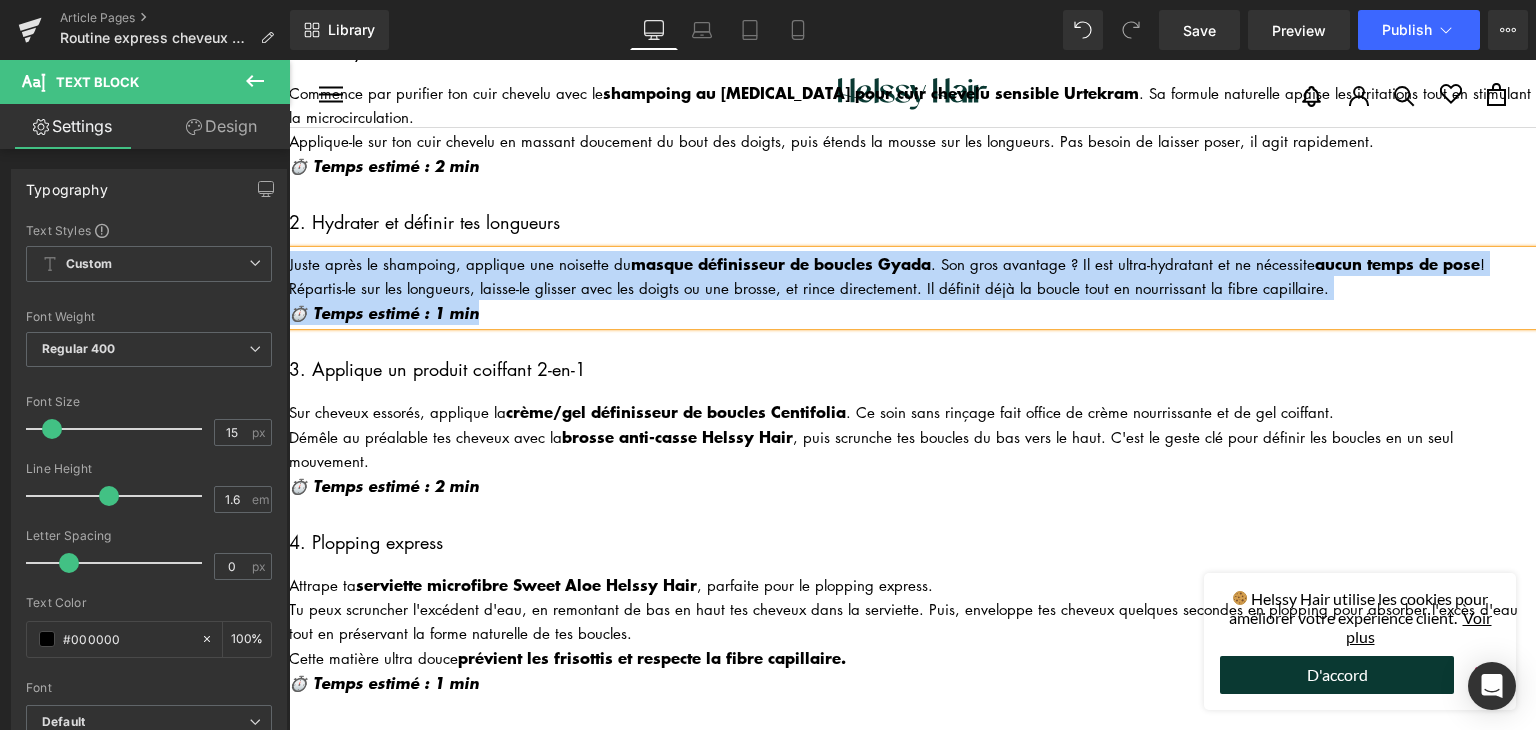 scroll, scrollTop: 500, scrollLeft: 0, axis: vertical 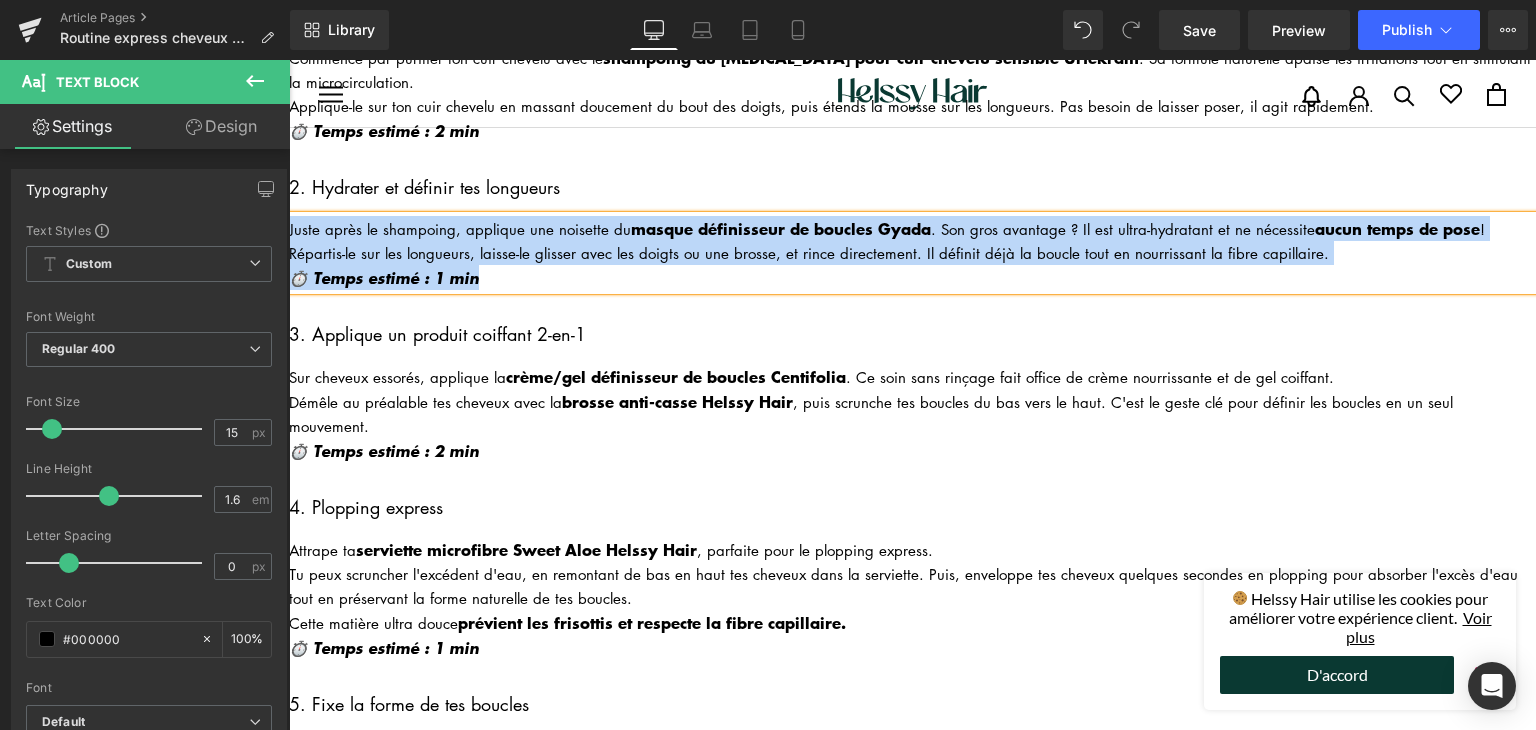 click on "3. Applique un produit coiffant 2-en-1" at bounding box center (912, 334) 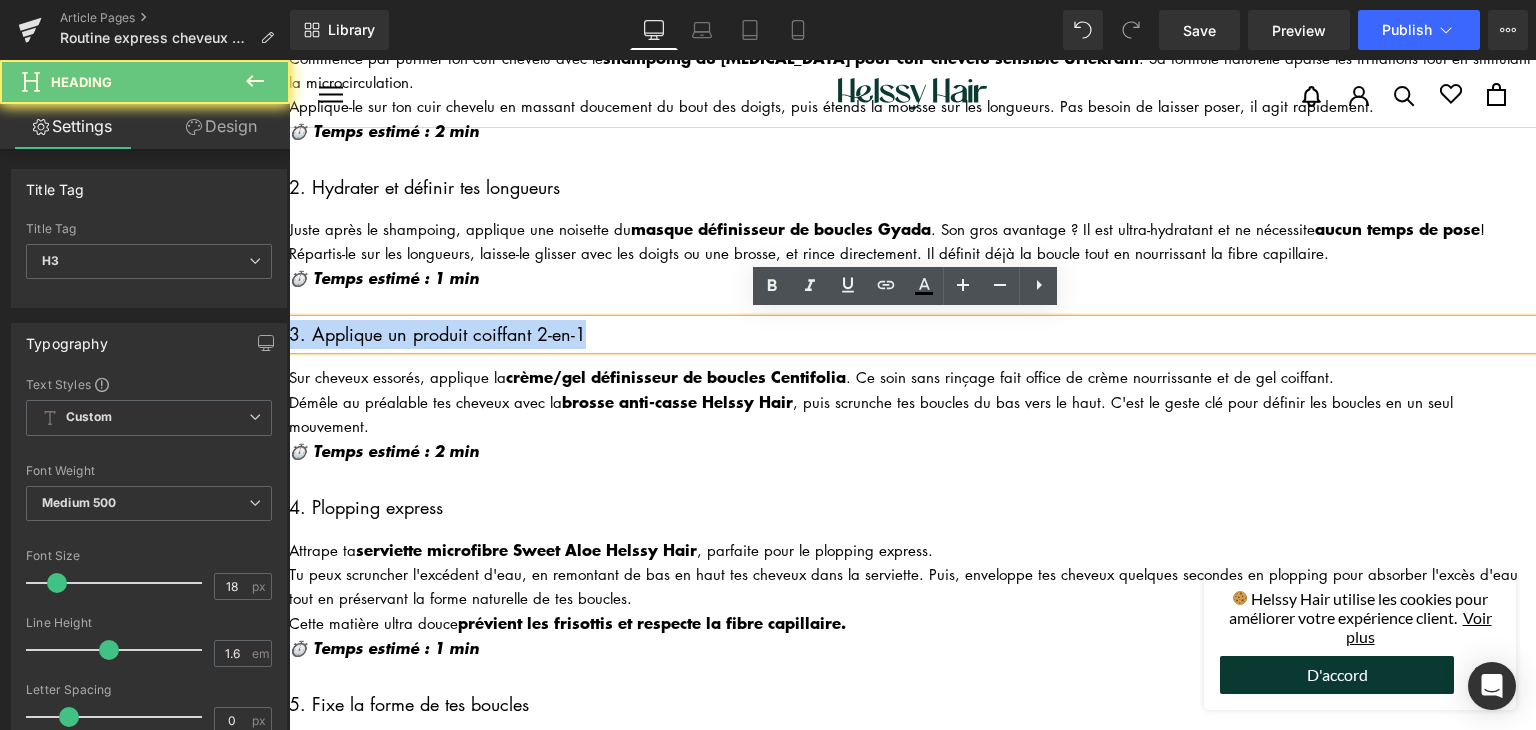 click on "3. Applique un produit coiffant 2-en-1" at bounding box center [912, 334] 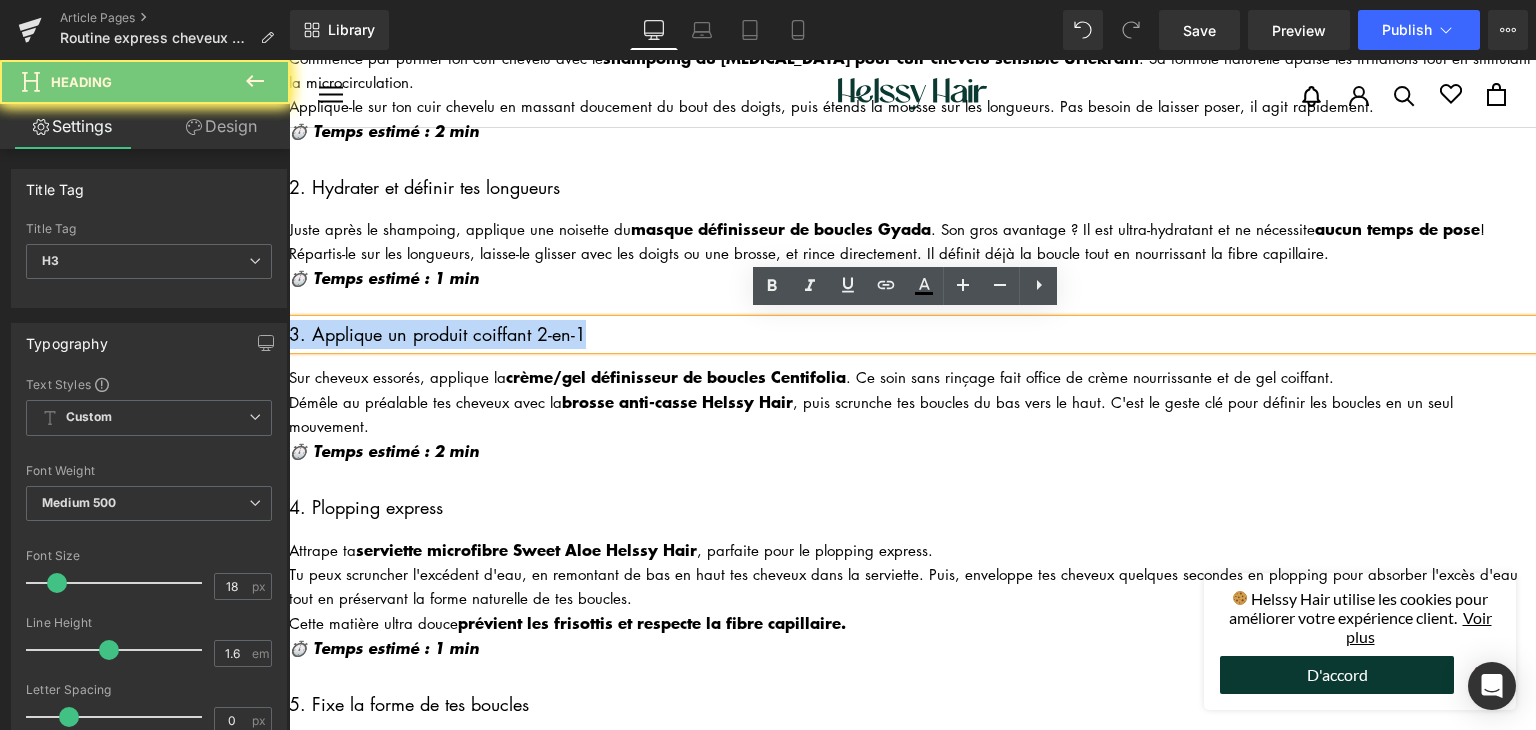 copy on "3. Applique un produit coiffant 2-en-1" 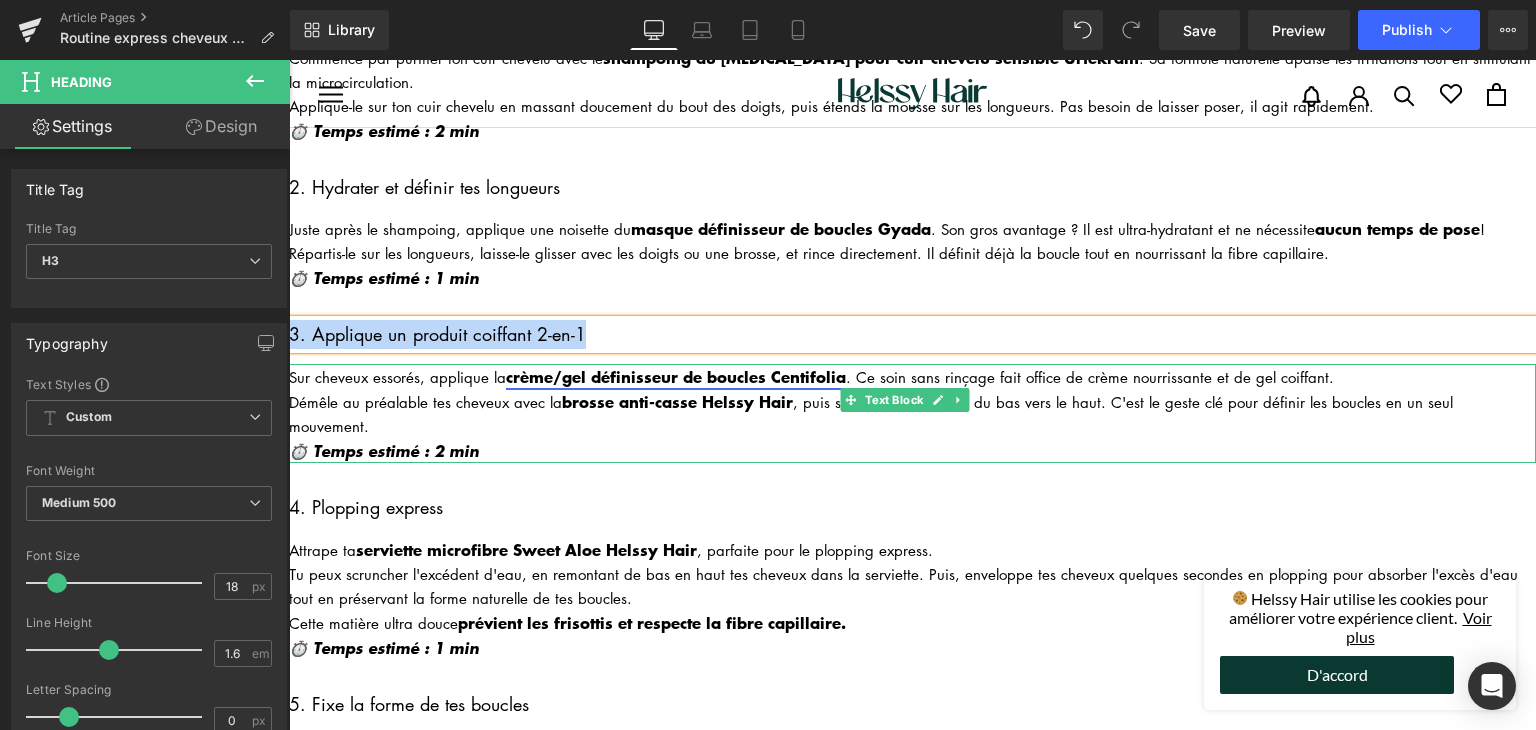 click on "crème/gel définisseur de boucles Centifolia" at bounding box center (676, 376) 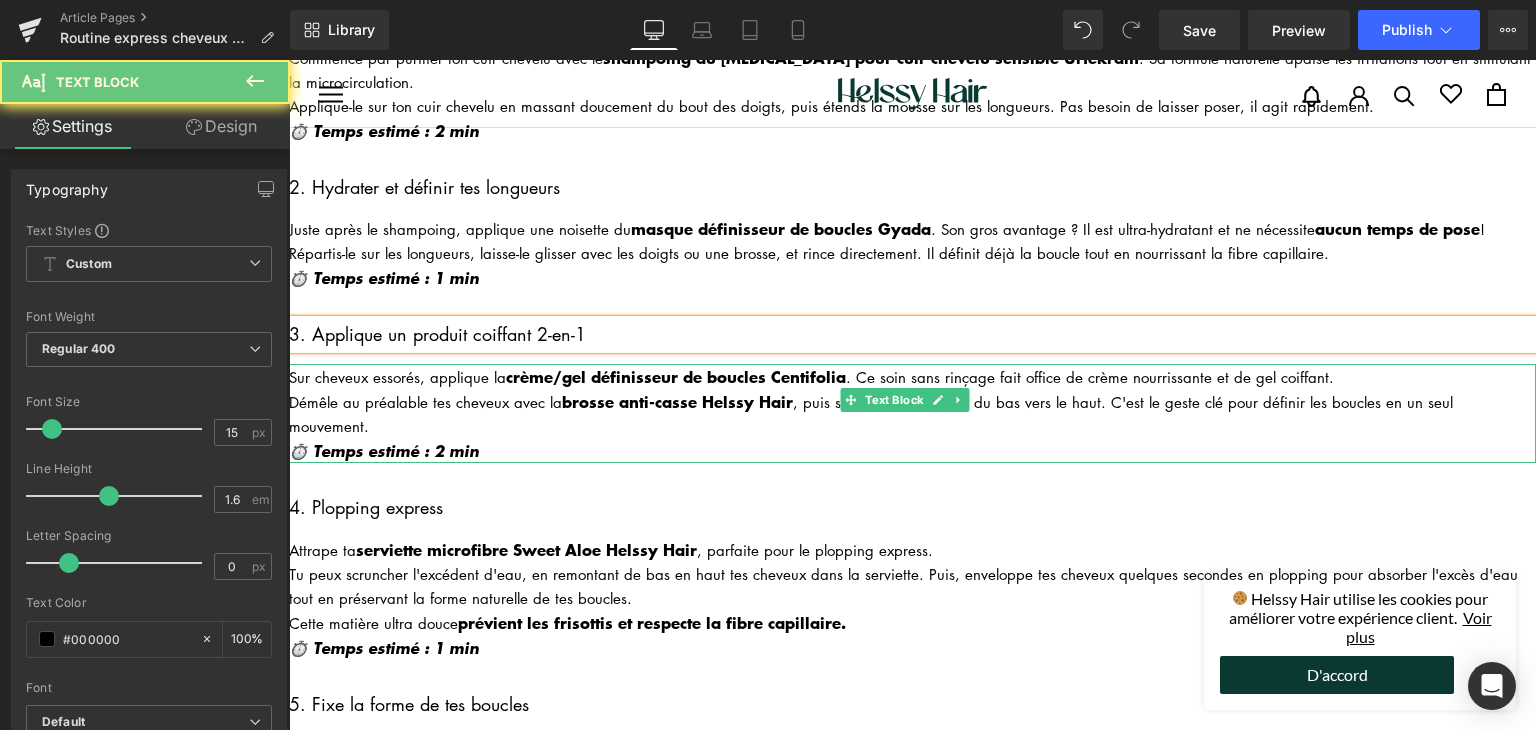 click on "Sur cheveux essorés, applique la  crème/gel définisseur de boucles Centifolia . Ce soin sans rinçage fait office de crème nourrissante et de gel coiffant." at bounding box center (912, 376) 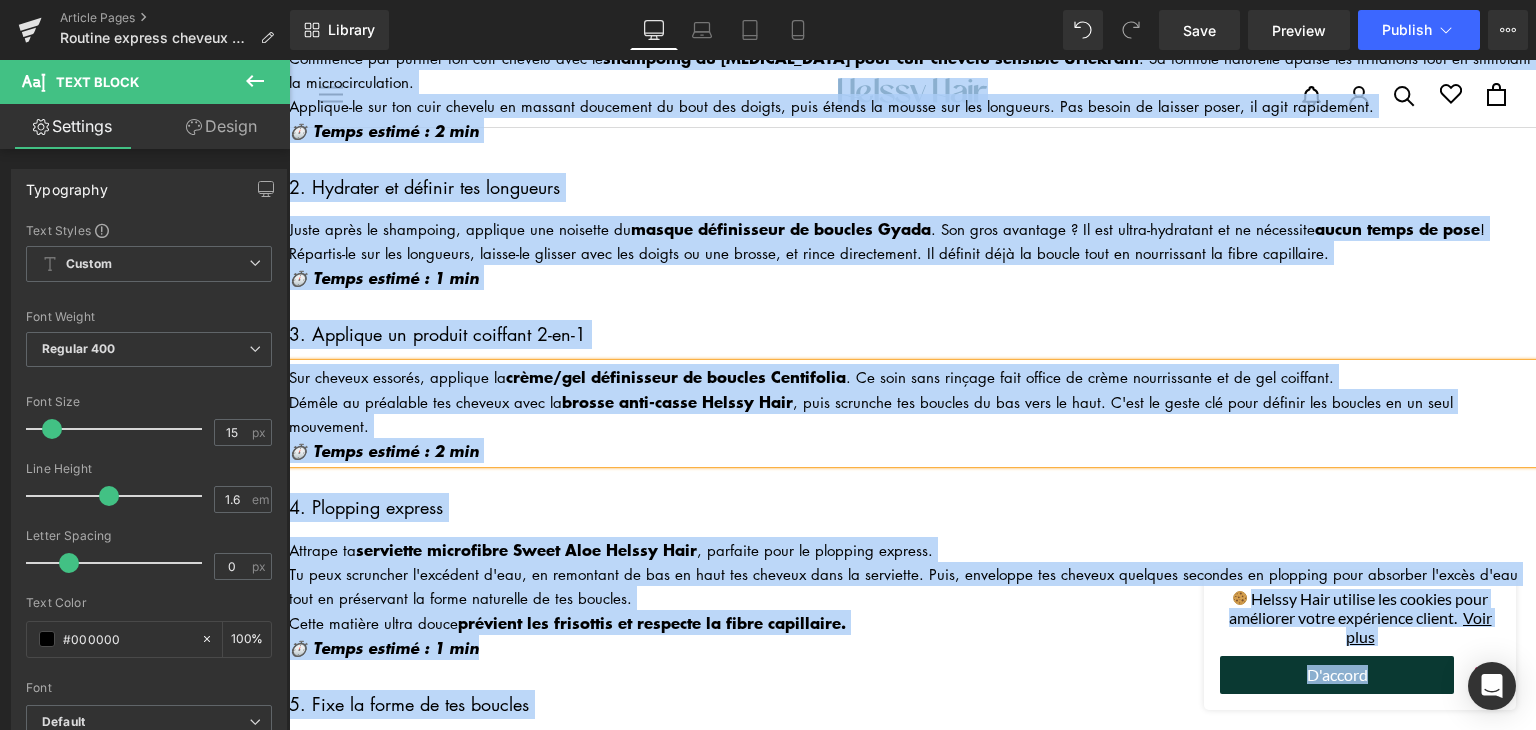 click on "⏱️ Temps estimé : 2 min" at bounding box center (912, 450) 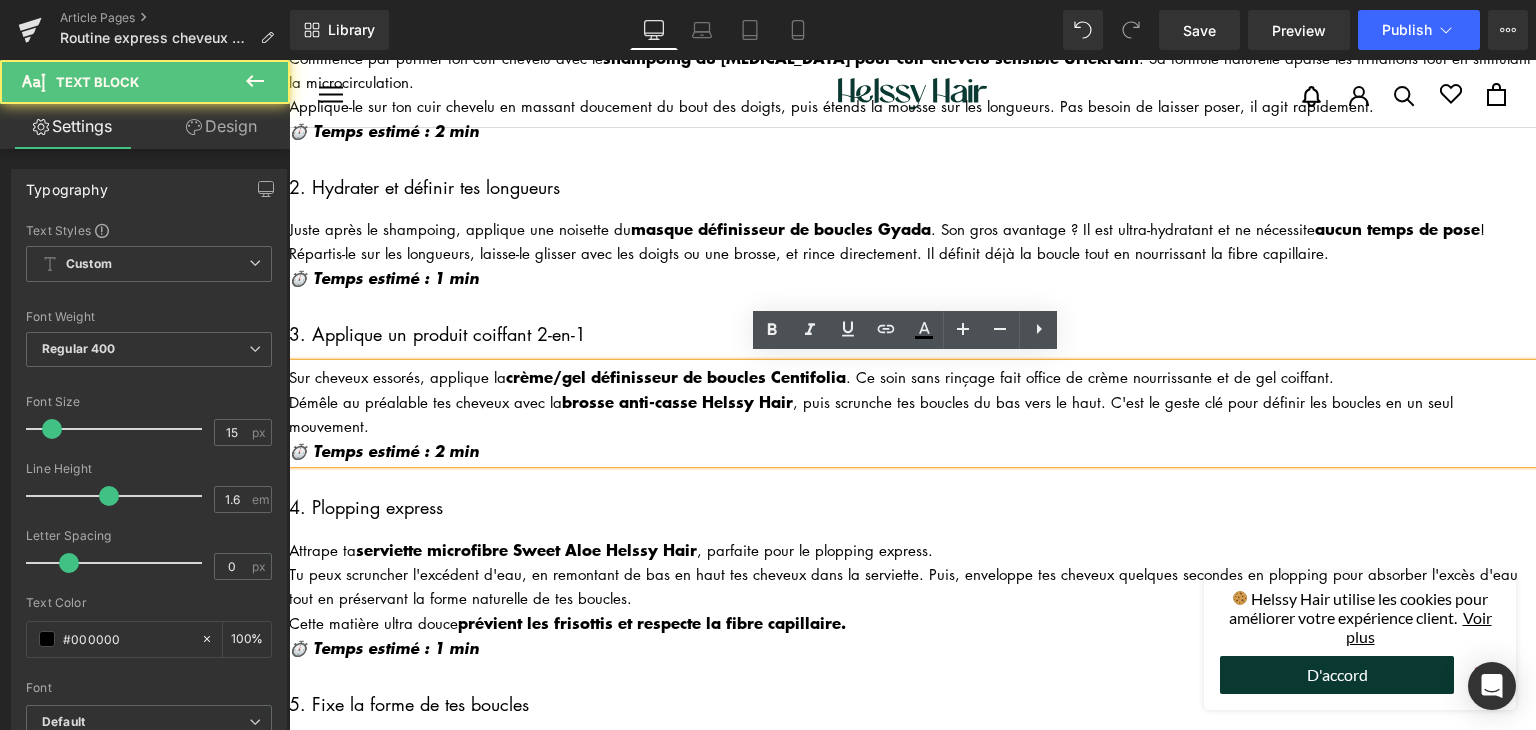 click on "⏱️ Temps estimé : 2 min" at bounding box center (912, 450) 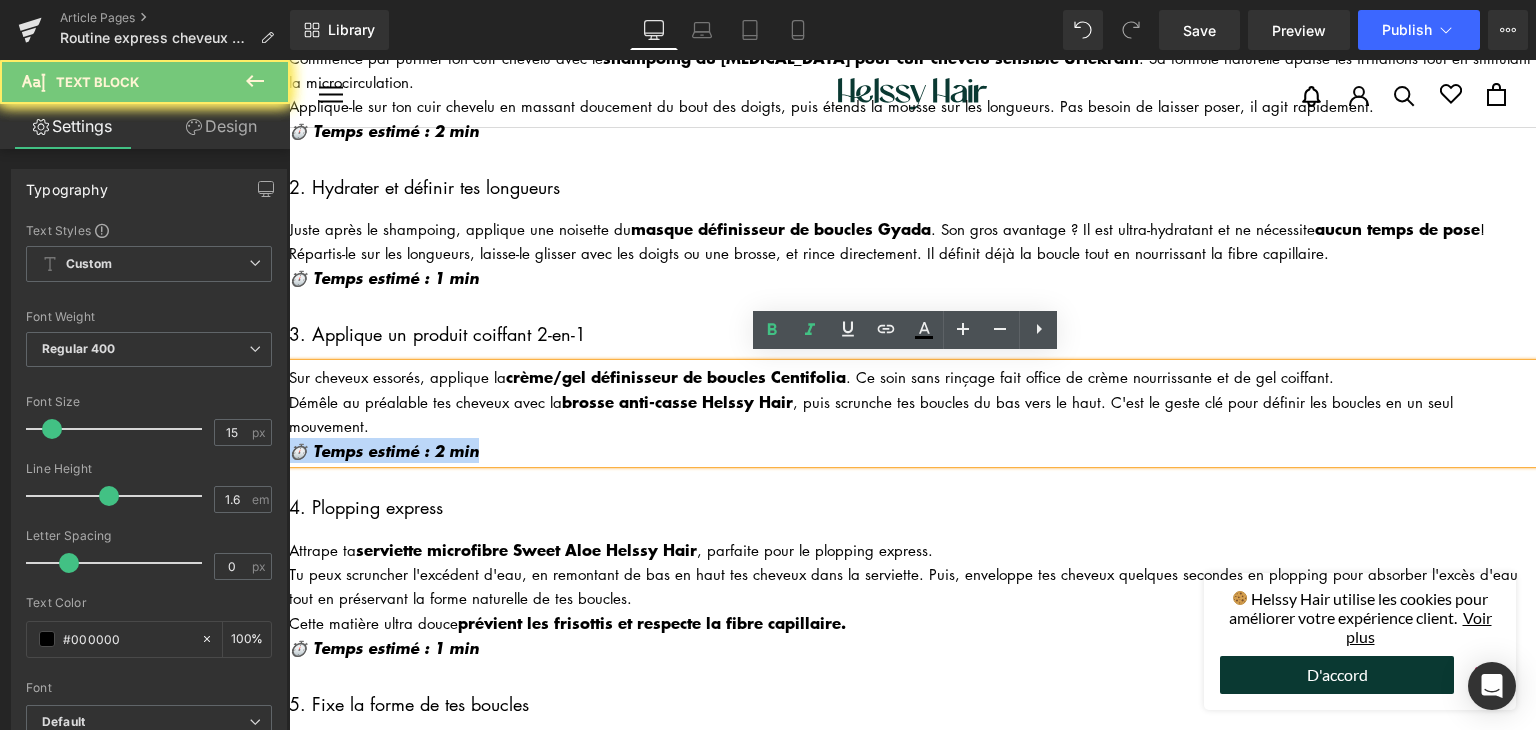 click on "⏱️ Temps estimé : 2 min" at bounding box center [912, 450] 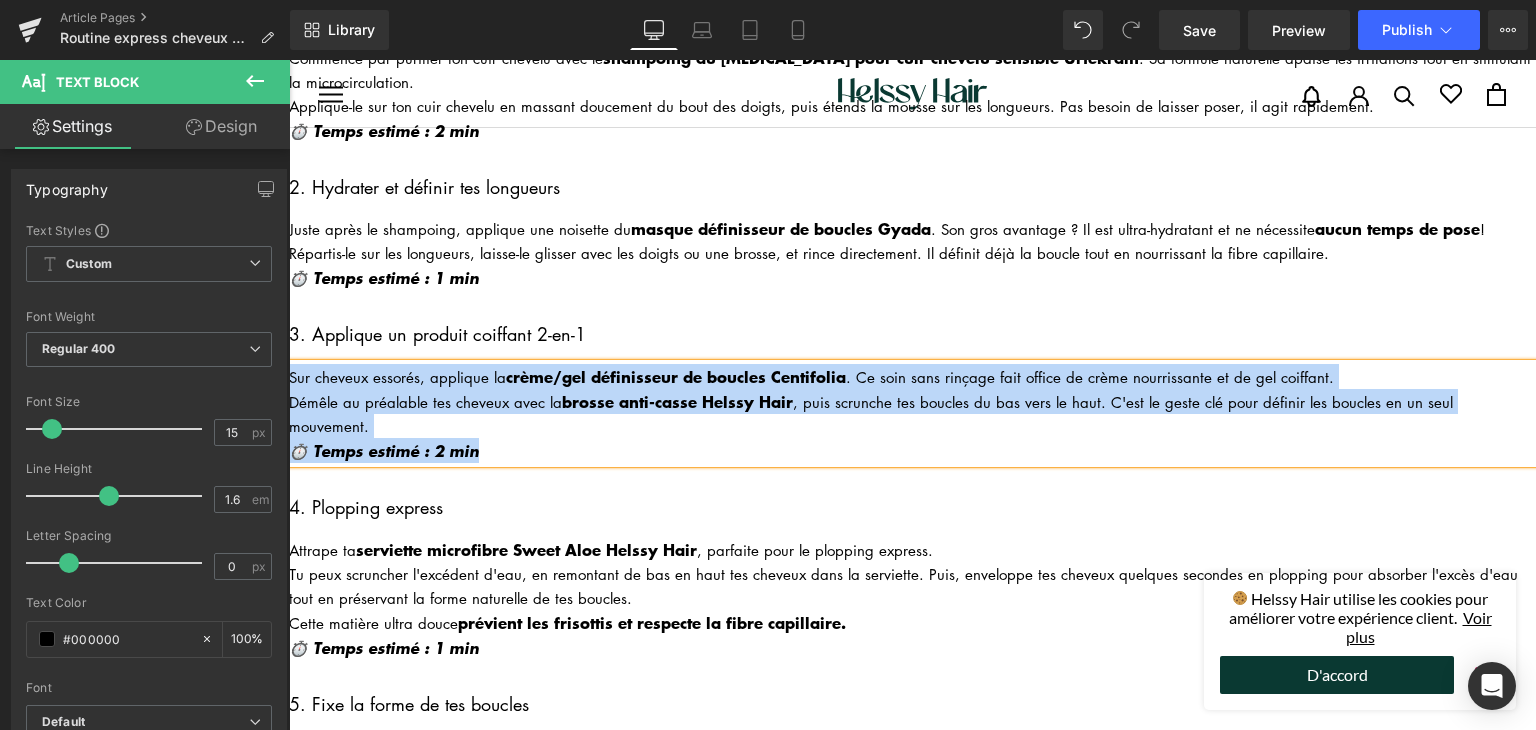 copy on "Sur cheveux essorés, applique la  crème/gel définisseur de boucles Centifolia . Ce soin sans rinçage fait office de crème nourrissante et de gel coiffant. Démêle au préalable tes cheveux avec la brosse anti-casse Helssy Hair , puis scrunche tes boucles du bas vers le haut. C'est le geste clé pour définir les boucles en un seul mouvement. ⏱️ Temps estimé : 2 min" 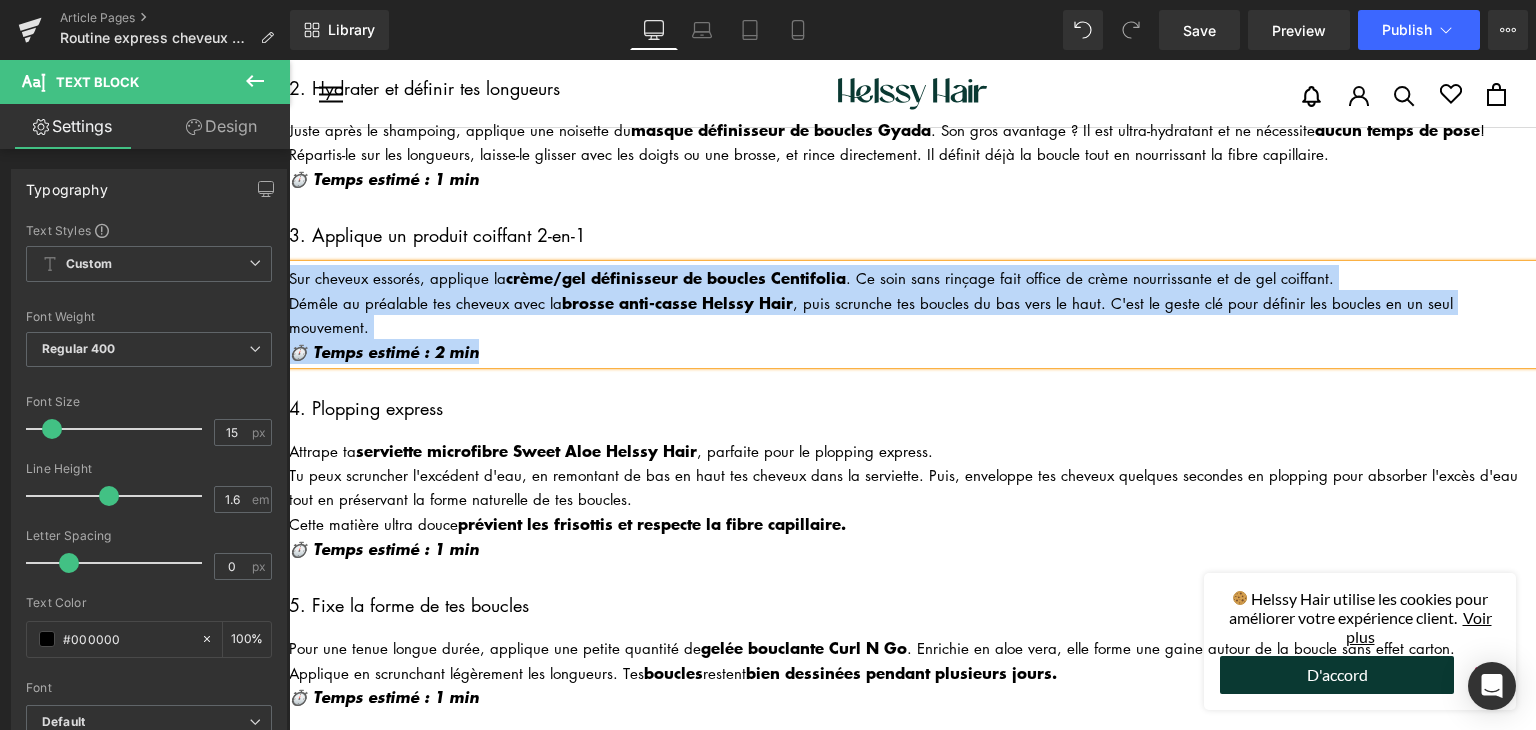 scroll, scrollTop: 600, scrollLeft: 0, axis: vertical 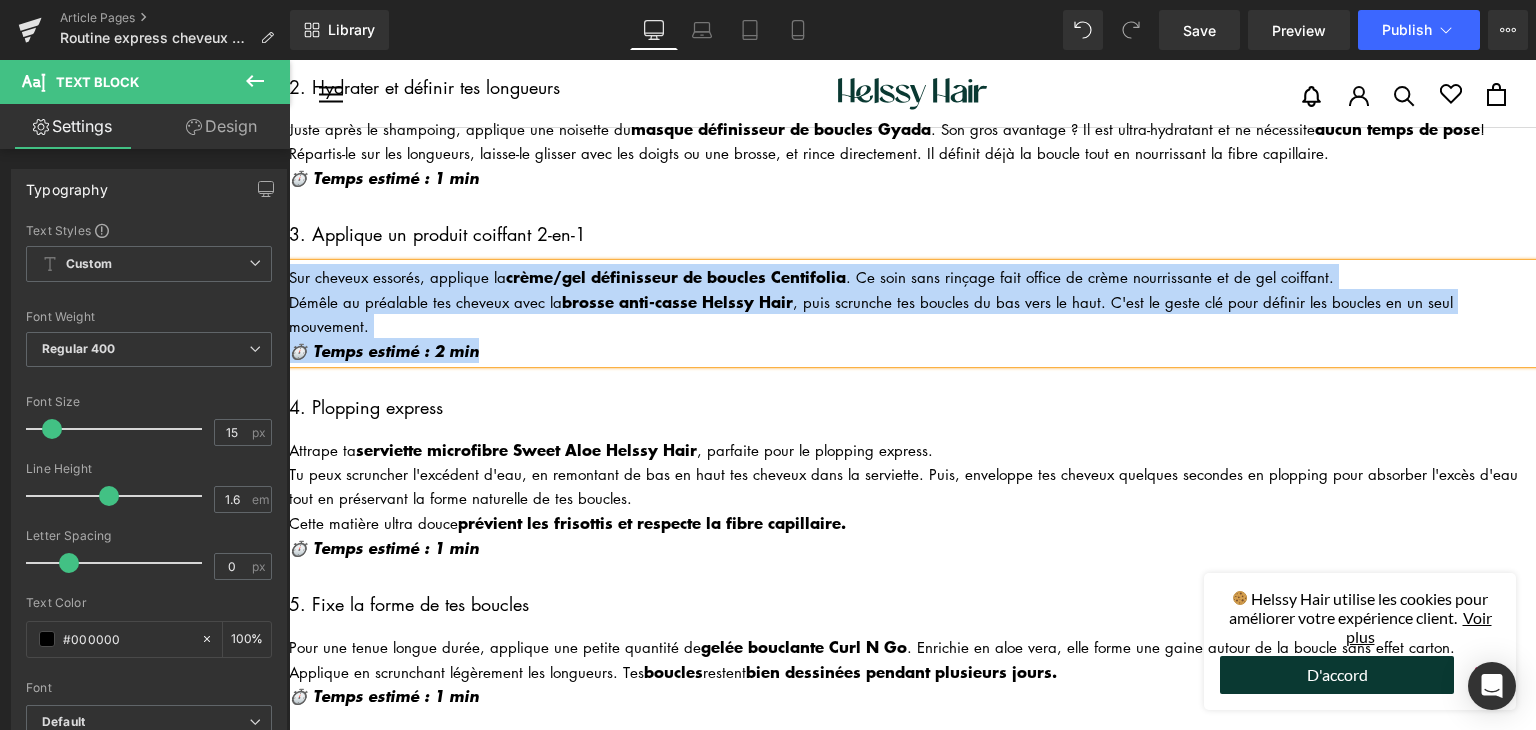 click on "4. Plopping express Heading" at bounding box center [912, 407] 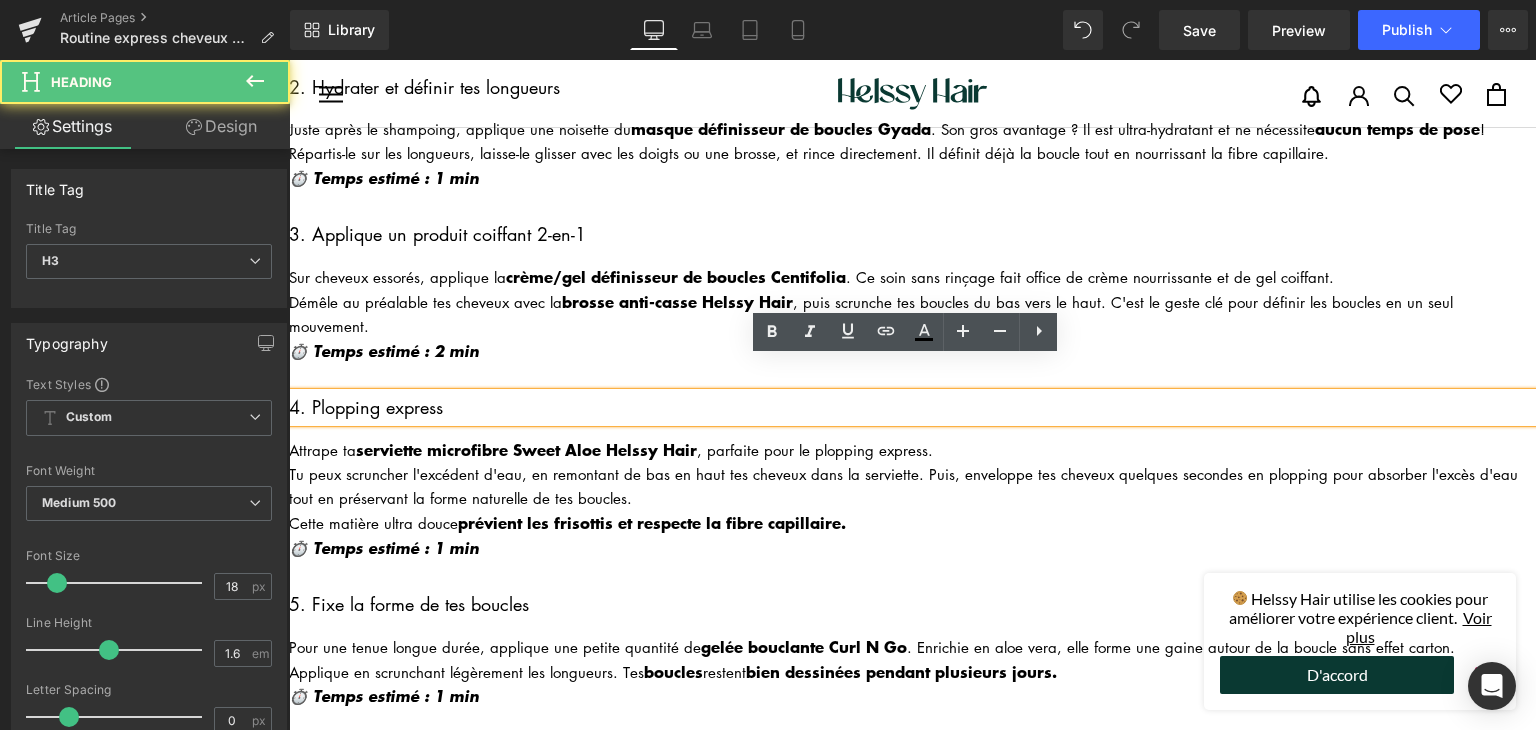 click on "4. Plopping express" at bounding box center (912, 407) 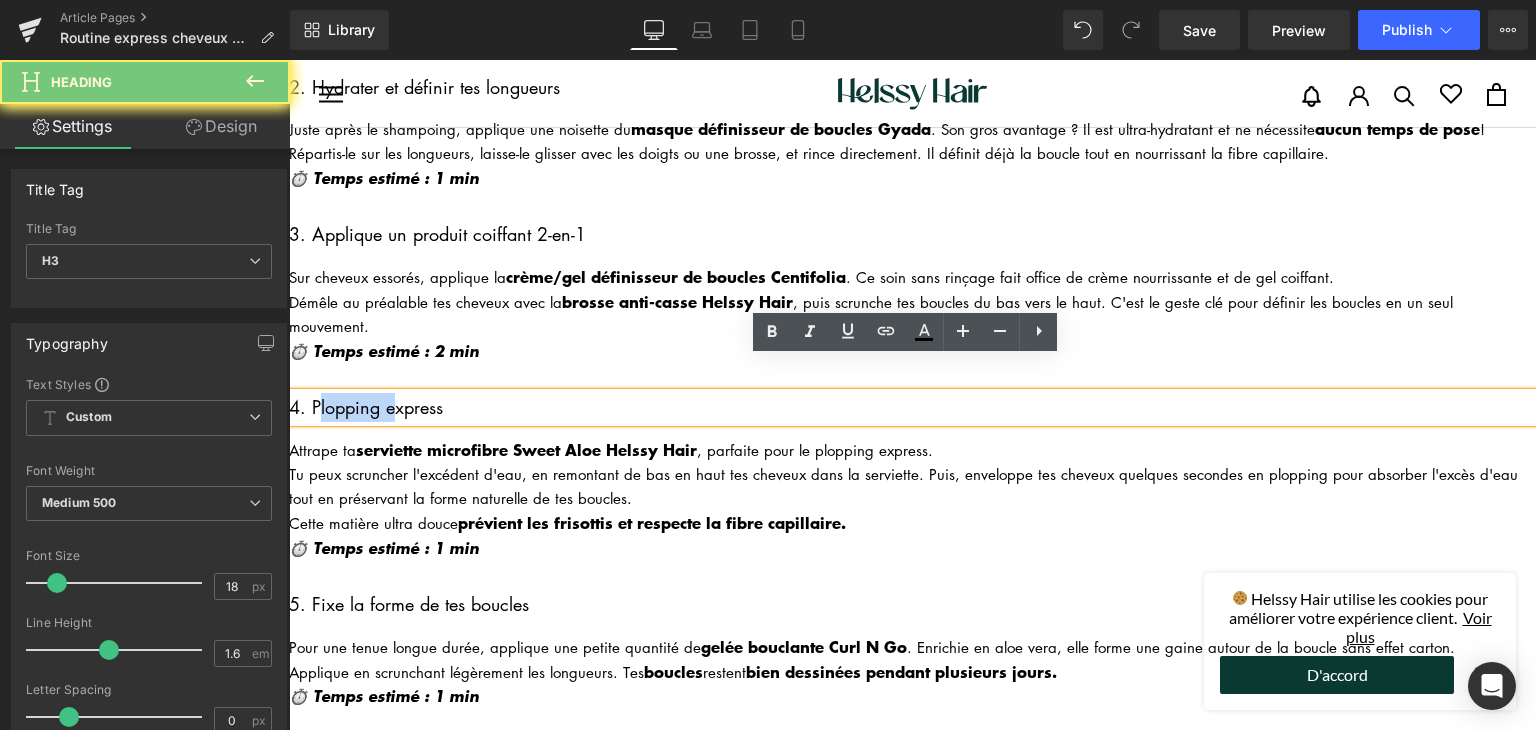 click on "4. Plopping express" at bounding box center [912, 407] 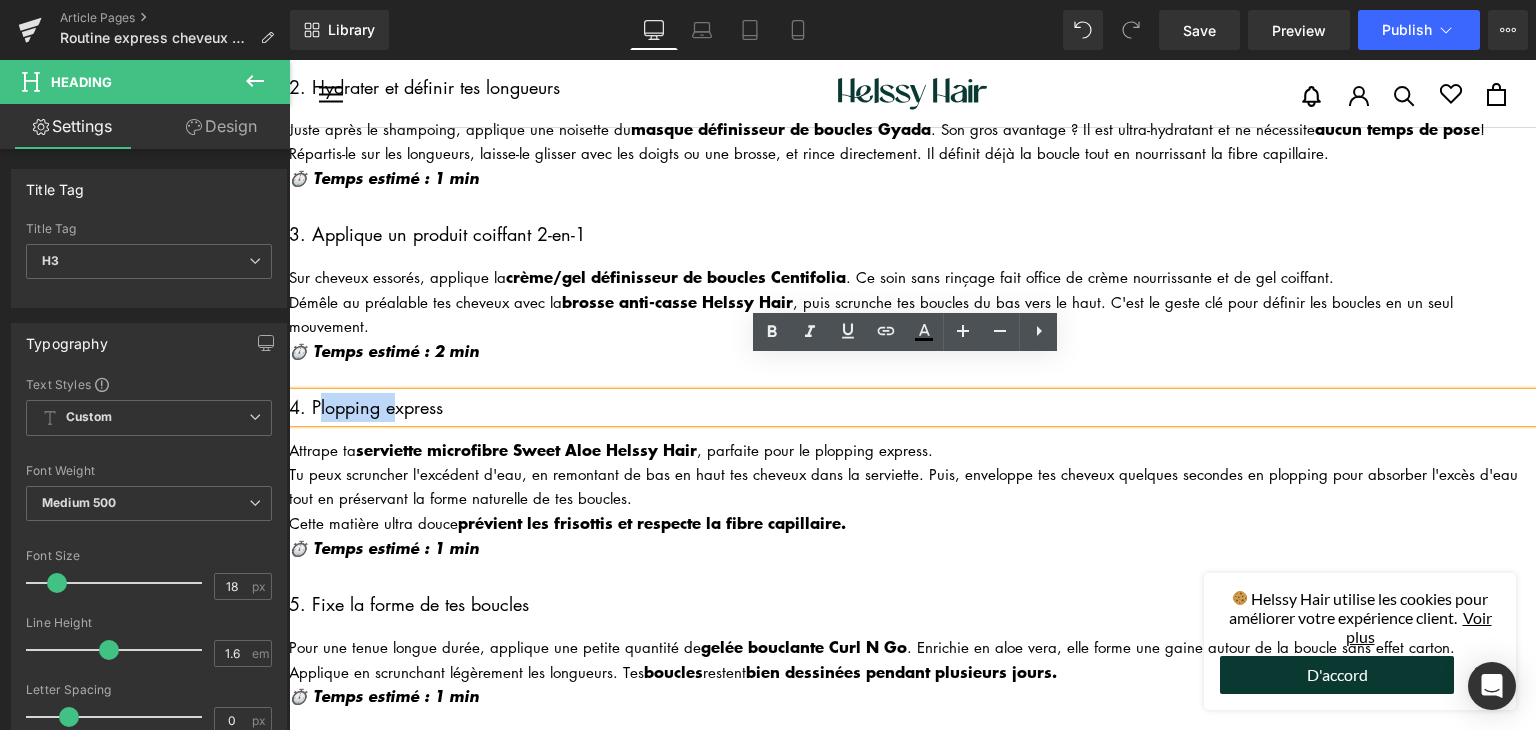 copy on "4. Plopping express" 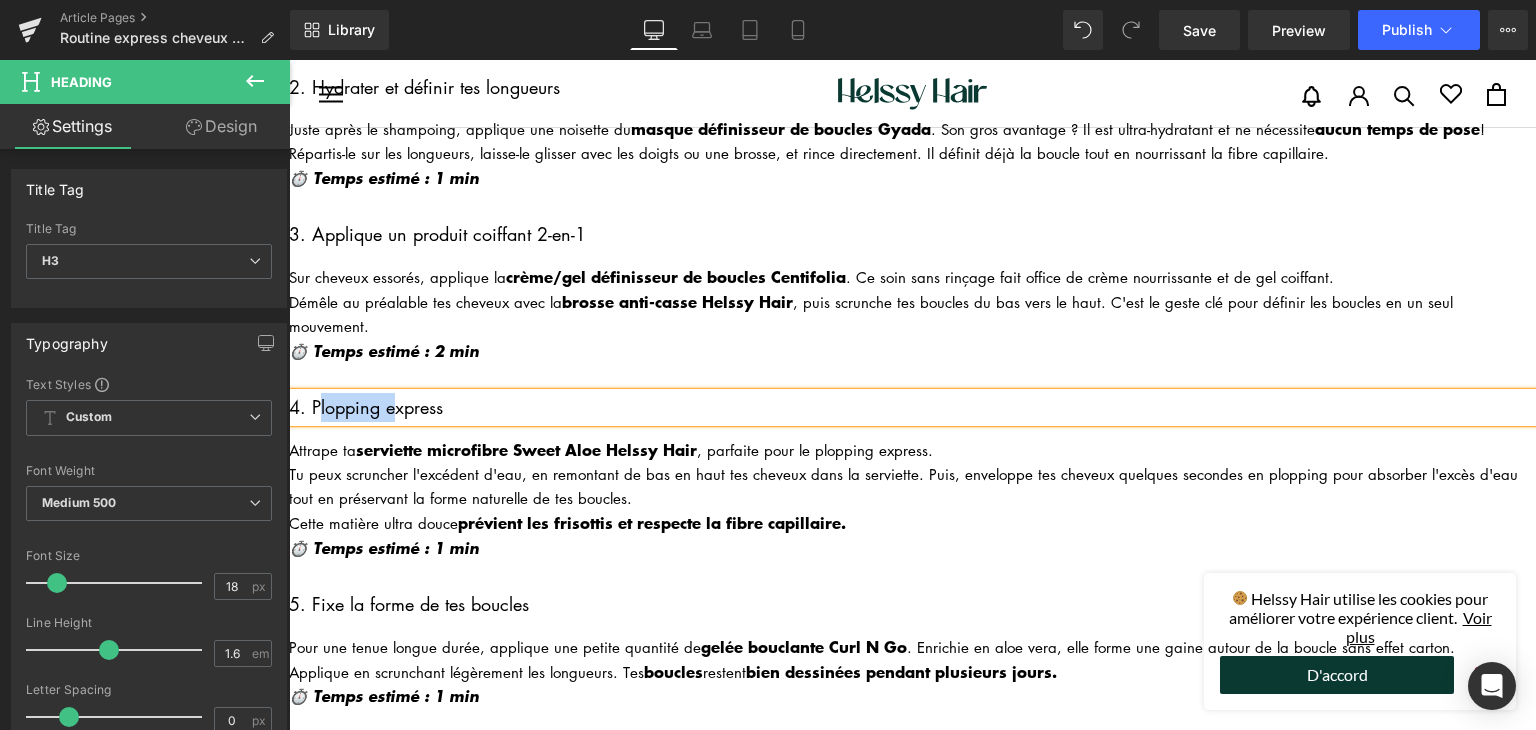 click on "Cette matière ultra douce  prévient les frisottis et respecte la fibre capillaire." at bounding box center [912, 522] 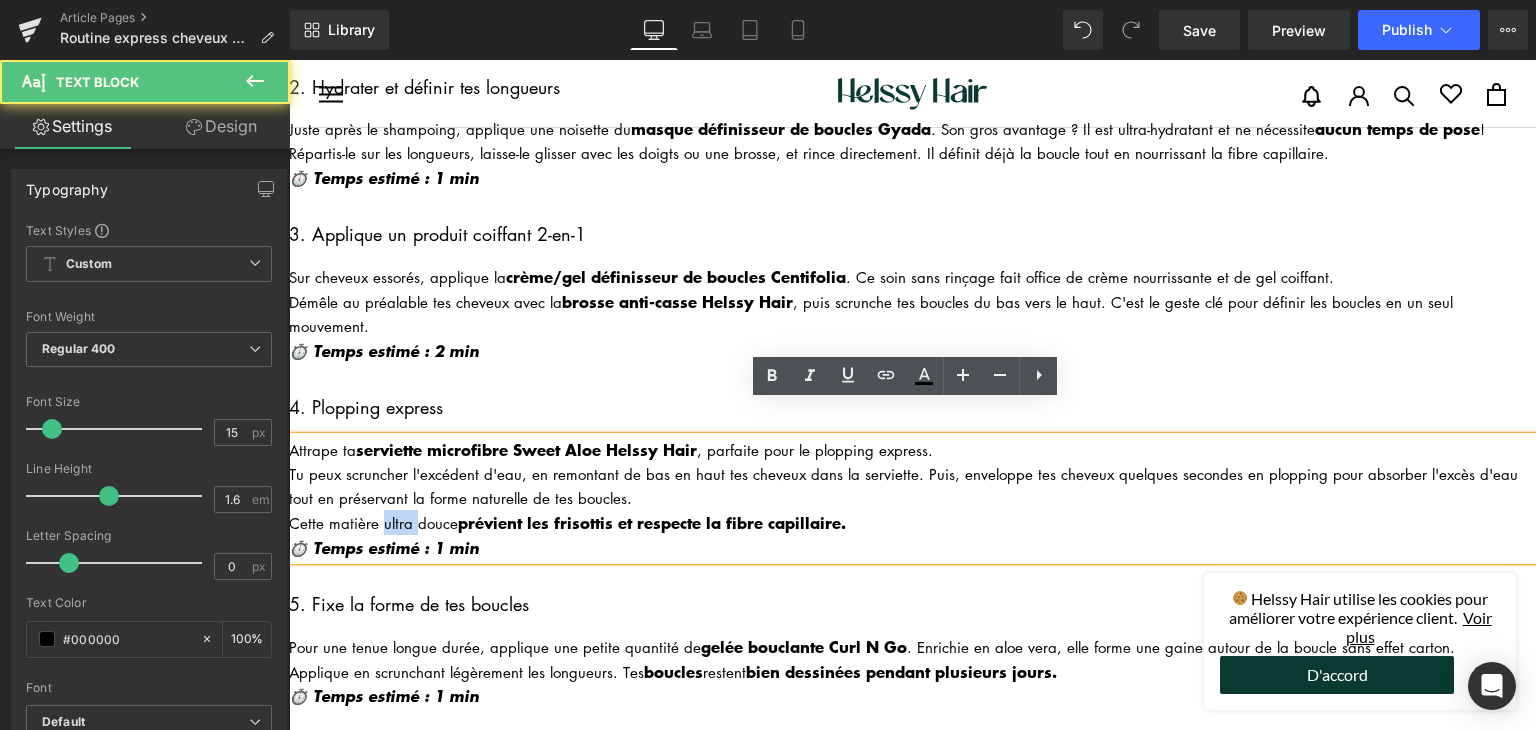 click on "Cette matière ultra douce  prévient les frisottis et respecte la fibre capillaire." at bounding box center [912, 522] 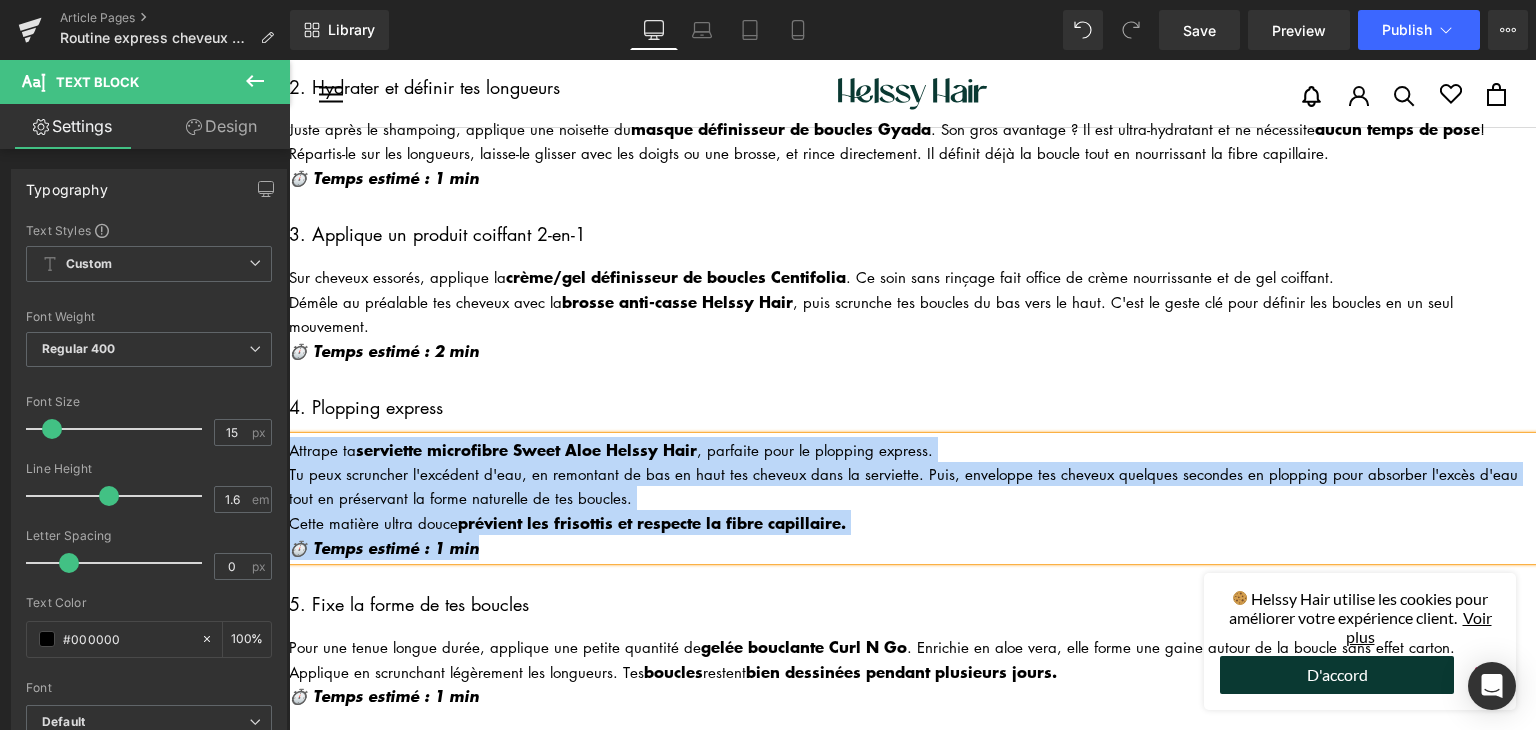 copy on "Attrape ta  serviette microfibre Sweet Aloe Helssy Hair , parfaite pour le plopping express.  Tu peux scruncher l'excédent d'eau, en remontant de bas en haut tes cheveux dans la serviette. Puis, enveloppe tes cheveux quelques secondes en plopping pour absorber l'excès d'eau tout en préservant la forme naturelle de tes boucles. Cette matière ultra douce  prévient les frisottis et respecte la fibre capillaire. ⏱️ Temps estimé : 1 min" 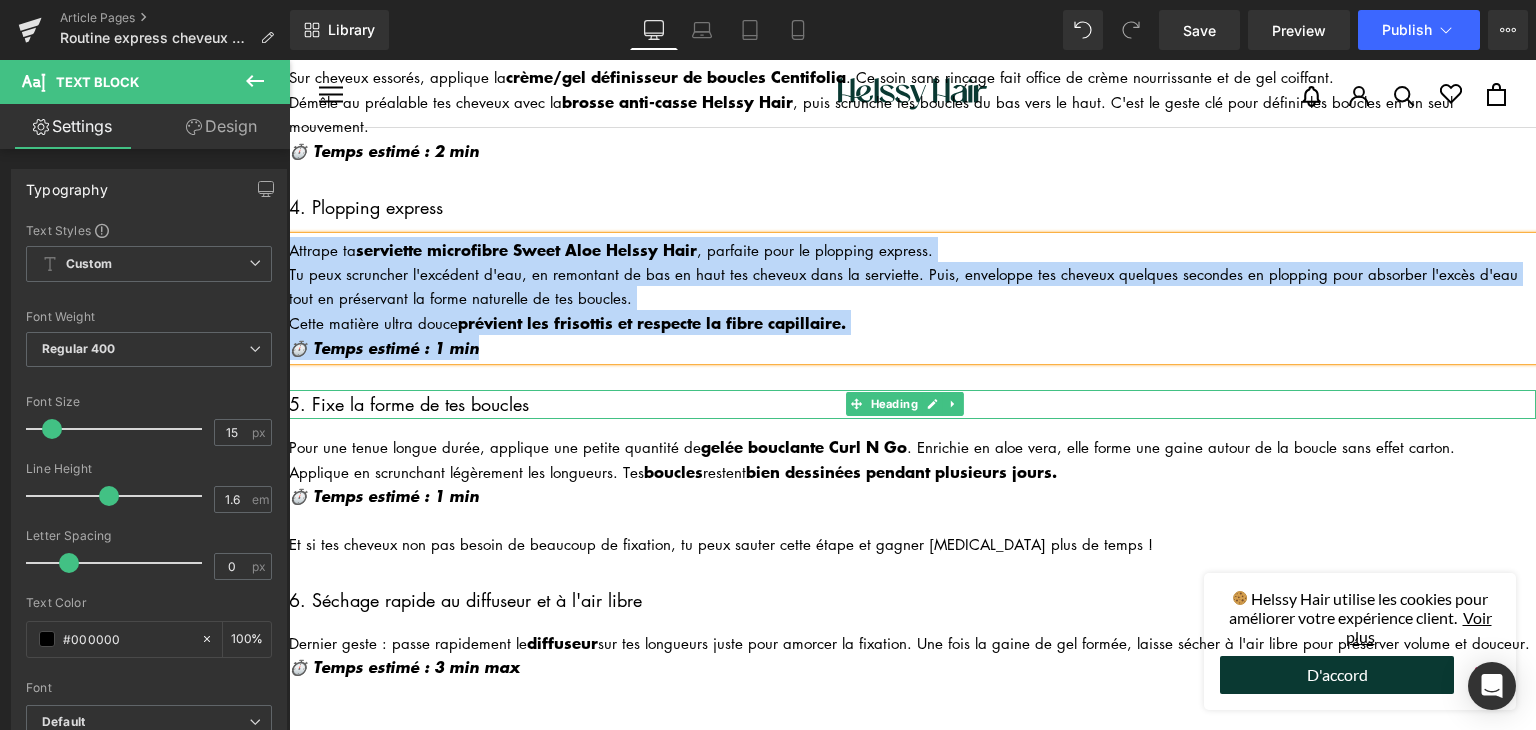 scroll, scrollTop: 900, scrollLeft: 0, axis: vertical 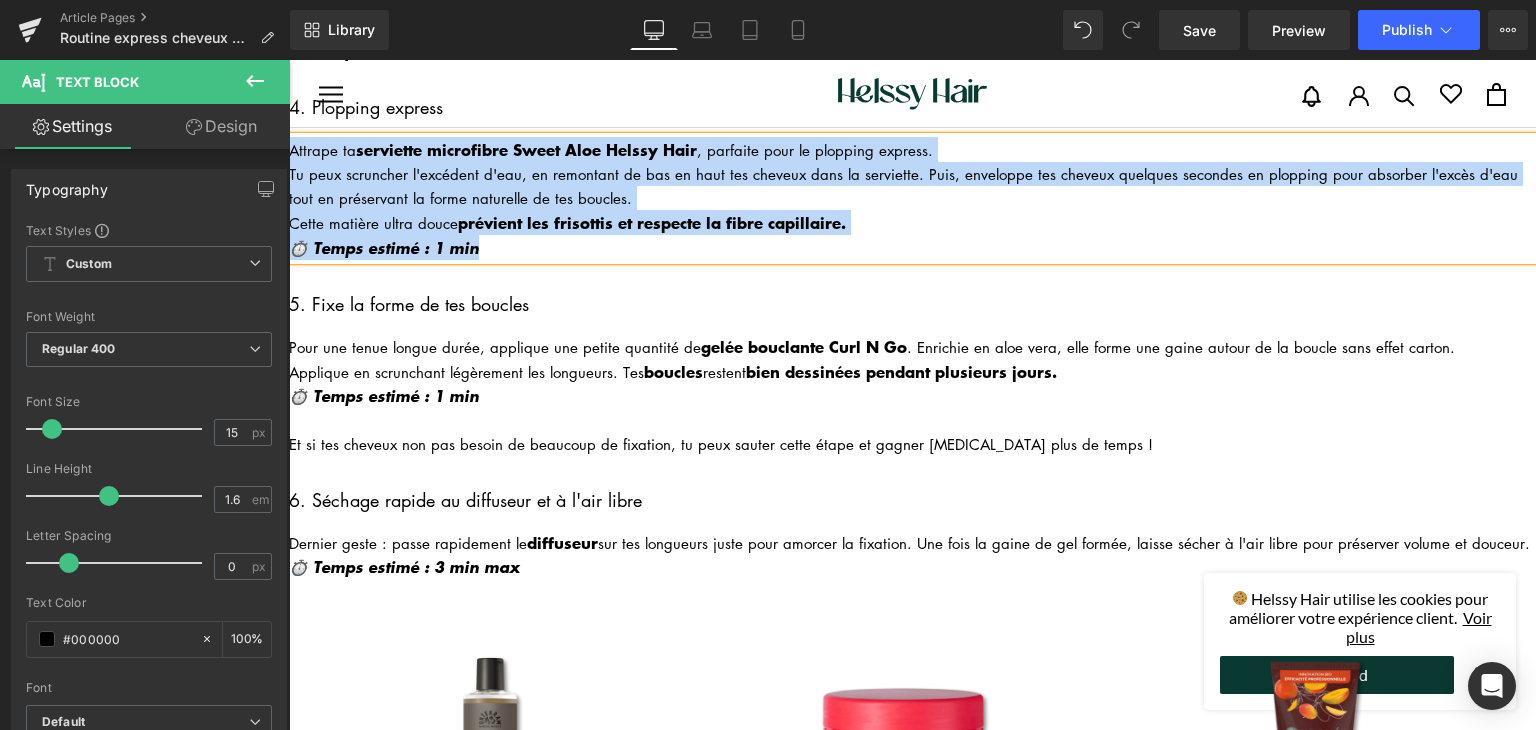 click on "5. Fixe la forme de tes boucles" at bounding box center (912, 304) 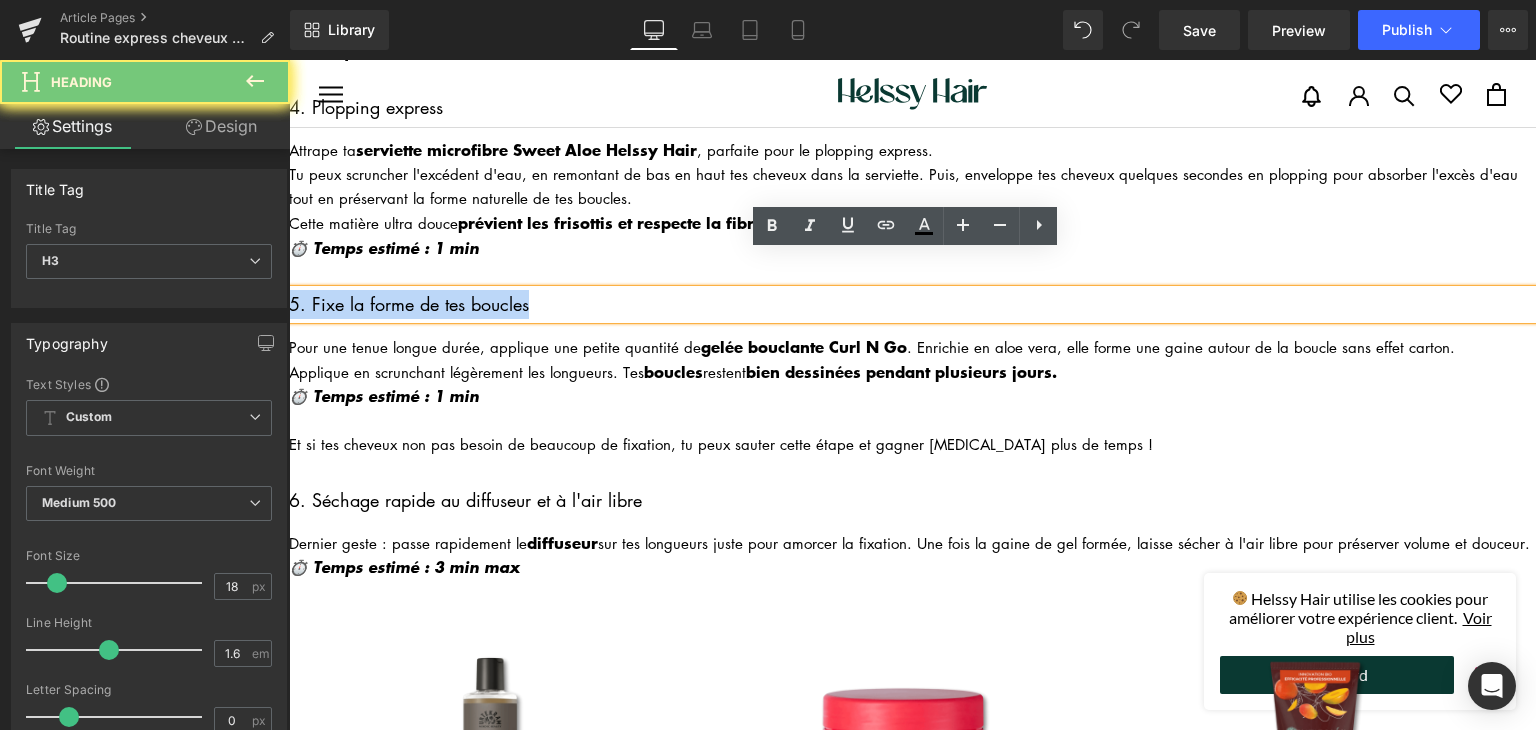 click on "5. Fixe la forme de tes boucles" at bounding box center [912, 304] 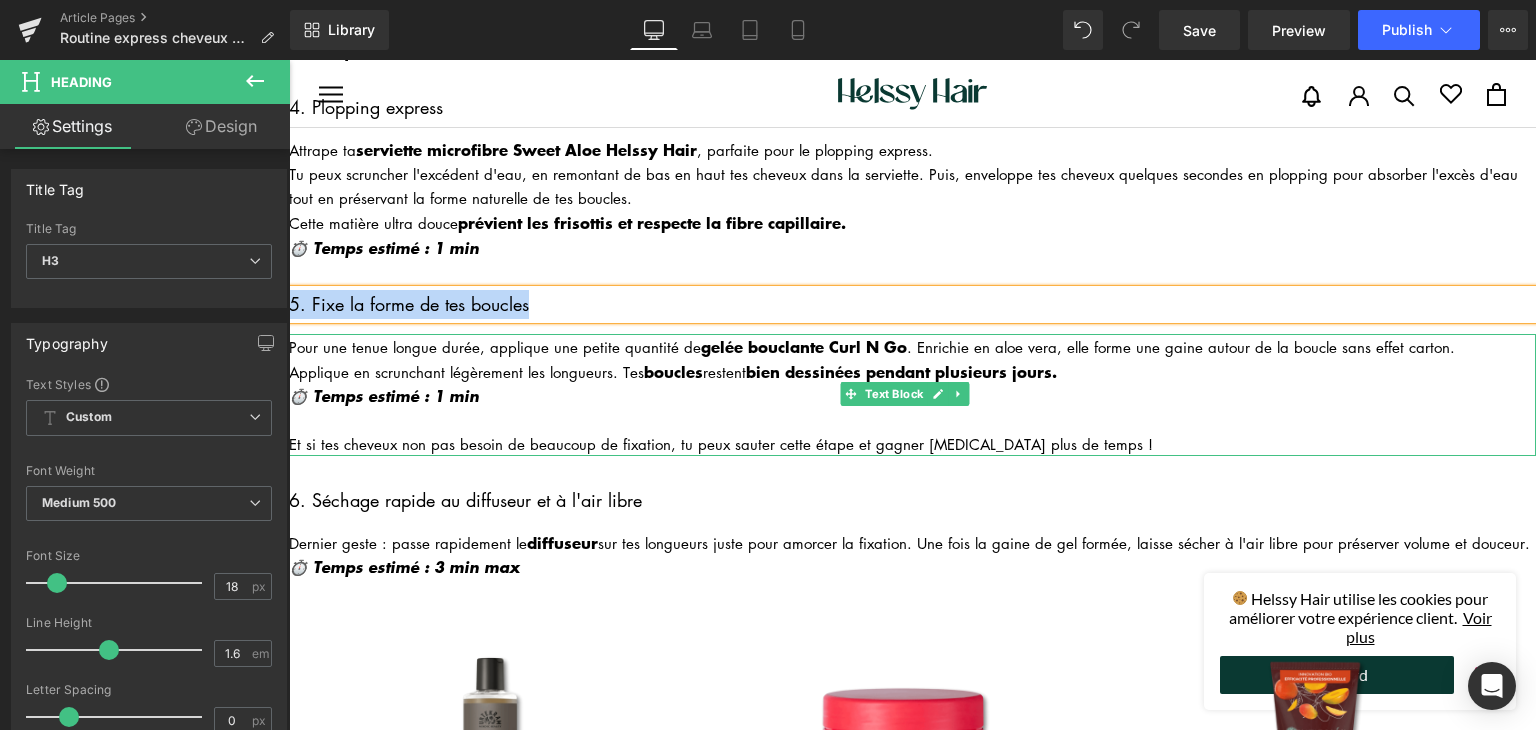 click on "Applique en scrunchant légèrement les longueurs. Tes  boucles  restent  bien dessinées pendant plusieurs jours." at bounding box center [912, 371] 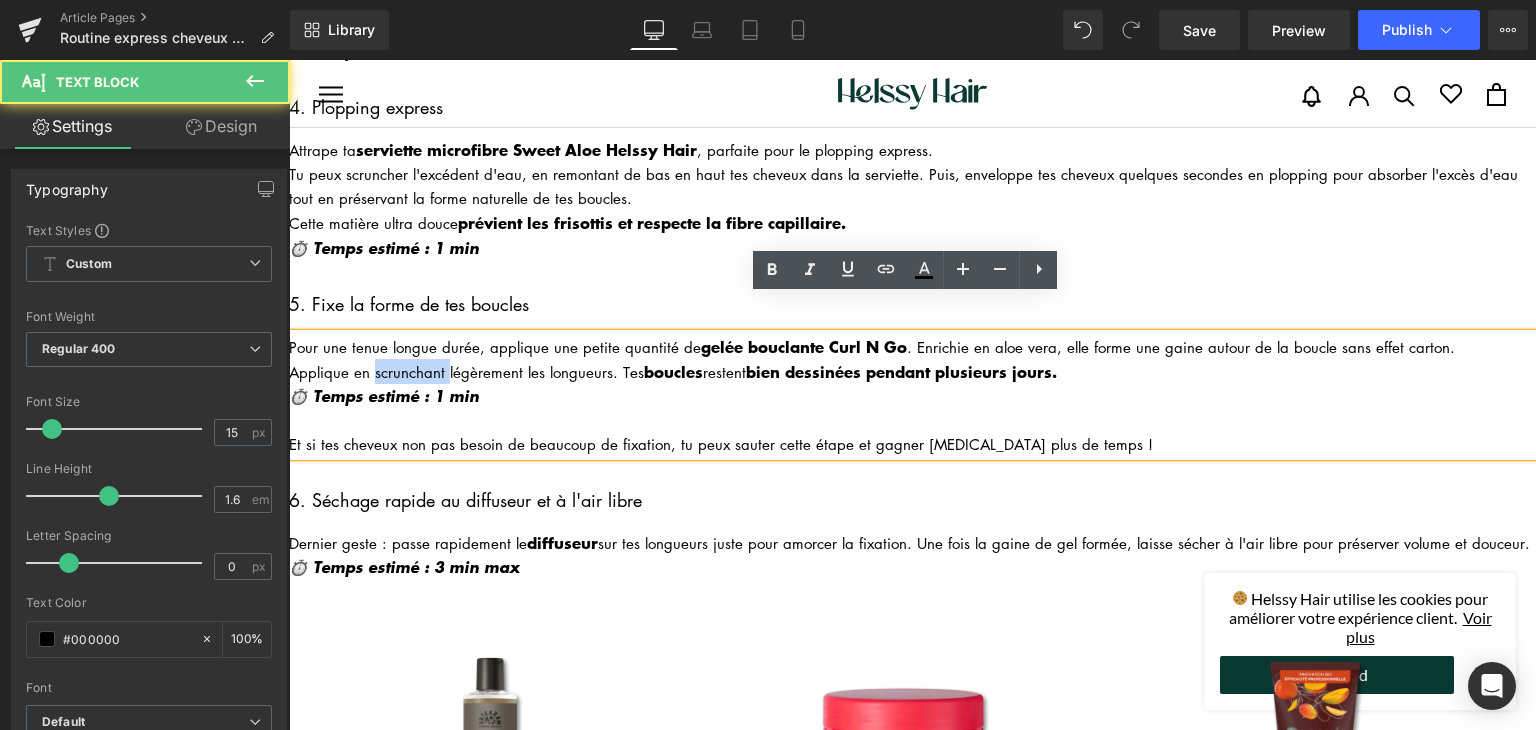 click on "Applique en scrunchant légèrement les longueurs. Tes  boucles  restent  bien dessinées pendant plusieurs jours." at bounding box center [912, 371] 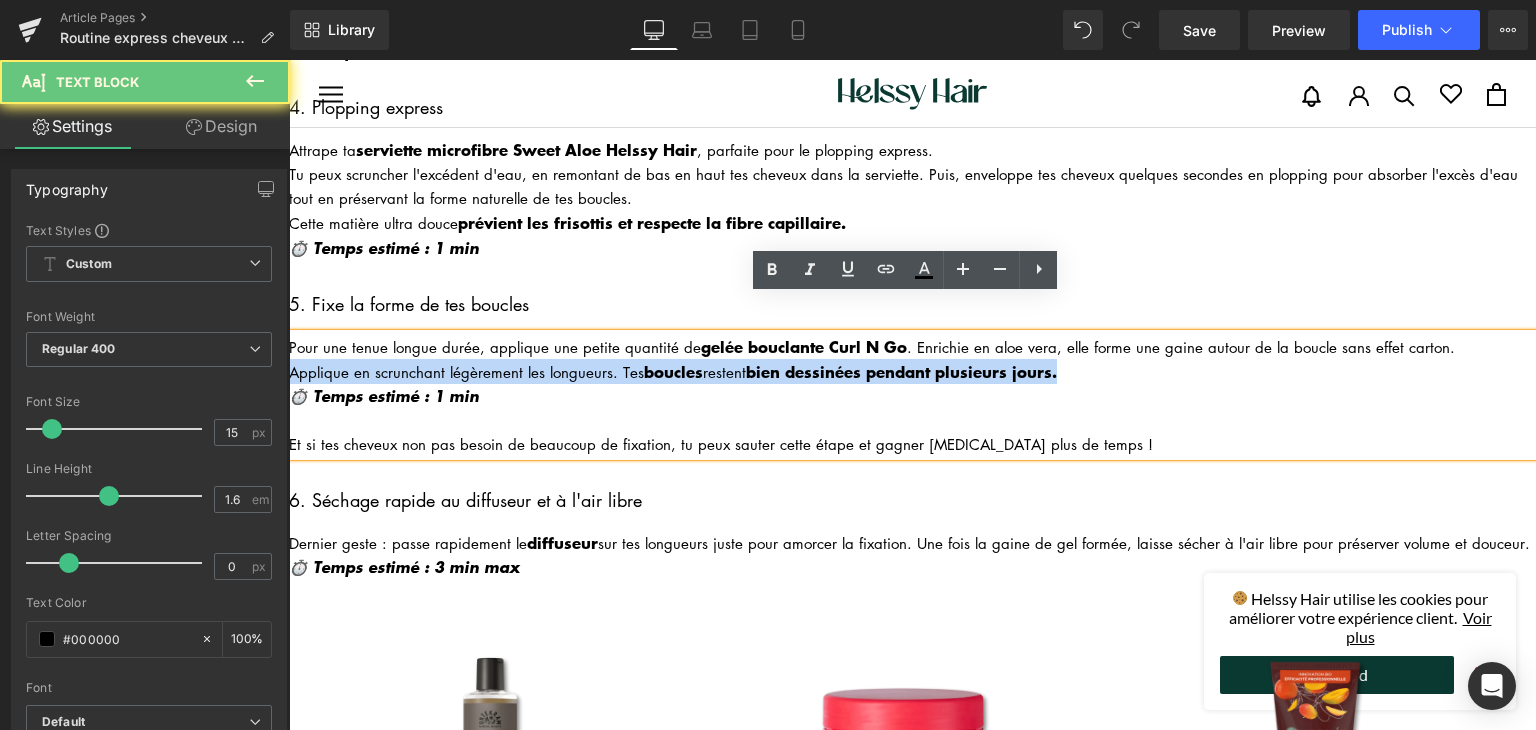 click on "Applique en scrunchant légèrement les longueurs. Tes  boucles  restent  bien dessinées pendant plusieurs jours." at bounding box center [912, 371] 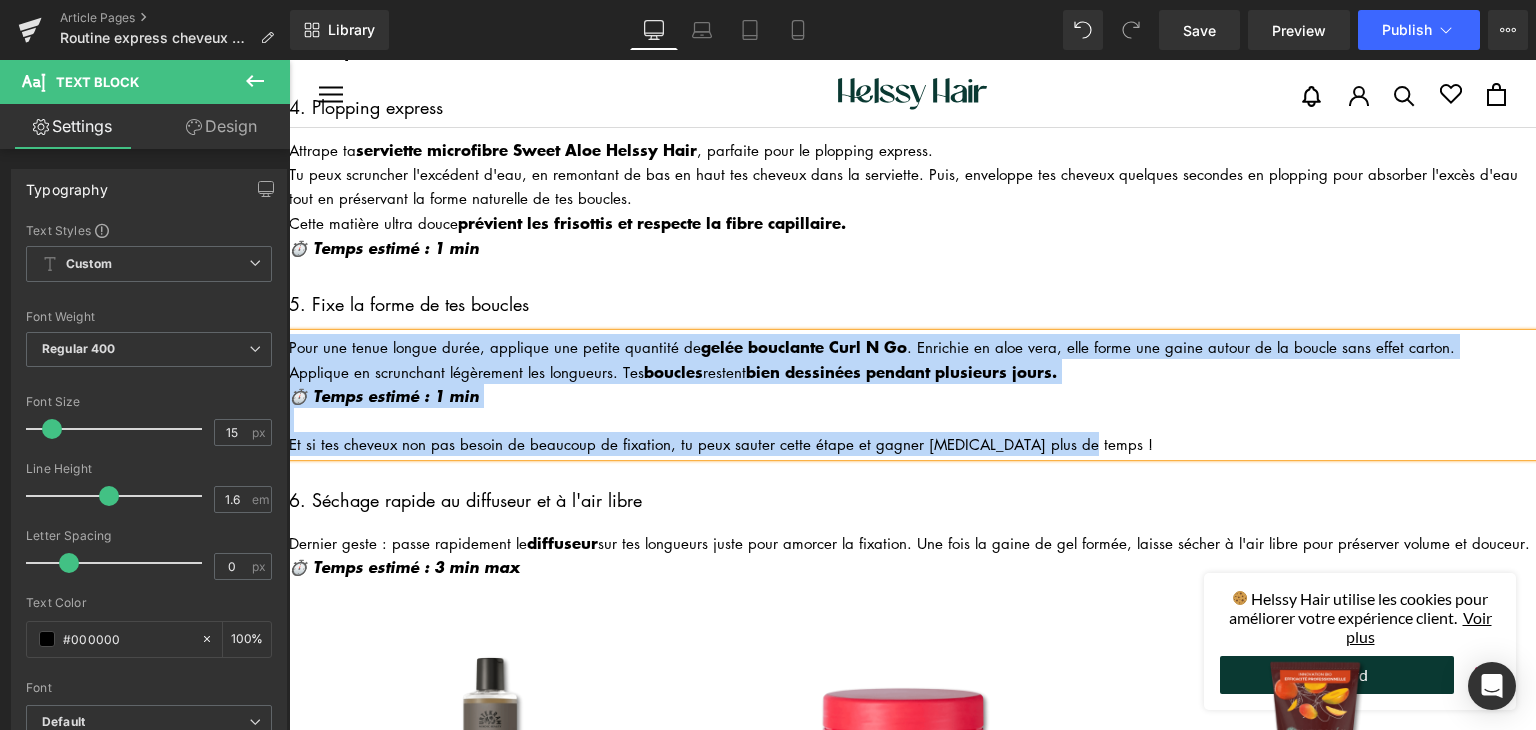 copy on "Pour une tenue longue durée, applique une petite quantité de  gelée bouclante Curl N Go . Enrichie en aloe vera, elle forme une gaine autour de la boucle sans effet carton. Applique en scrunchant légèrement les longueurs. Tes  boucles  restent  bien dessinées pendant plusieurs jours. ⏱️ Temps estimé : 1 min Et si tes cheveux non pas besoin de beaucoup de fixation, tu peux sauter cette étape et gagner [MEDICAL_DATA] plus de temps !" 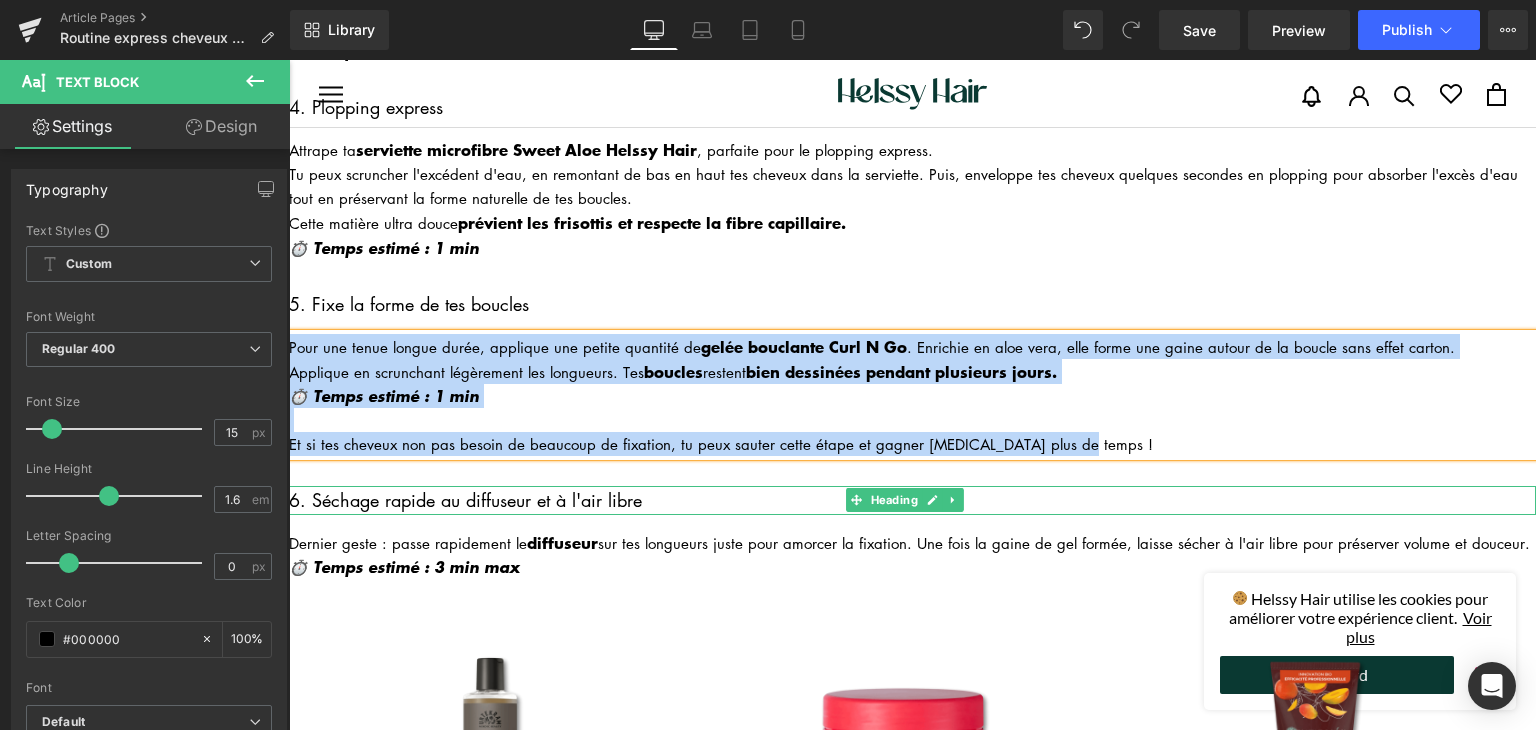 click on "6. Séchage rapide au diffuseur et à l'air libre" at bounding box center [912, 500] 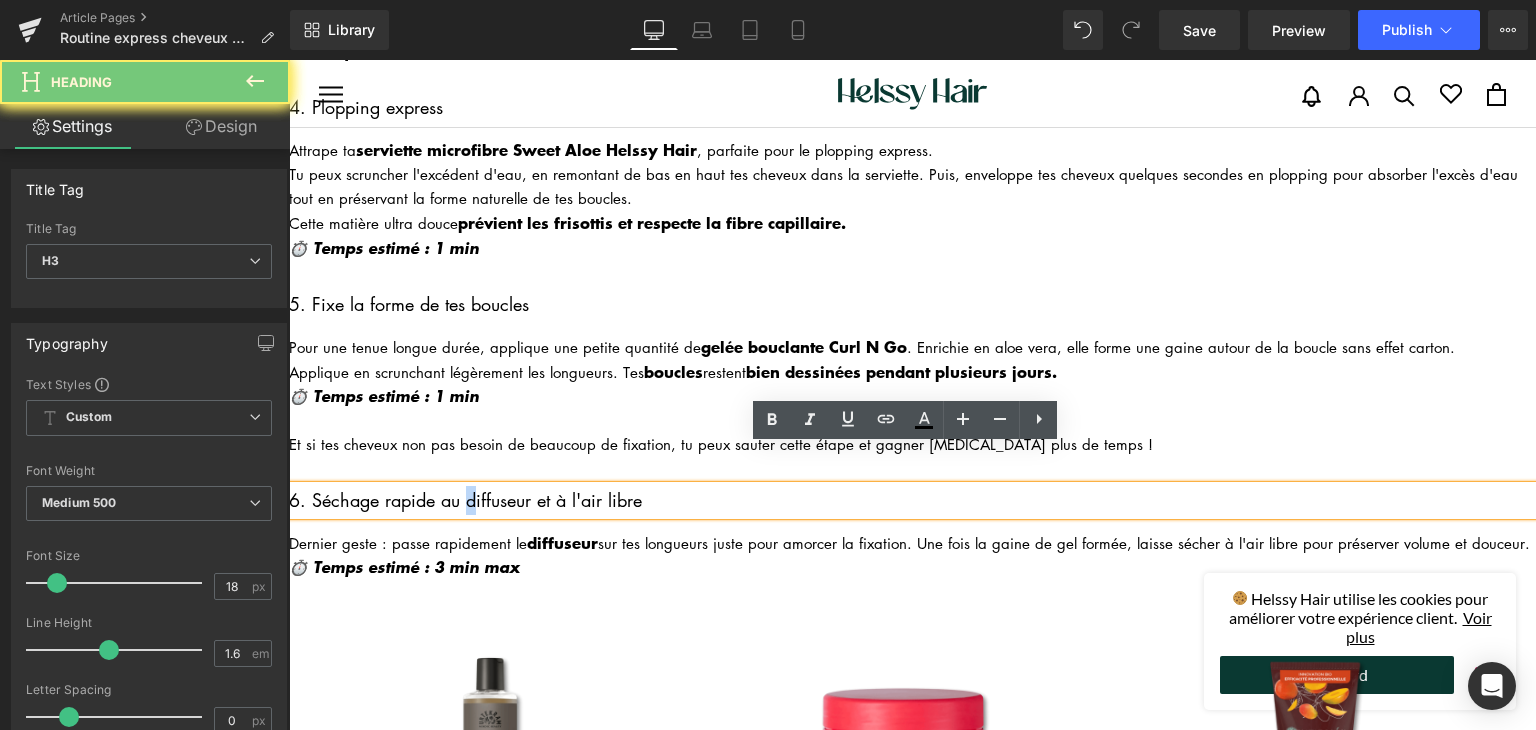 click on "6. Séchage rapide au diffuseur et à l'air libre" at bounding box center (912, 500) 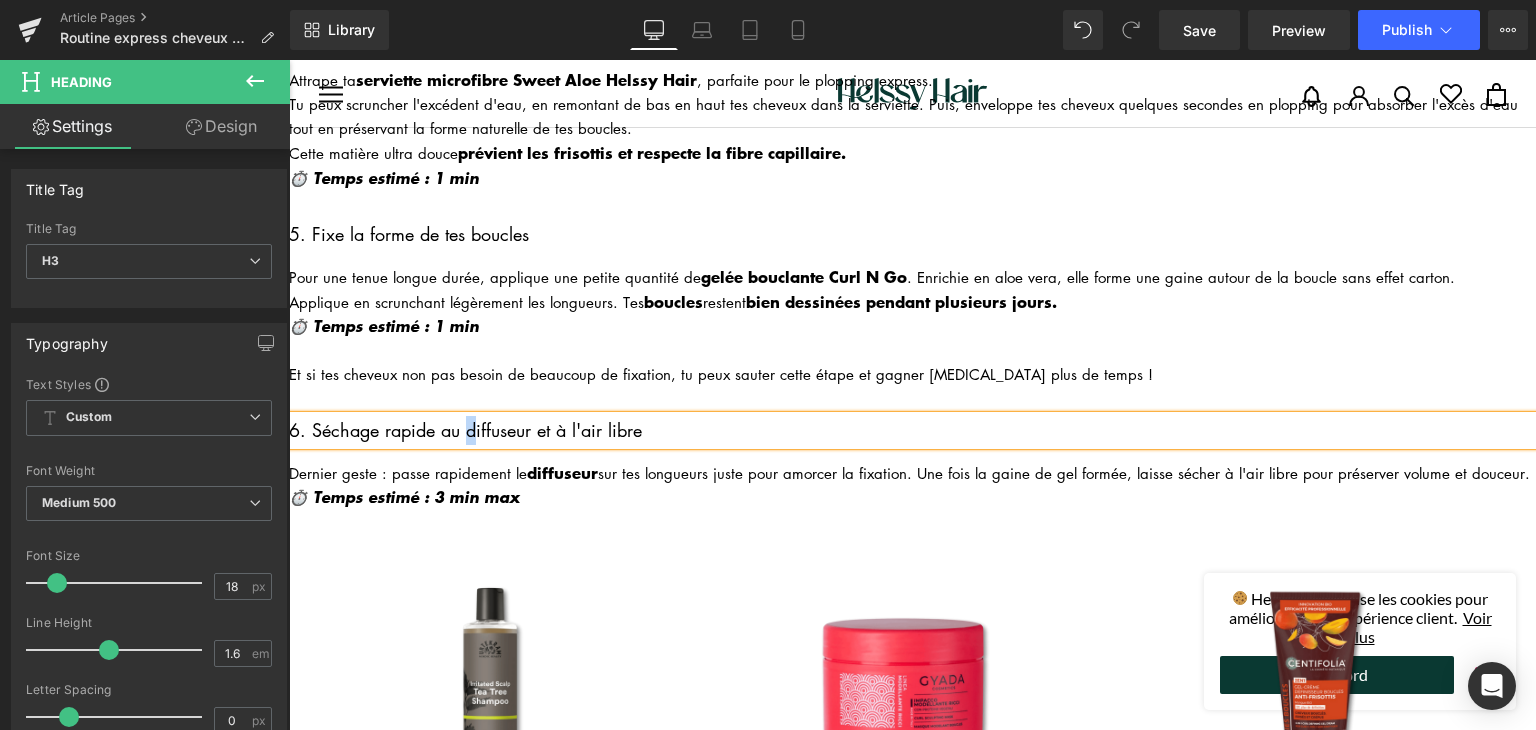 scroll, scrollTop: 1000, scrollLeft: 0, axis: vertical 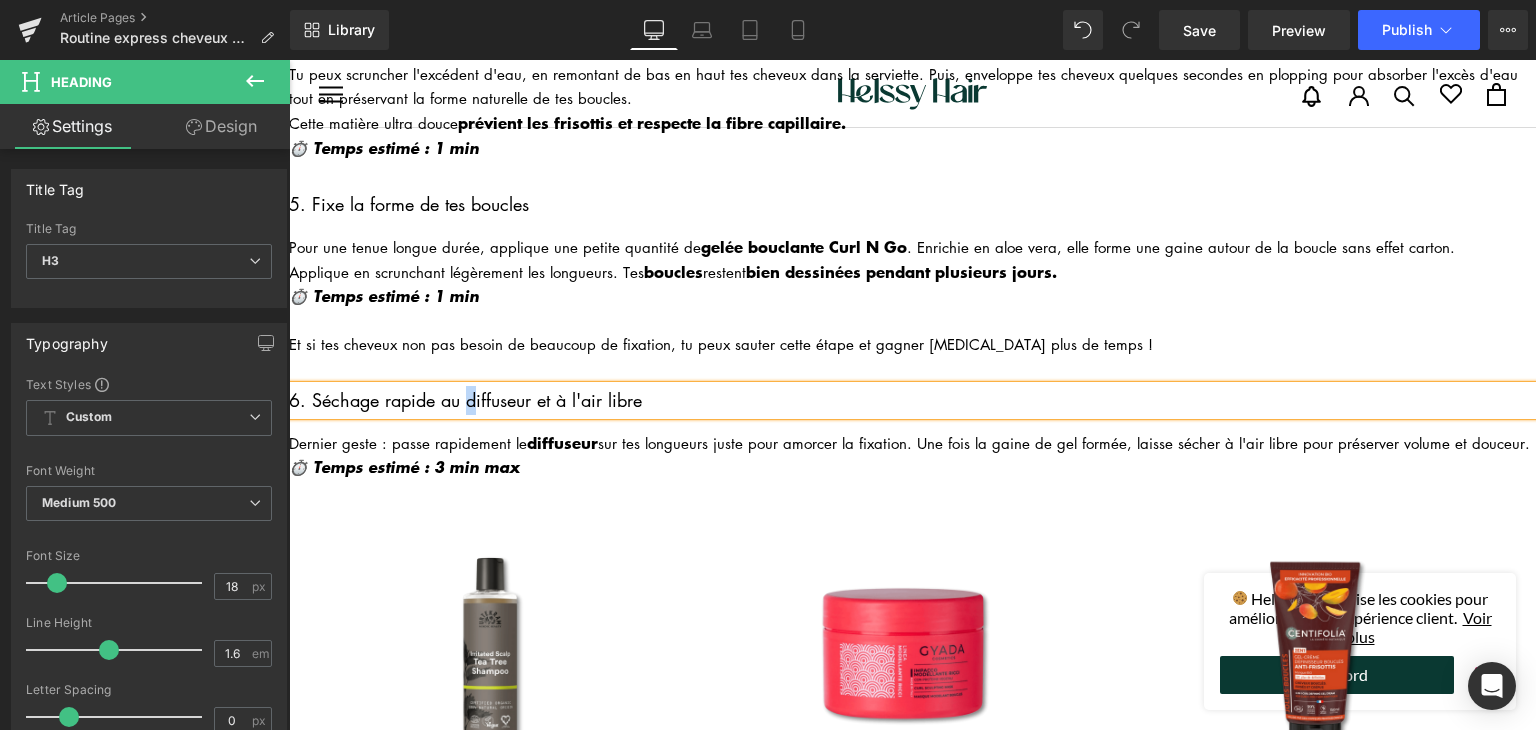 click on "Dernier geste : passe rapidement le  diffuseur  sur tes longueurs juste pour amorcer la fixation. Une fois la gaine de gel formée, laisse sécher à l'air libre pour préserver volume et douceur." at bounding box center [912, 442] 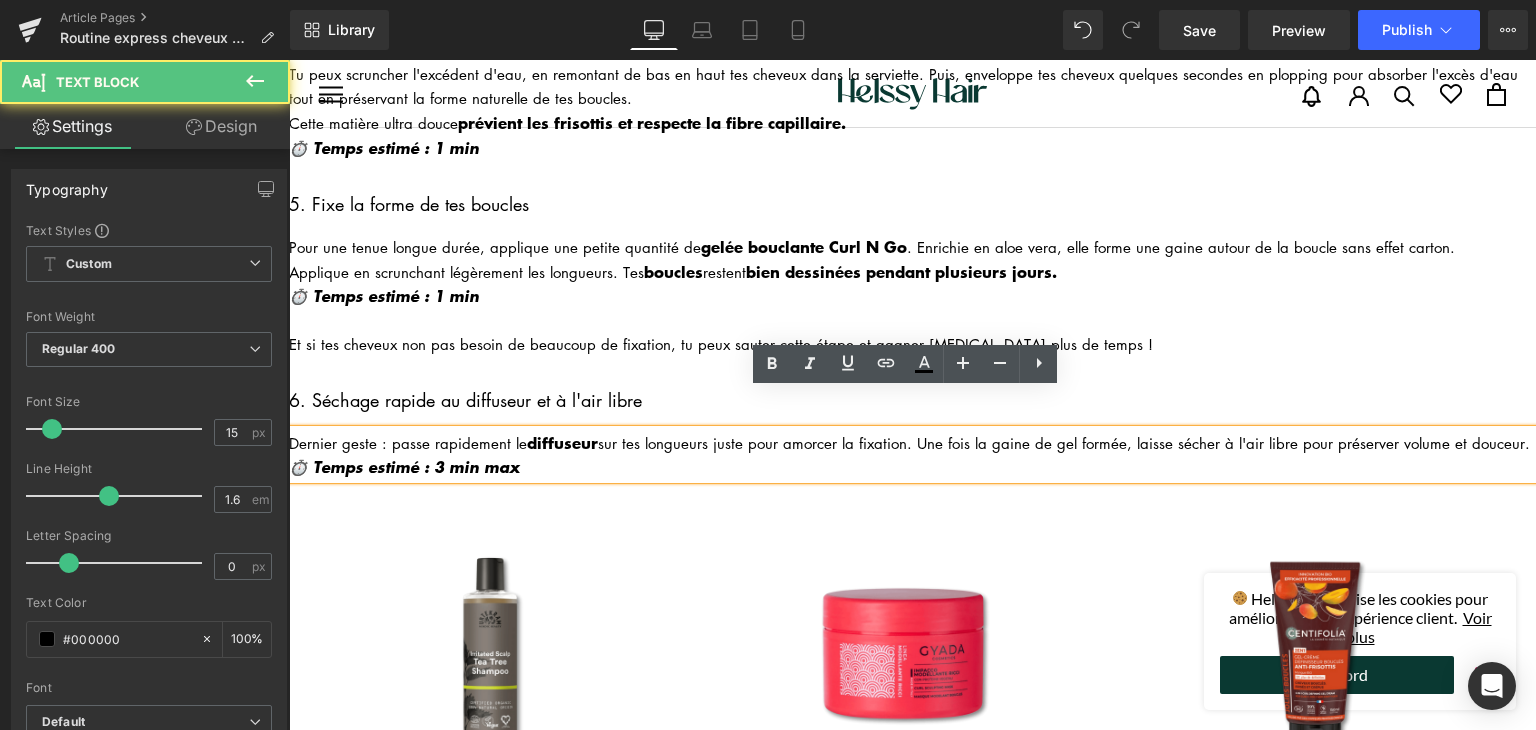 click on "Dernier geste : passe rapidement le  diffuseur  sur tes longueurs juste pour amorcer la fixation. Une fois la gaine de gel formée, laisse sécher à l'air libre pour préserver volume et douceur." at bounding box center [912, 442] 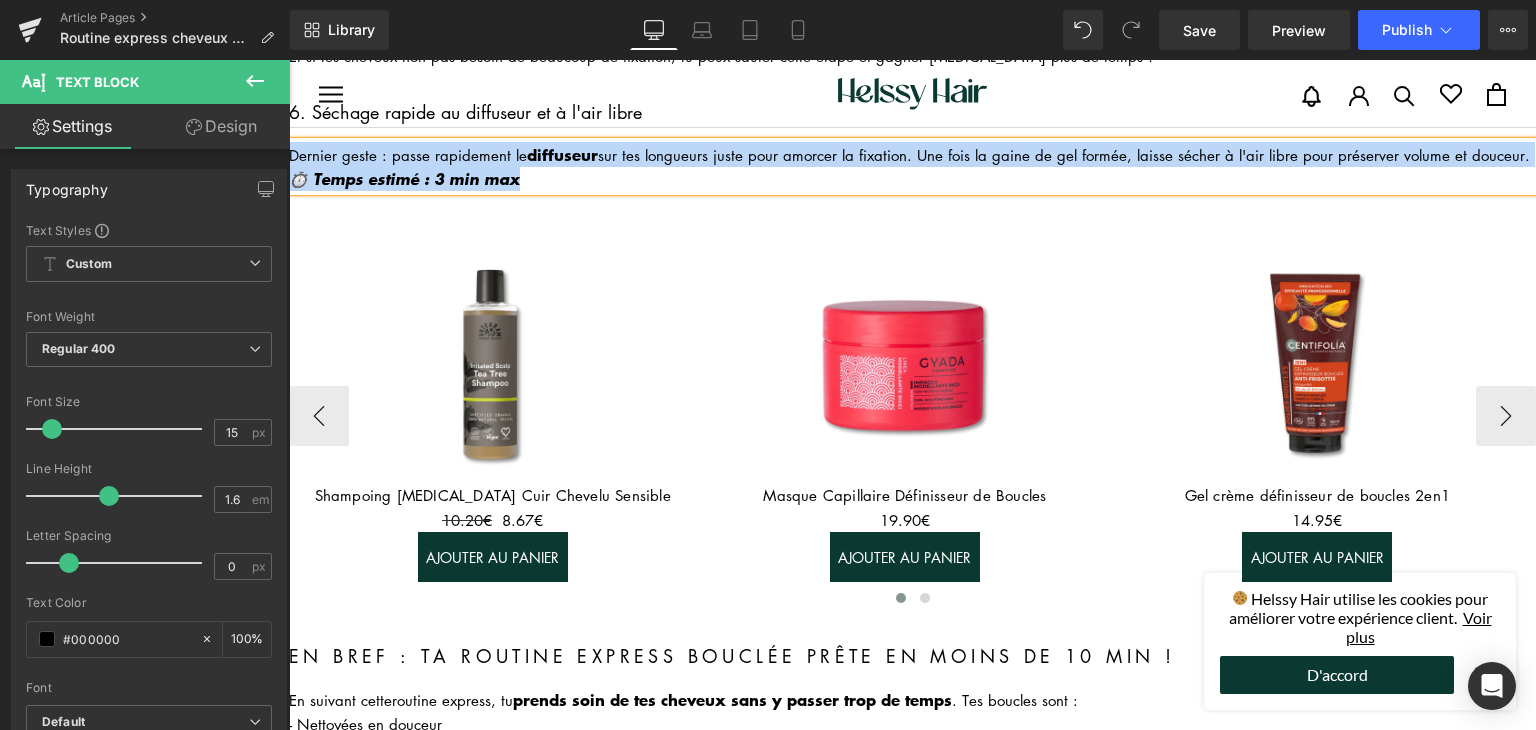 scroll, scrollTop: 1300, scrollLeft: 0, axis: vertical 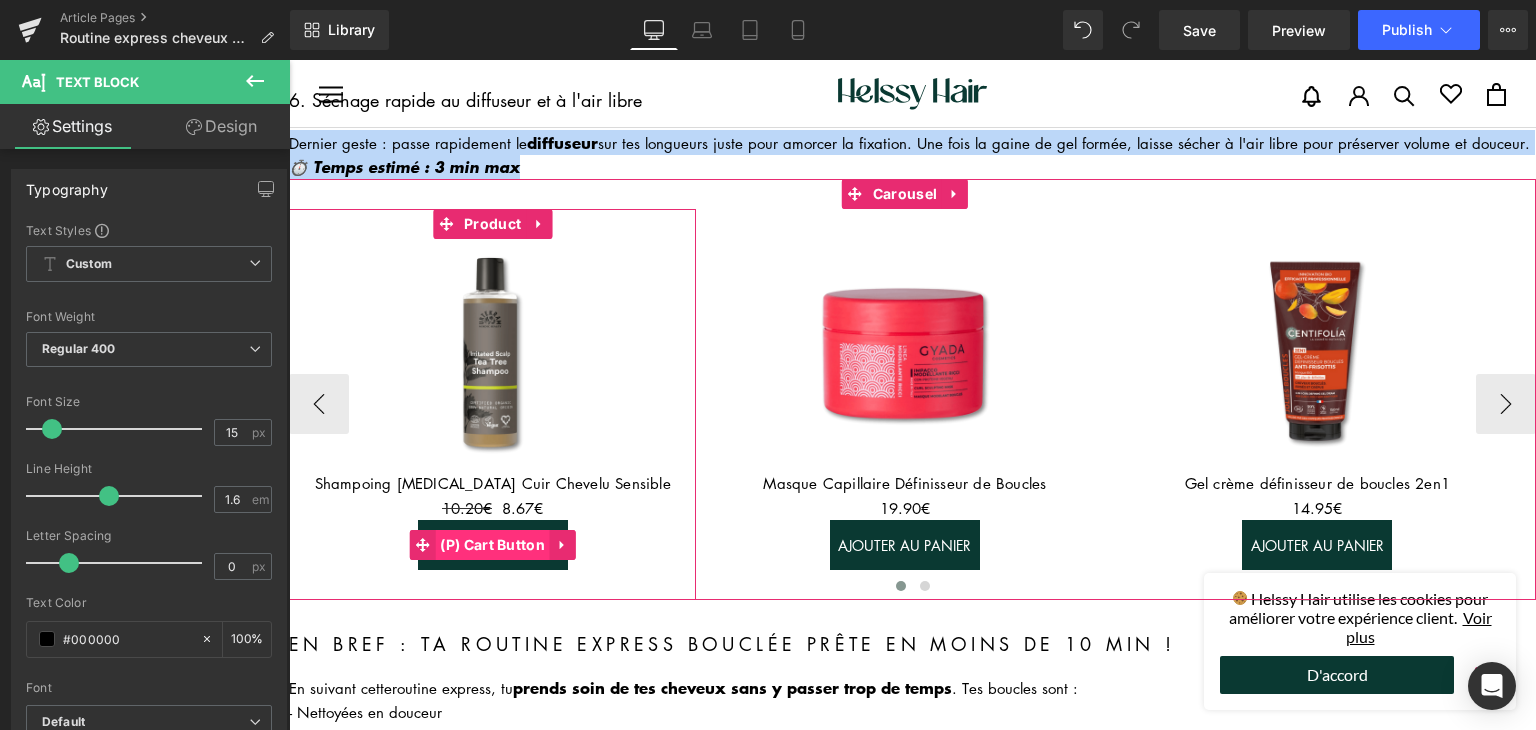 click on "(P) Cart Button" at bounding box center (492, 545) 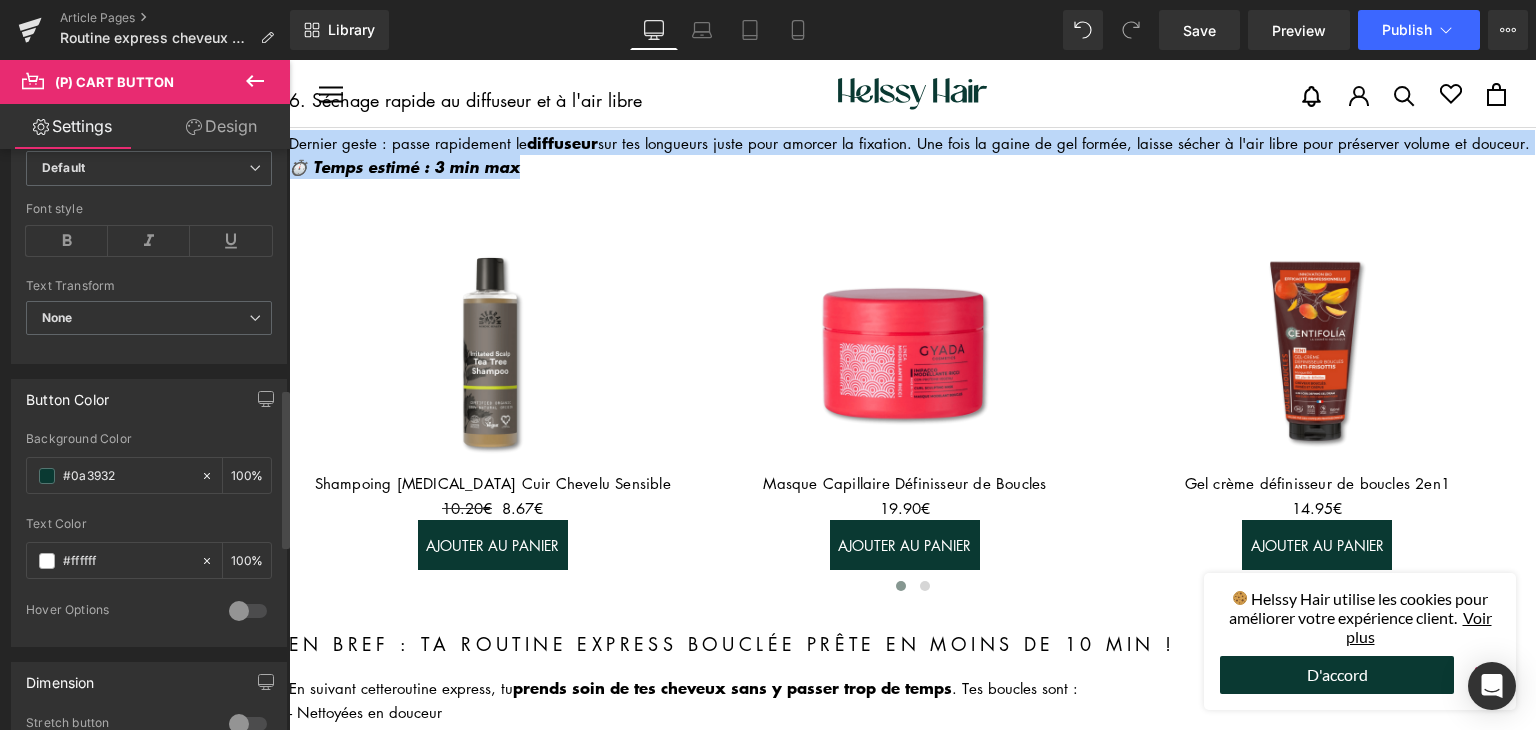 scroll, scrollTop: 1000, scrollLeft: 0, axis: vertical 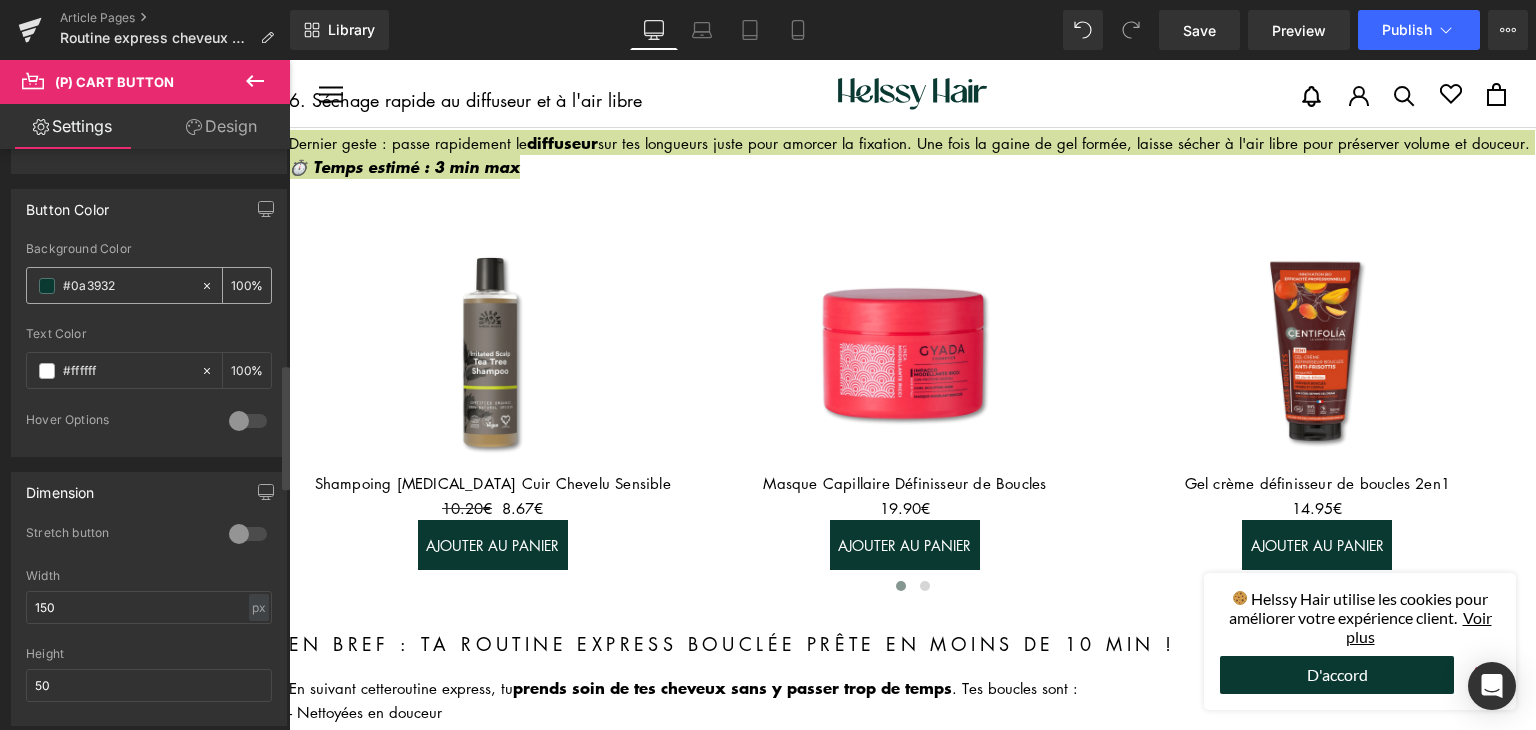 click on "#0a3932" at bounding box center (127, 286) 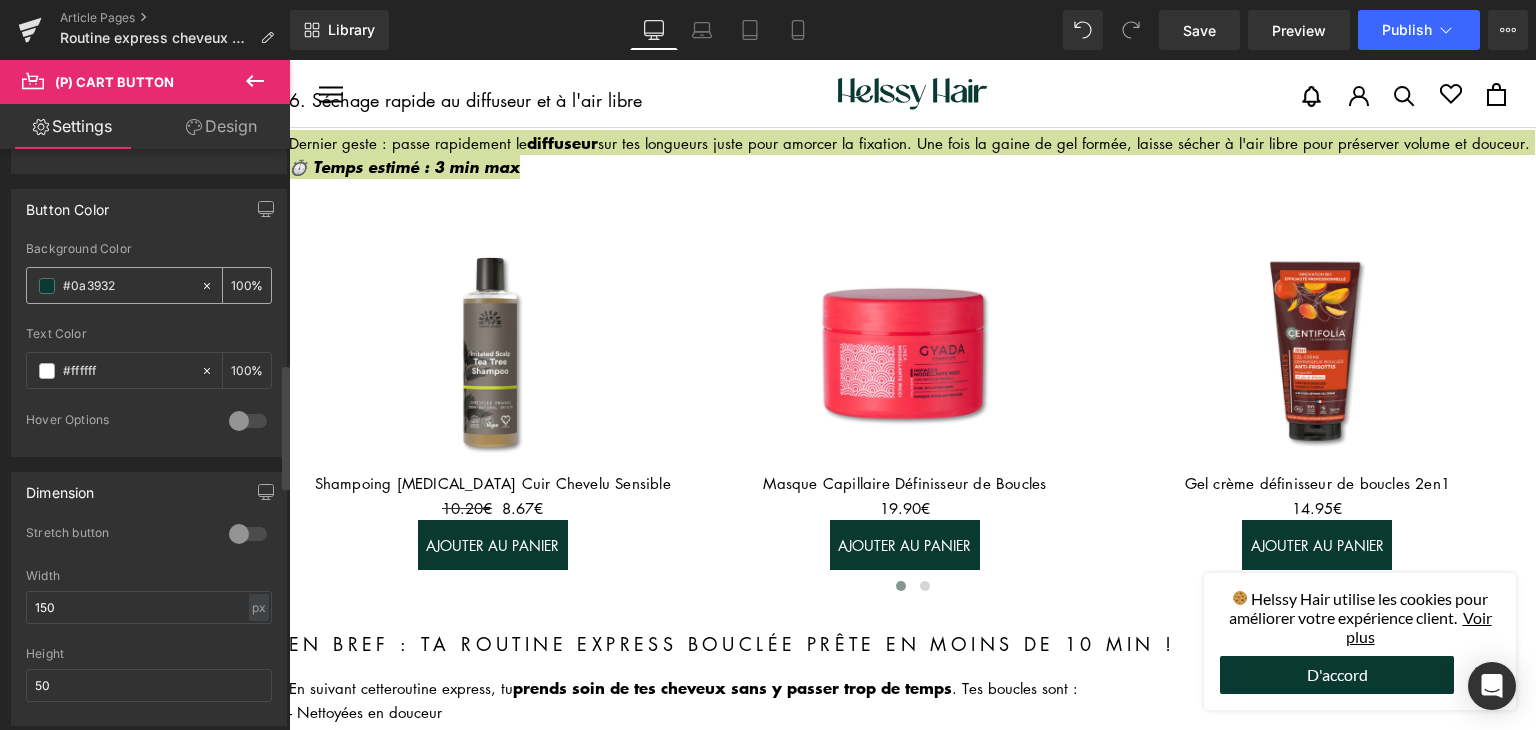 click on "#0a3932" at bounding box center [127, 286] 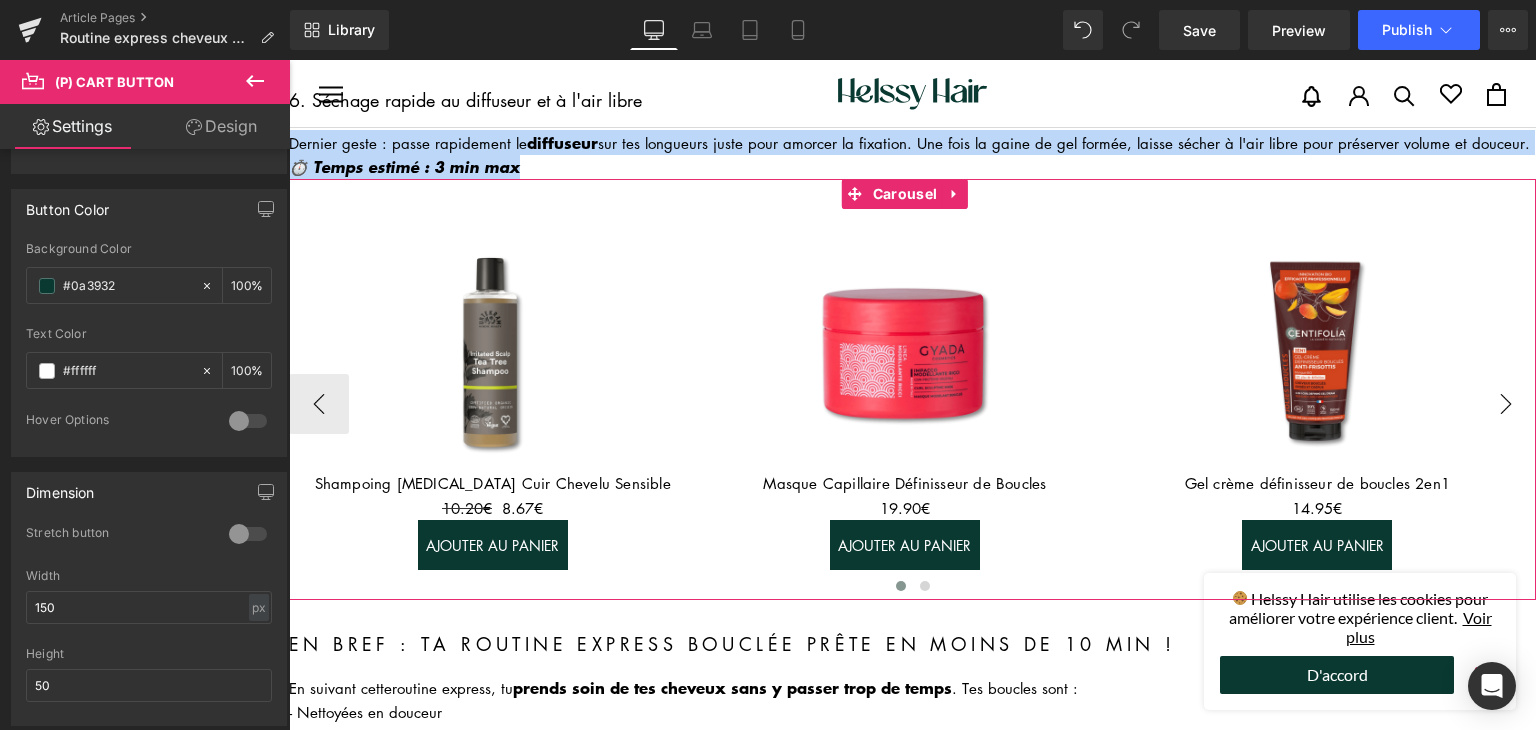click on "›" at bounding box center (1506, 404) 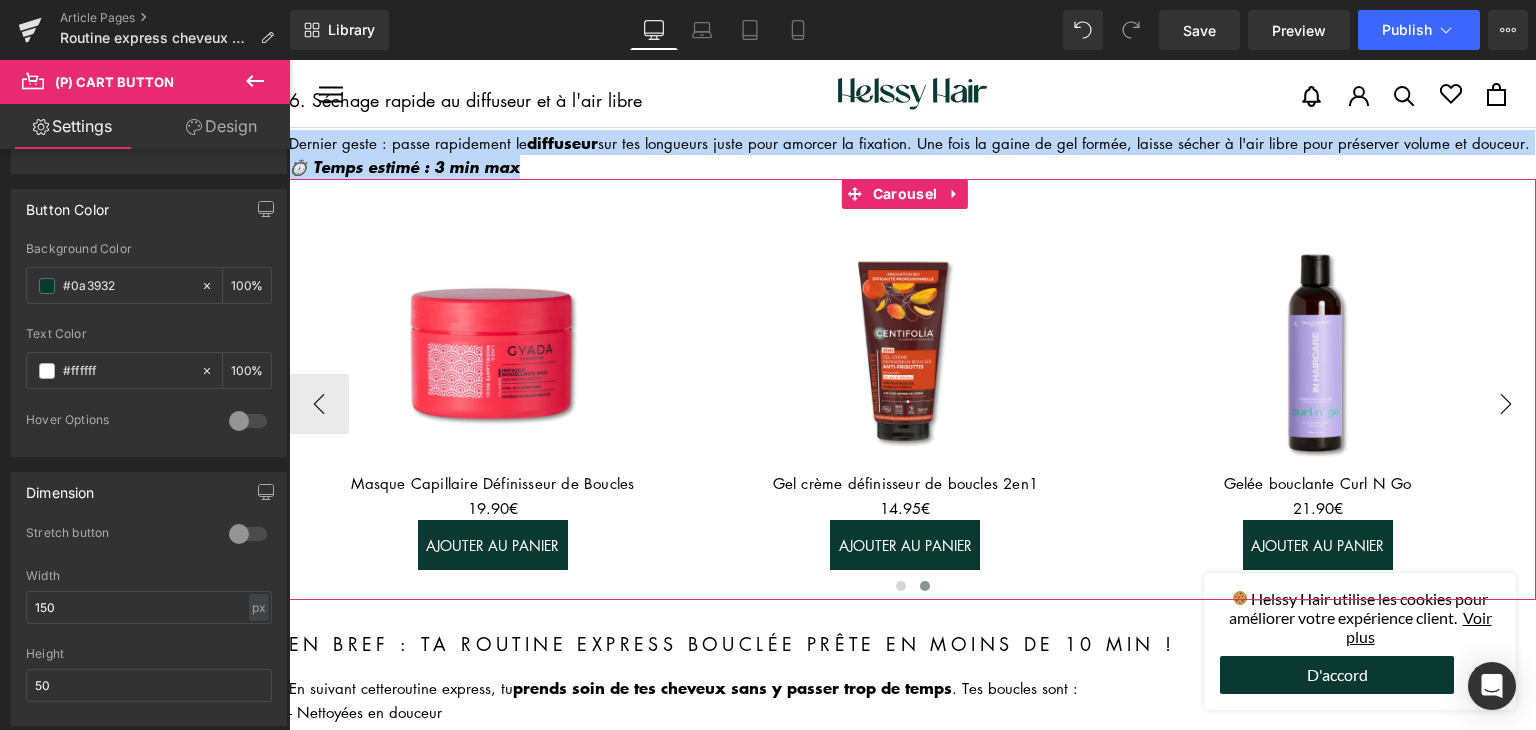 click on "›" at bounding box center [1506, 404] 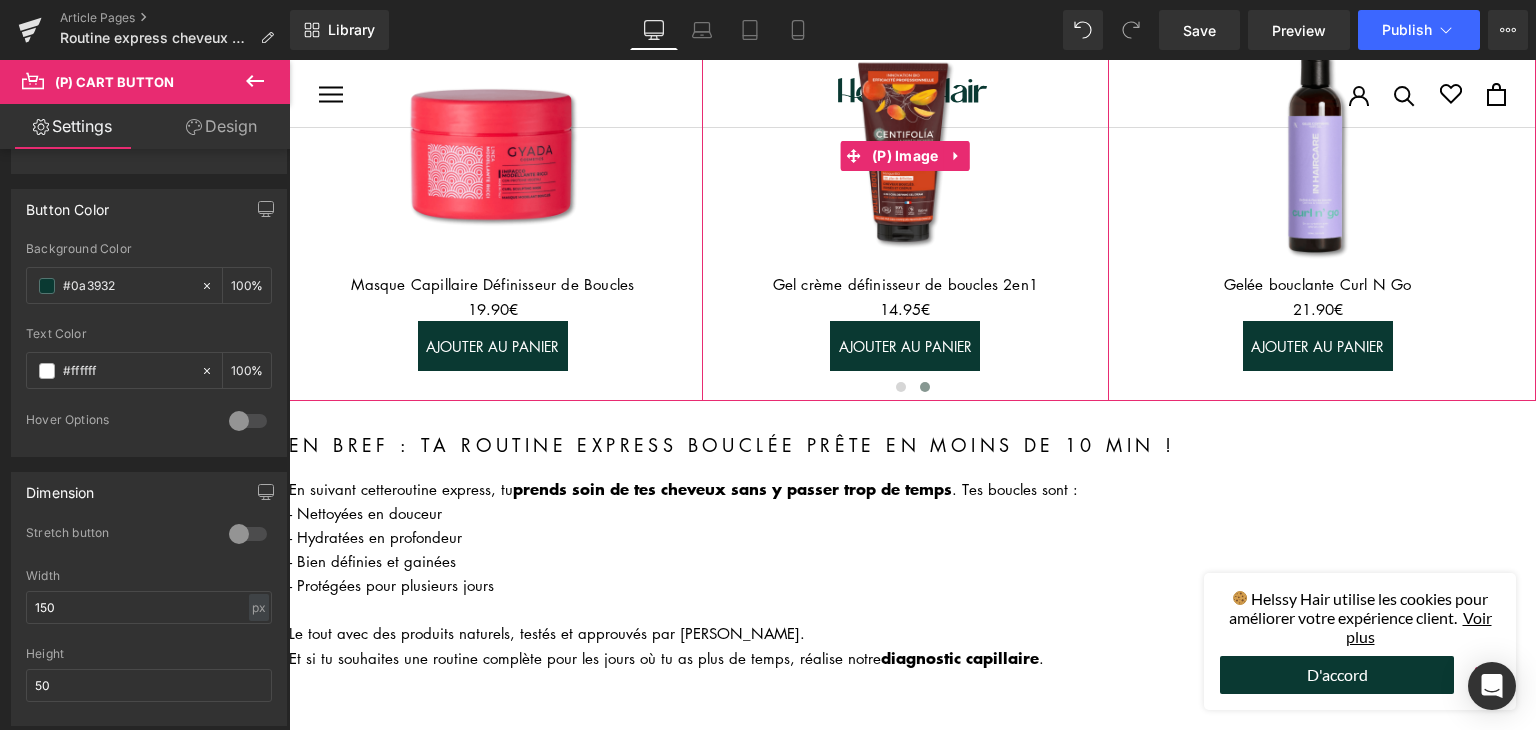 scroll, scrollTop: 1500, scrollLeft: 0, axis: vertical 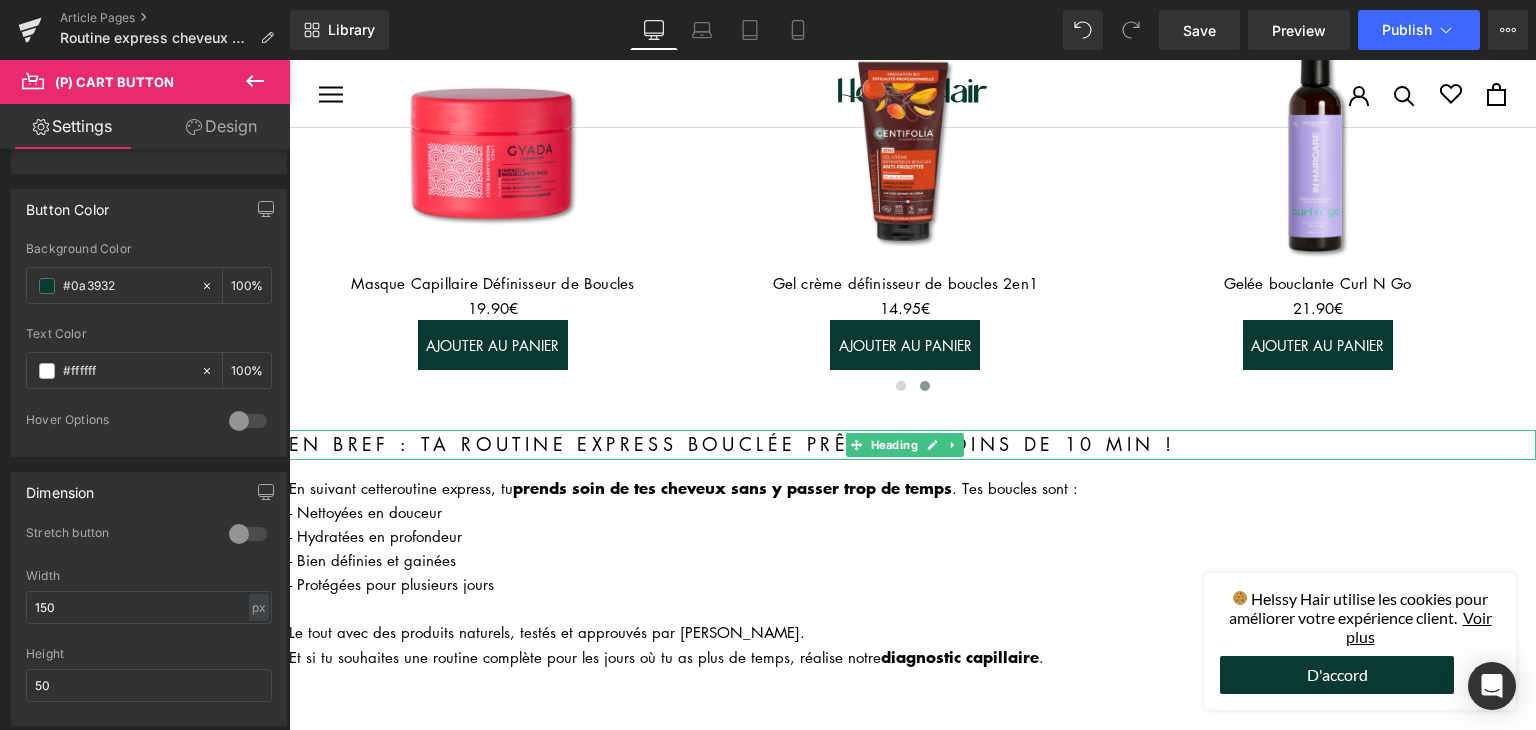click on "En bref : ta routine express bouclée prête en moins de 10 min !" at bounding box center [912, 445] 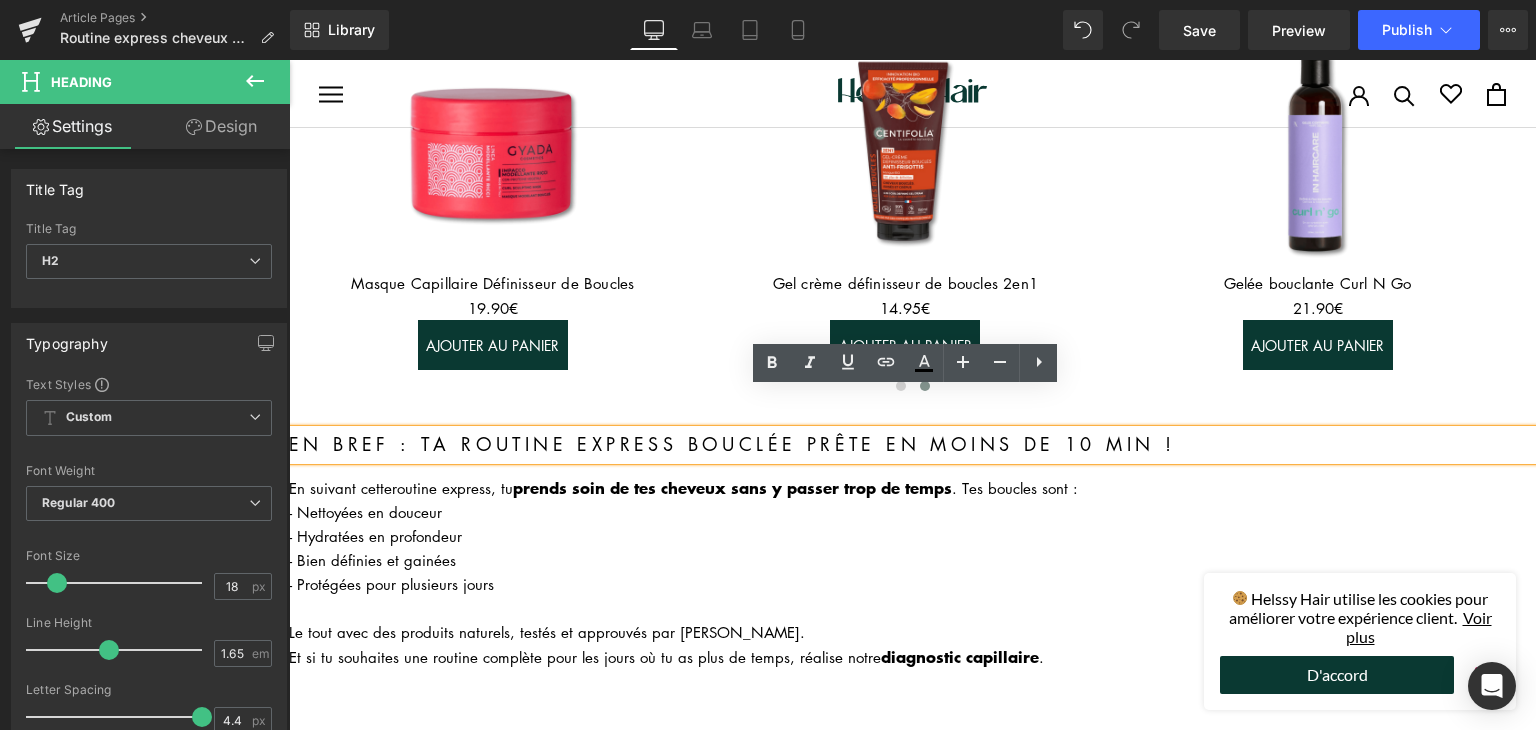 click on "En bref : ta routine express bouclée prête en moins de 10 min !" at bounding box center (912, 445) 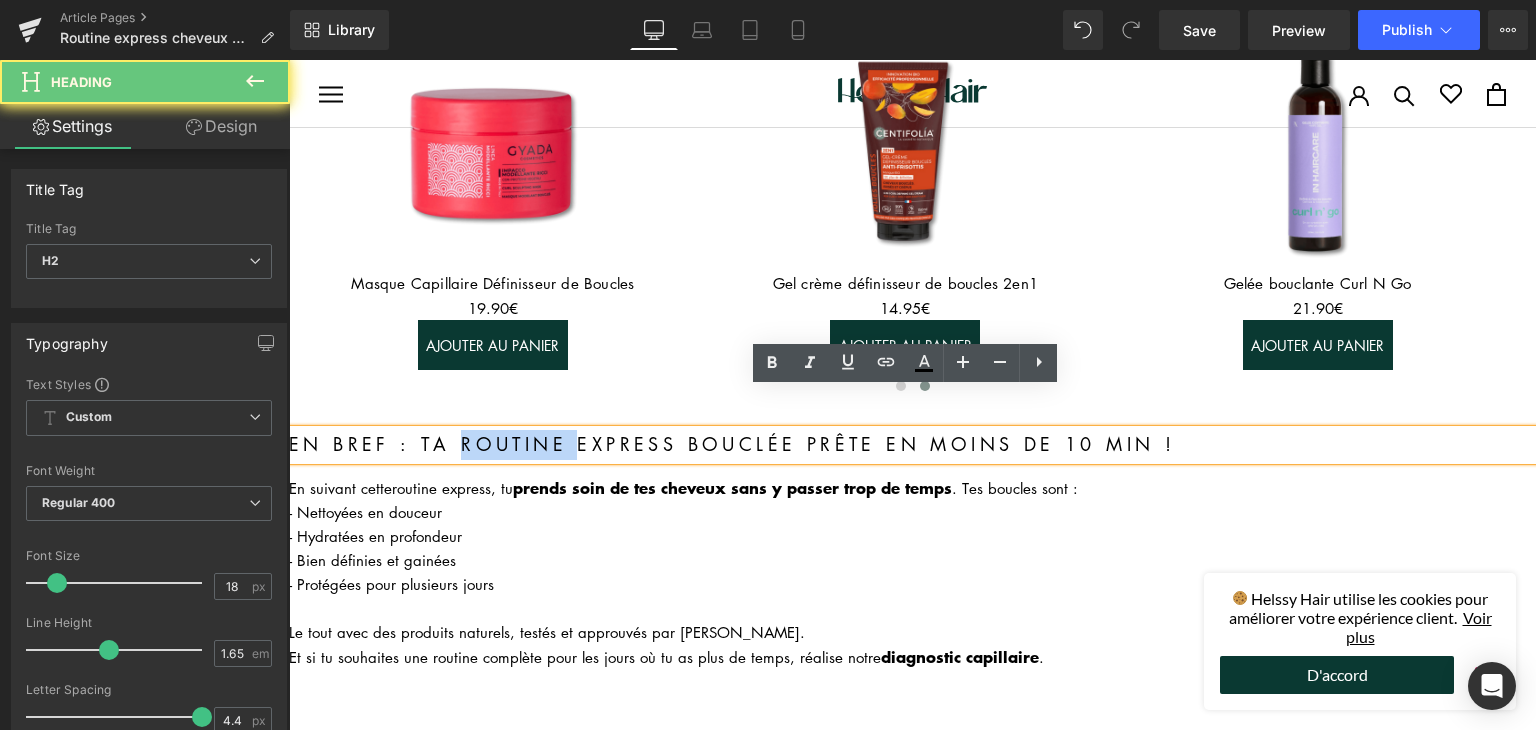click on "En bref : ta routine express bouclée prête en moins de 10 min !" at bounding box center [912, 445] 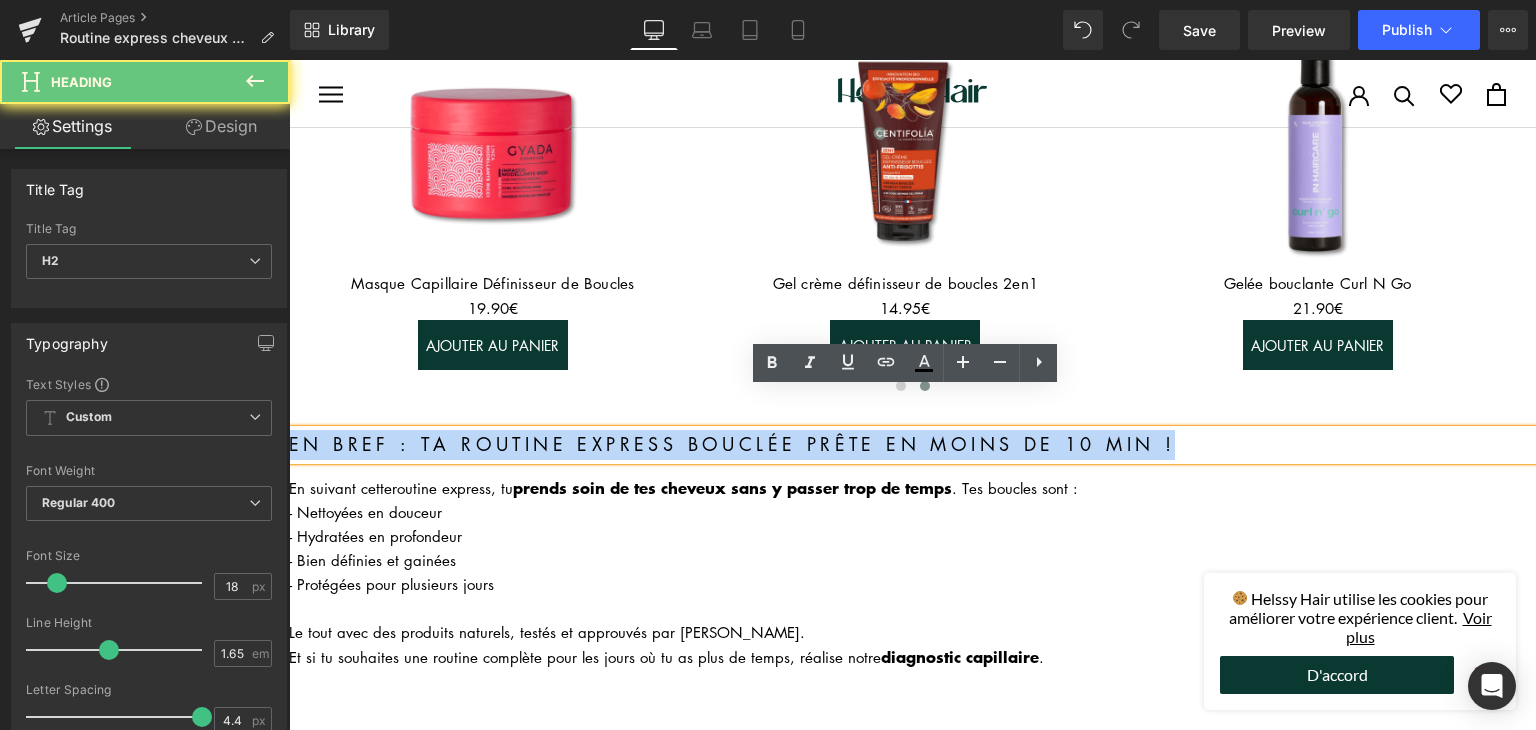 click on "En bref : ta routine express bouclée prête en moins de 10 min !" at bounding box center (912, 445) 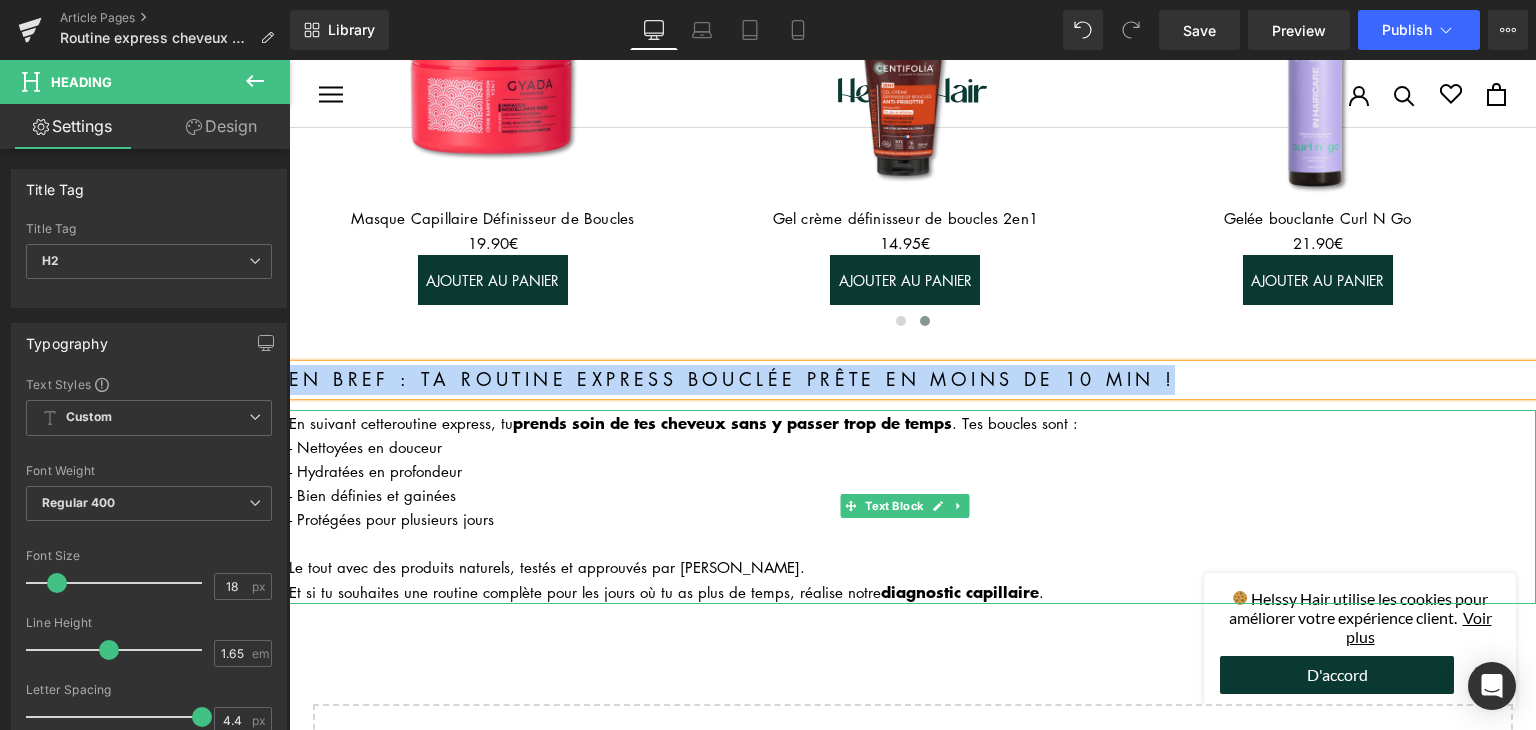 scroll, scrollTop: 1600, scrollLeft: 0, axis: vertical 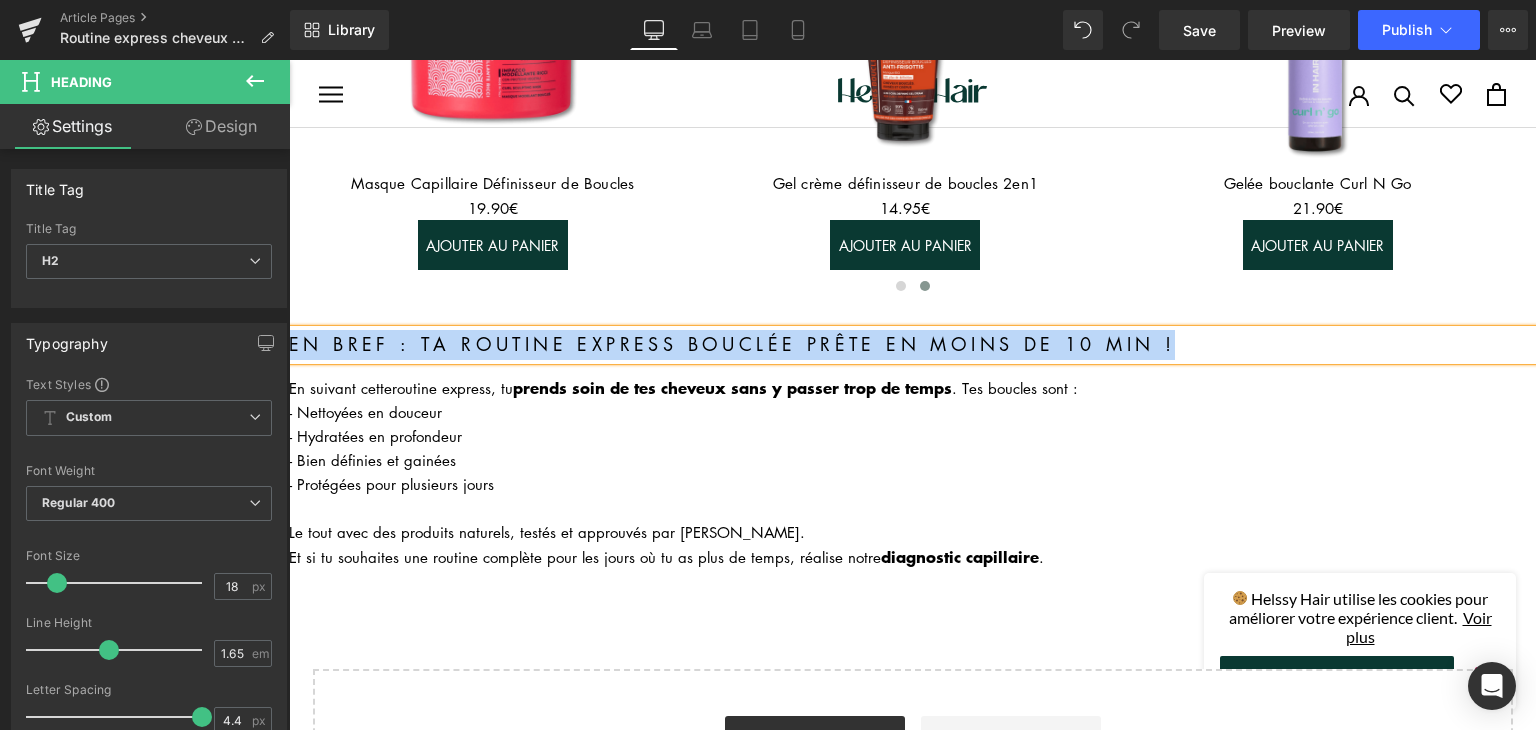 click on "Le tout avec des produits naturels, testés et approuvés par [PERSON_NAME]. Et si tu souhaites une routine complète pour les jours où tu as plus de temps, réalise notre  diagnostic capillaire ." at bounding box center [912, 532] 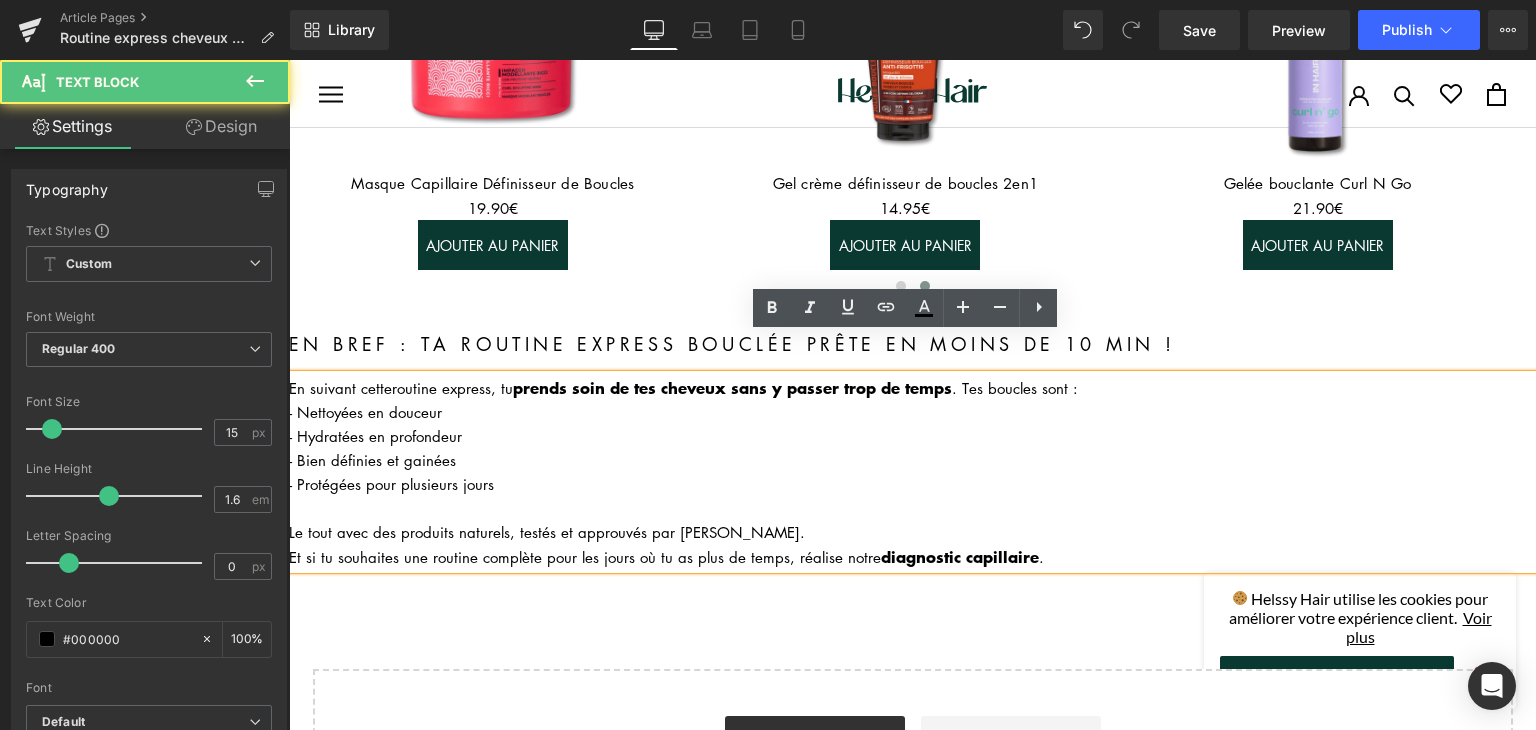 click on "Le tout avec des produits naturels, testés et approuvés par [PERSON_NAME]. Et si tu souhaites une routine complète pour les jours où tu as plus de temps, réalise notre  diagnostic capillaire ." at bounding box center [912, 532] 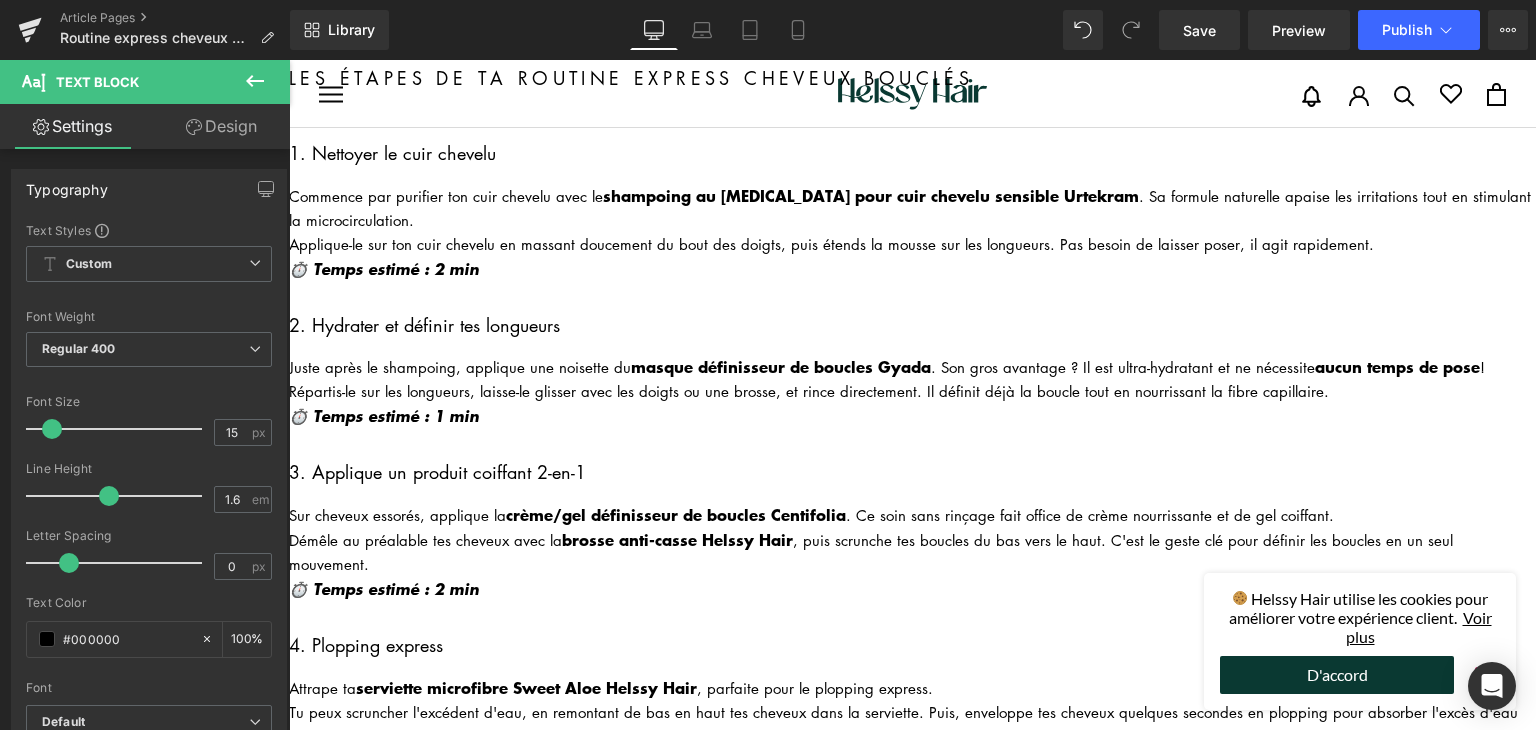 scroll, scrollTop: 0, scrollLeft: 0, axis: both 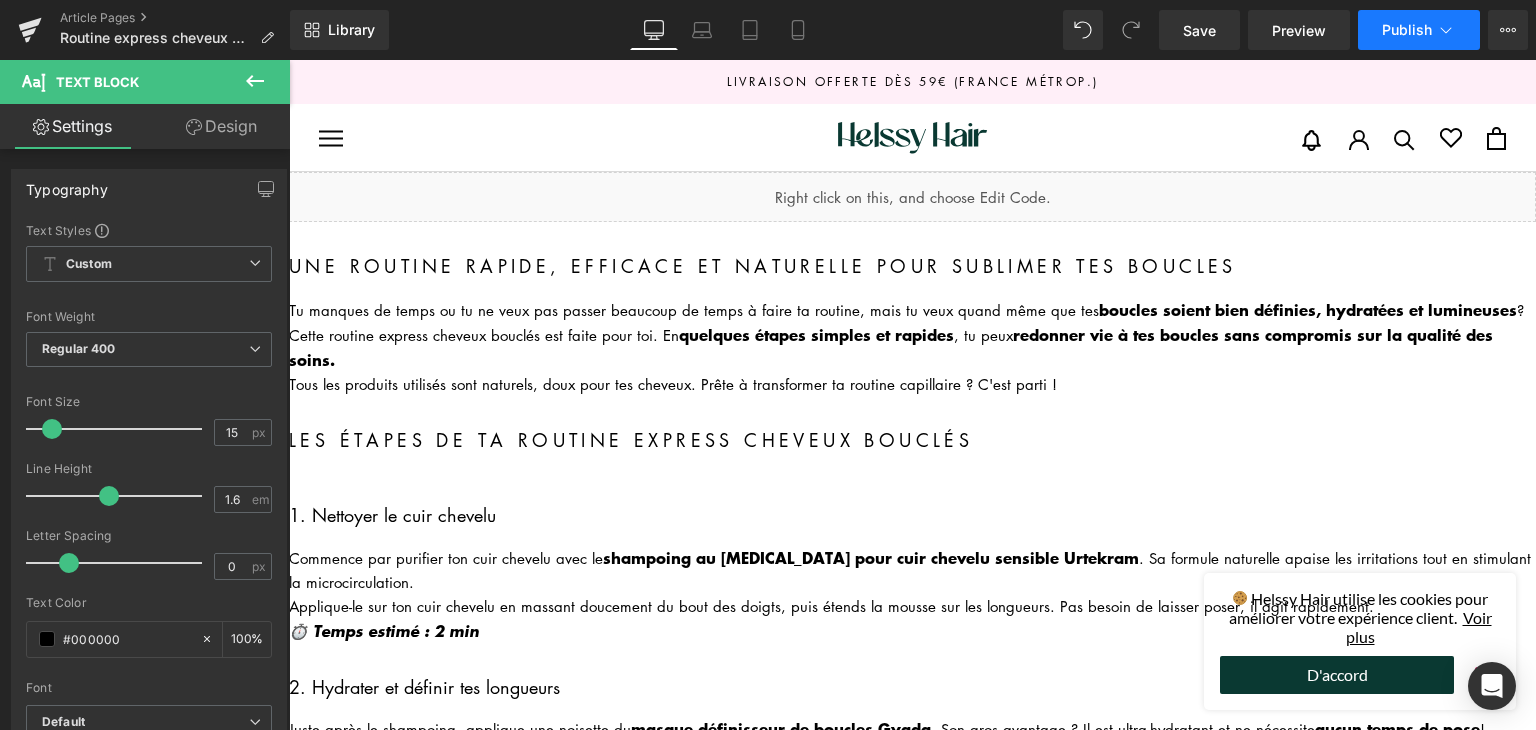 click on "Publish" at bounding box center (1419, 30) 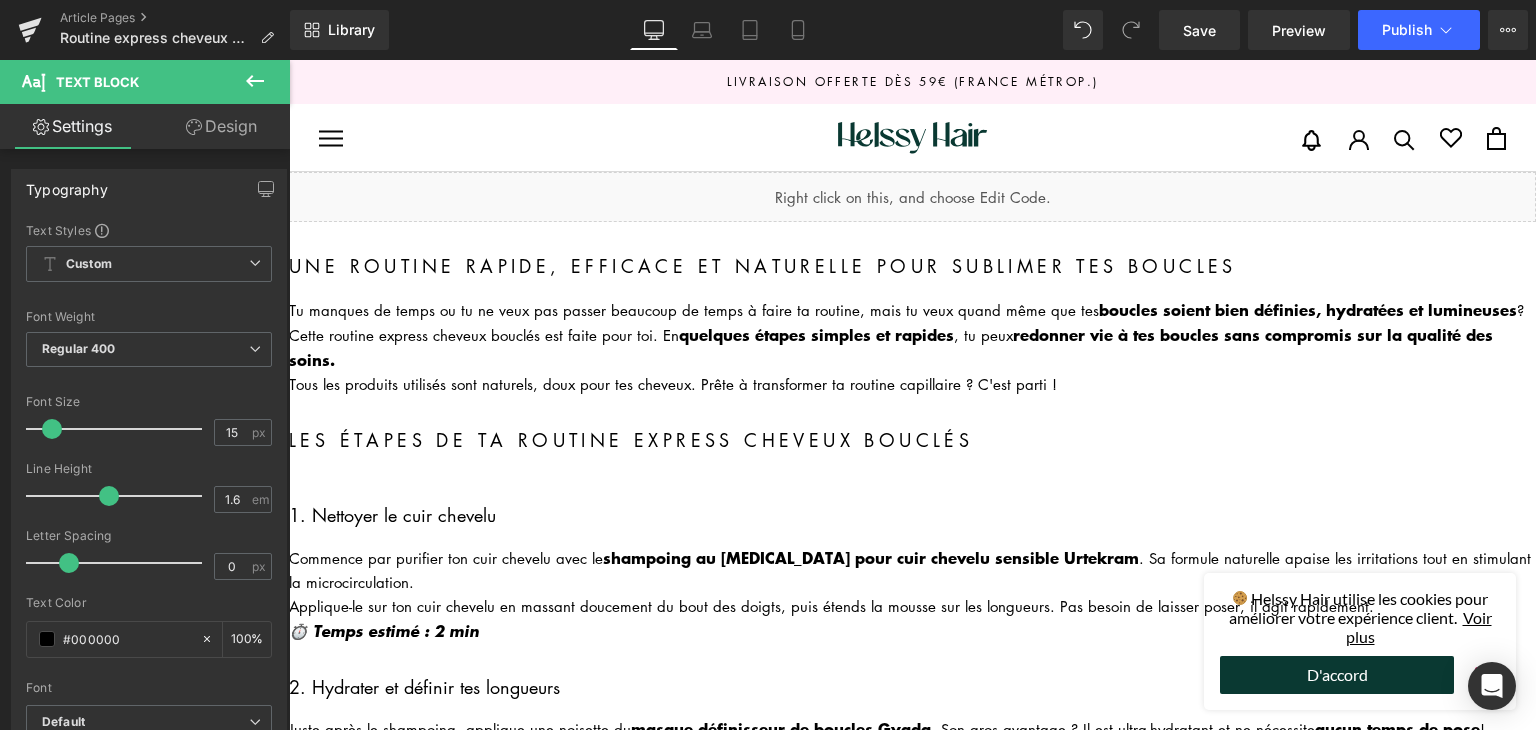 click 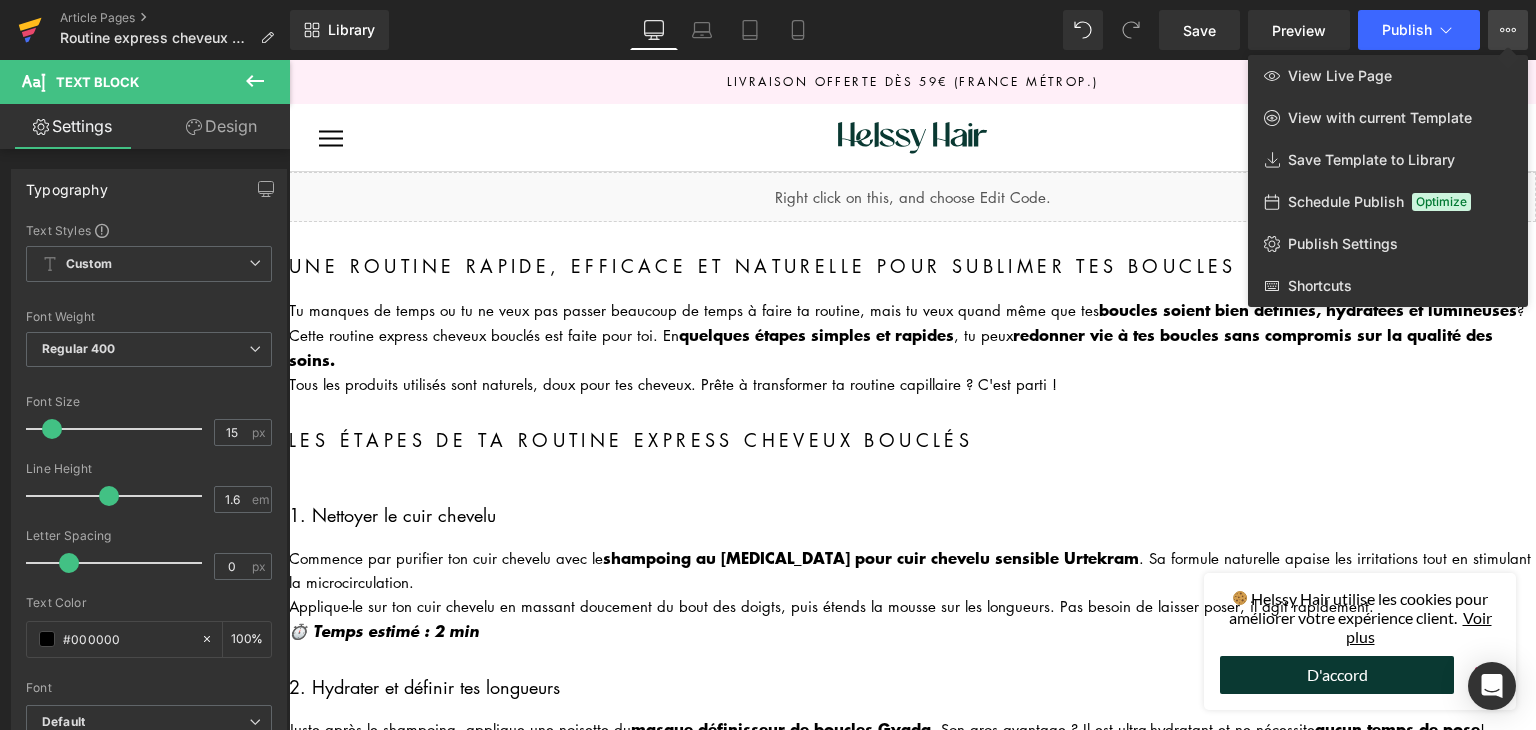 click 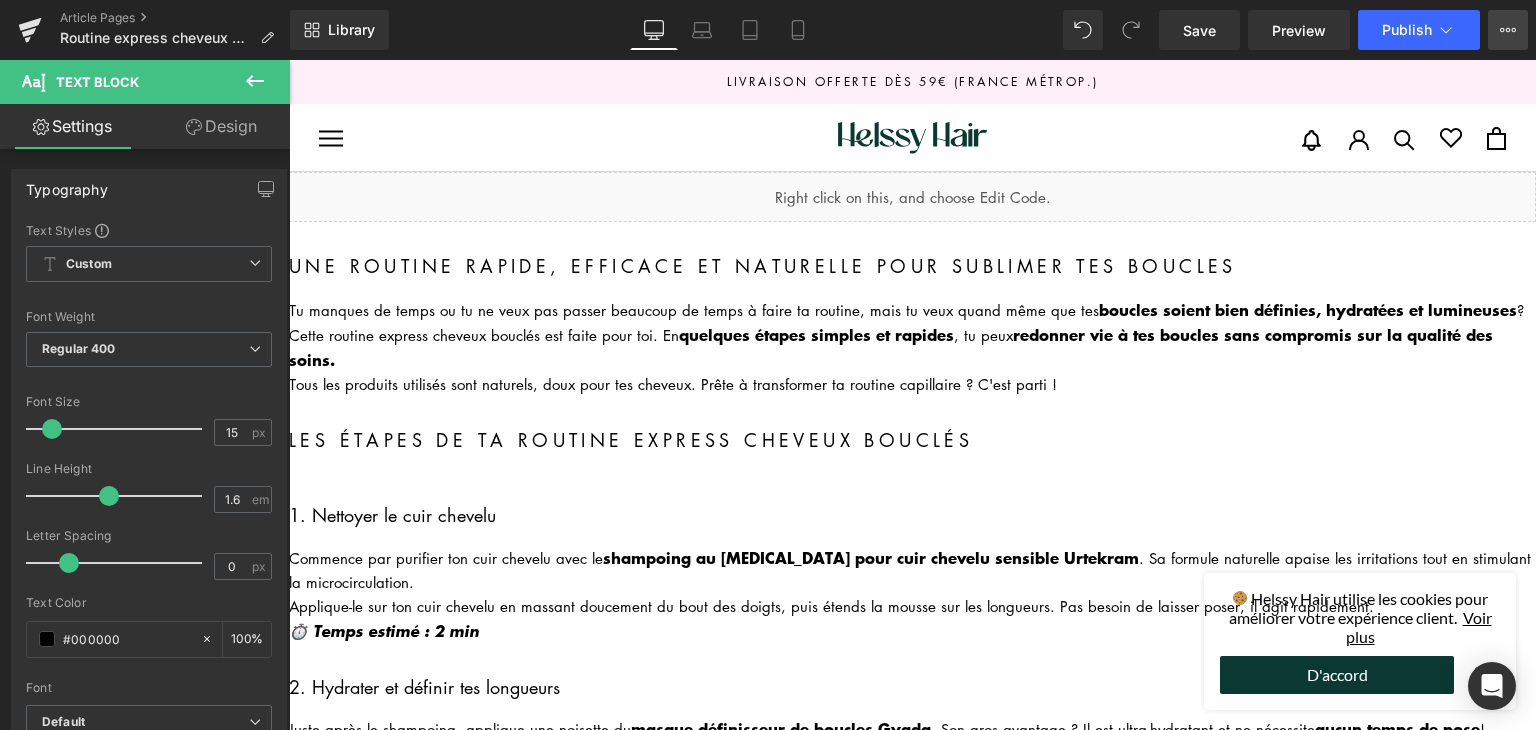 click 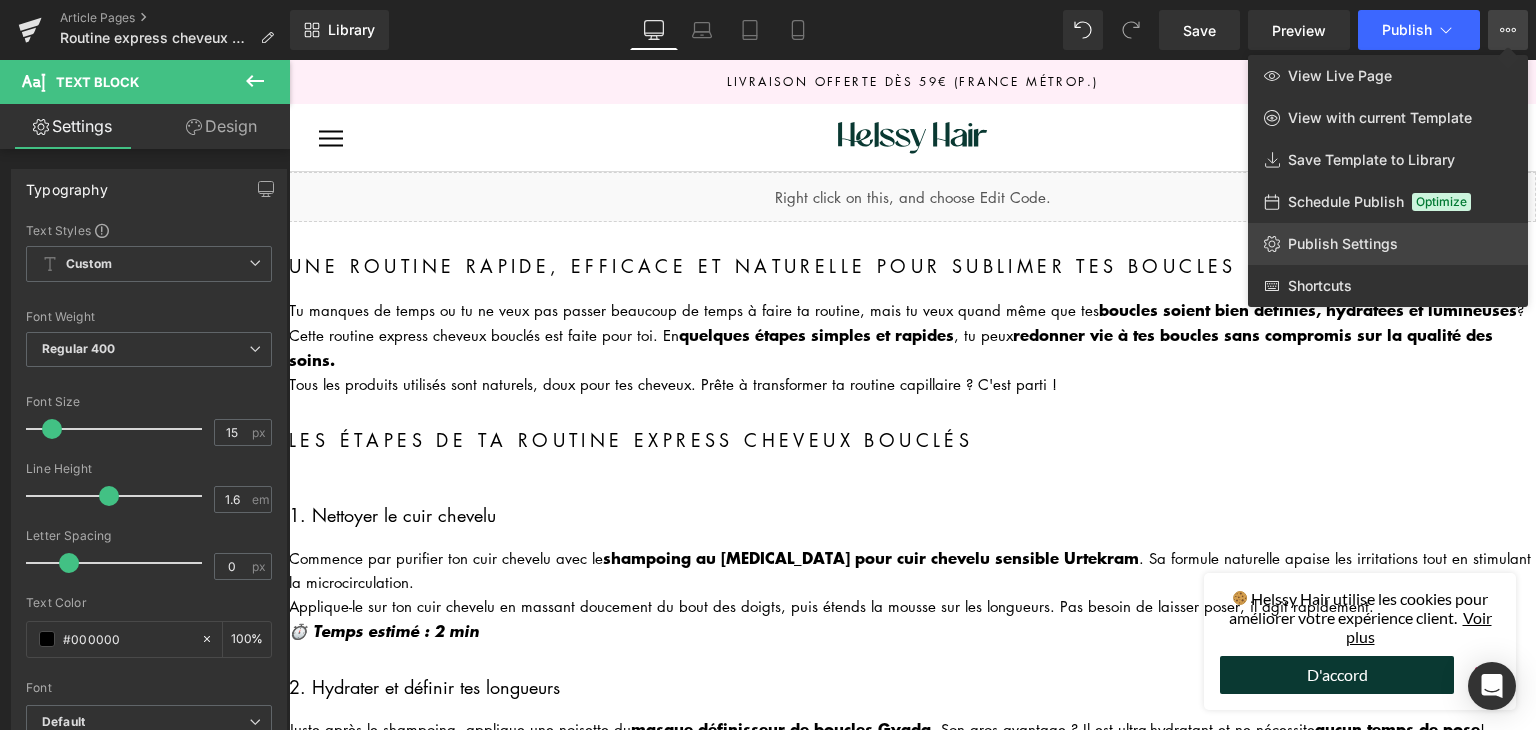 click on "Publish Settings" 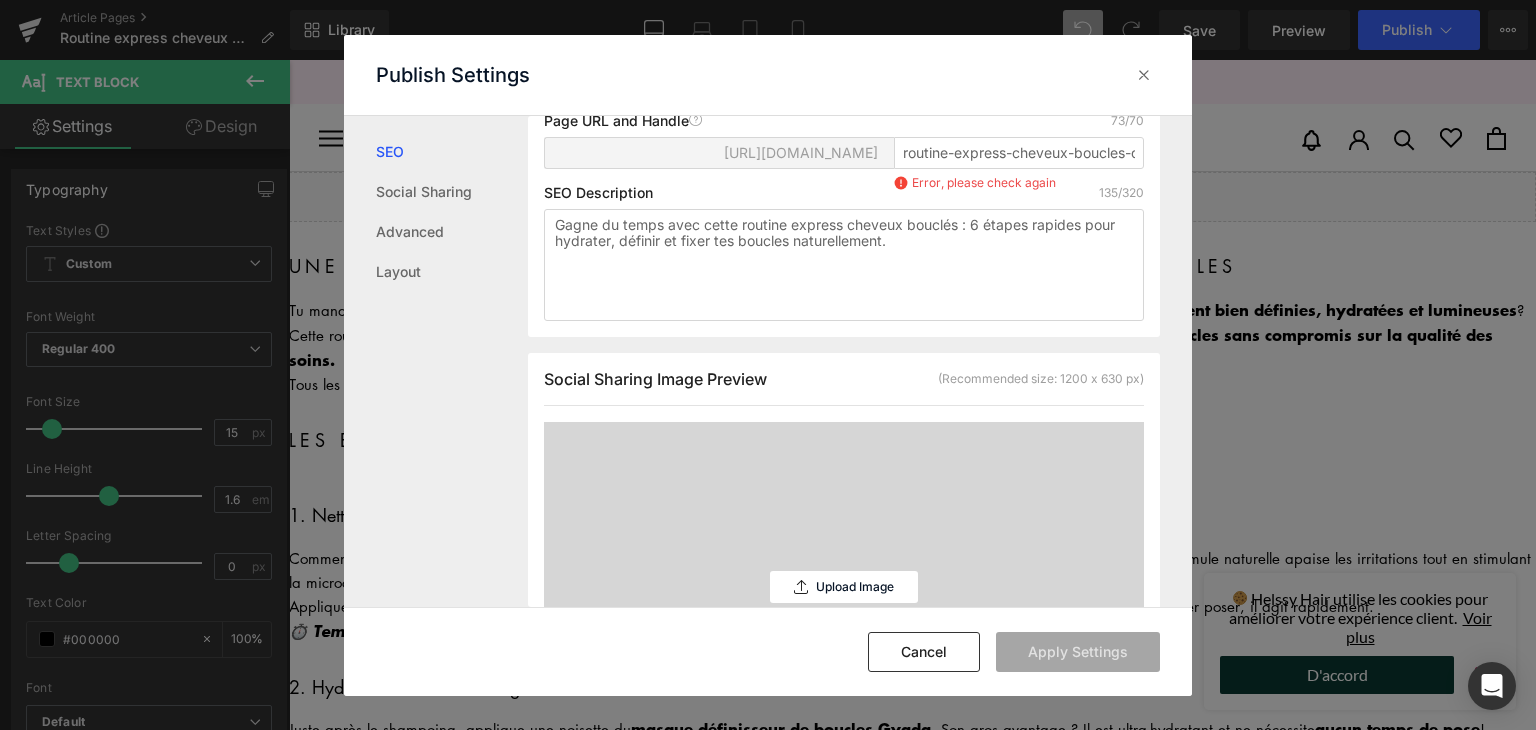 scroll, scrollTop: 300, scrollLeft: 0, axis: vertical 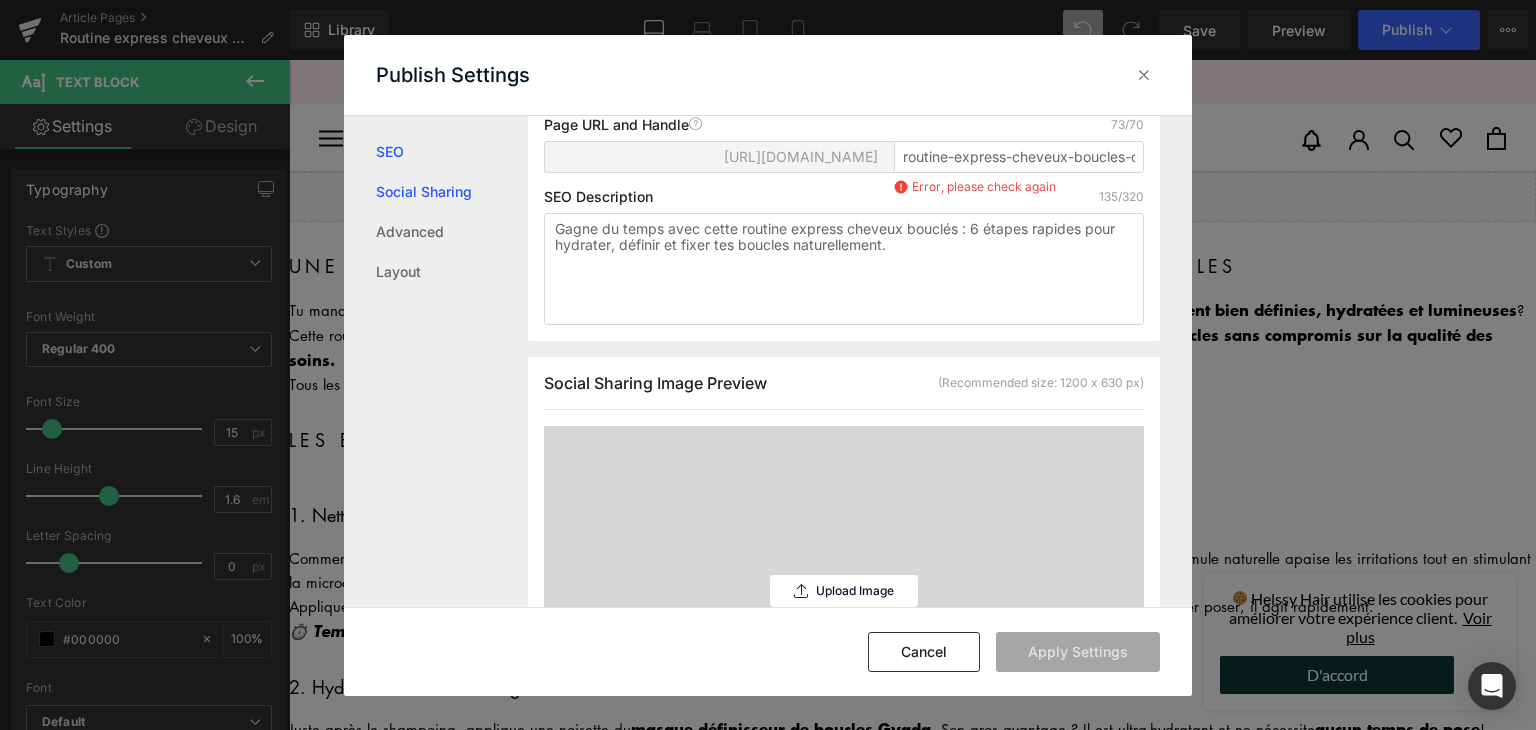 click on "Social Sharing" at bounding box center [452, 192] 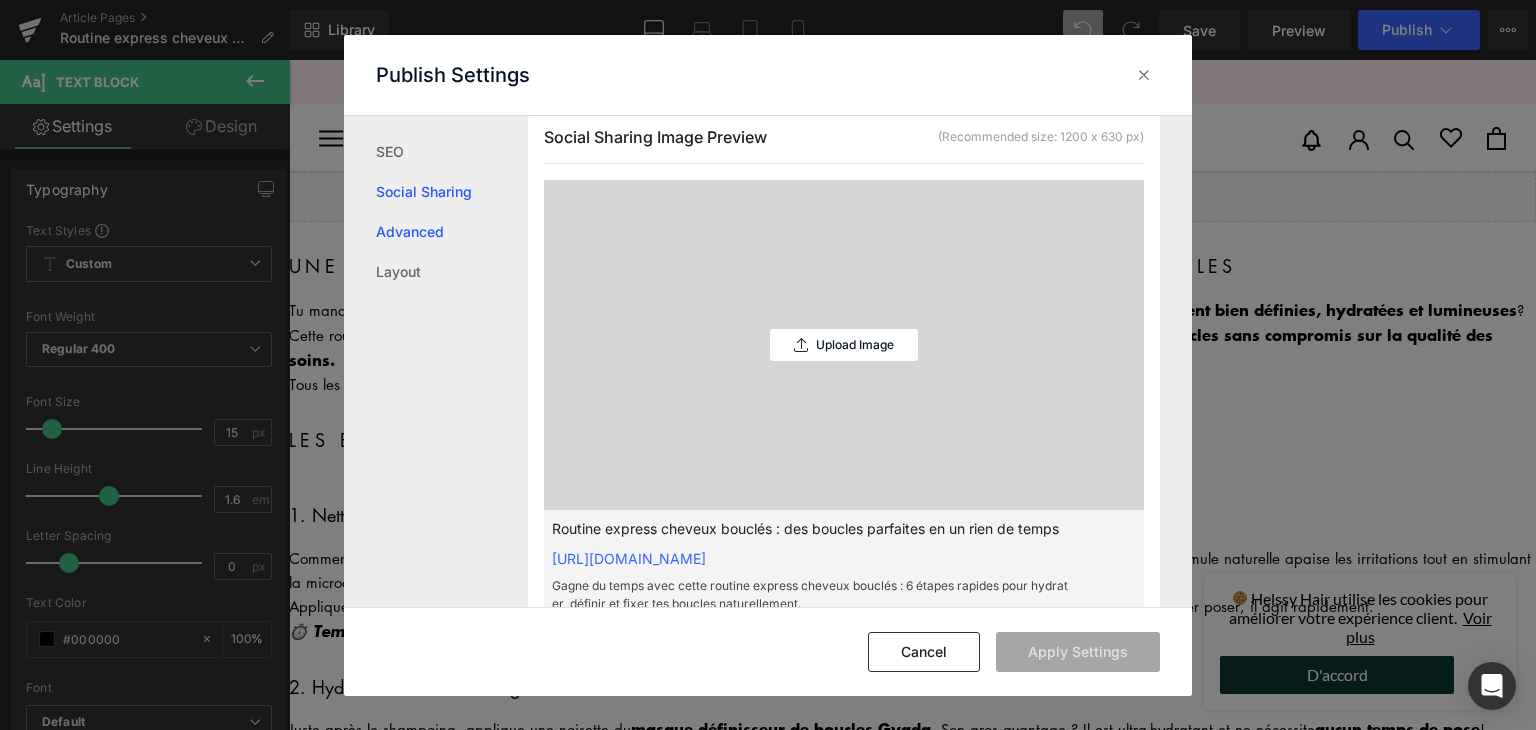 click on "Advanced" at bounding box center [452, 232] 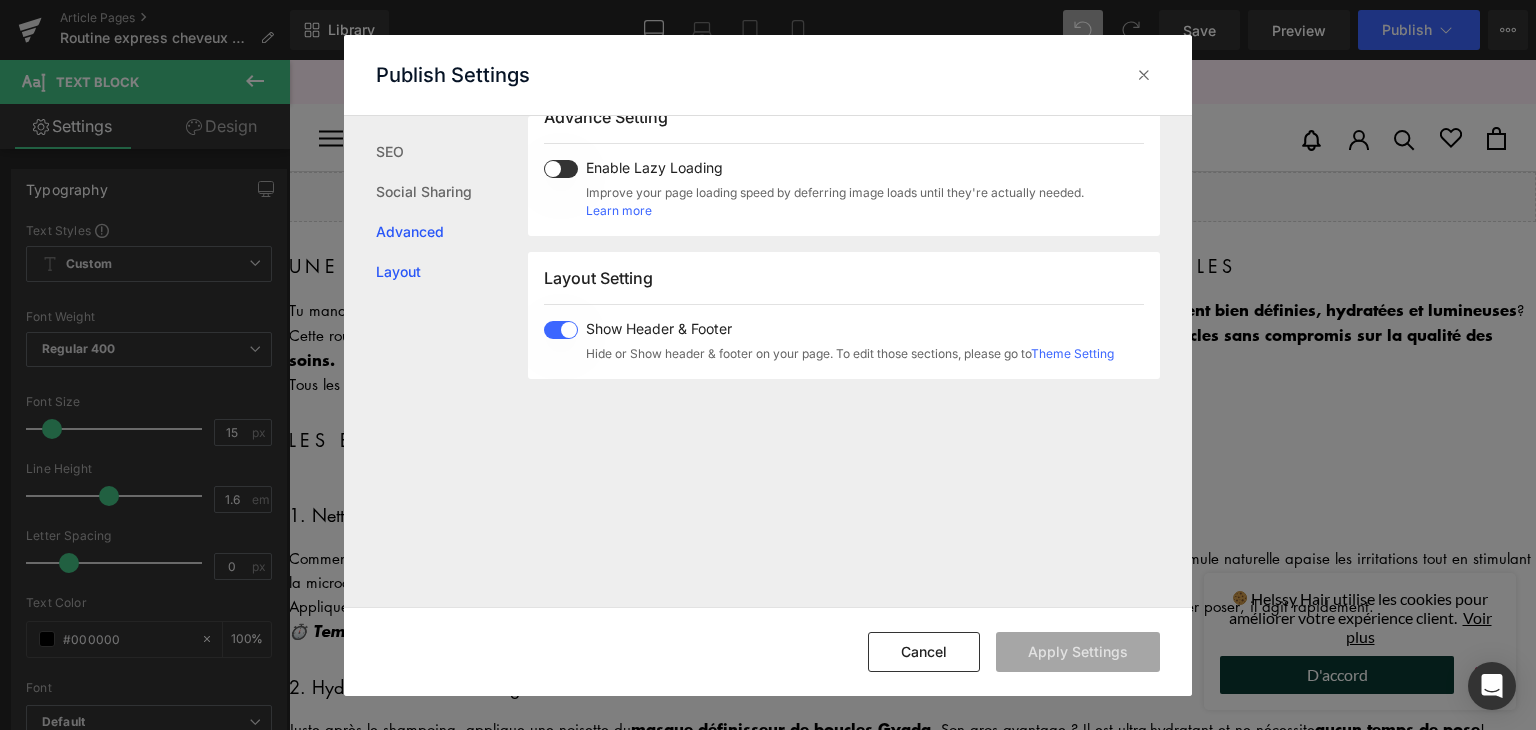 click on "Layout" at bounding box center [452, 272] 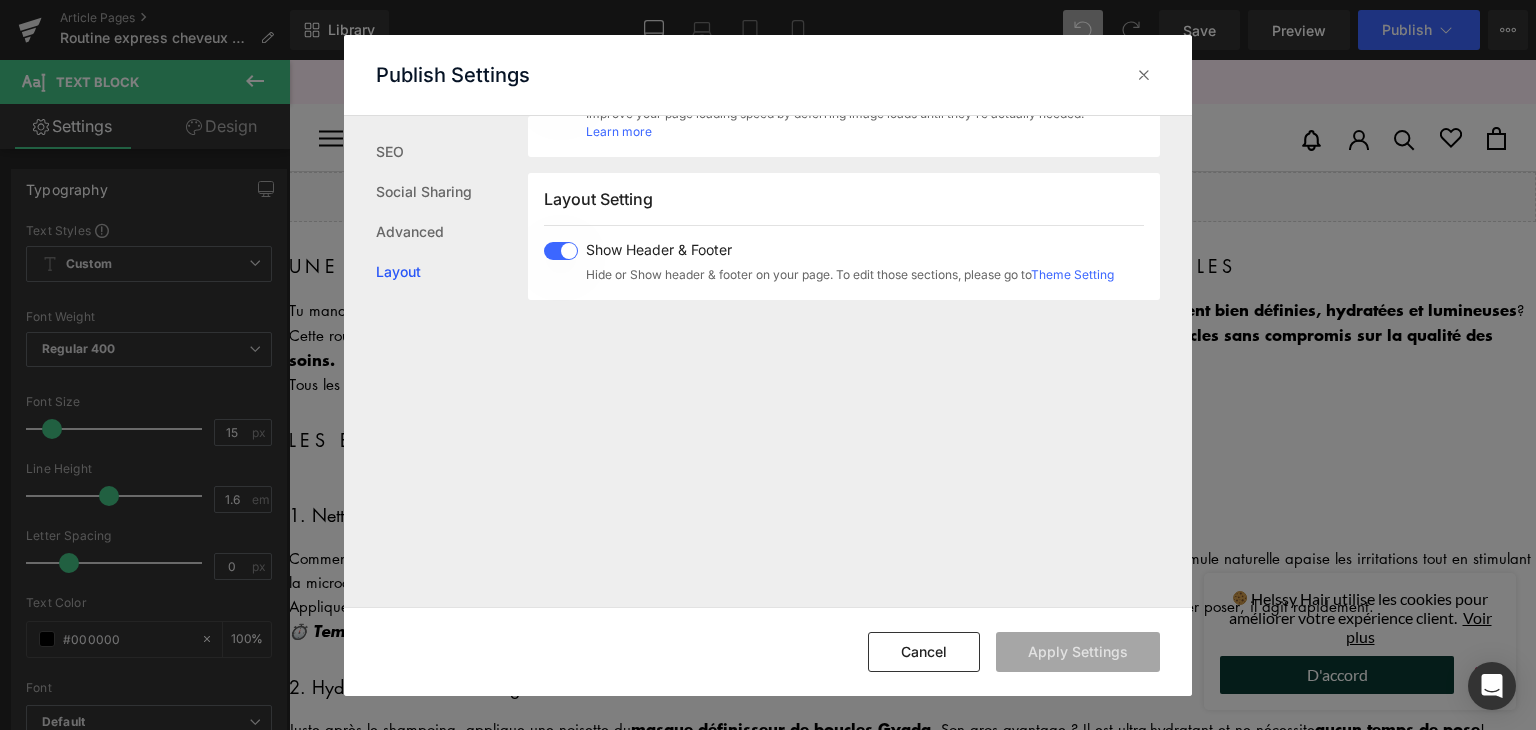 scroll, scrollTop: 1268, scrollLeft: 0, axis: vertical 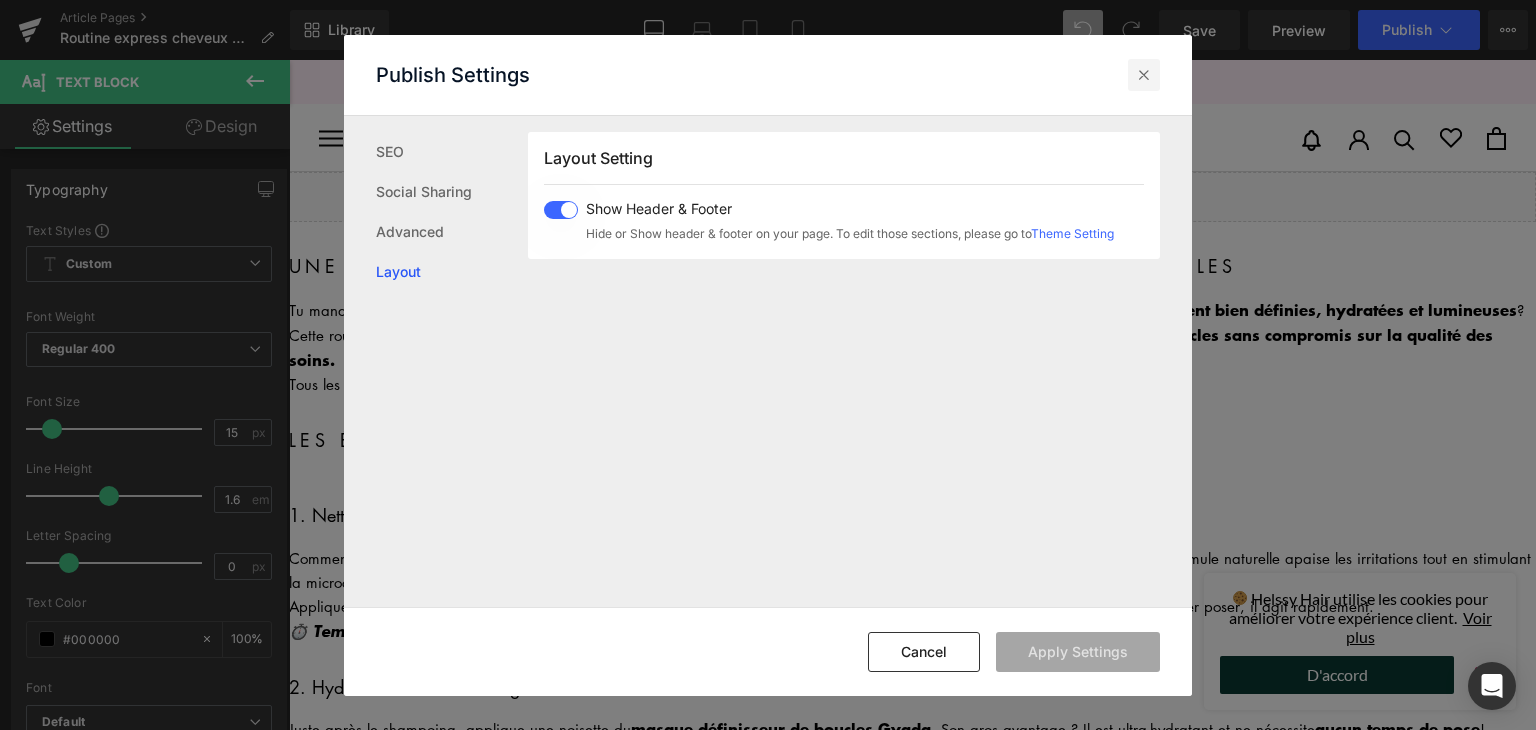 click at bounding box center (1144, 75) 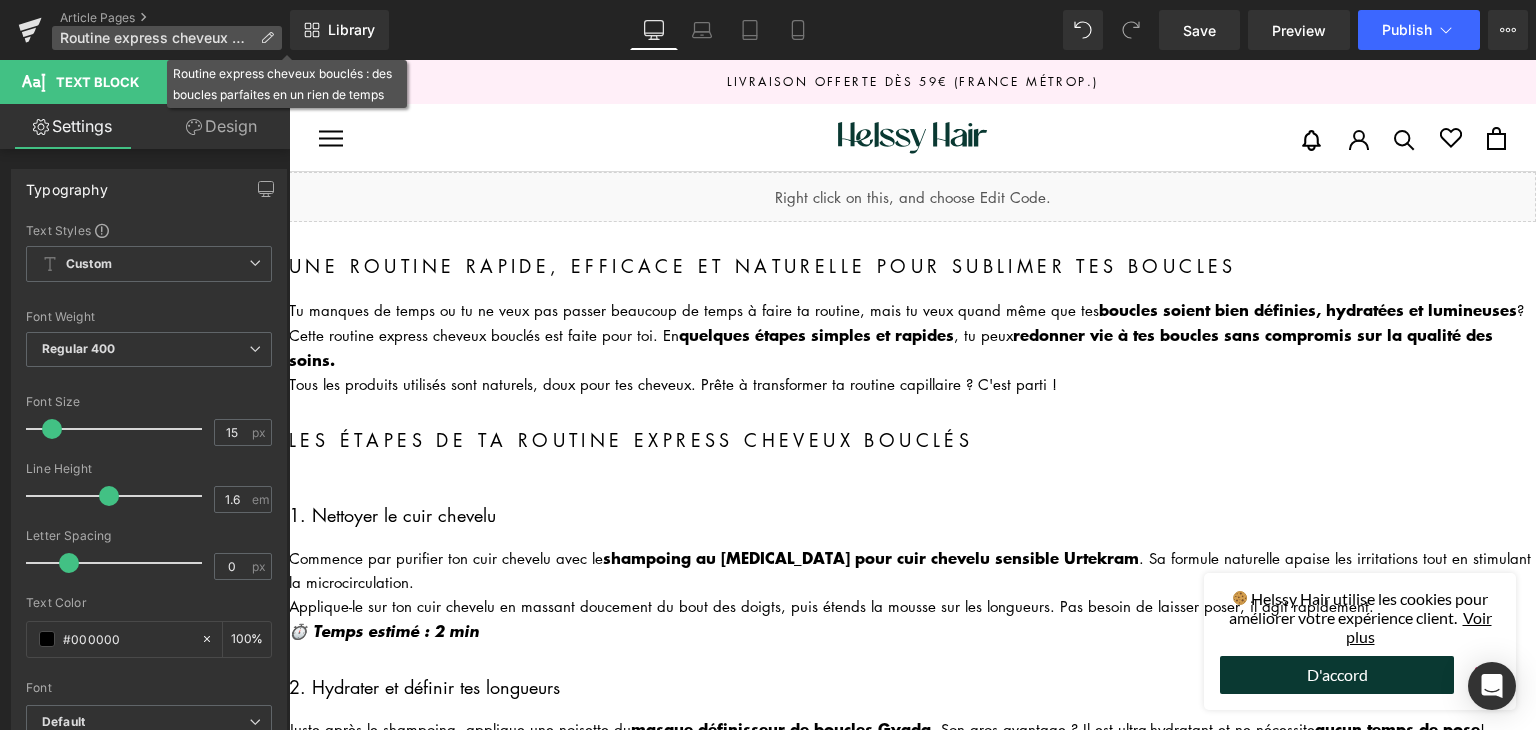 click on "Routine express cheveux bouclés : des boucles parfaites en un rien de temps" at bounding box center (156, 38) 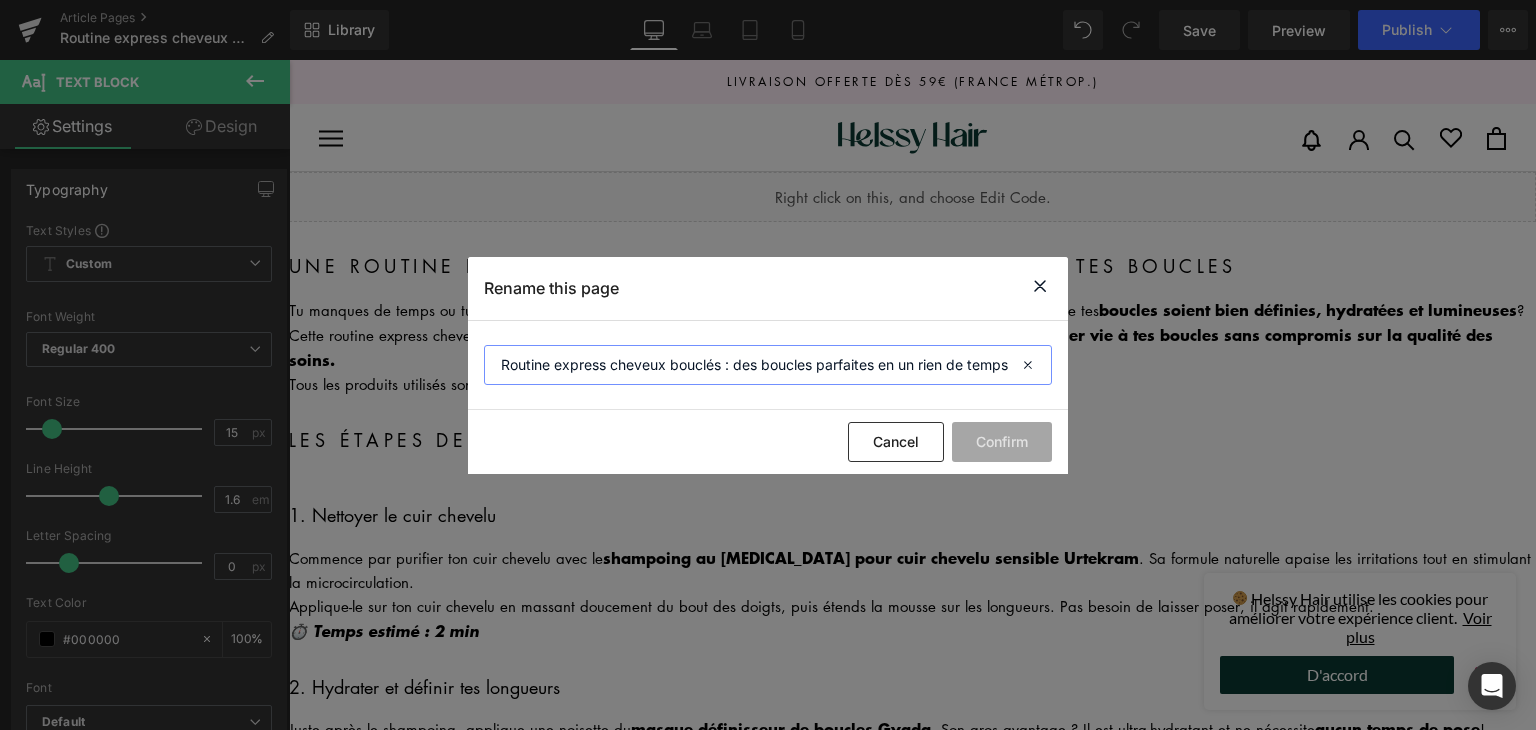 click on "Routine express cheveux bouclés : des boucles parfaites en un rien de temps" at bounding box center [768, 365] 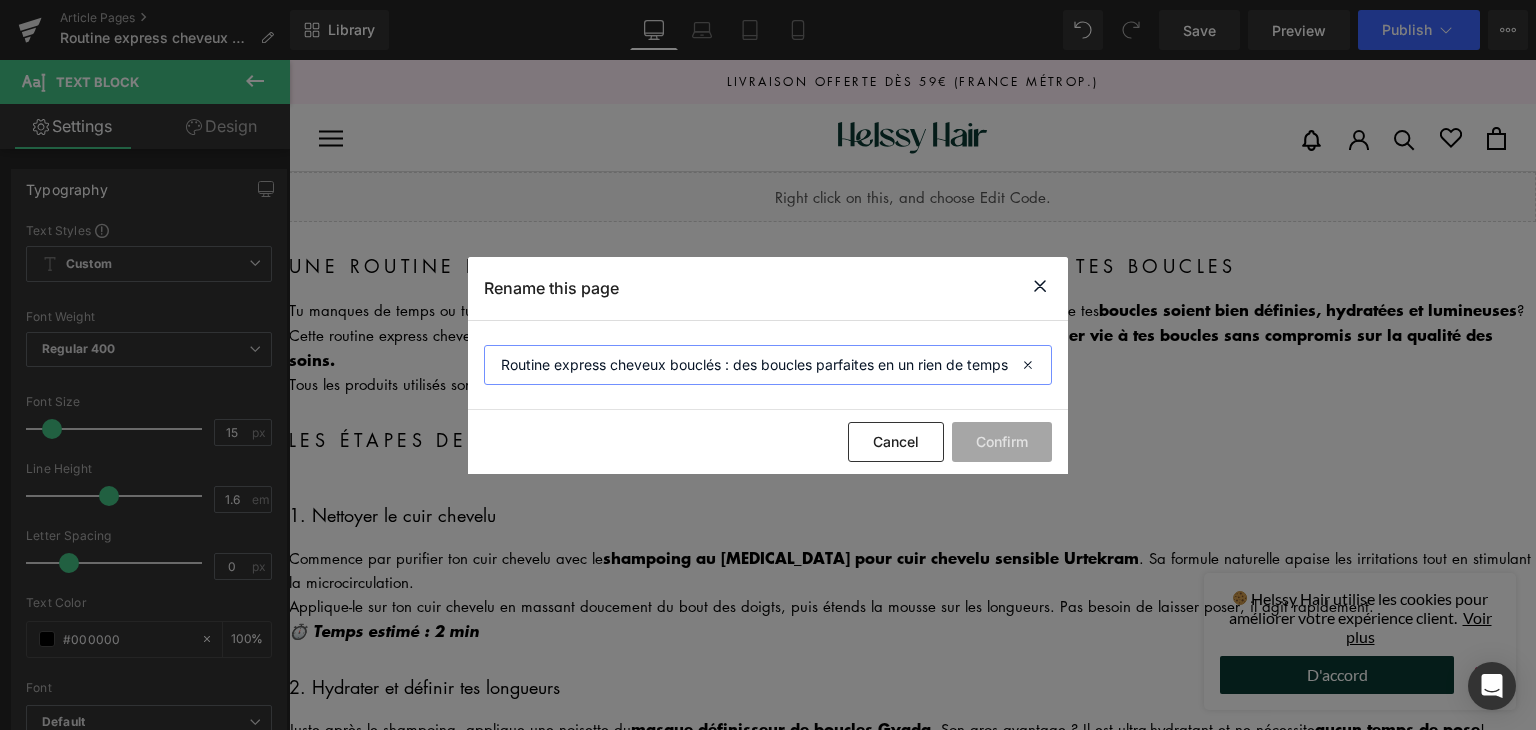 click on "Routine express cheveux bouclés : des boucles parfaites en un rien de temps" at bounding box center [768, 365] 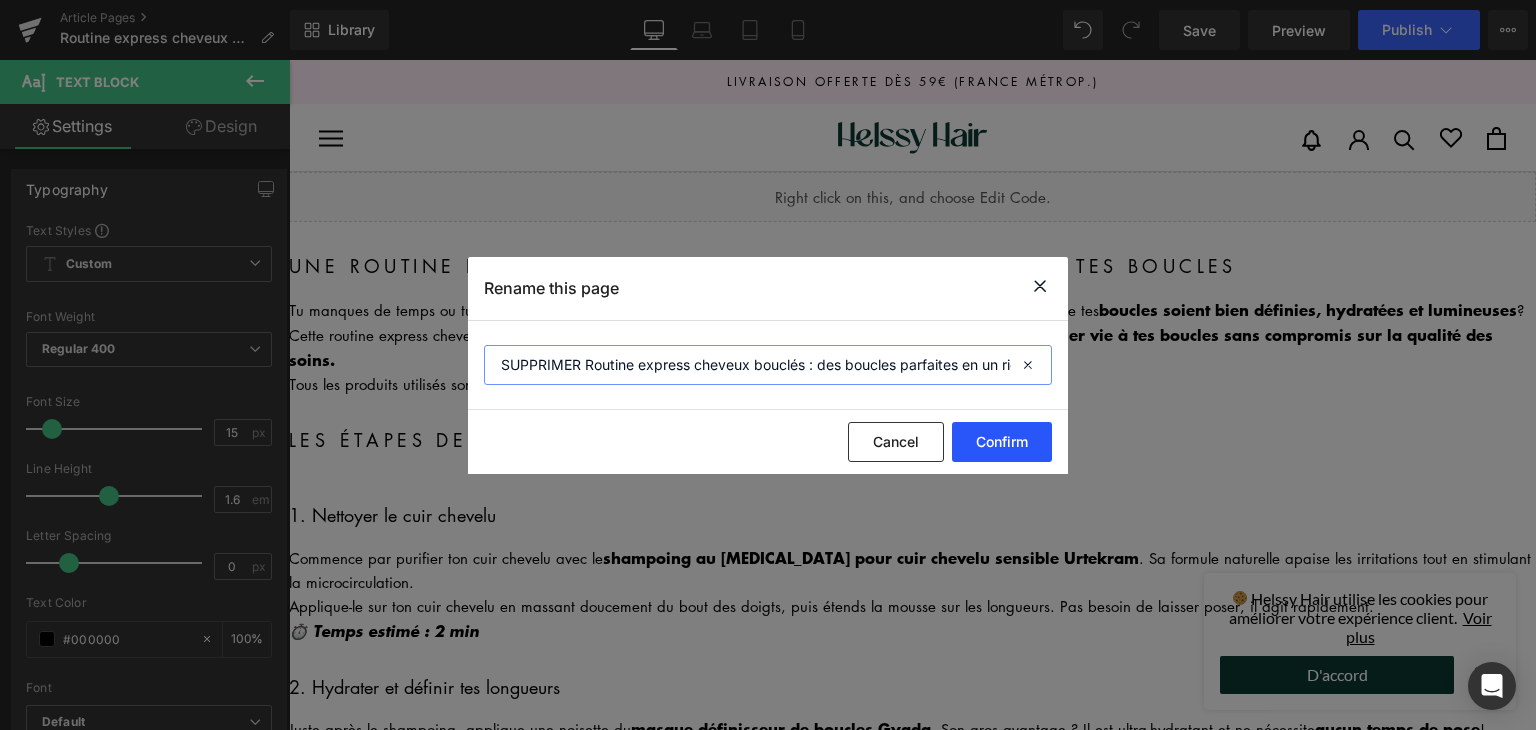 type on "SUPPRIMER Routine express cheveux bouclés : des boucles parfaites en un rien de temps" 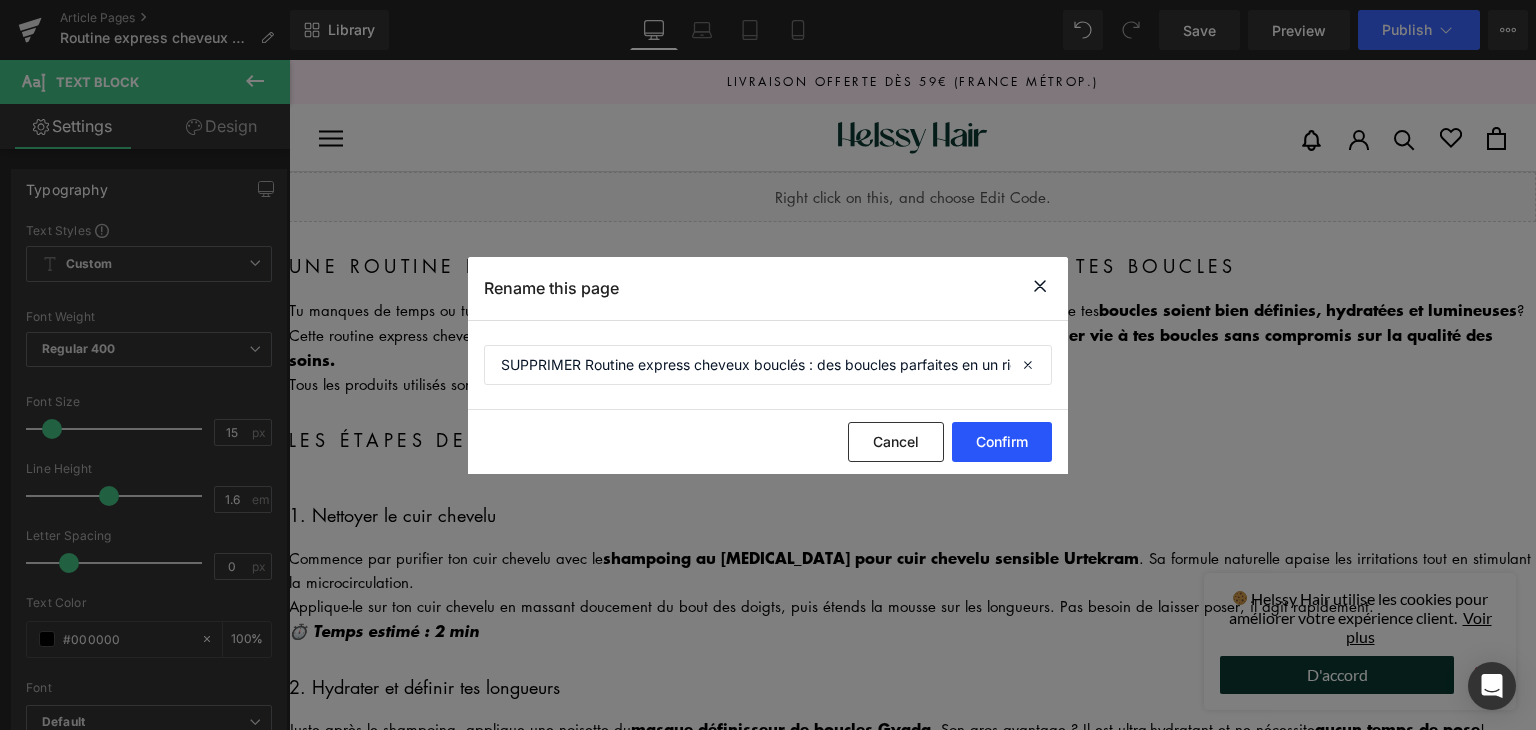 click on "Confirm" at bounding box center (1002, 442) 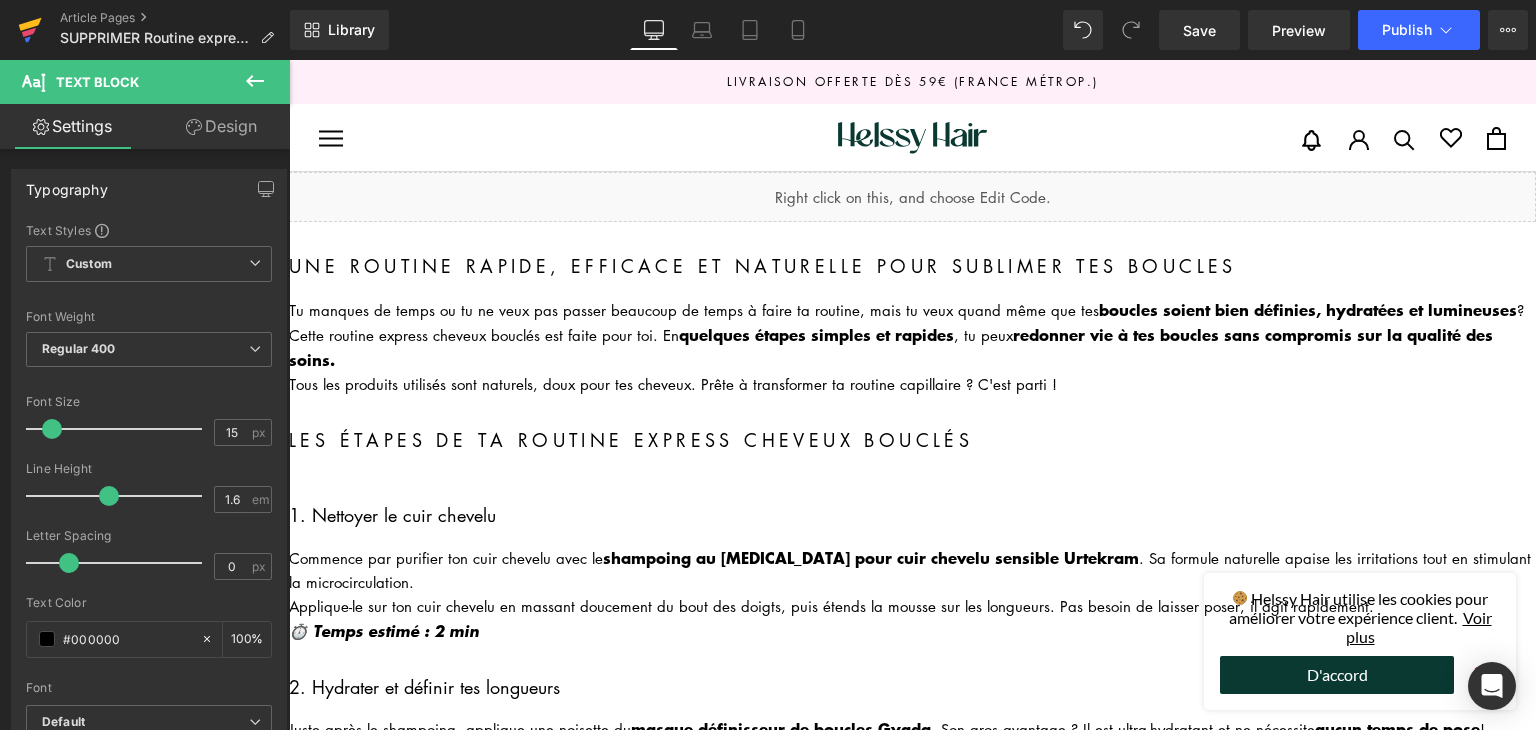 click 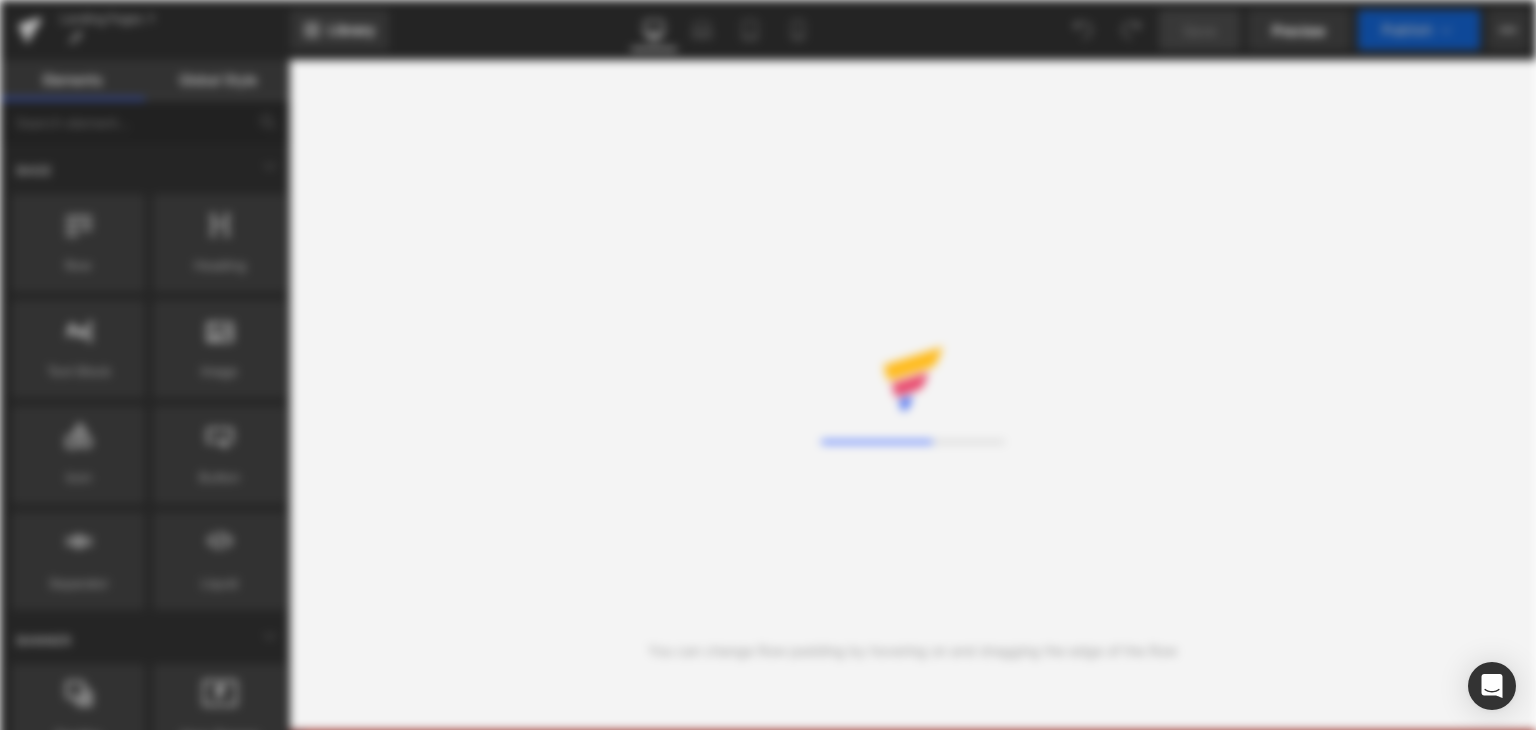 scroll, scrollTop: 0, scrollLeft: 0, axis: both 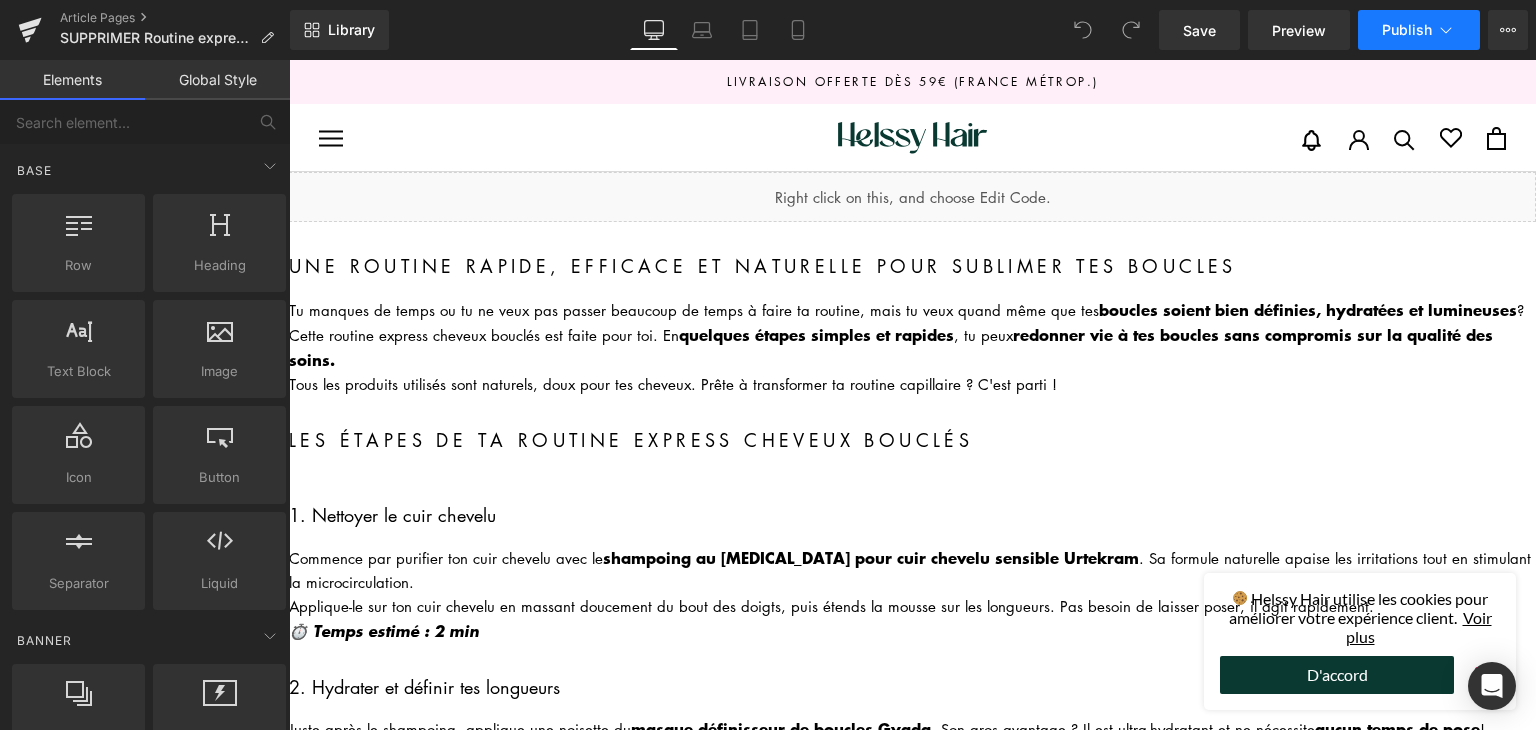 click on "Publish" at bounding box center [1419, 30] 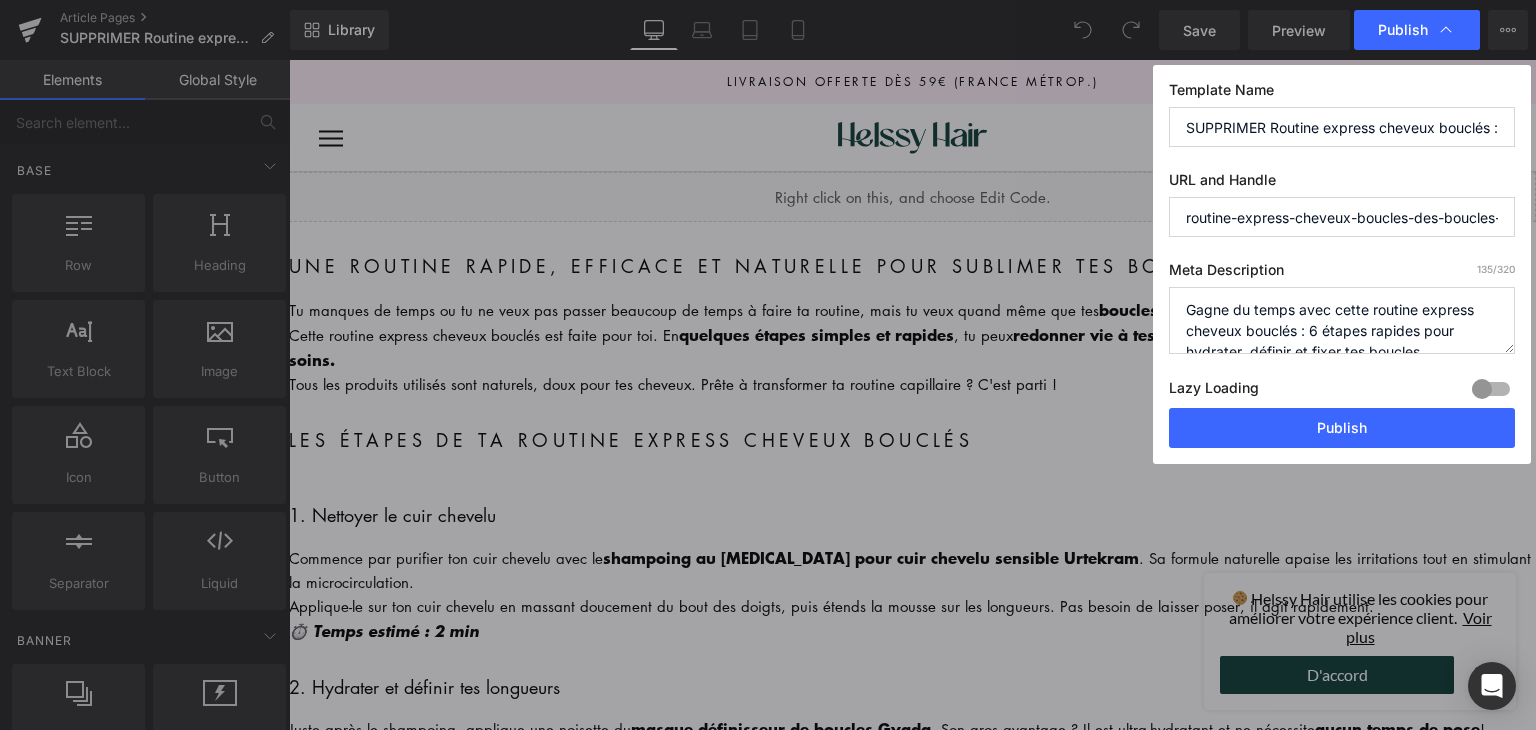 click on "Gagne du temps avec cette routine express cheveux bouclés : 6 étapes rapides pour hydrater, définir et fixer tes boucles naturellement." at bounding box center [1342, 320] 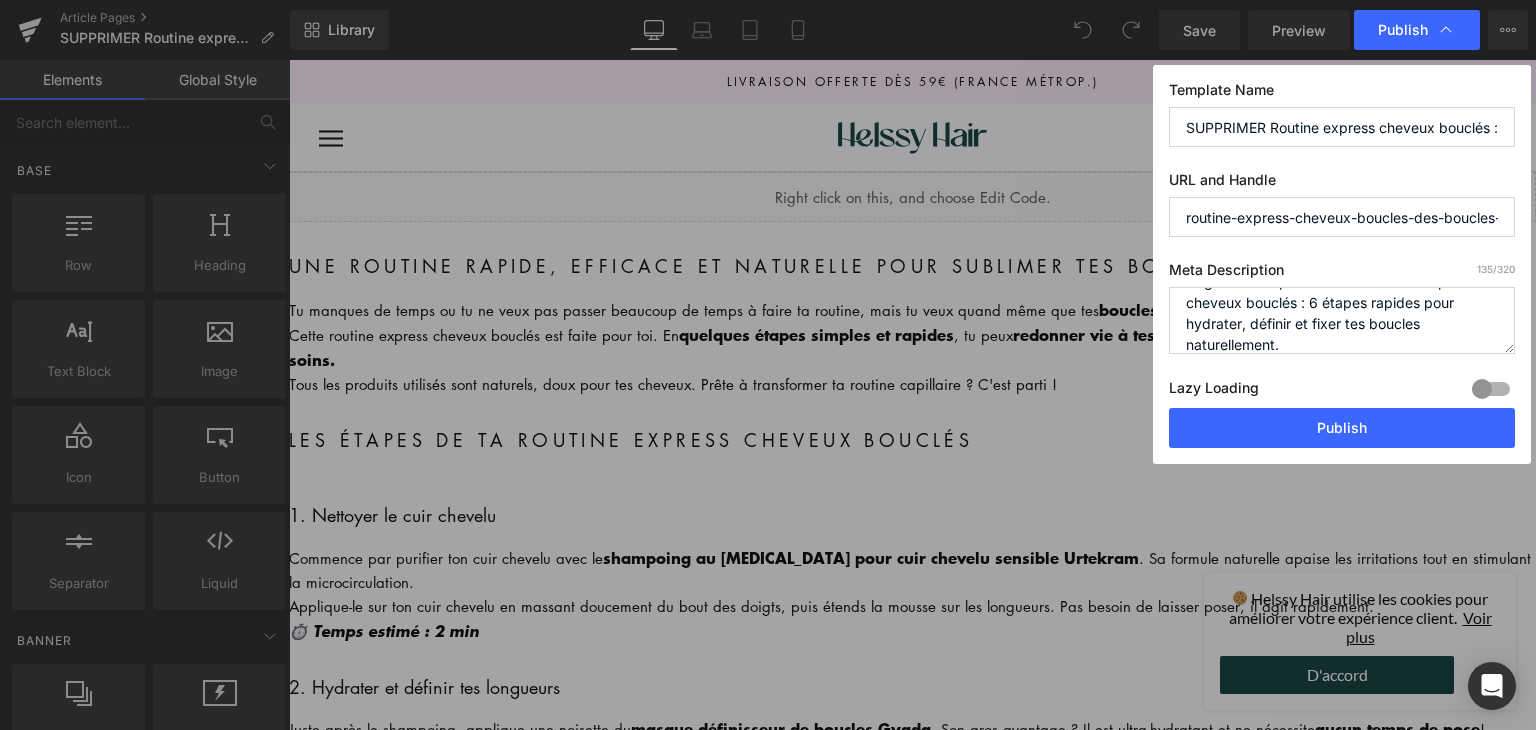 scroll, scrollTop: 42, scrollLeft: 0, axis: vertical 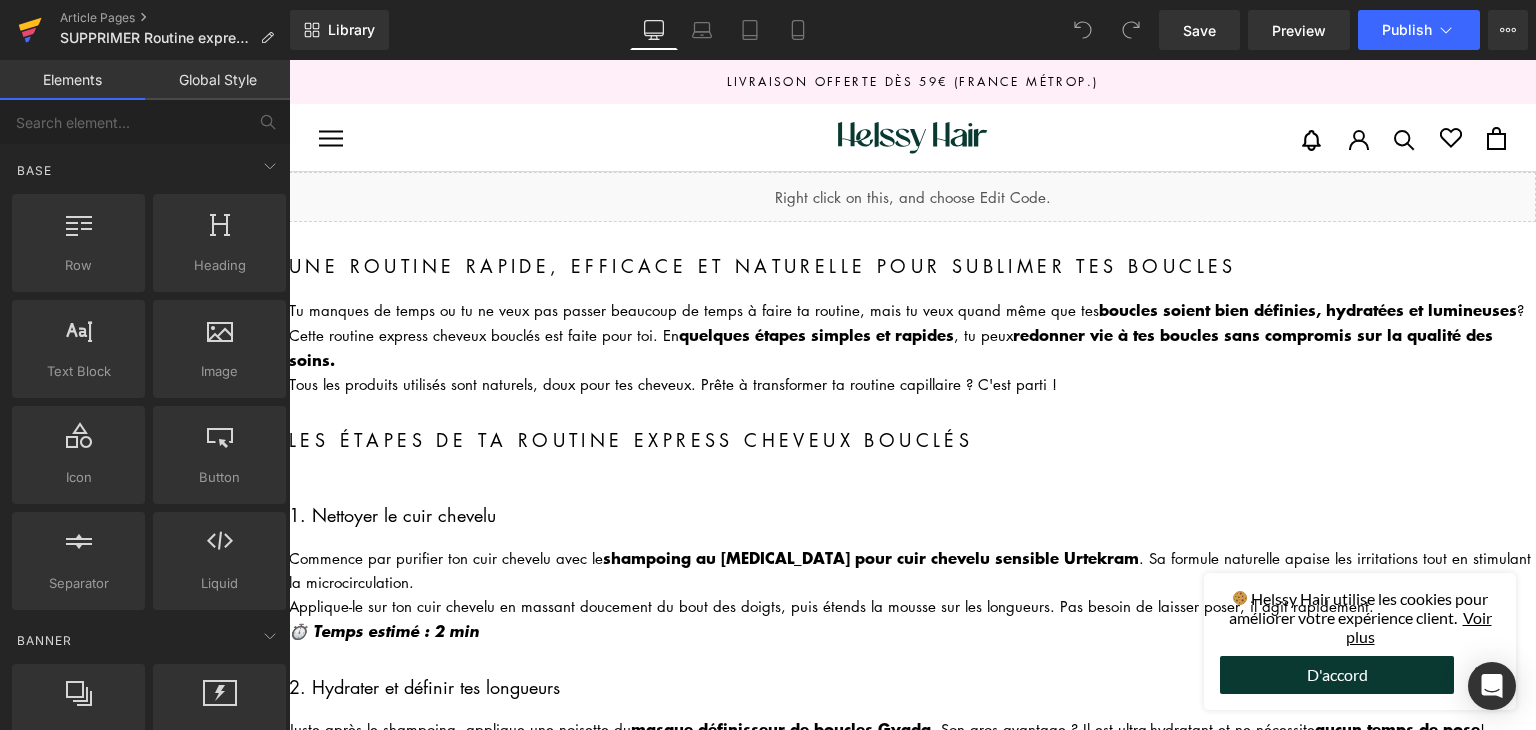 click 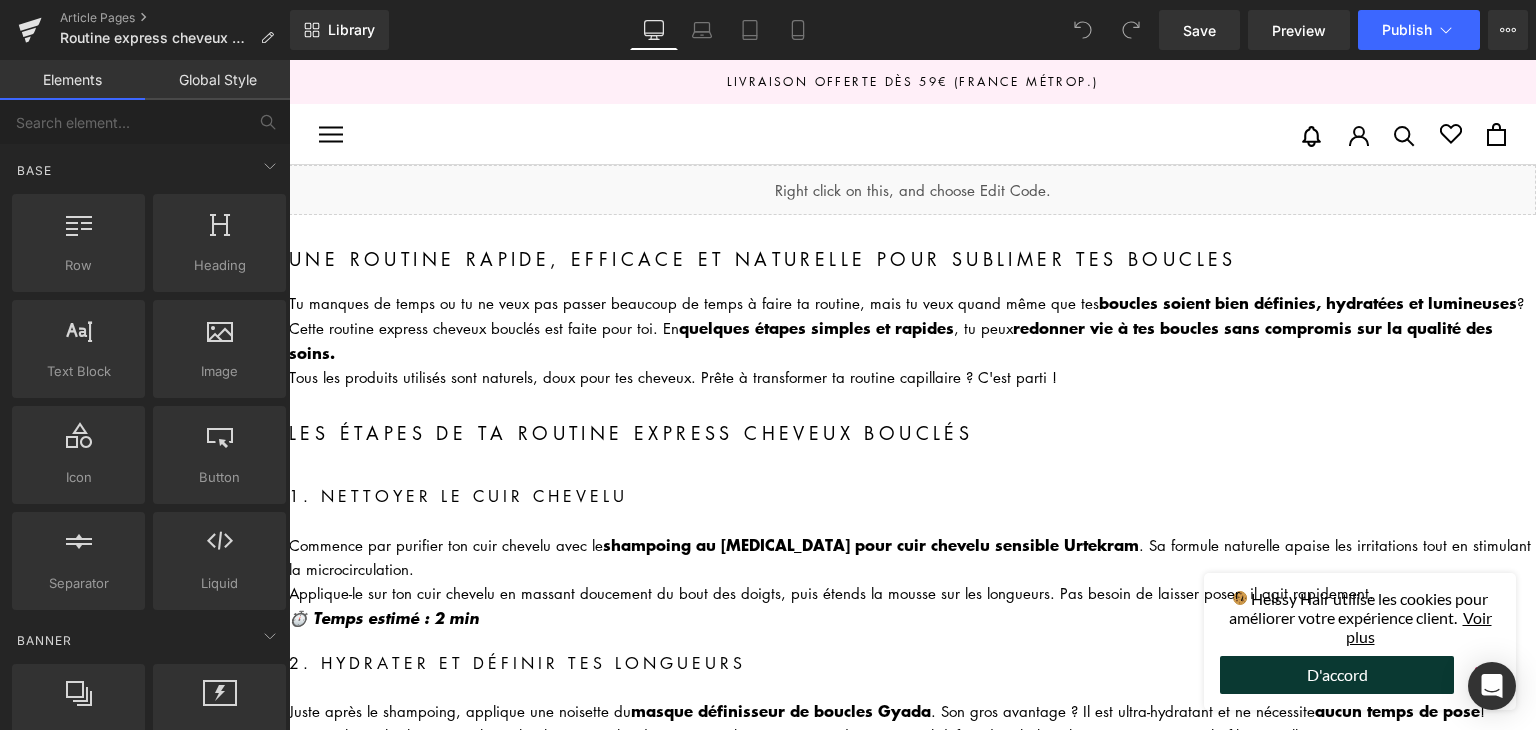 scroll, scrollTop: 0, scrollLeft: 0, axis: both 